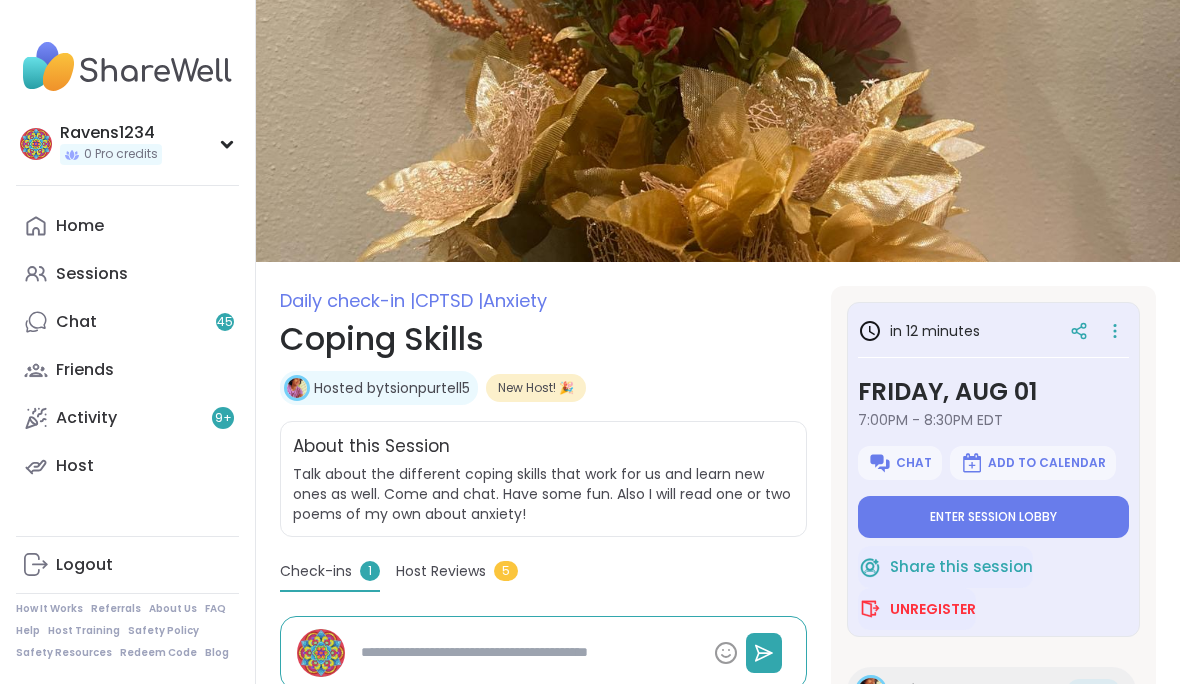 scroll, scrollTop: 0, scrollLeft: 0, axis: both 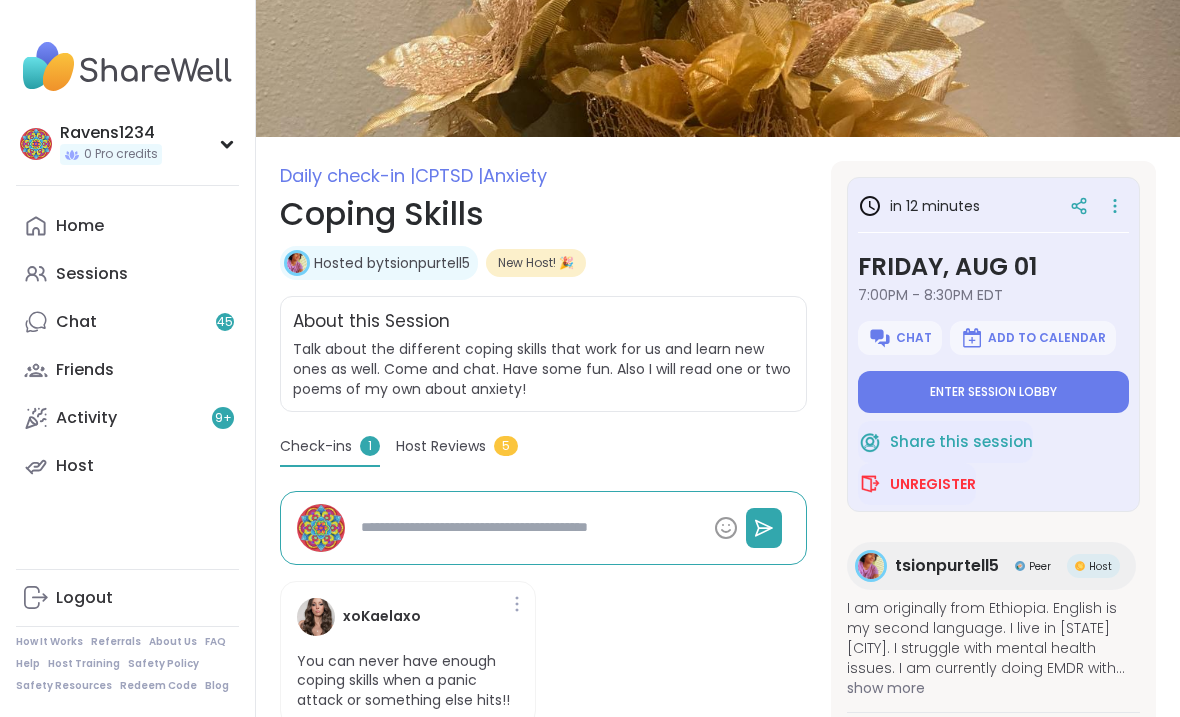 click on "Enter session lobby" at bounding box center [993, 392] 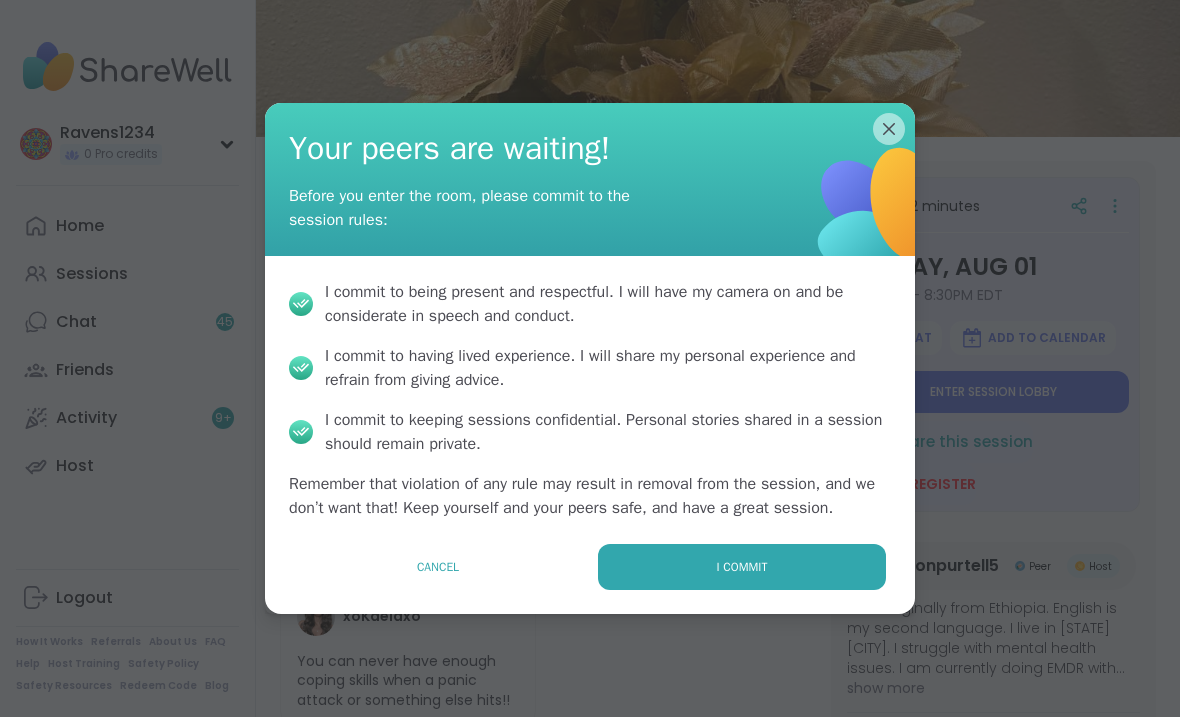 click on "I commit" at bounding box center (742, 567) 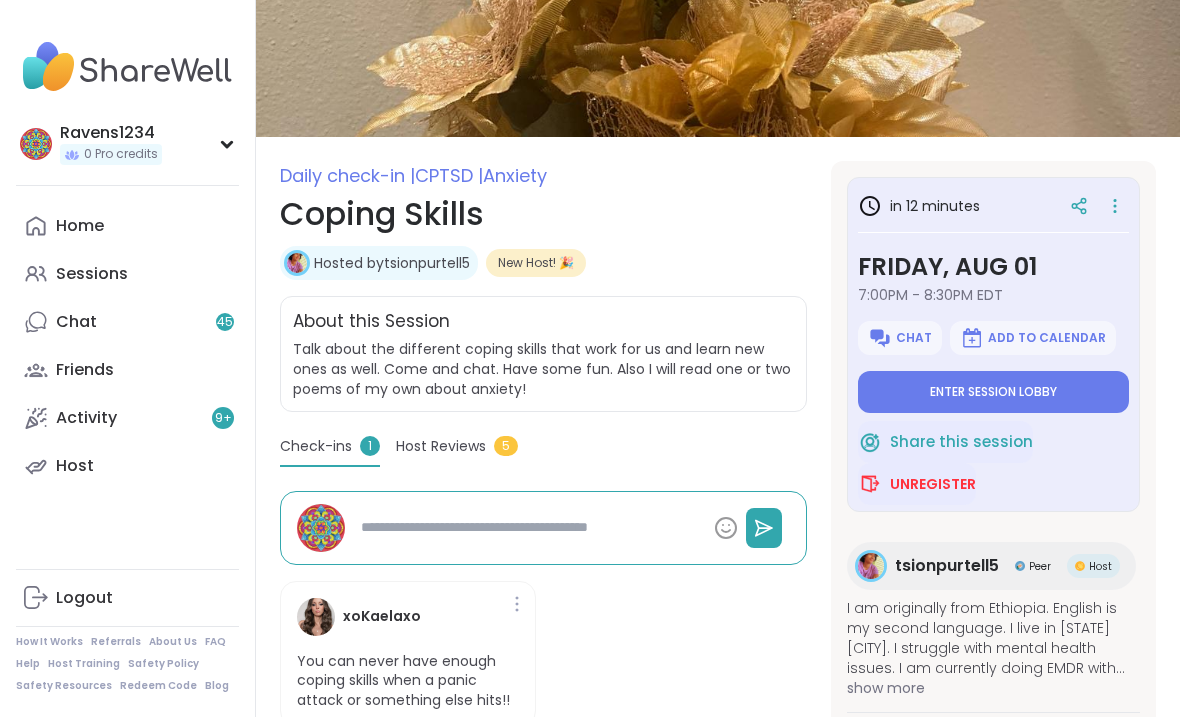 type on "*" 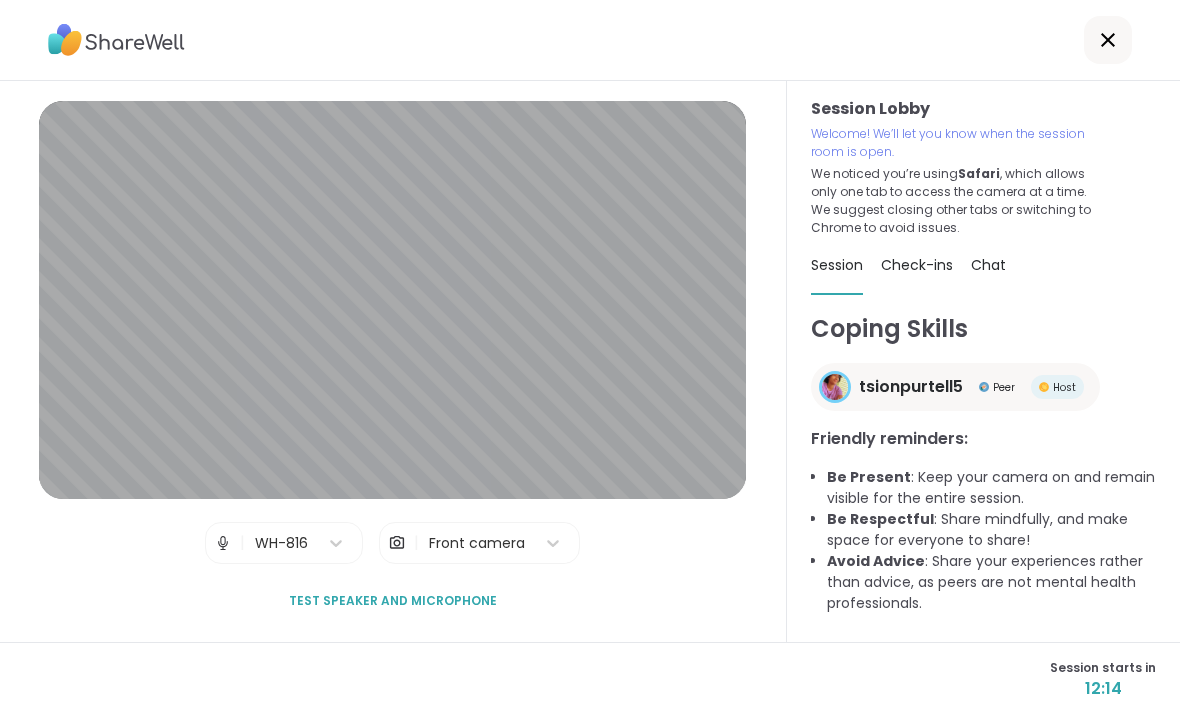 scroll, scrollTop: 45, scrollLeft: 0, axis: vertical 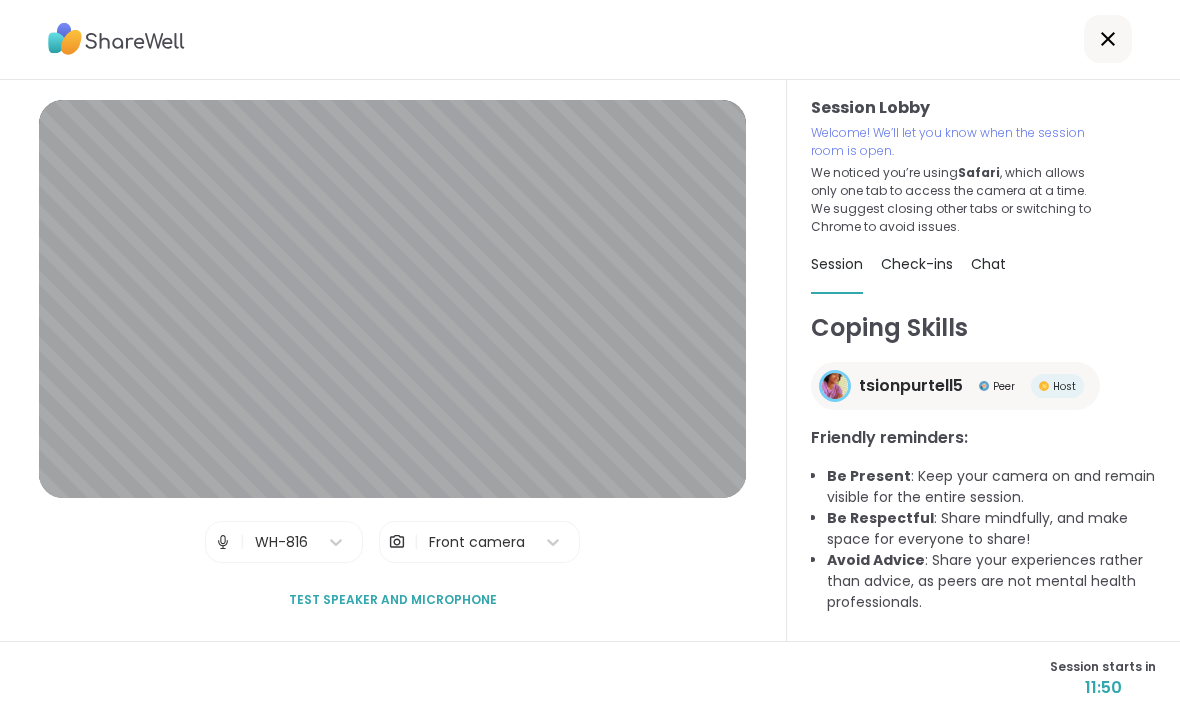 click on "Session Lobby | WH-816 | Front camera Test speaker and microphone" at bounding box center (393, 361) 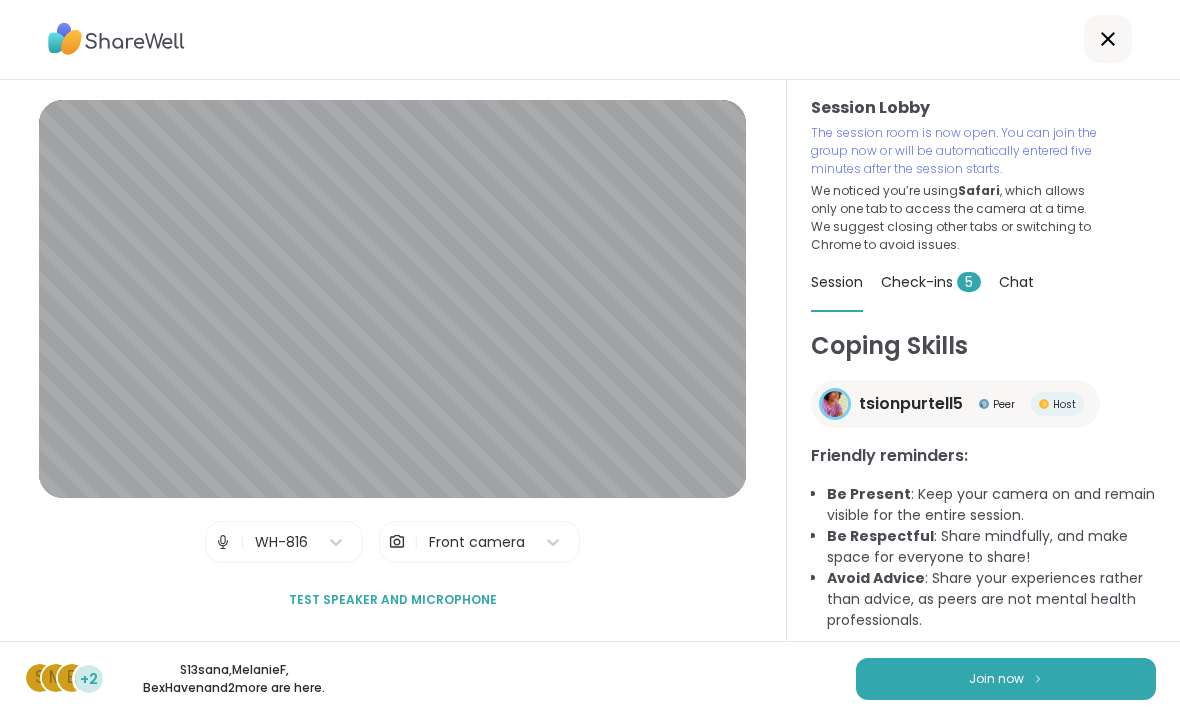 click at bounding box center [1038, 679] 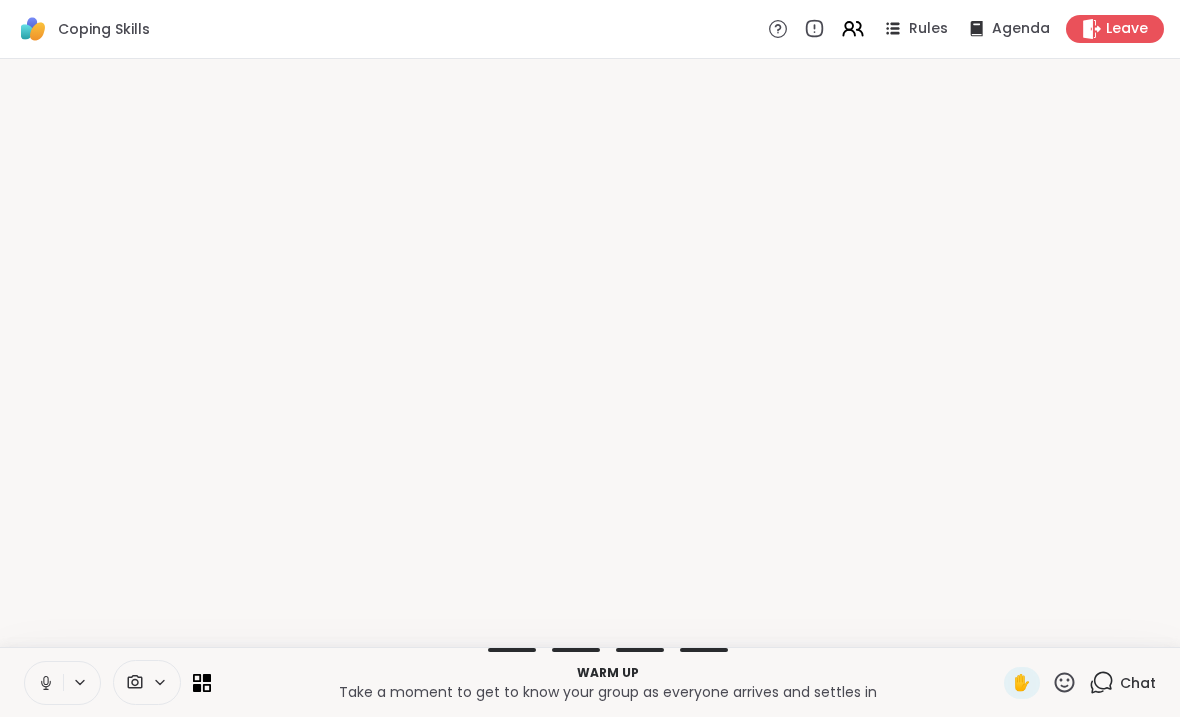 scroll, scrollTop: 0, scrollLeft: 0, axis: both 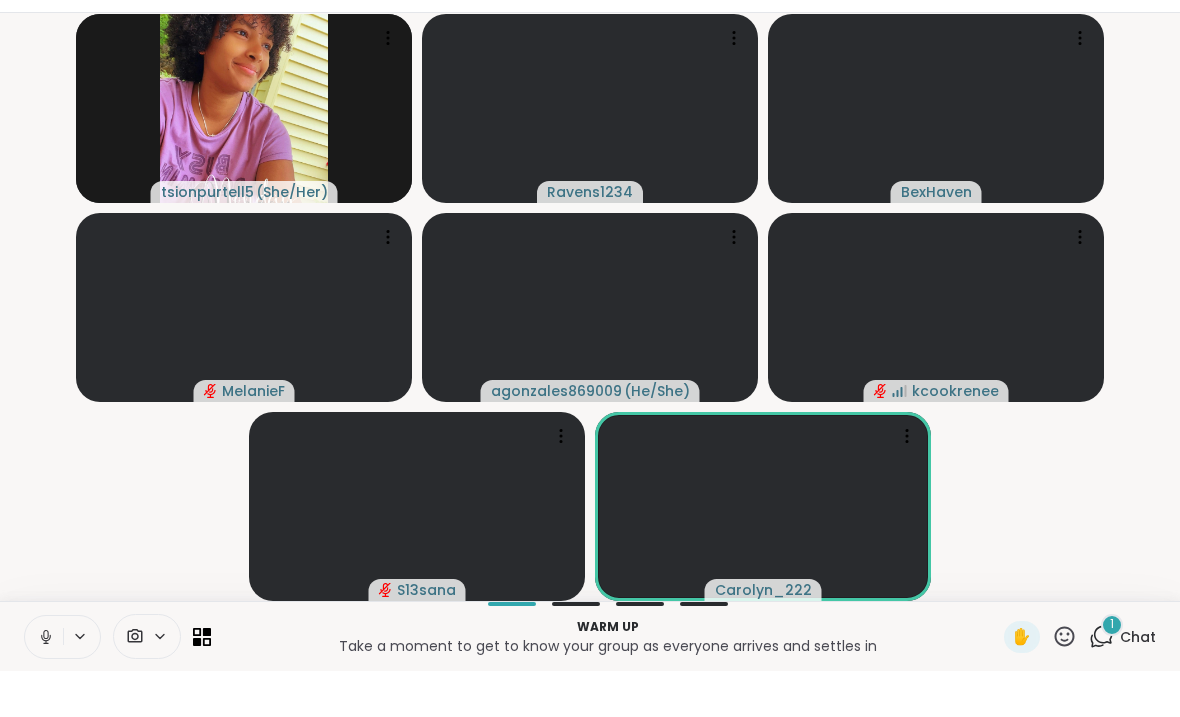 click at bounding box center (244, 353) 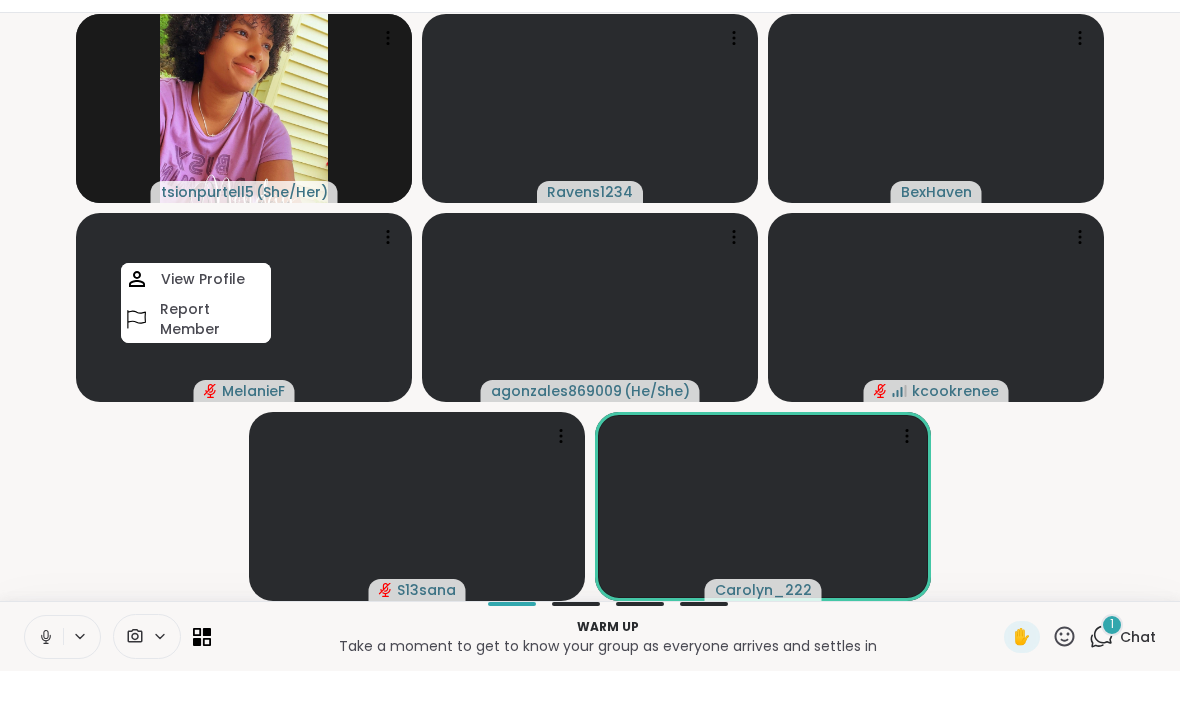 click on "Warm up Take a moment to get to know your group as everyone arrives and settles in ✋ 1 Chat" at bounding box center (590, 682) 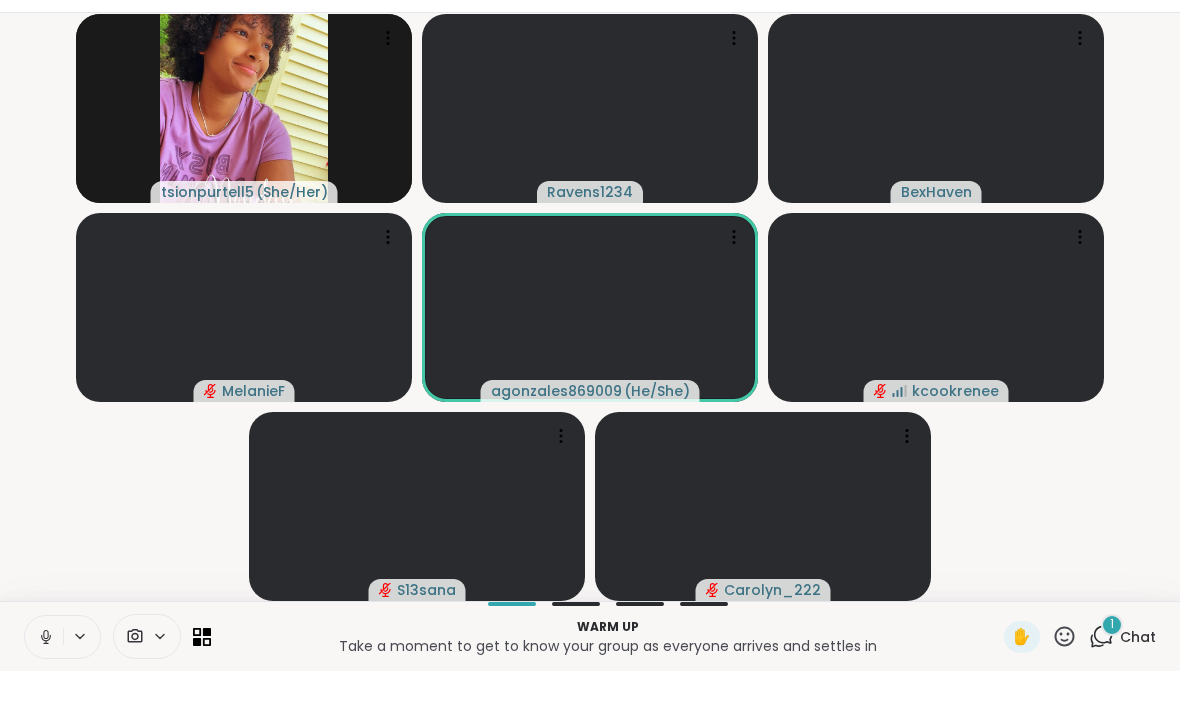 click on "Warm up Take a moment to get to know your group as everyone arrives and settles in ✋ 1 Chat" at bounding box center (590, 682) 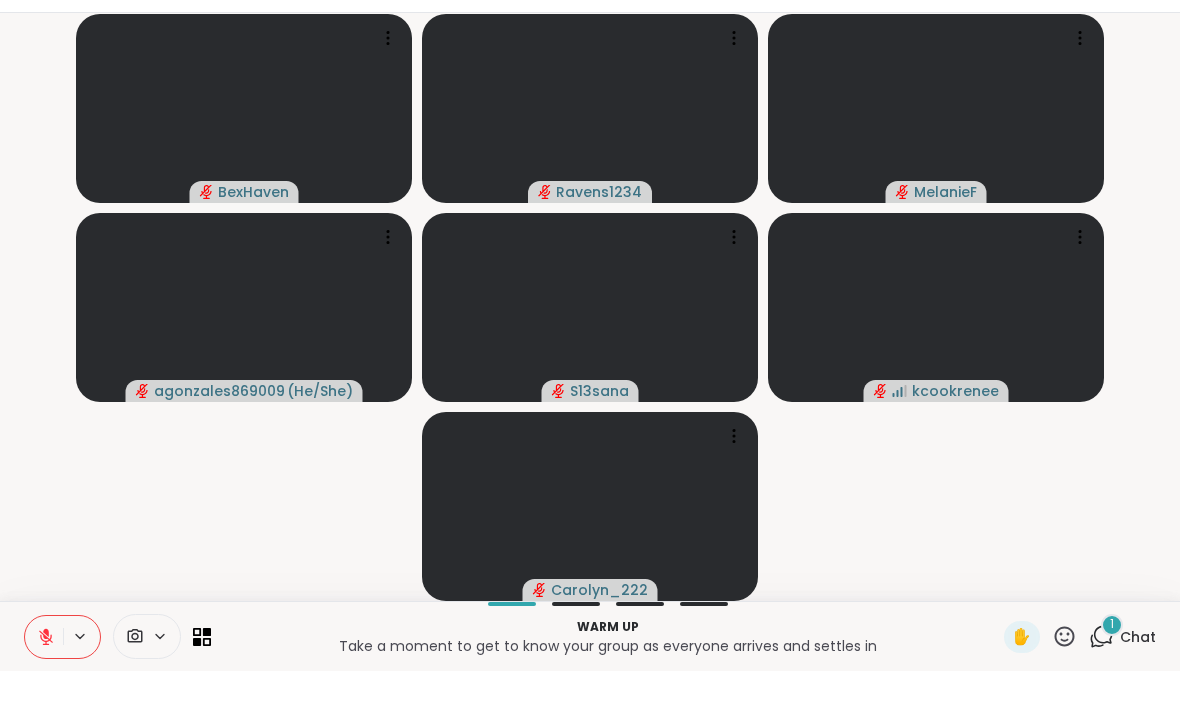 click on "Chat" at bounding box center [1138, 683] 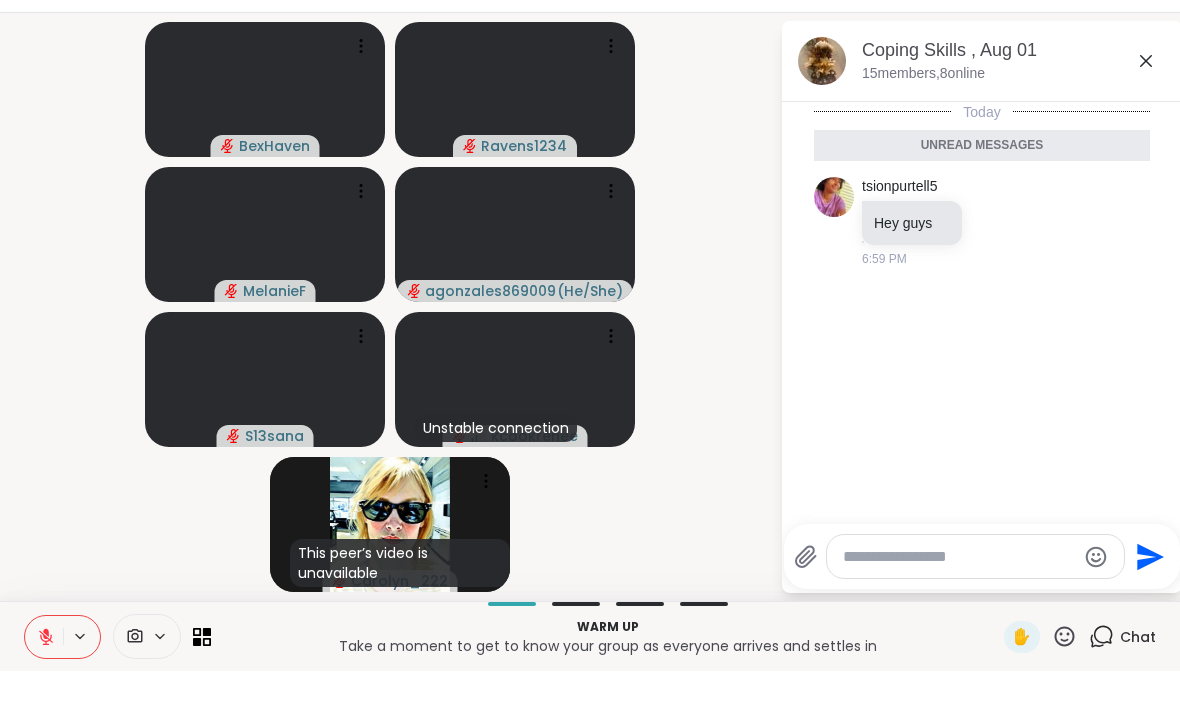click 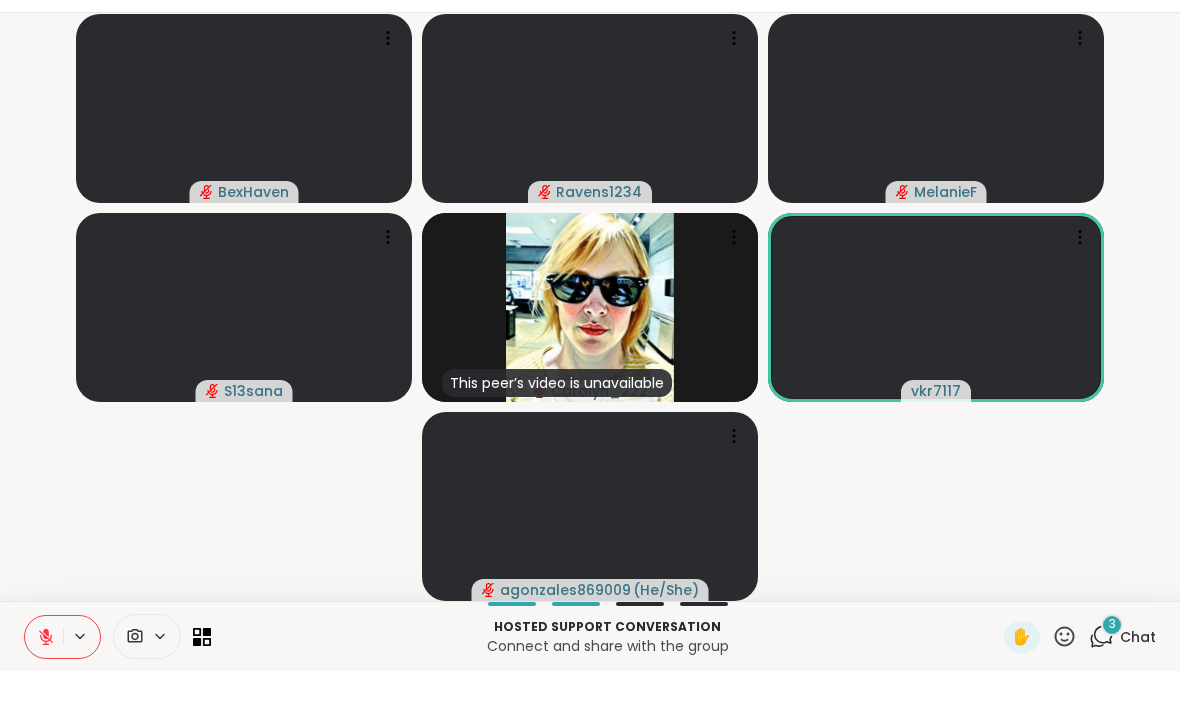 click on "Chat" at bounding box center (1138, 683) 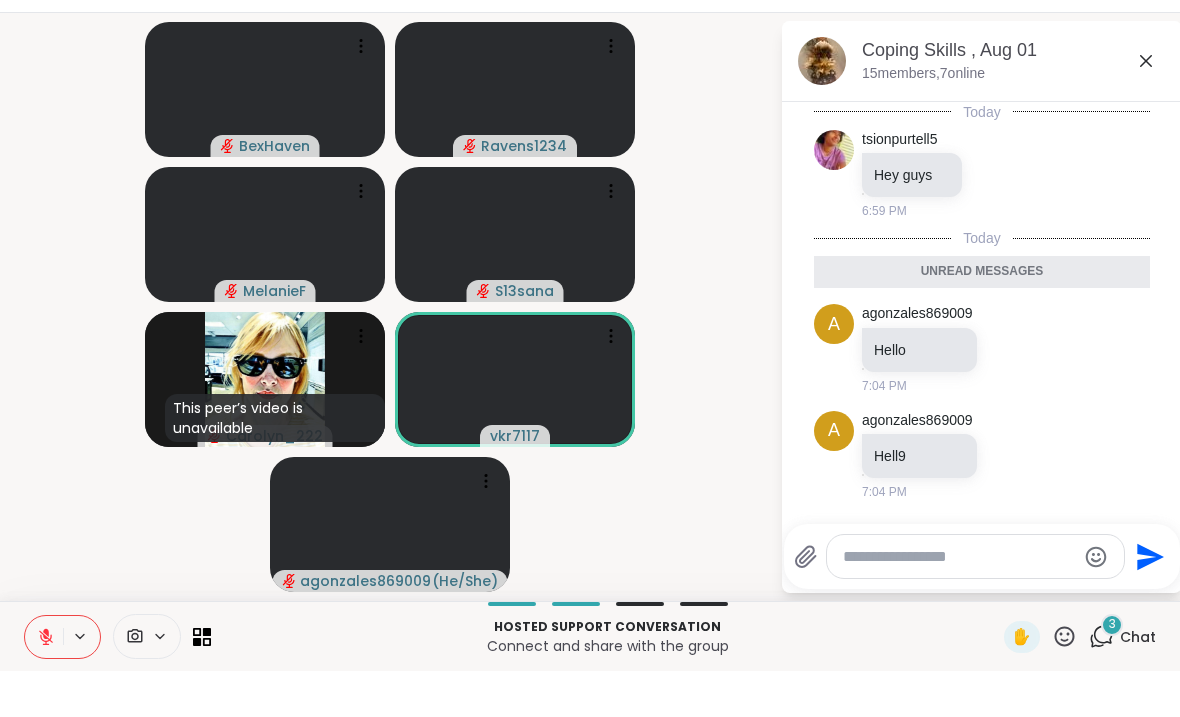 scroll, scrollTop: 101, scrollLeft: 0, axis: vertical 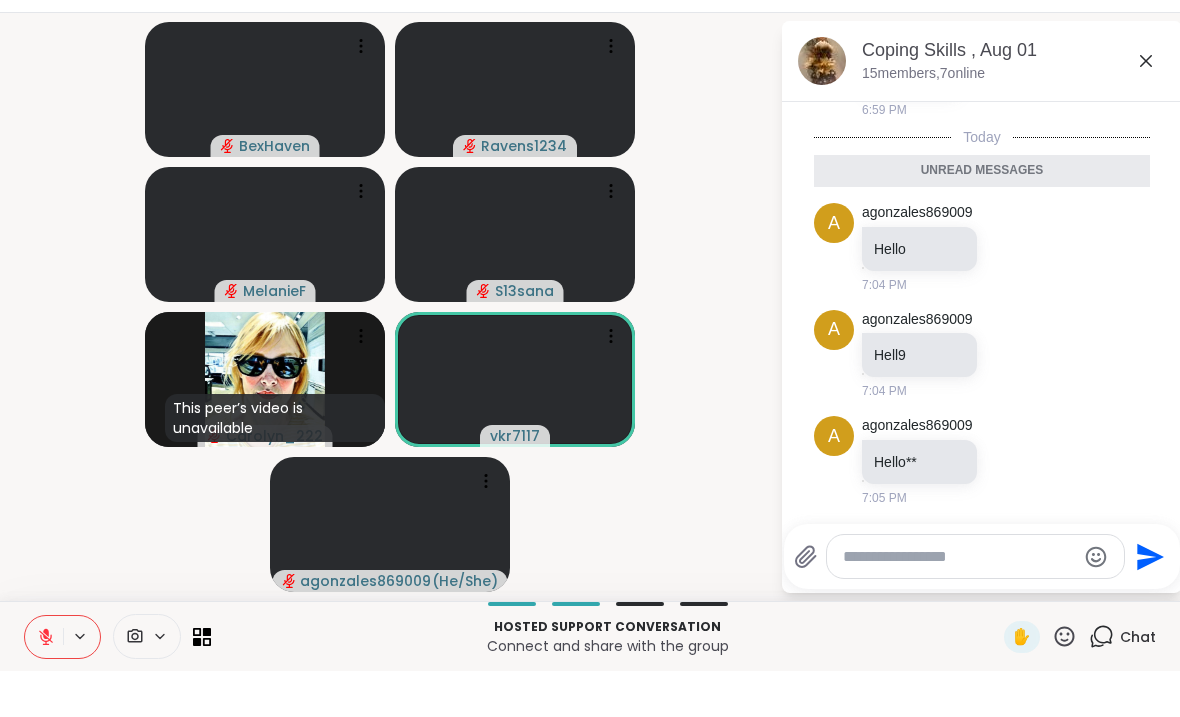 click on "BexHaven Ravens1234 MelanieF S13sana This peer’s video is unavailable Carolyn_222 vkr7117 agonzales869009 ( He/She ) Coping Skills , Aug 01 15 members, 7 online Today tsionpurtell5 Hey guys 6:59 PM Today Unread messages a agonzales869009 Hello 7:04 PM a agonzales869009 Hell9 7:04 PM a agonzales869009 Hello** 7:05 PM Send" at bounding box center [590, 353] 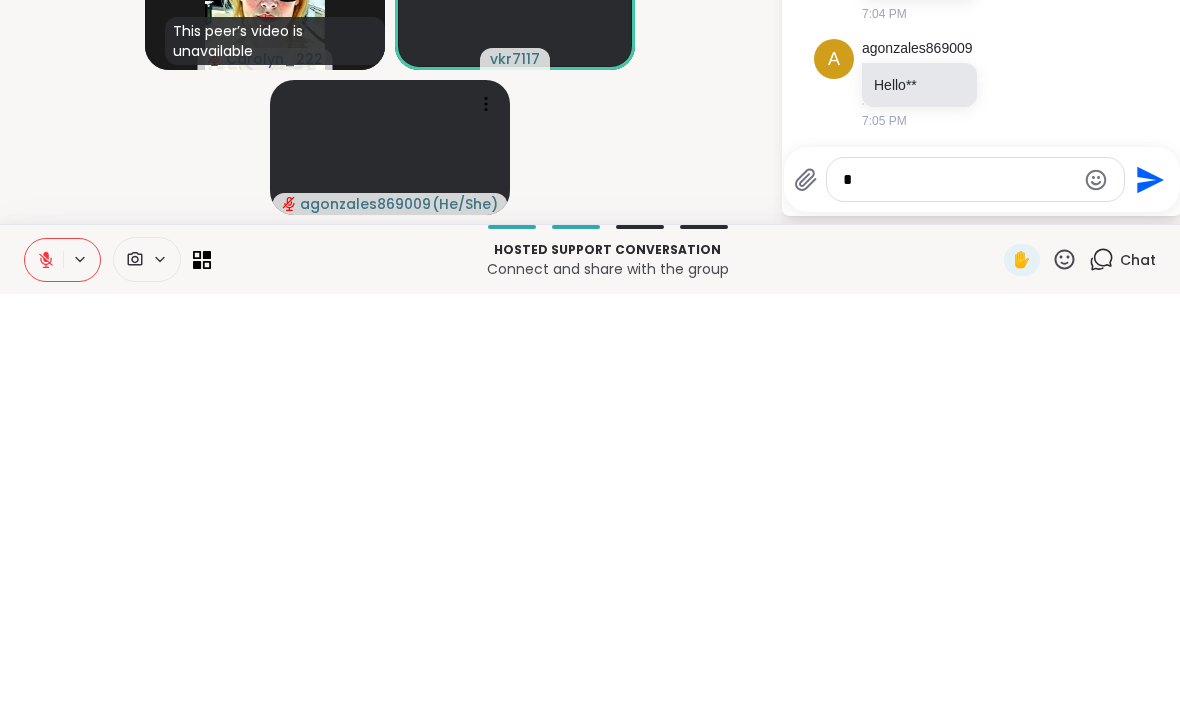 scroll, scrollTop: 0, scrollLeft: 0, axis: both 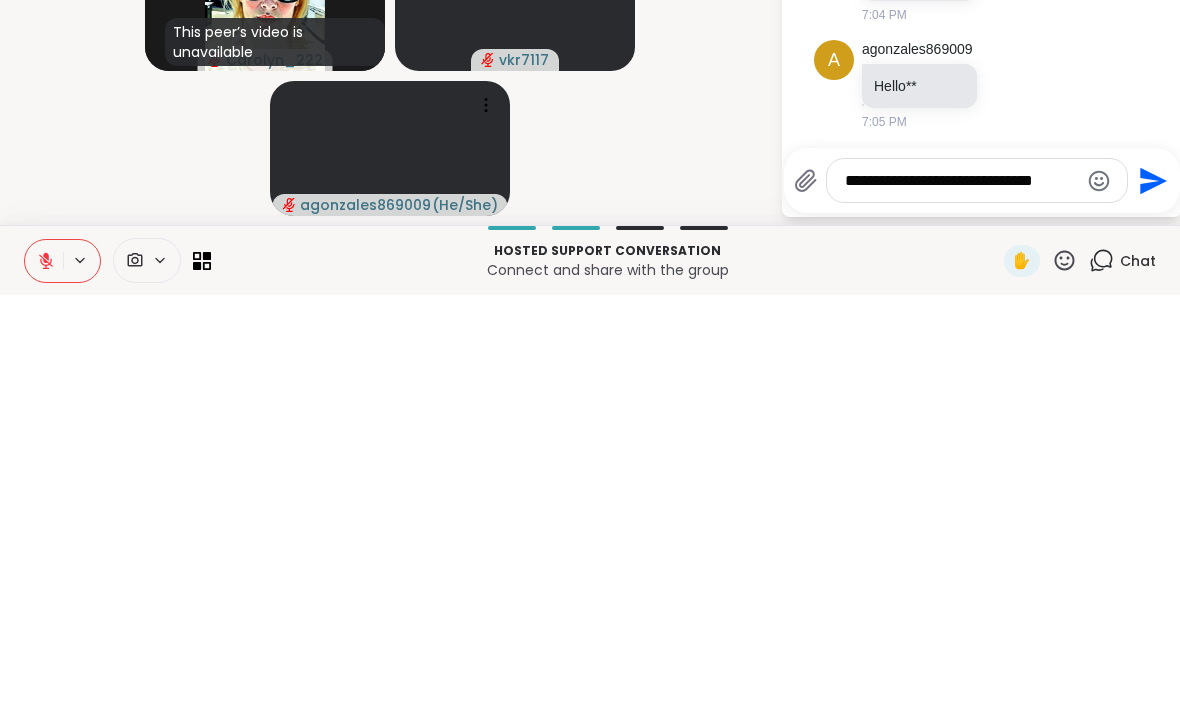 type on "**********" 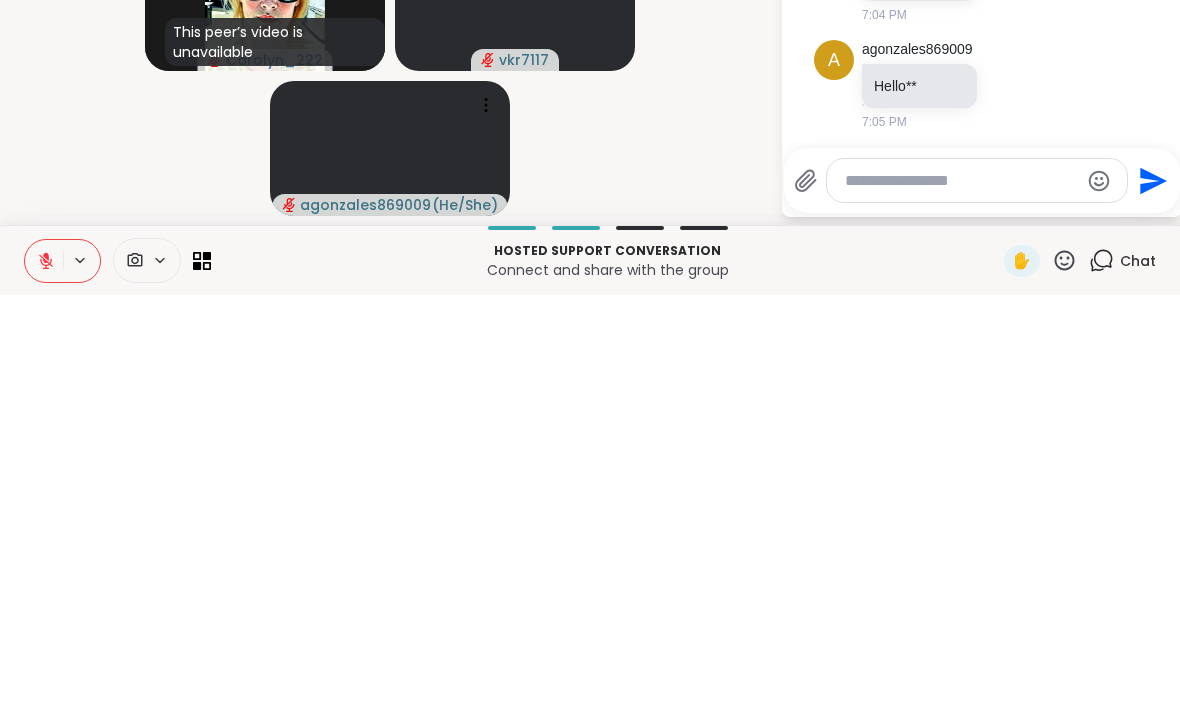 scroll, scrollTop: 180, scrollLeft: 0, axis: vertical 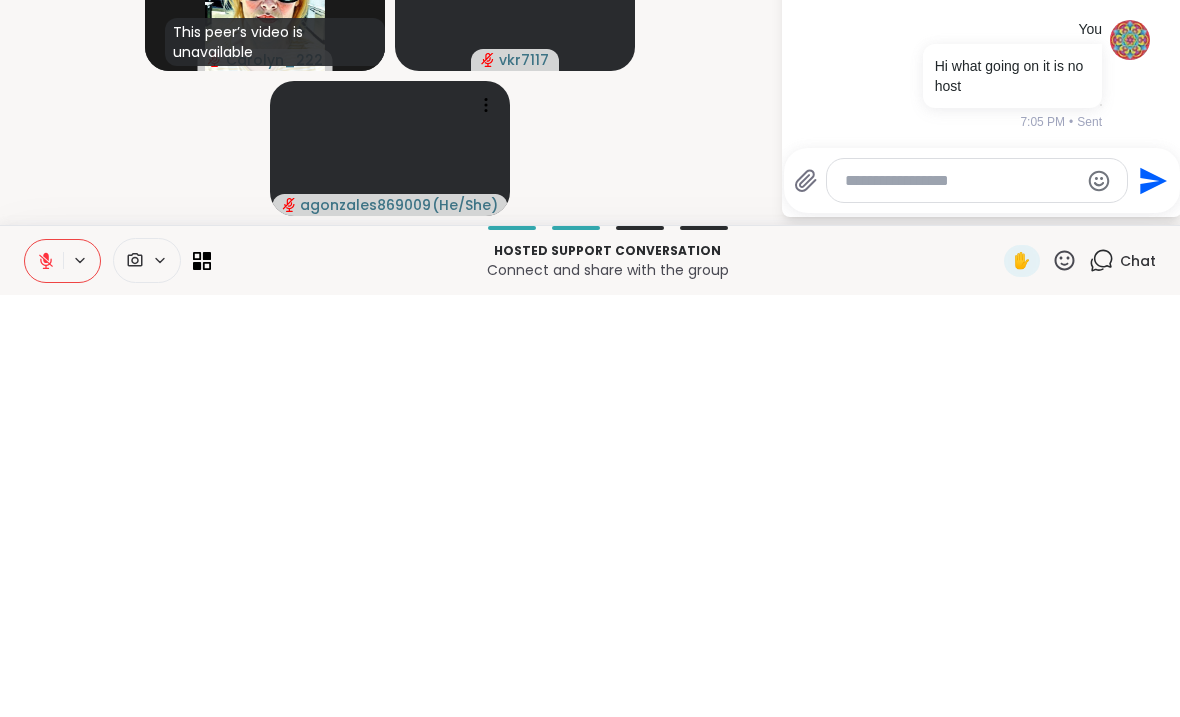 click 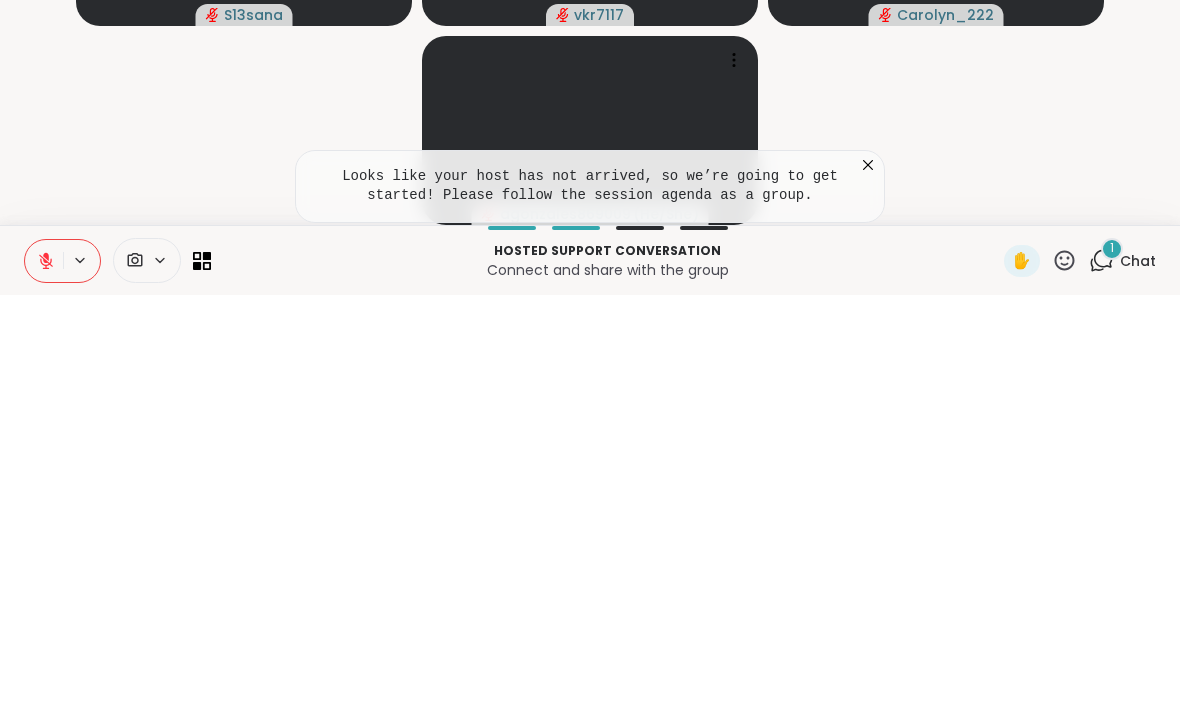 click on "Chat" at bounding box center [1138, 683] 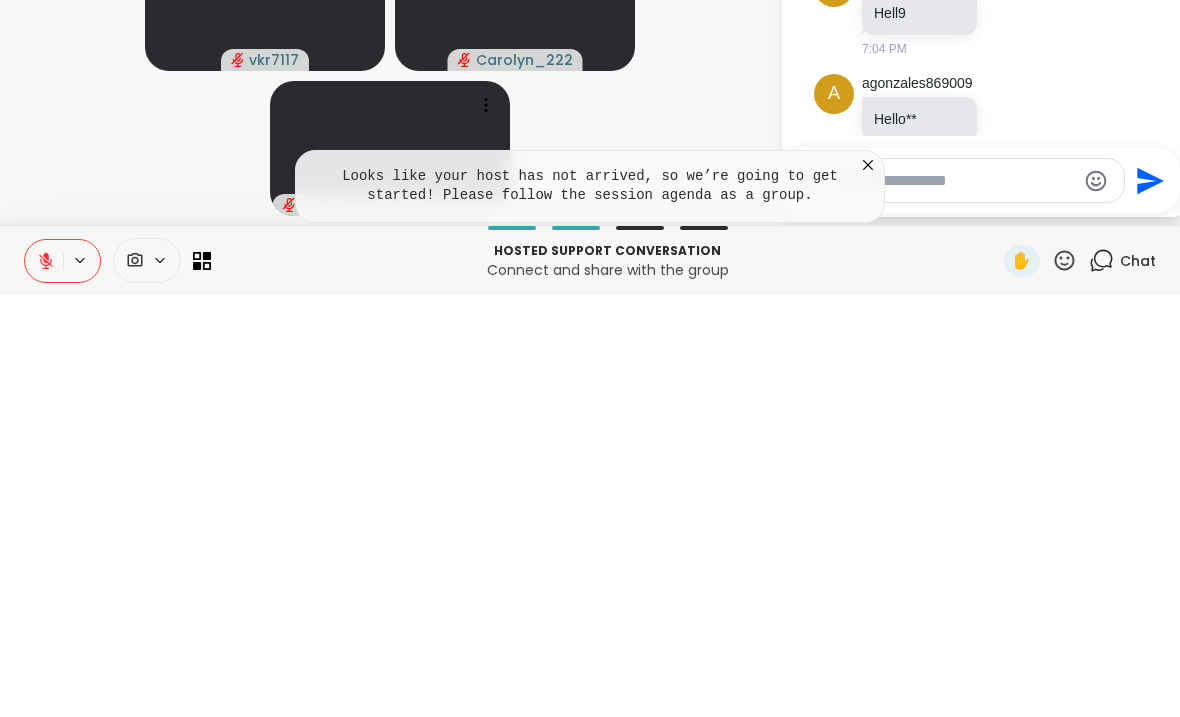 scroll, scrollTop: 373, scrollLeft: 0, axis: vertical 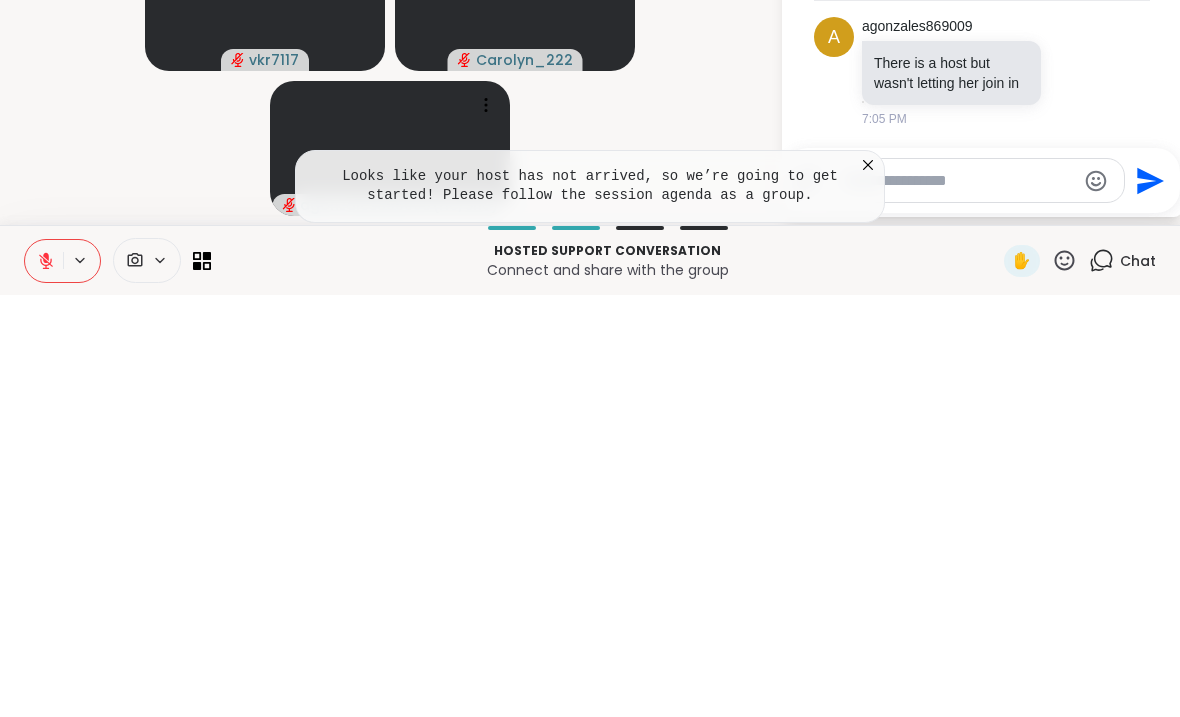 click on "Chat" at bounding box center [1138, 683] 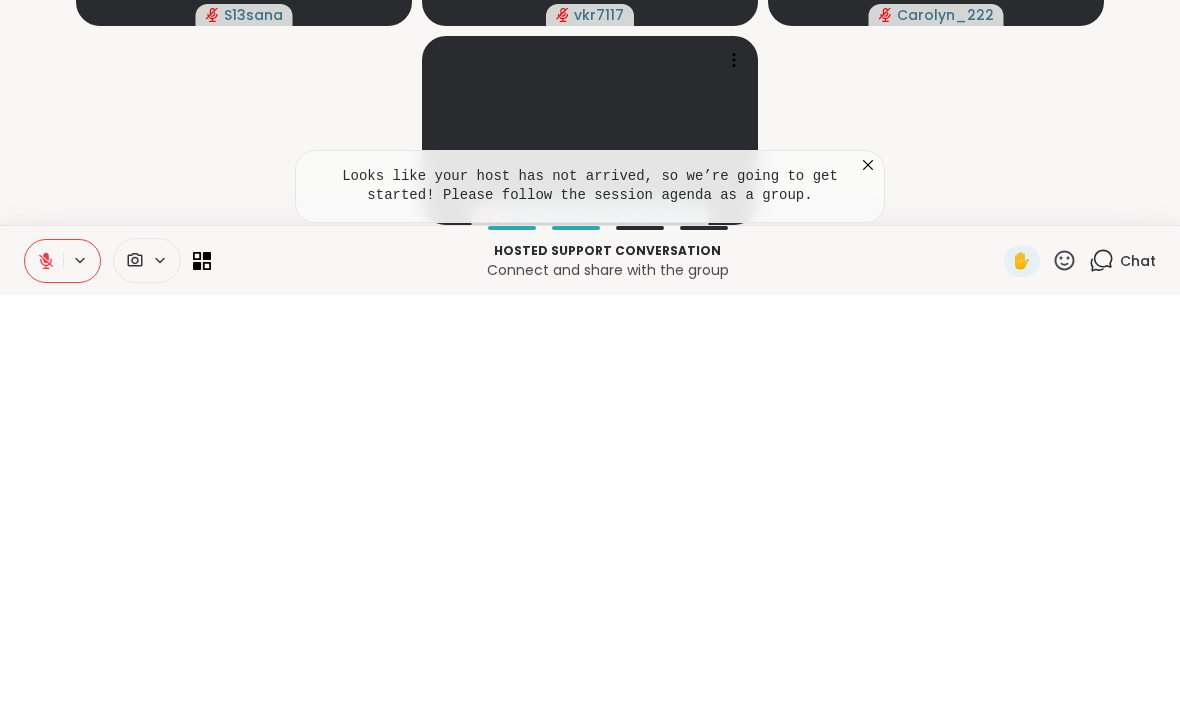 click on "Chat" at bounding box center (1138, 683) 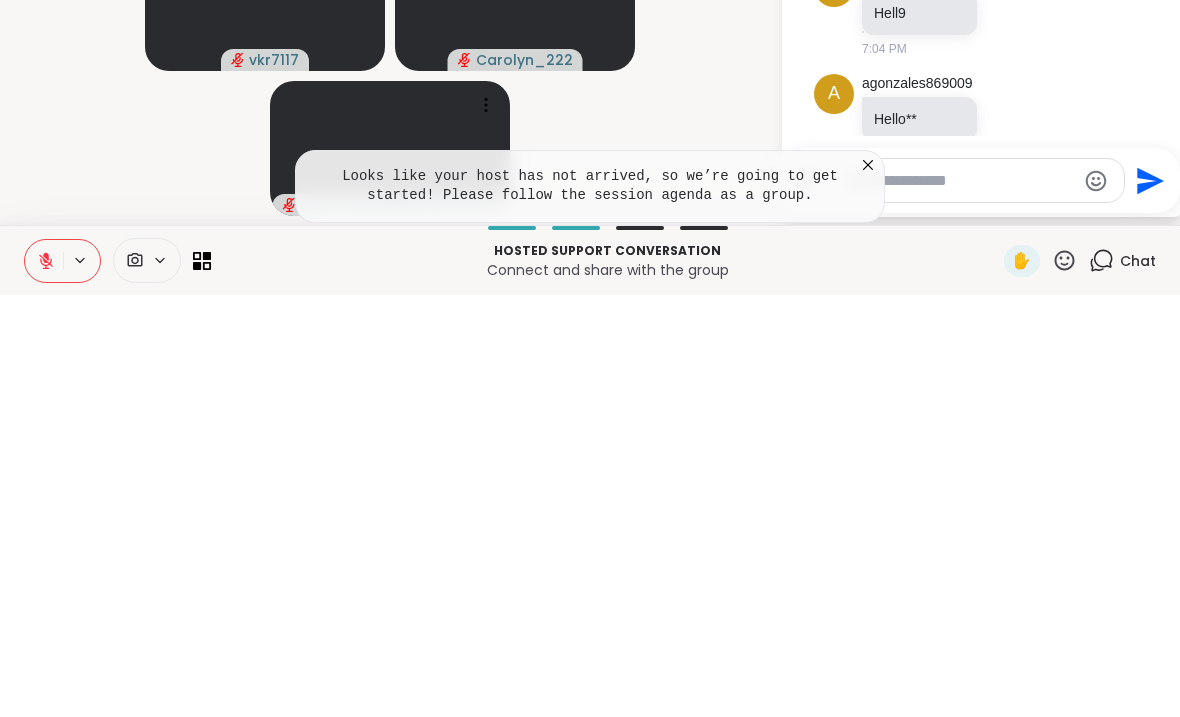 scroll, scrollTop: 306, scrollLeft: 0, axis: vertical 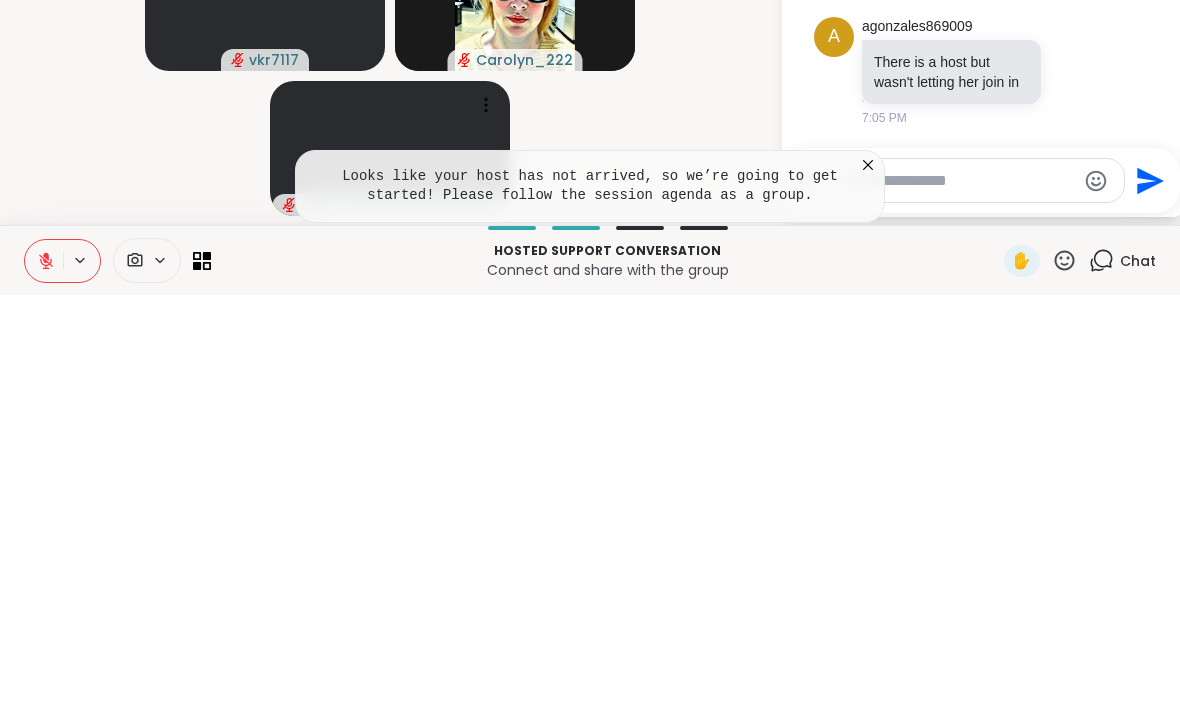 click 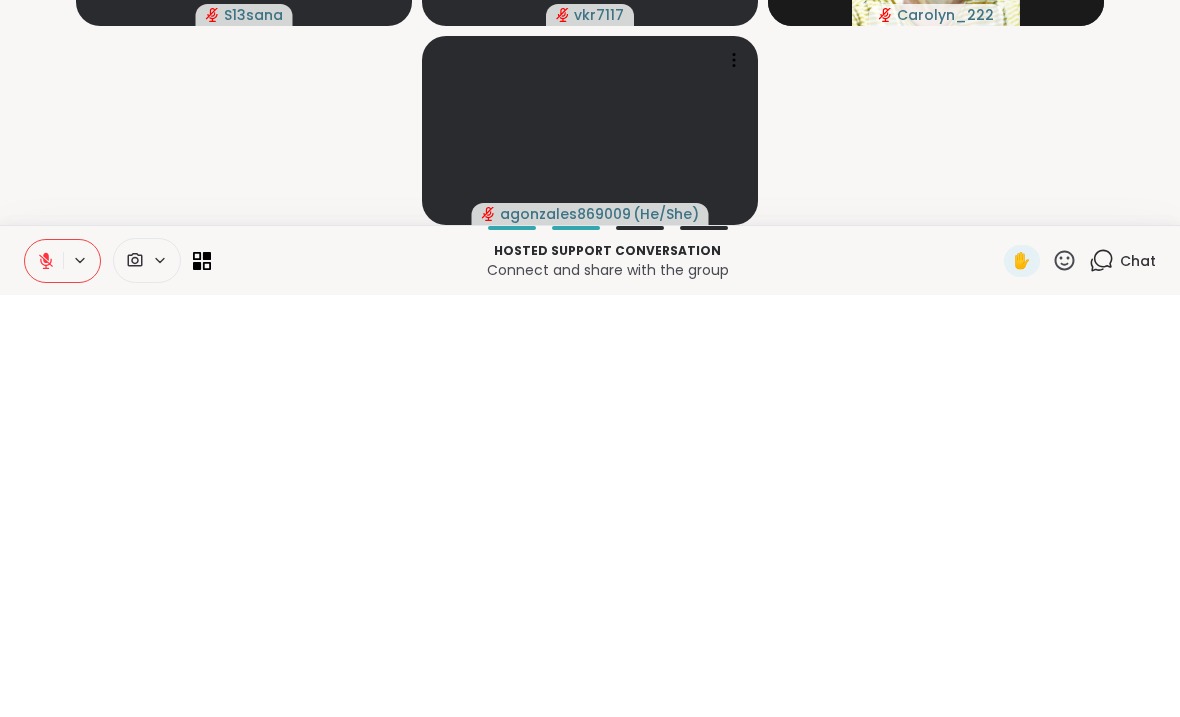 click at bounding box center (44, 683) 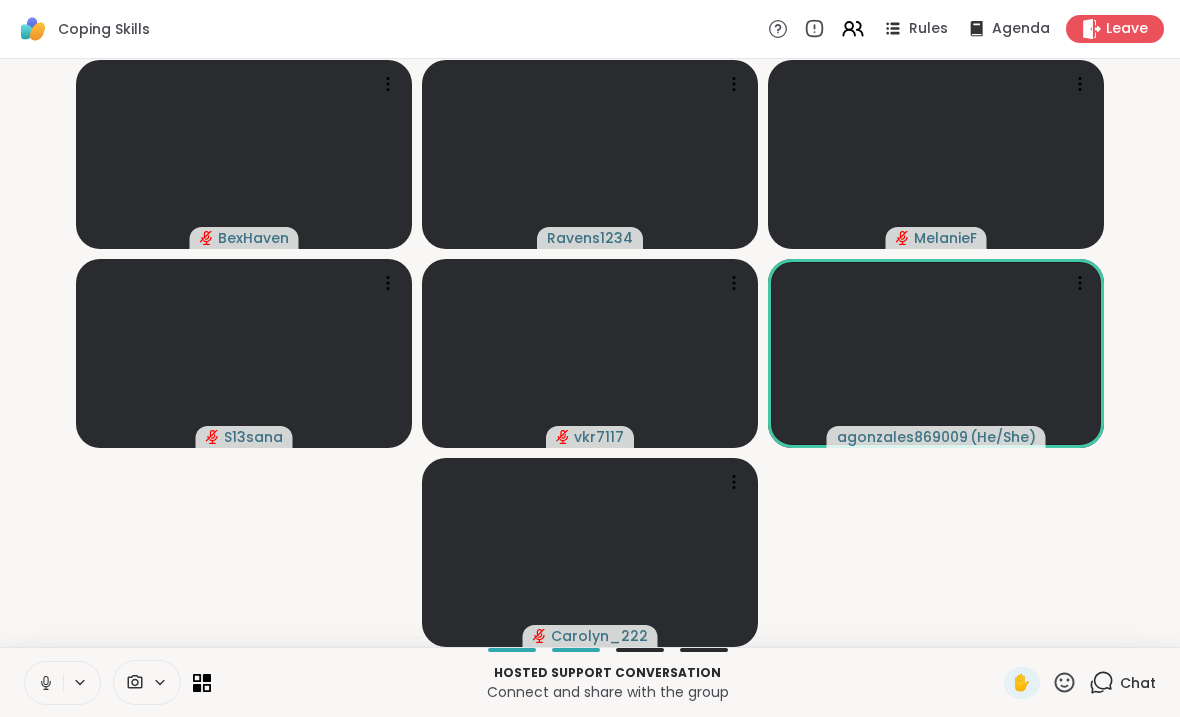 click 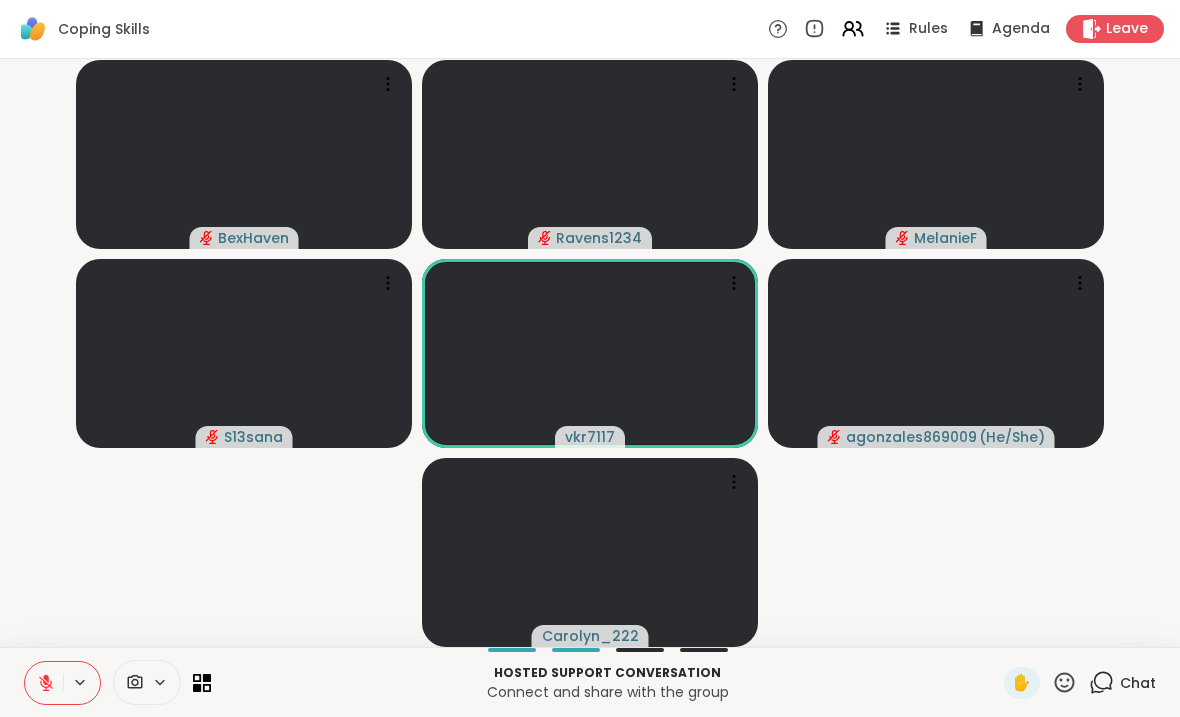 click at bounding box center [44, 683] 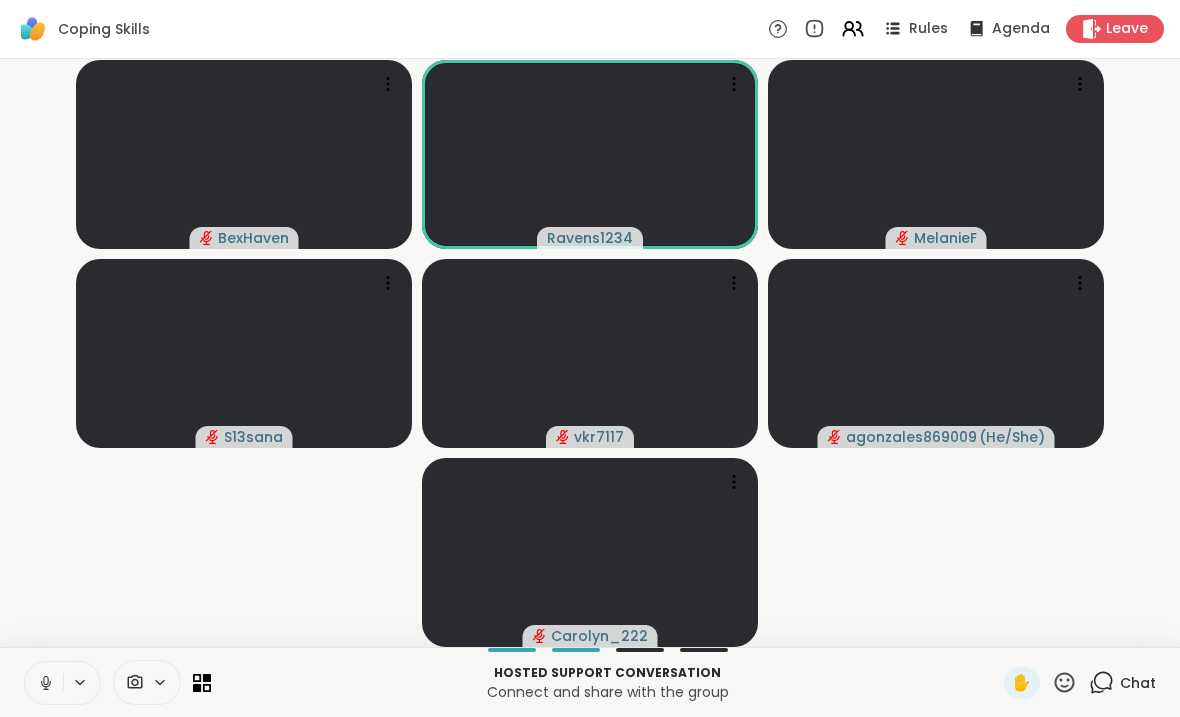 click at bounding box center (44, 683) 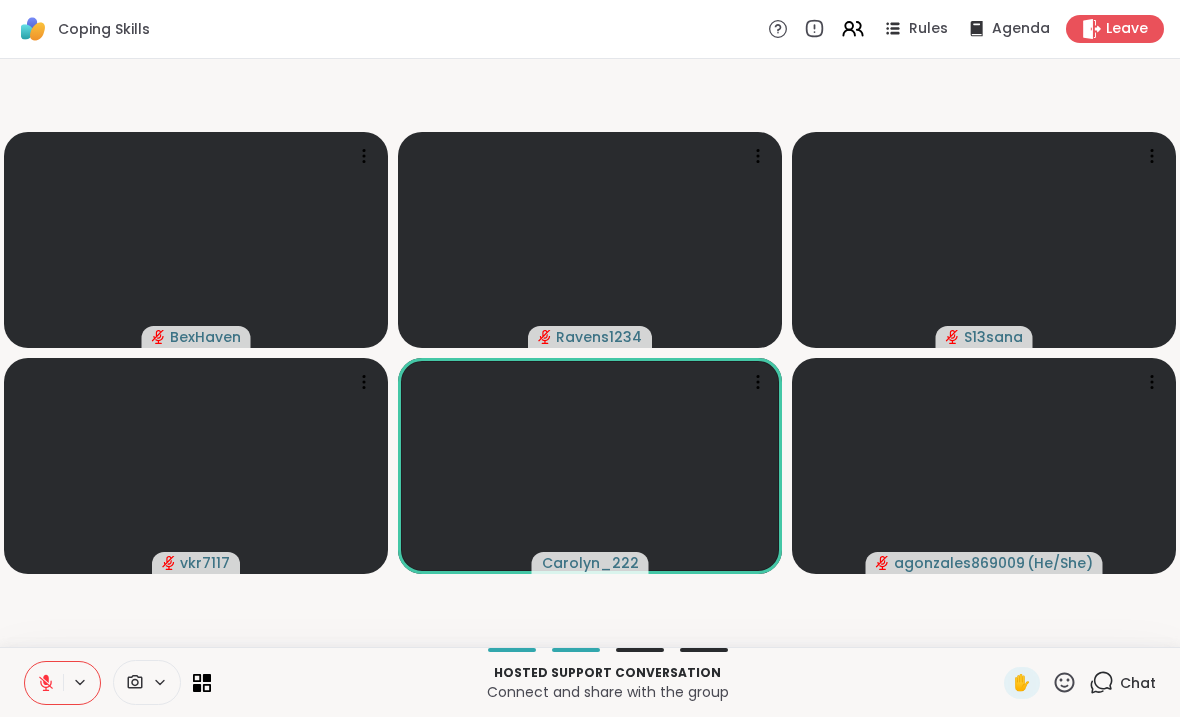click on "Chat" at bounding box center (1138, 683) 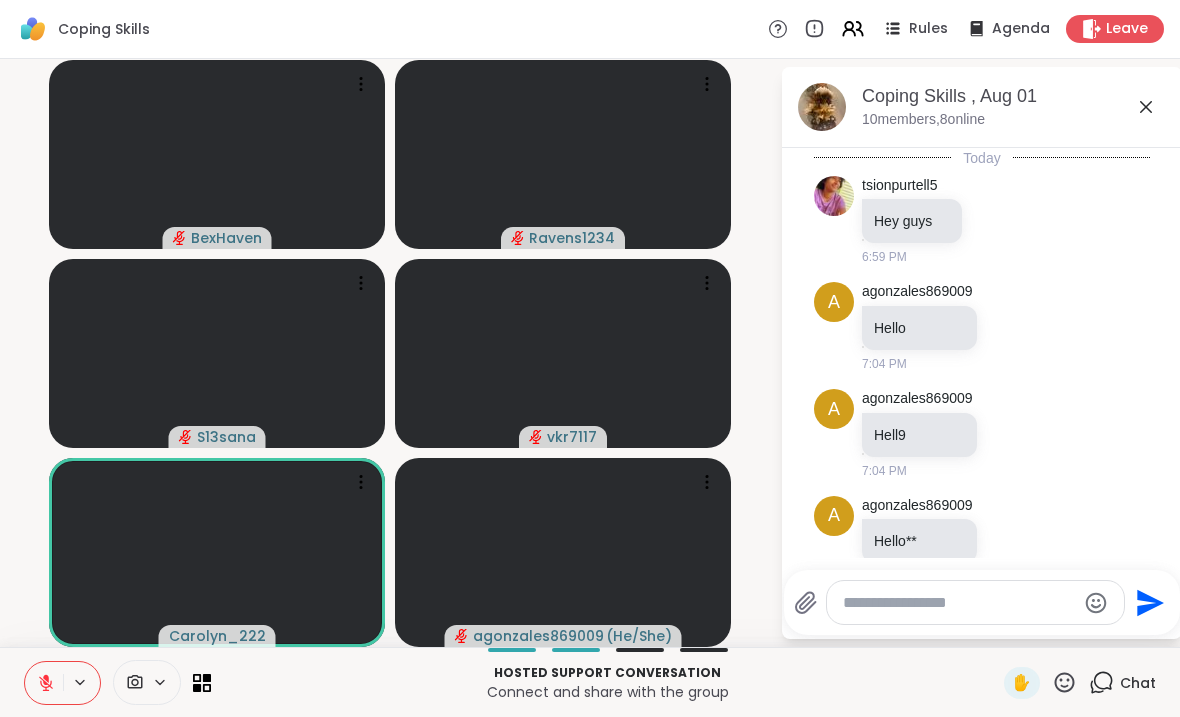 scroll, scrollTop: 306, scrollLeft: 0, axis: vertical 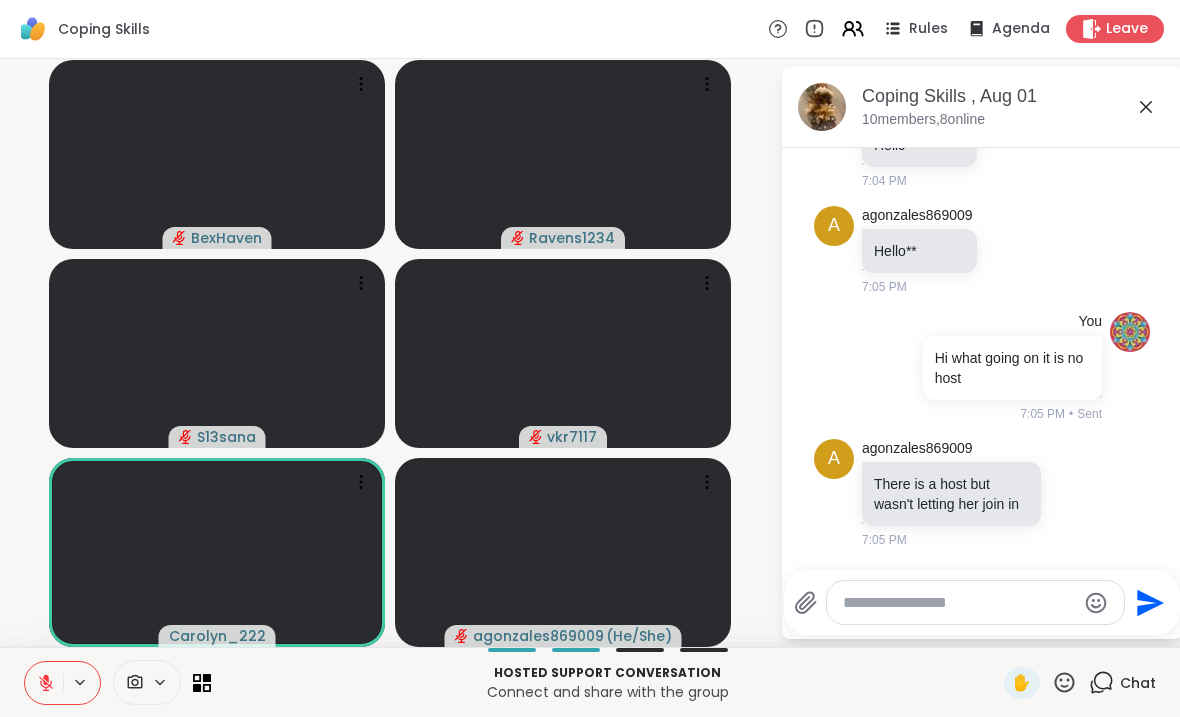 click at bounding box center (959, 603) 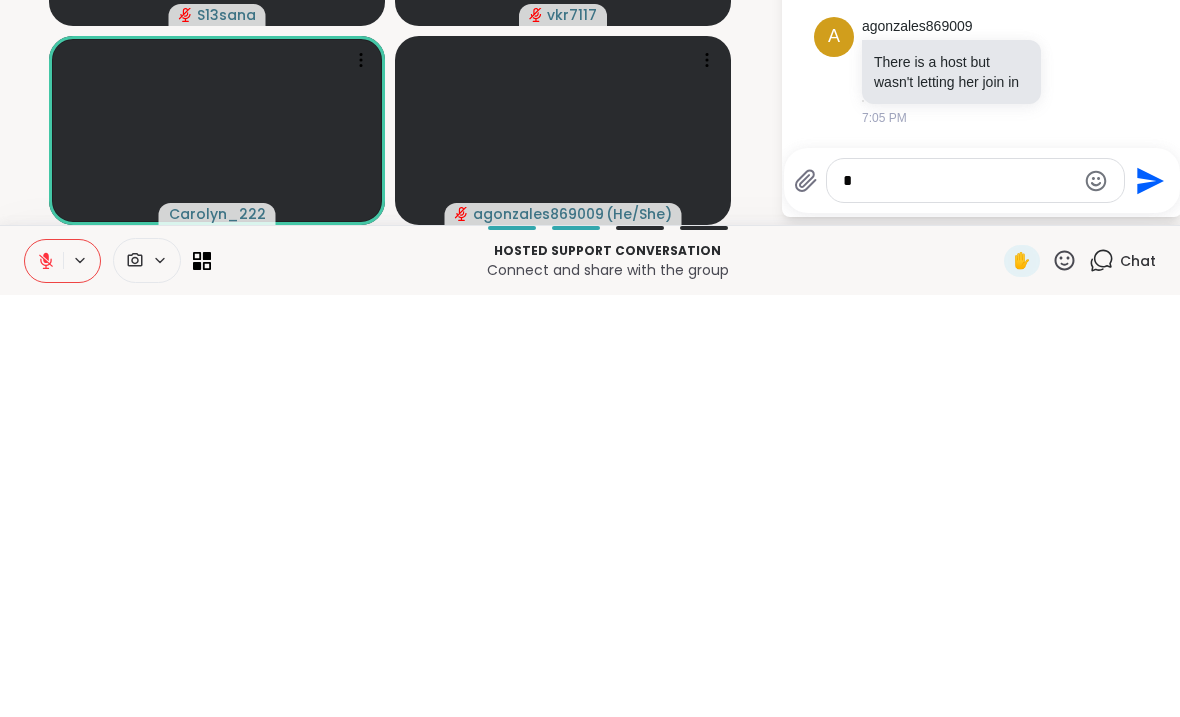 scroll, scrollTop: 0, scrollLeft: 0, axis: both 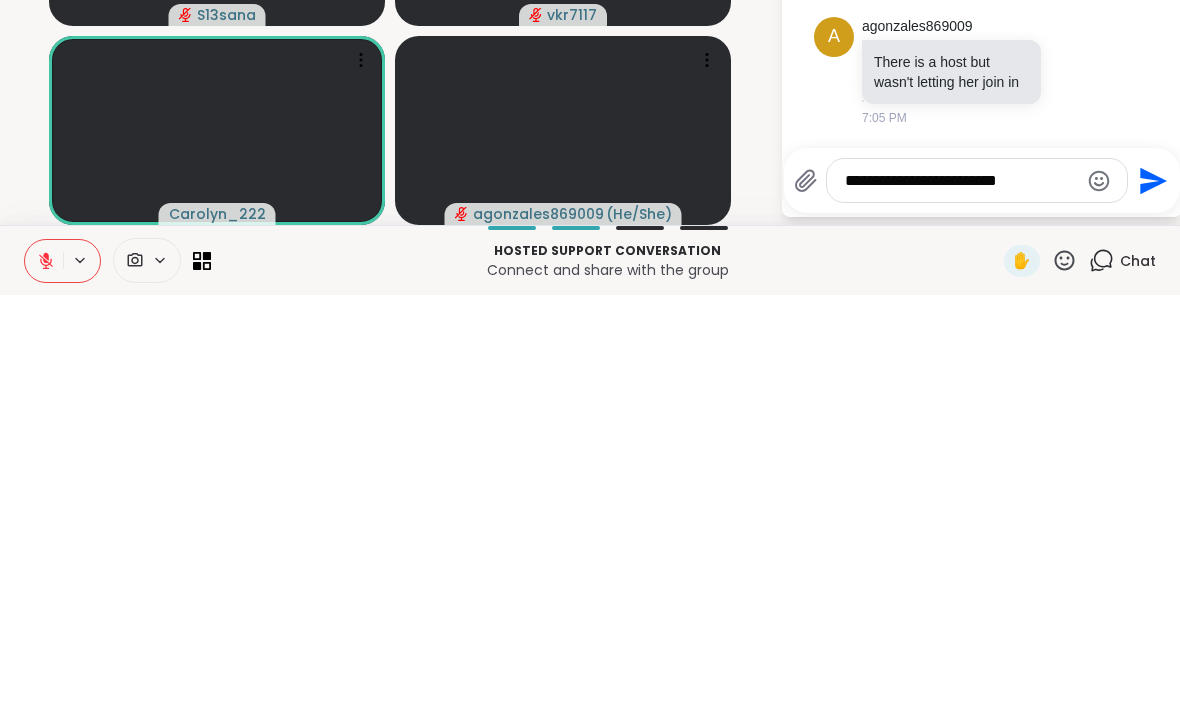 type on "**********" 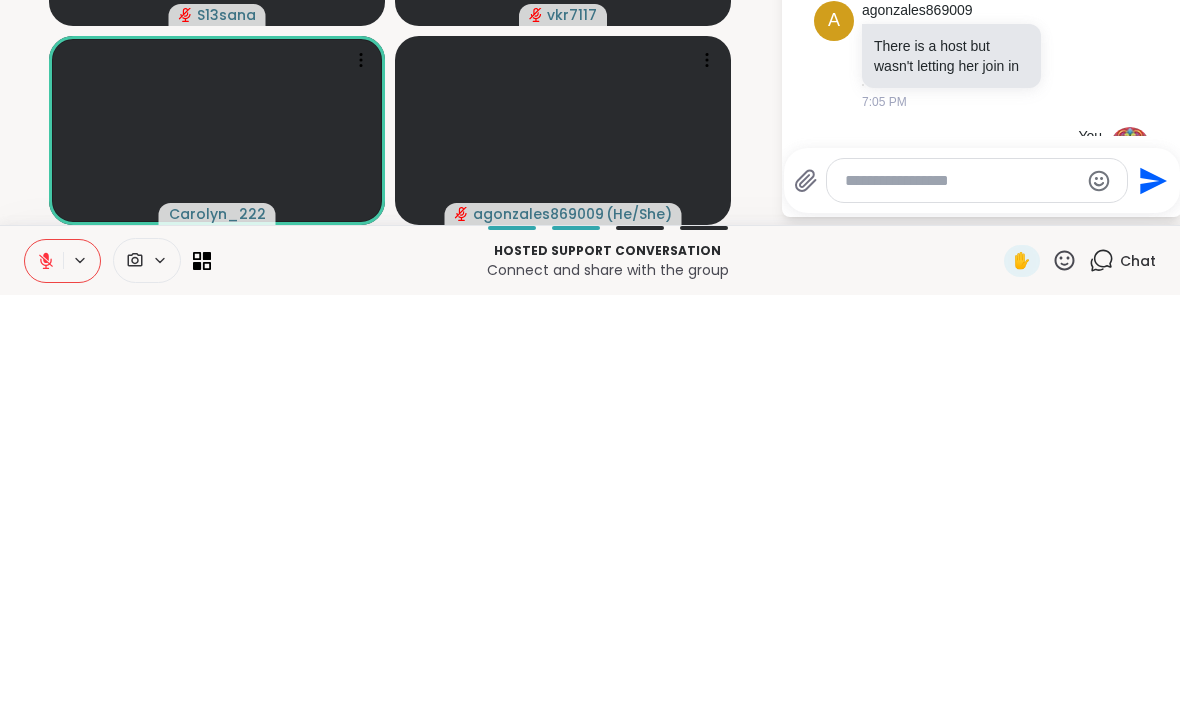 scroll, scrollTop: 432, scrollLeft: 0, axis: vertical 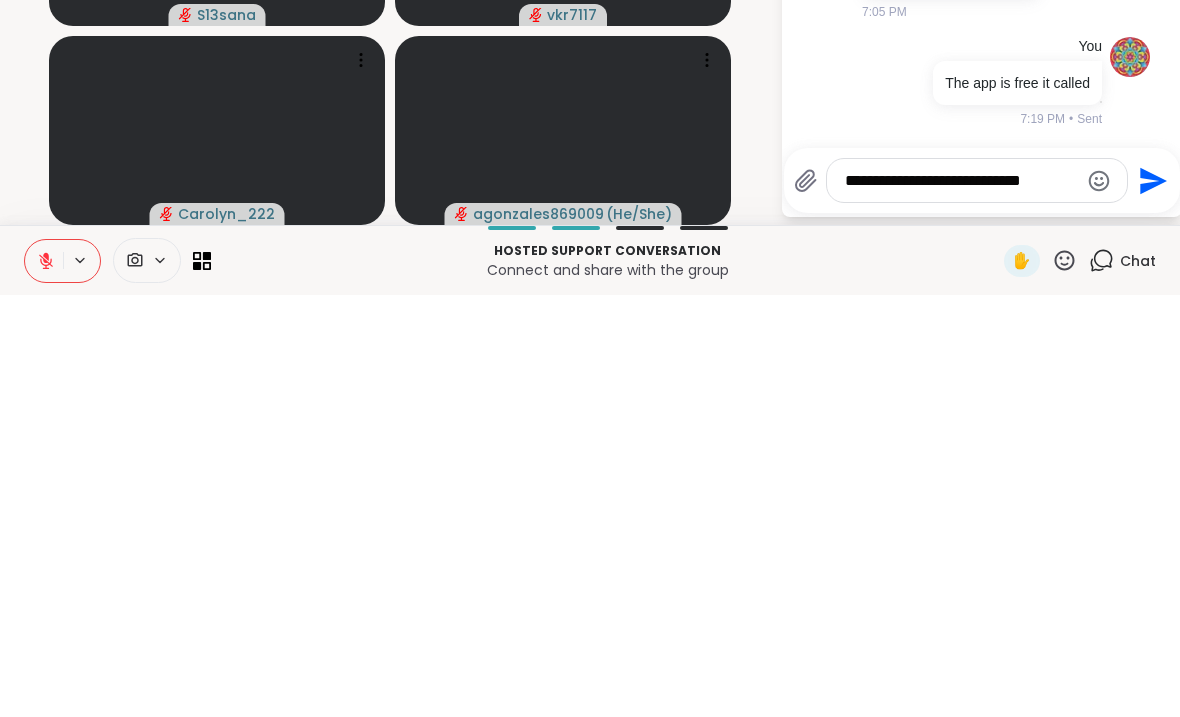 type on "**********" 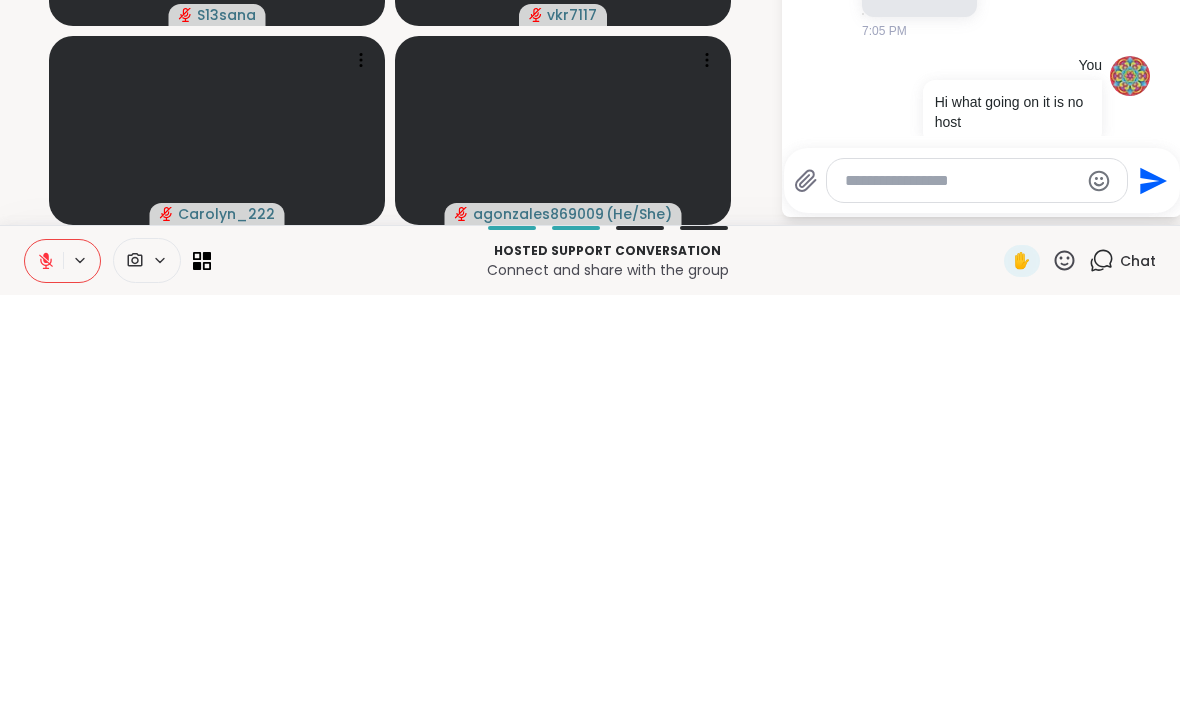 scroll, scrollTop: 0, scrollLeft: 0, axis: both 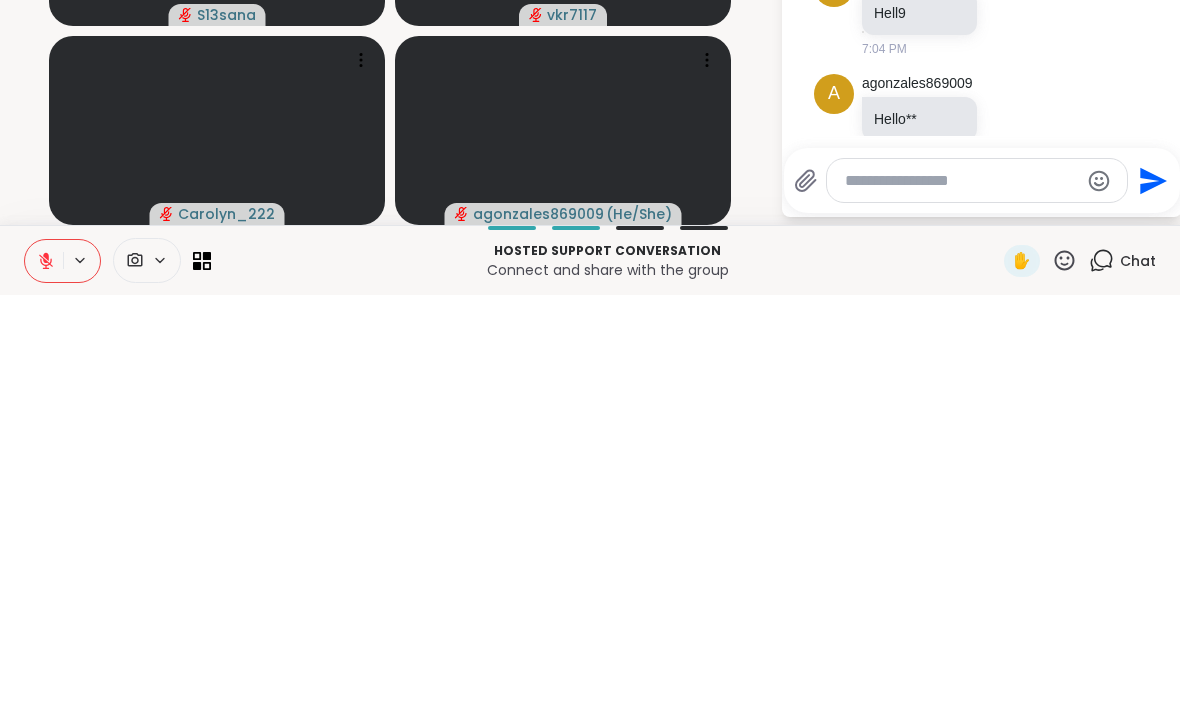 click on "Coping Skills , Aug 01 10  members,  8  online" at bounding box center (982, 107) 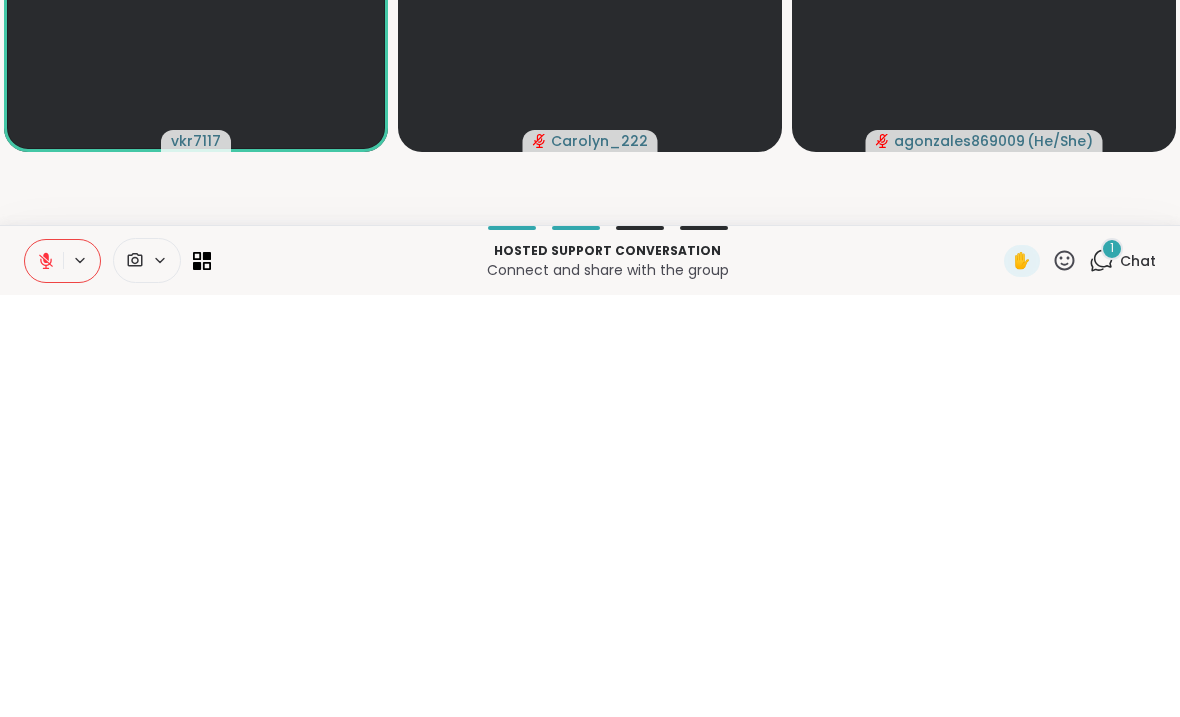 click on "Chat" at bounding box center [1138, 683] 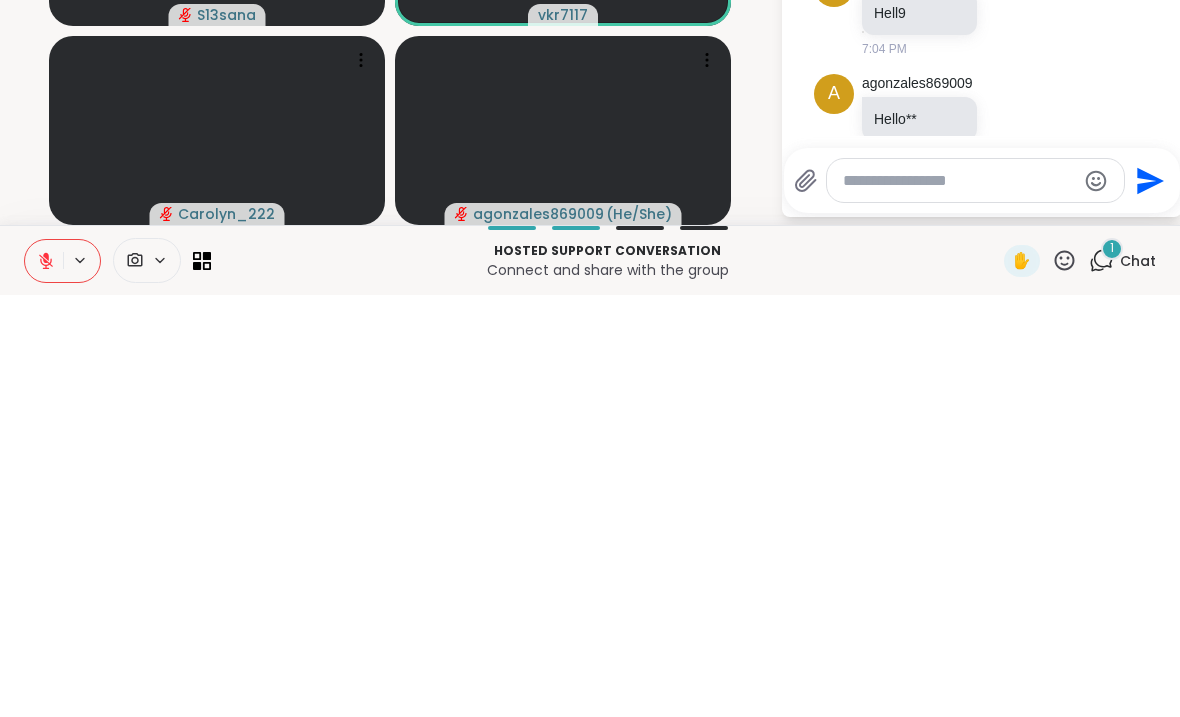 scroll, scrollTop: 731, scrollLeft: 0, axis: vertical 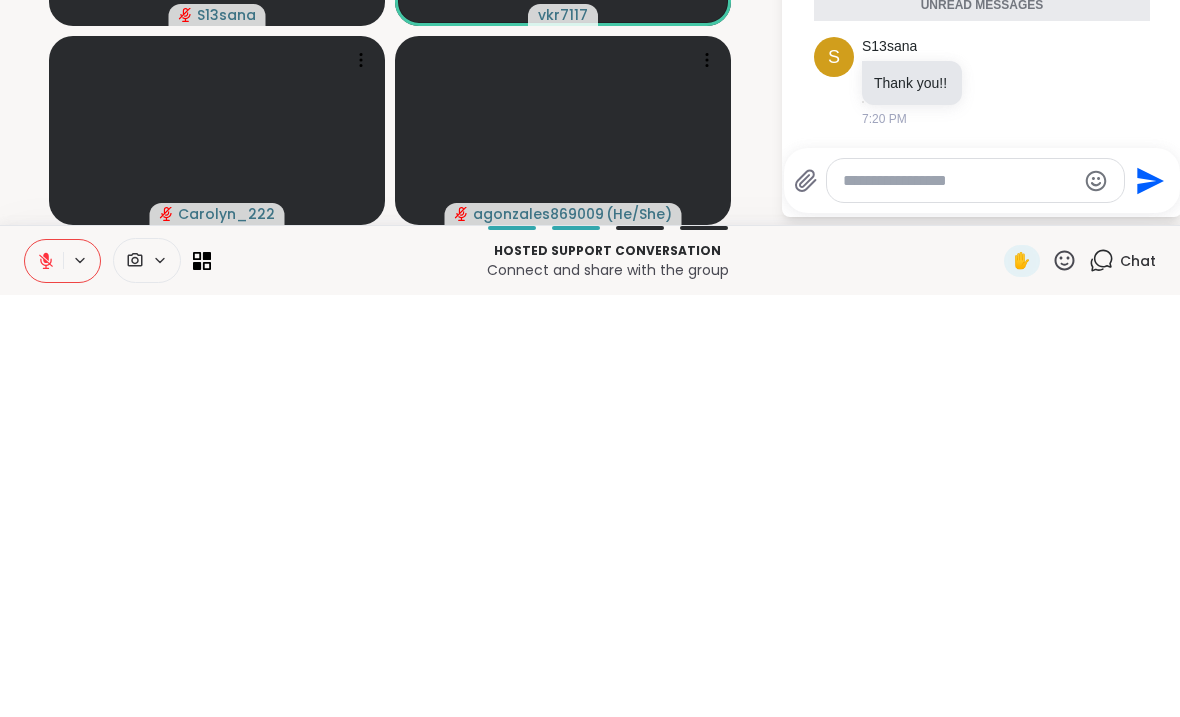 click at bounding box center [959, 603] 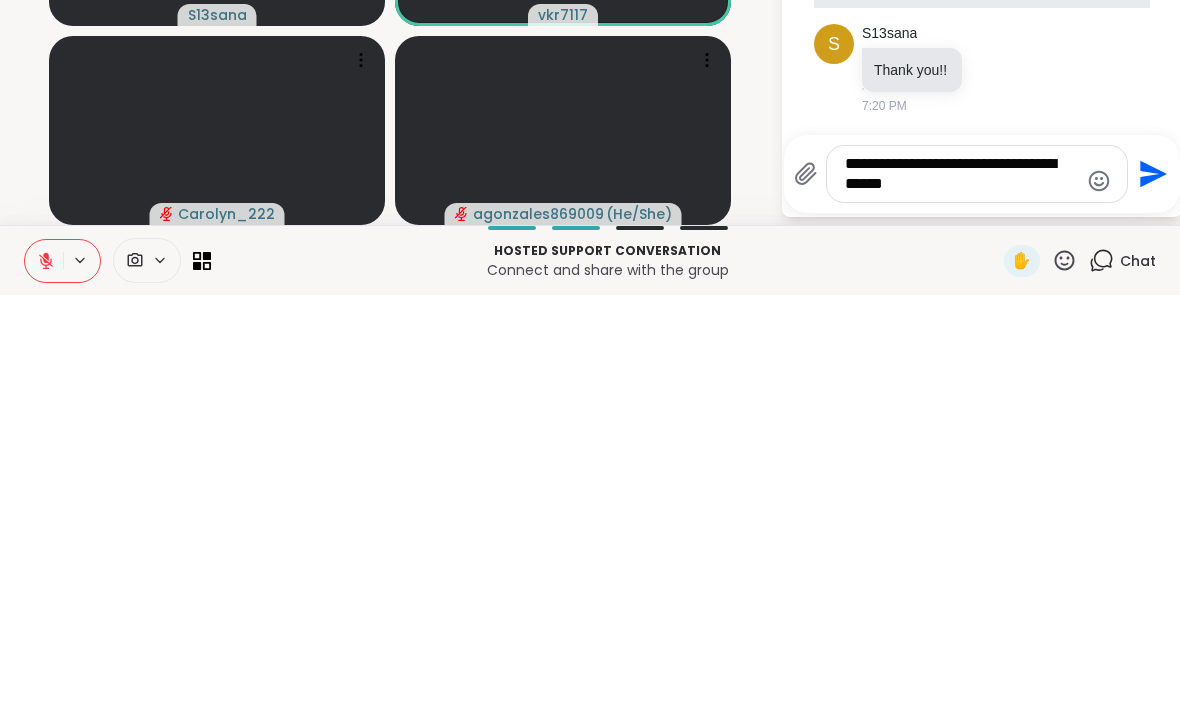 type on "**********" 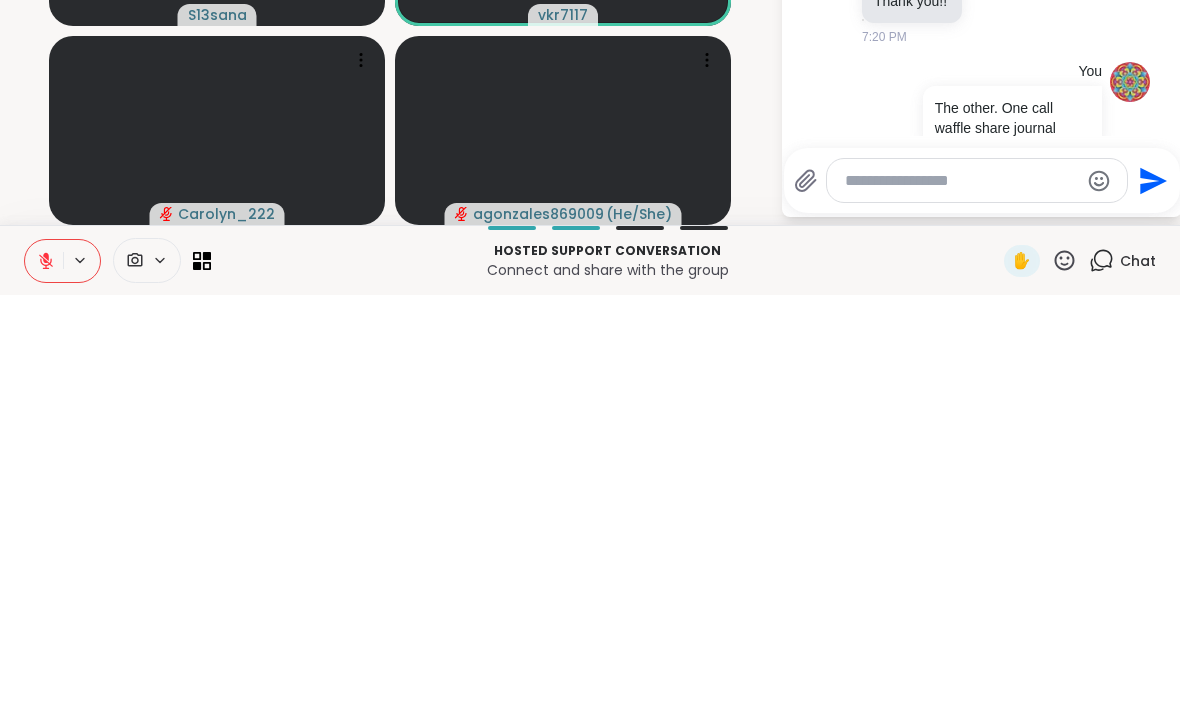 scroll, scrollTop: 810, scrollLeft: 0, axis: vertical 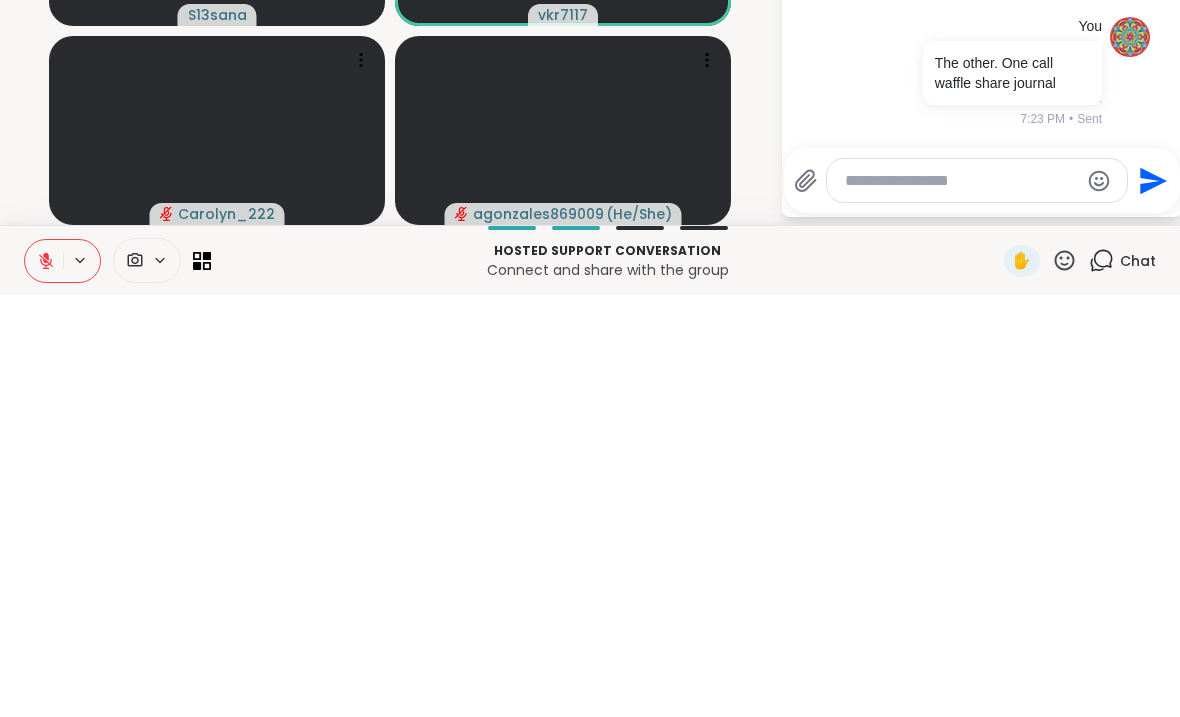 click 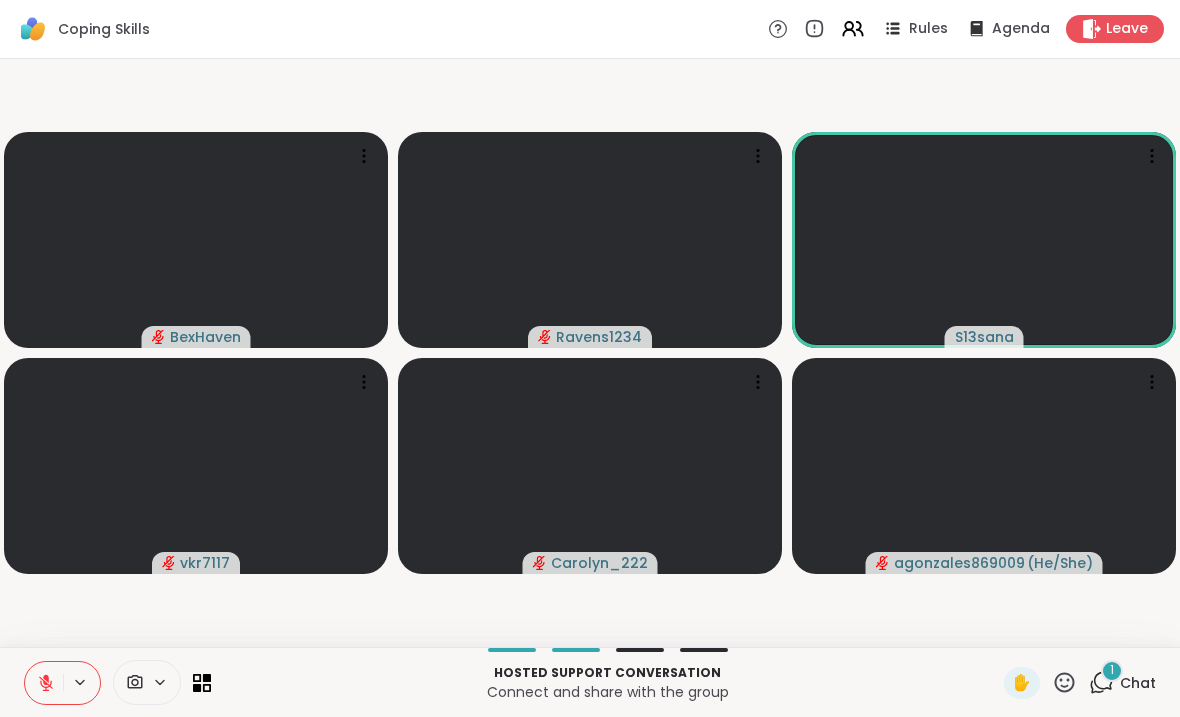 click on "Chat" at bounding box center [1138, 683] 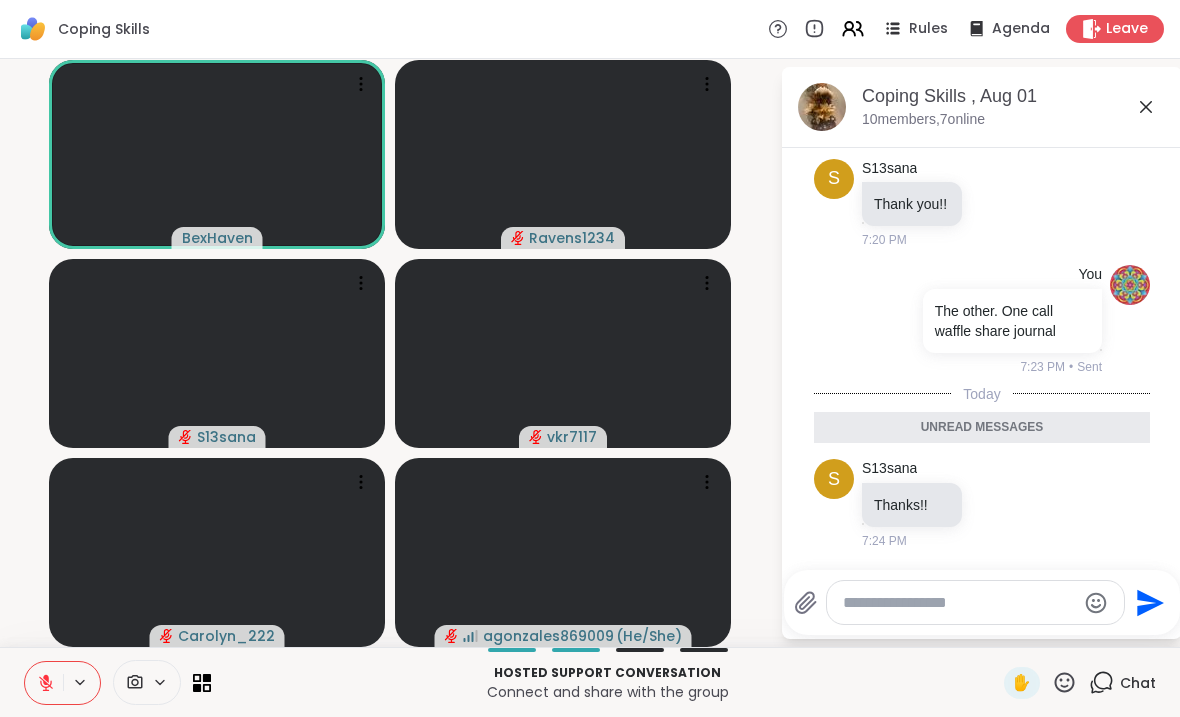 scroll, scrollTop: 963, scrollLeft: 0, axis: vertical 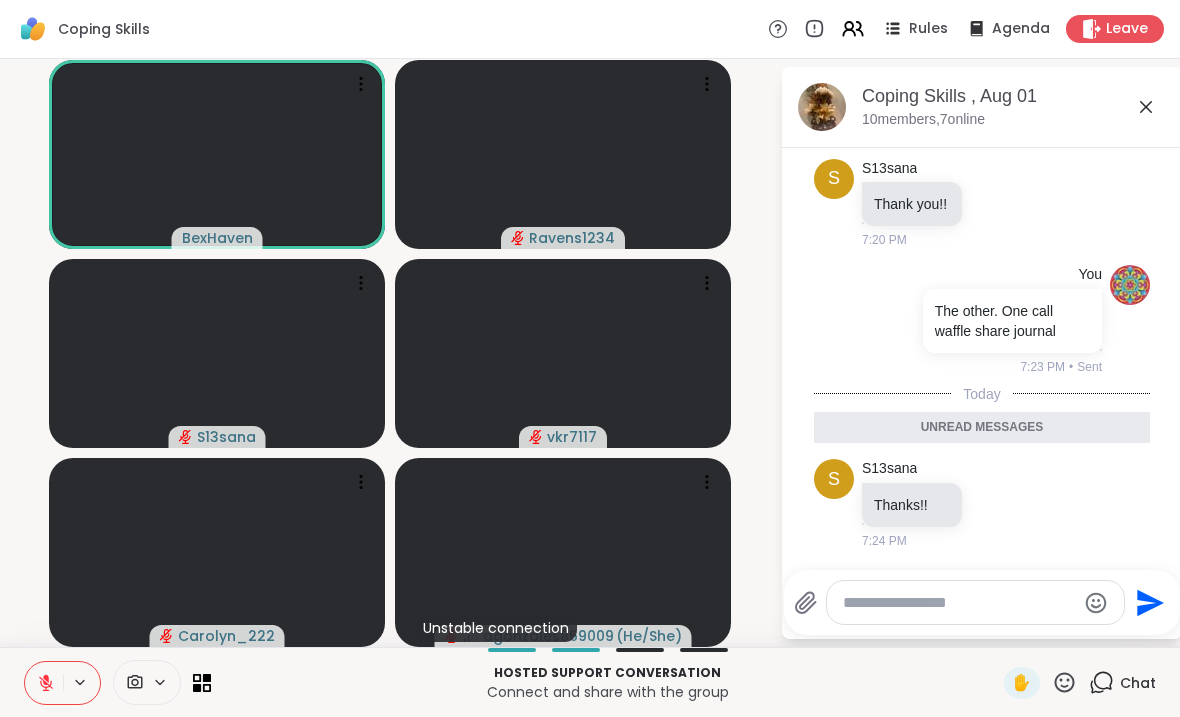 click on "Rules Agenda Leave" at bounding box center [966, 29] 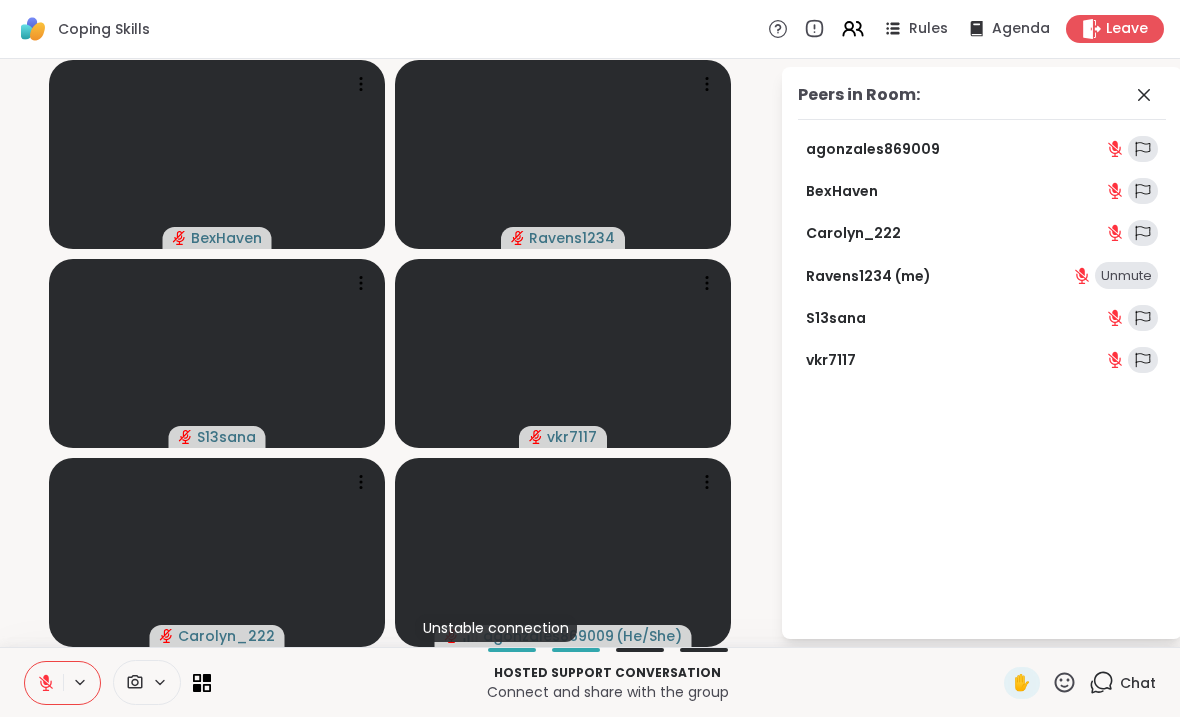 click 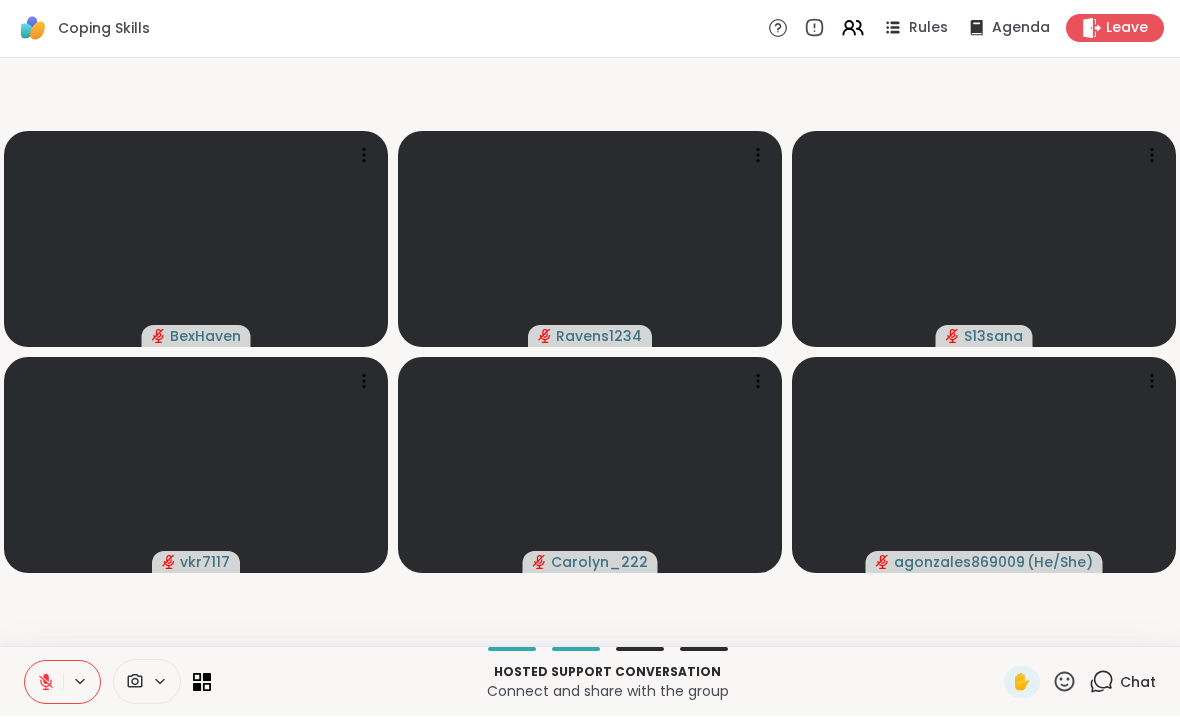 click 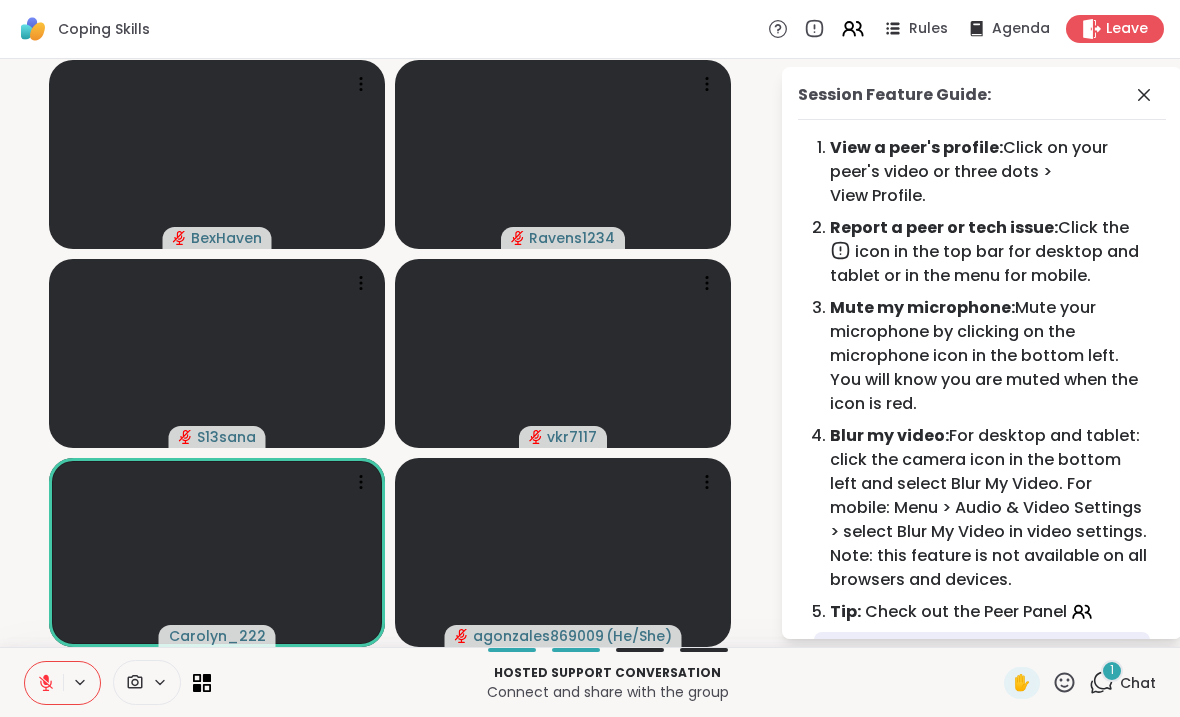 click on "Chat" at bounding box center [1138, 683] 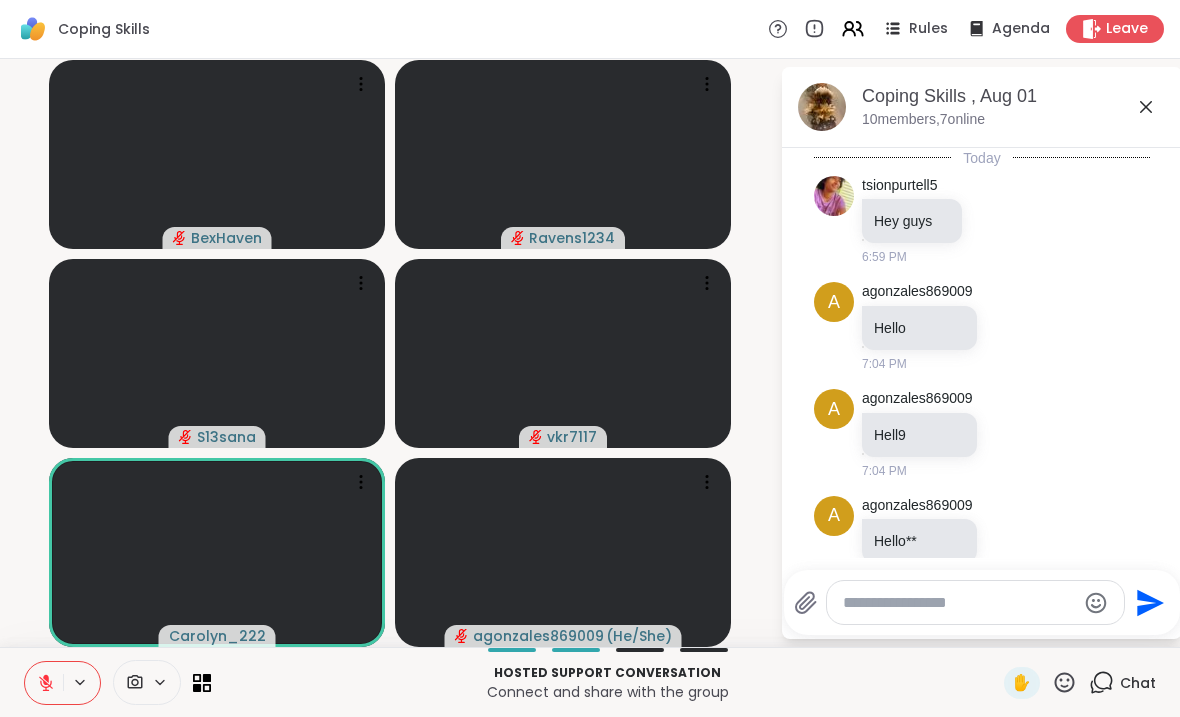 scroll, scrollTop: 1217, scrollLeft: 0, axis: vertical 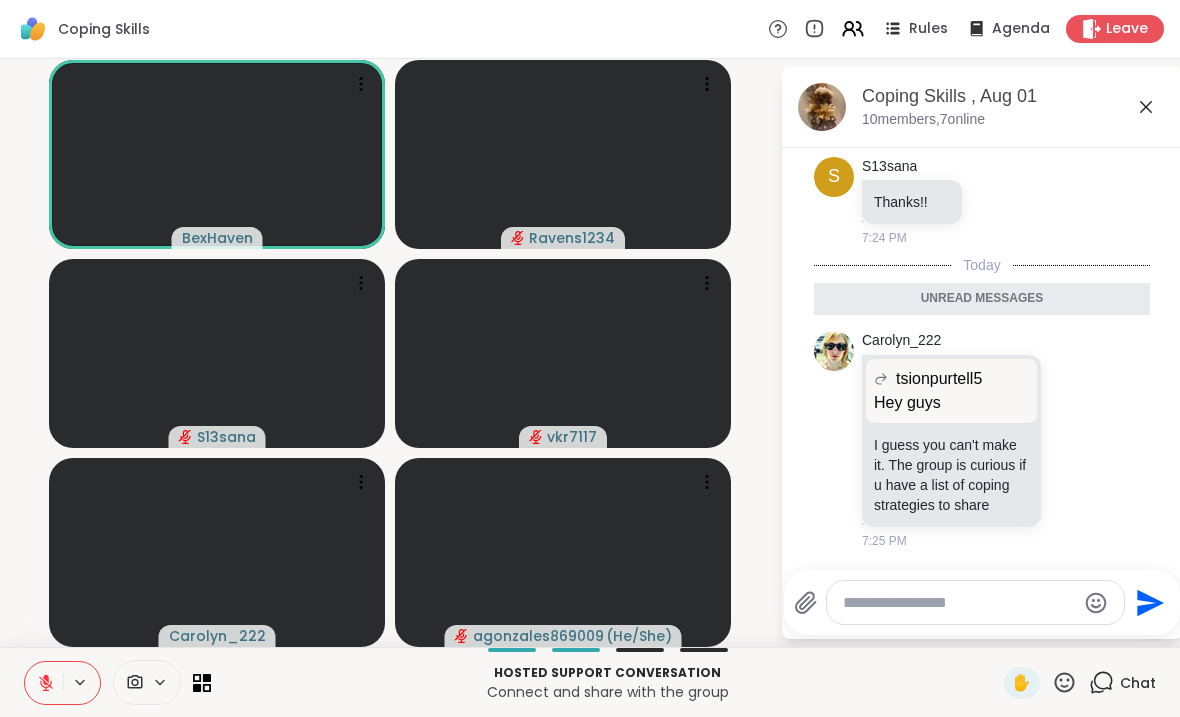 click 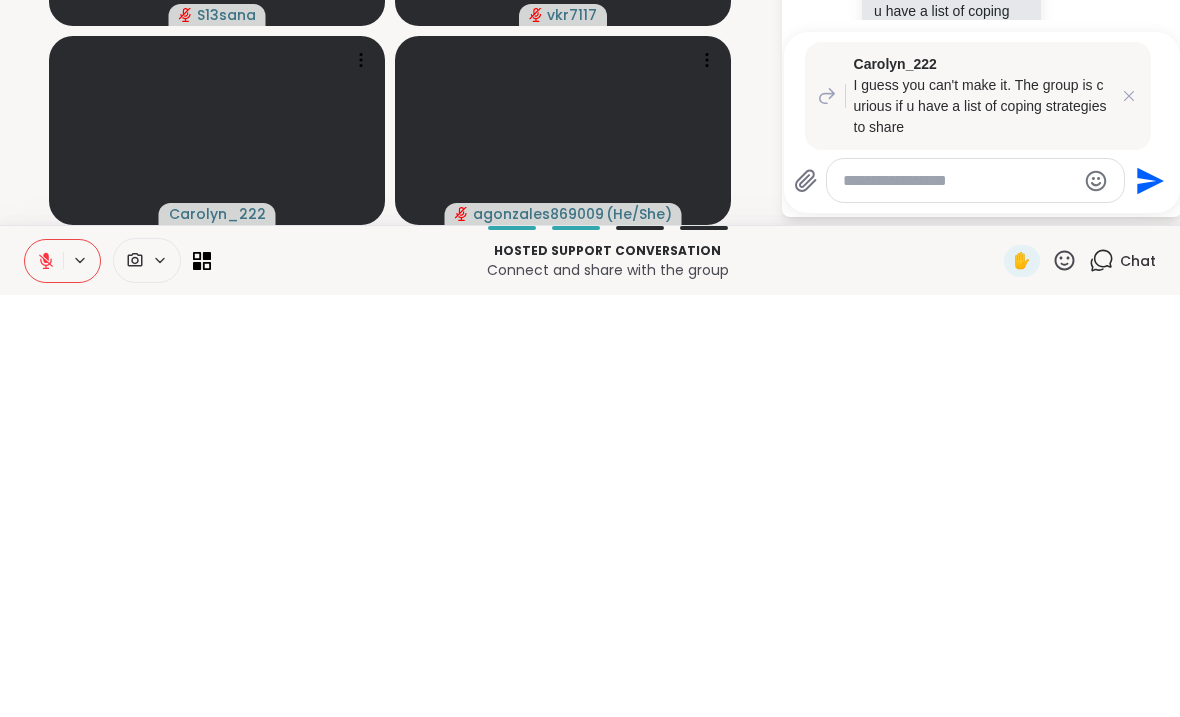 scroll, scrollTop: 0, scrollLeft: 0, axis: both 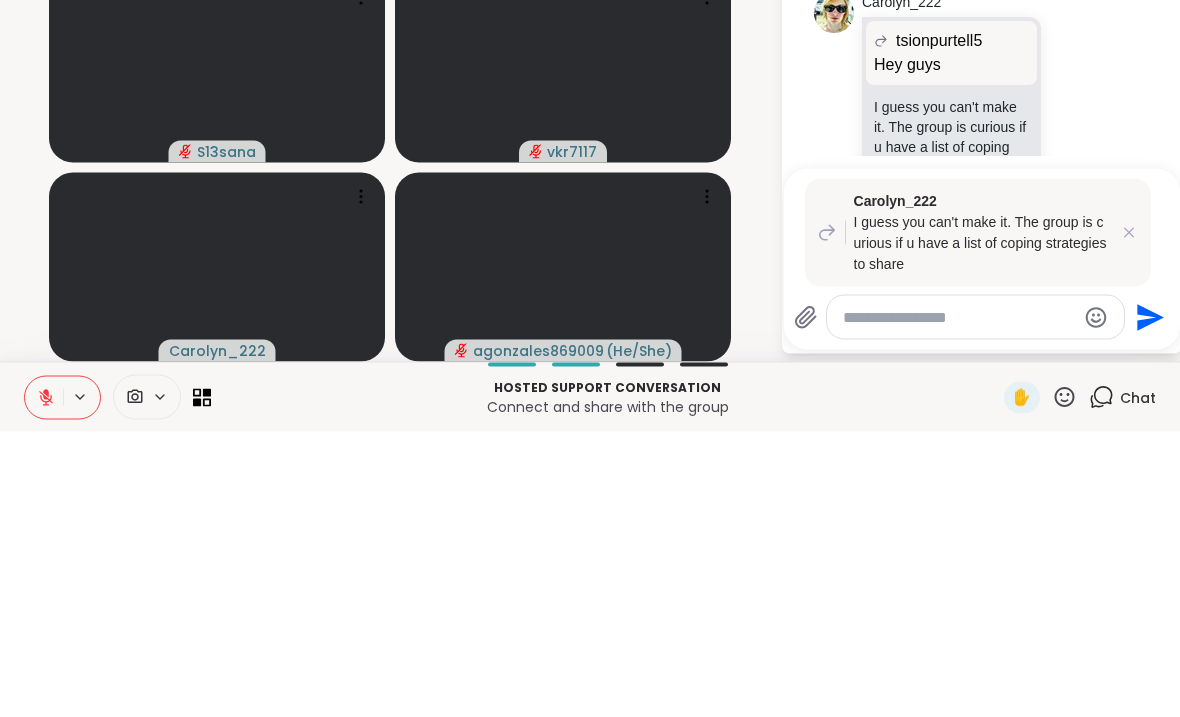 click 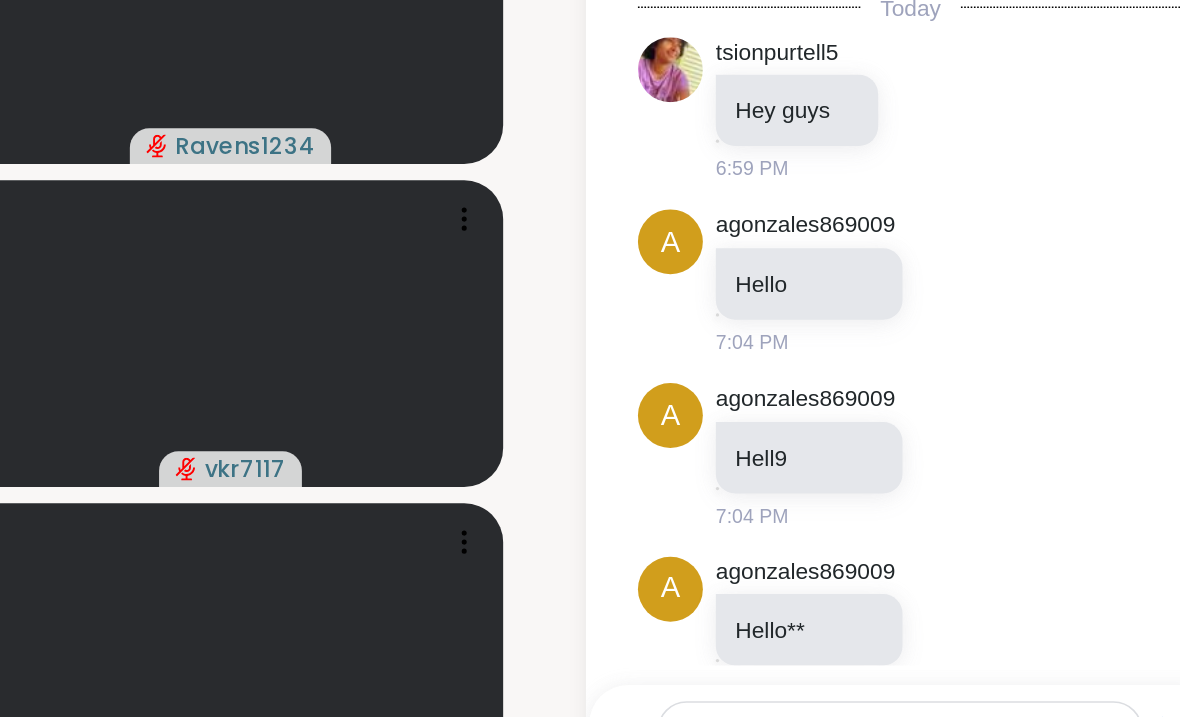 scroll, scrollTop: 0, scrollLeft: 0, axis: both 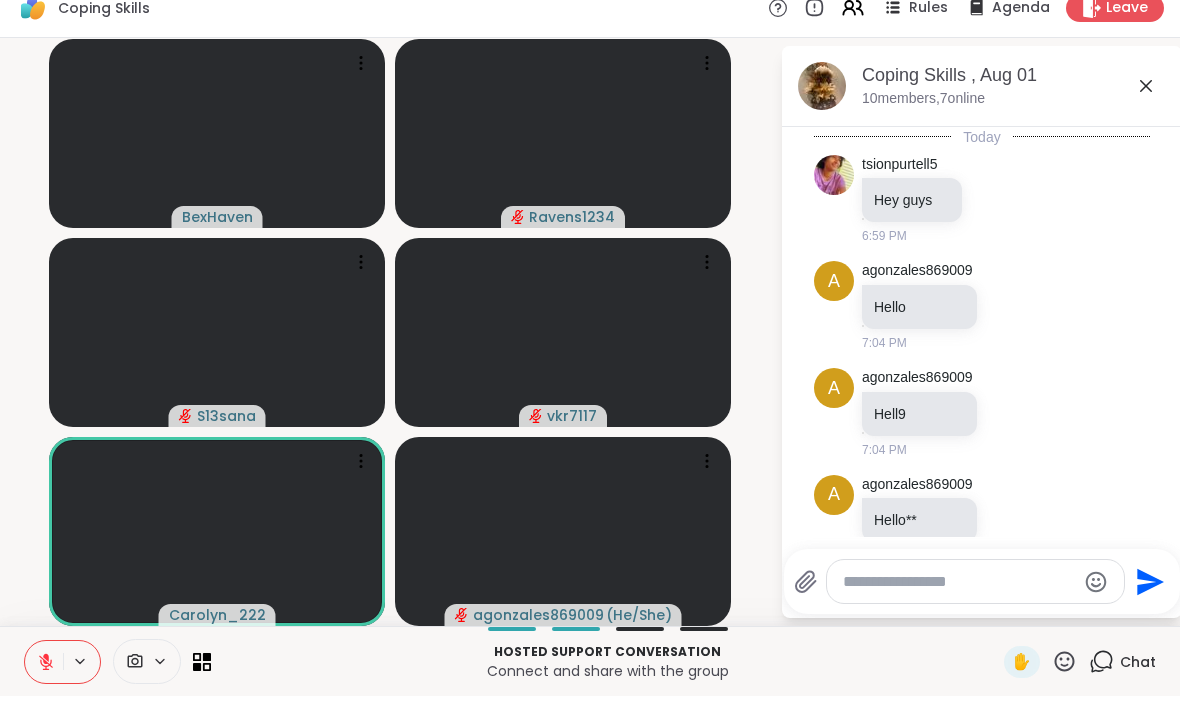 click 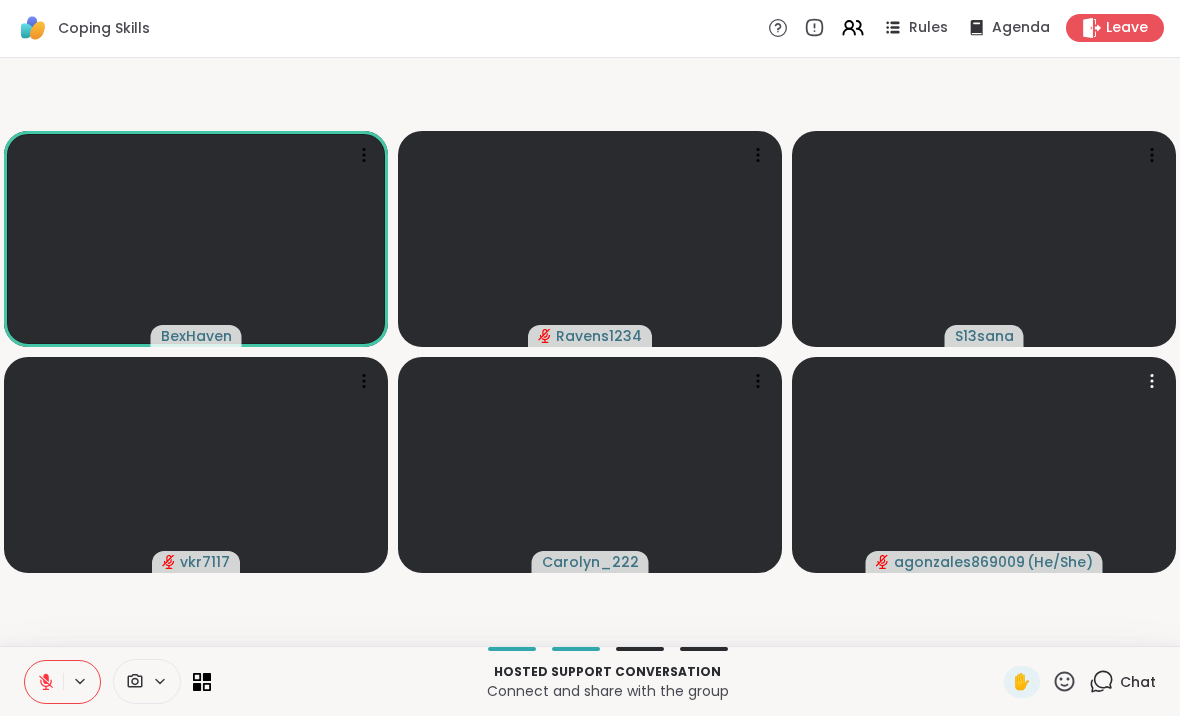 click at bounding box center [984, 466] 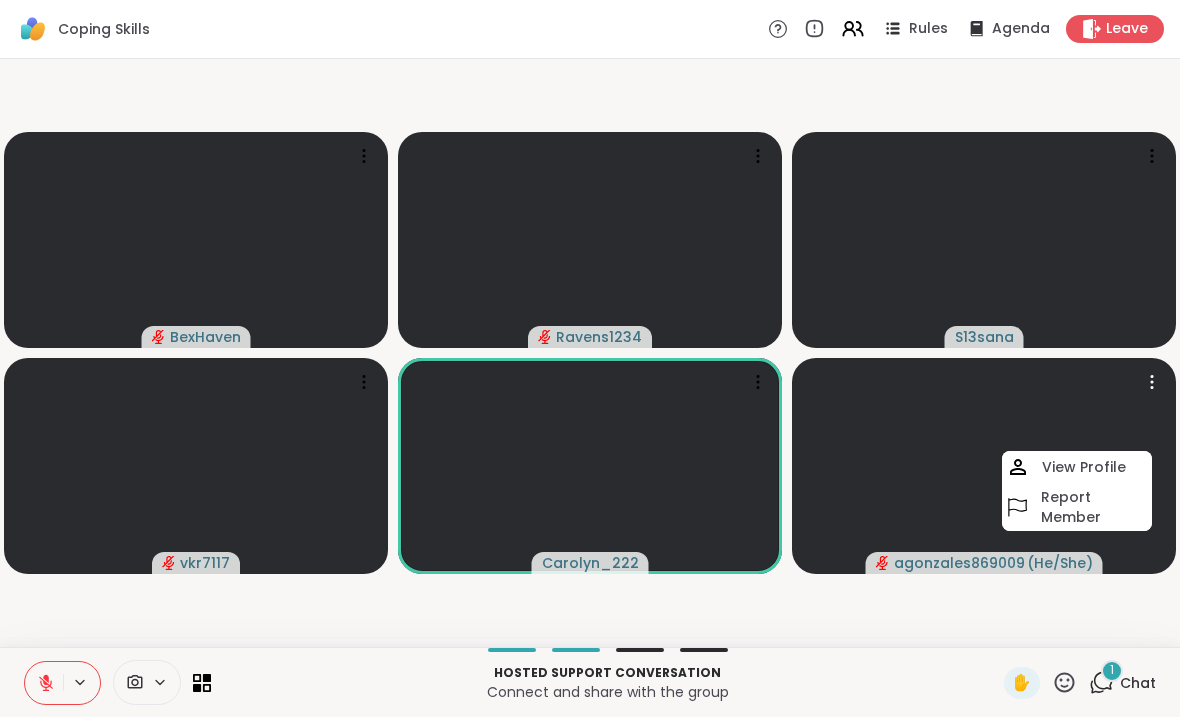 click on "Chat" at bounding box center [1138, 683] 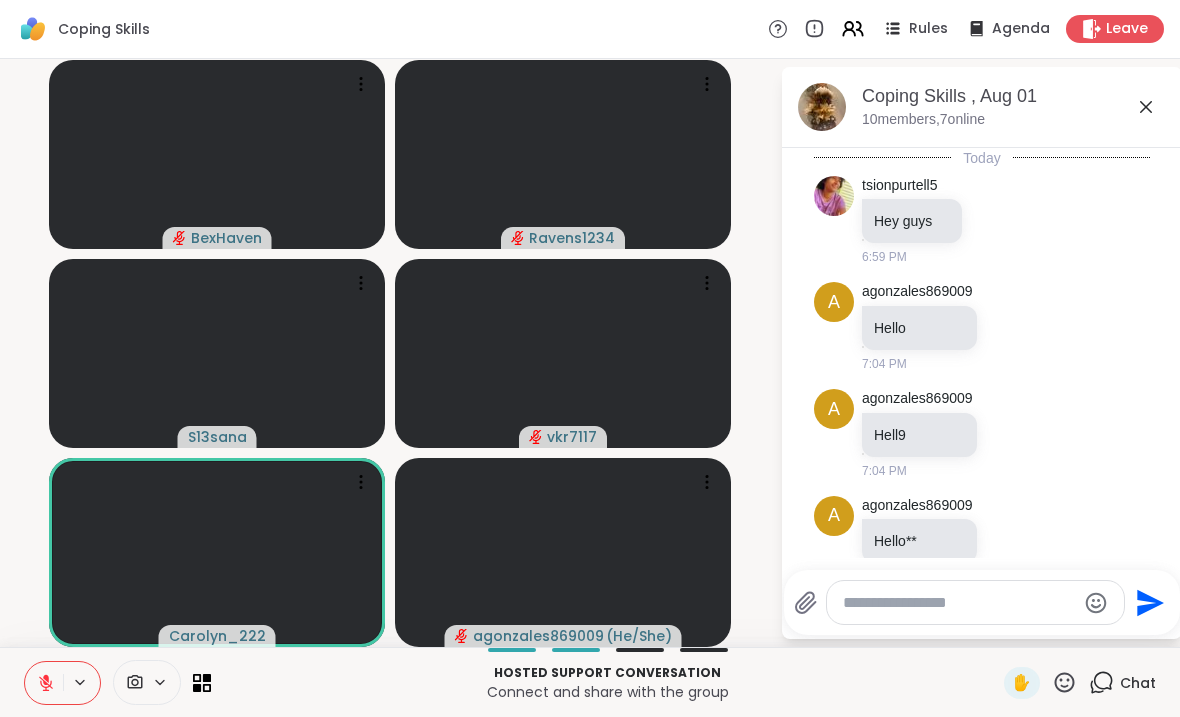 scroll, scrollTop: 1489, scrollLeft: 0, axis: vertical 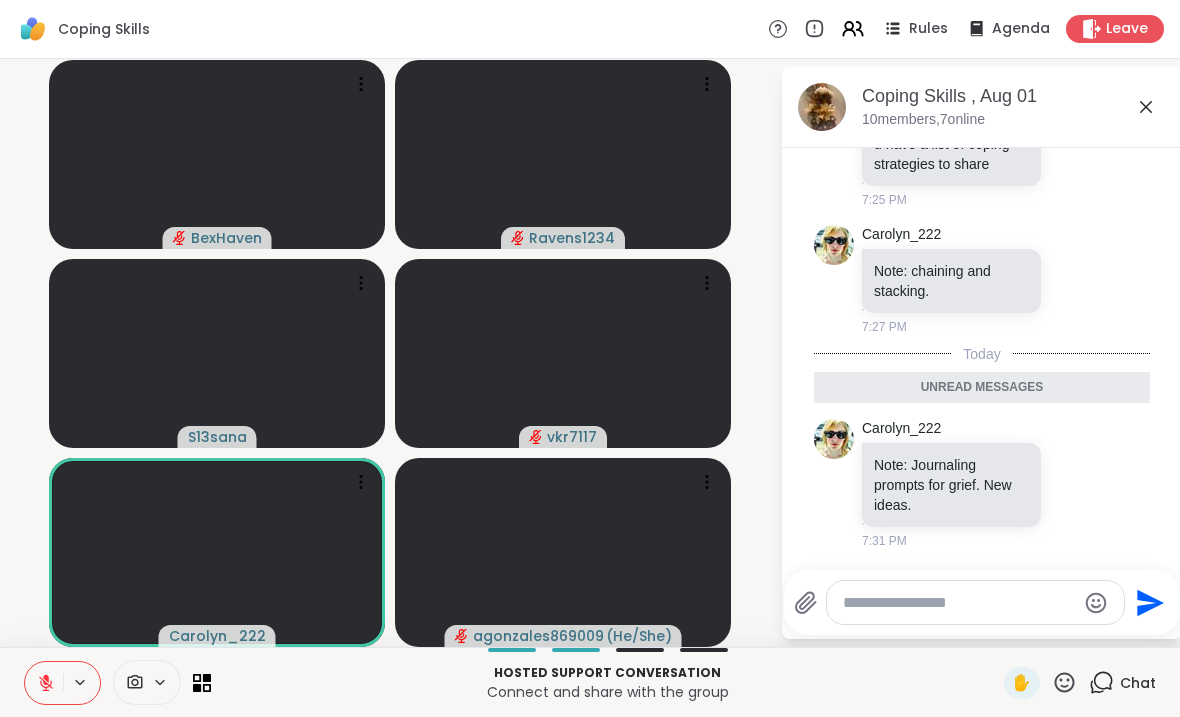 click at bounding box center [959, 603] 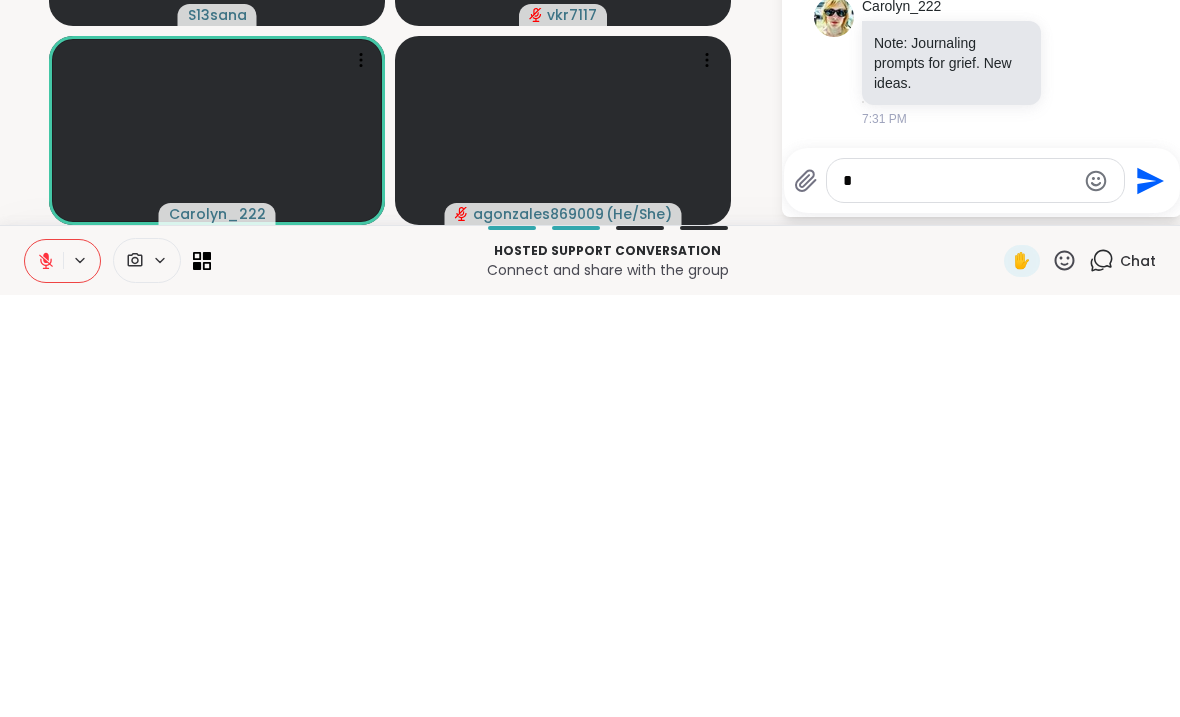 scroll, scrollTop: 0, scrollLeft: 0, axis: both 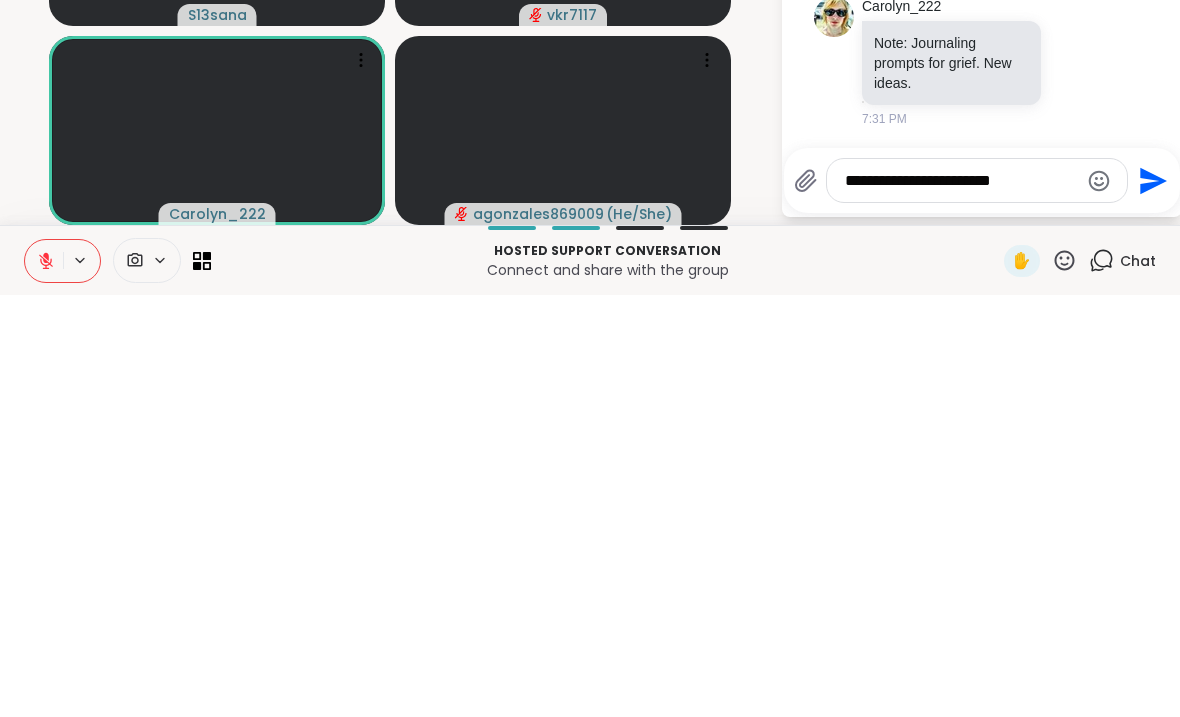 type on "**********" 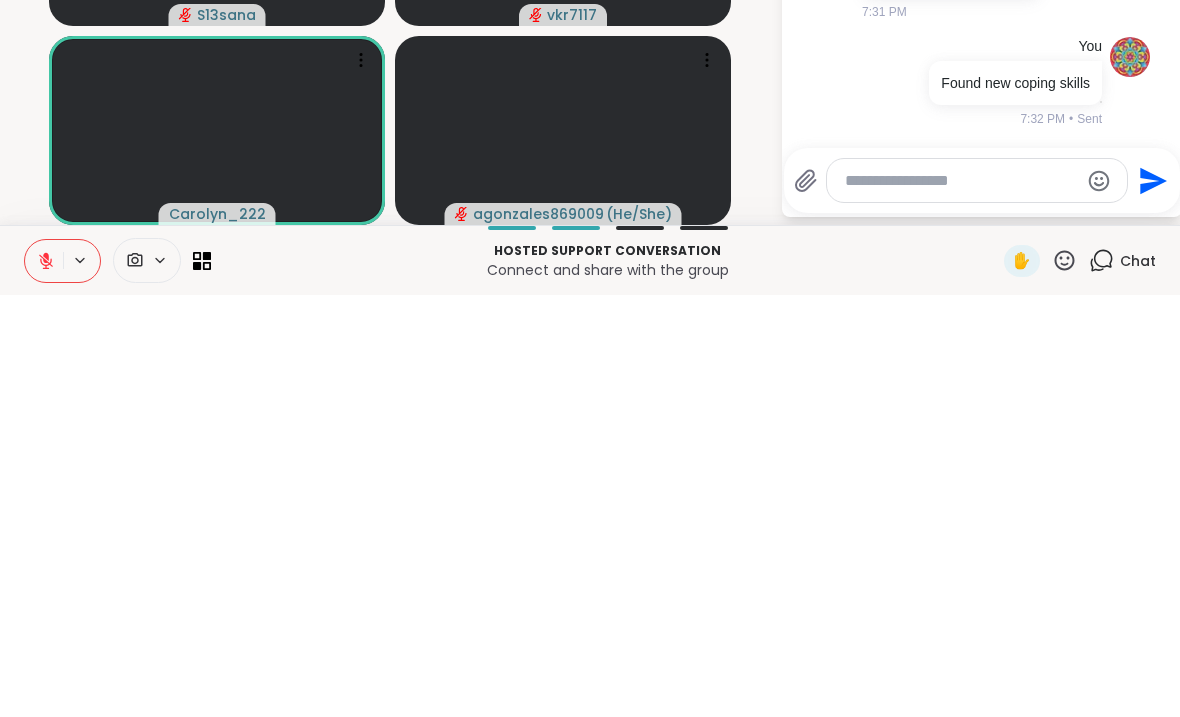 scroll, scrollTop: 1506, scrollLeft: 0, axis: vertical 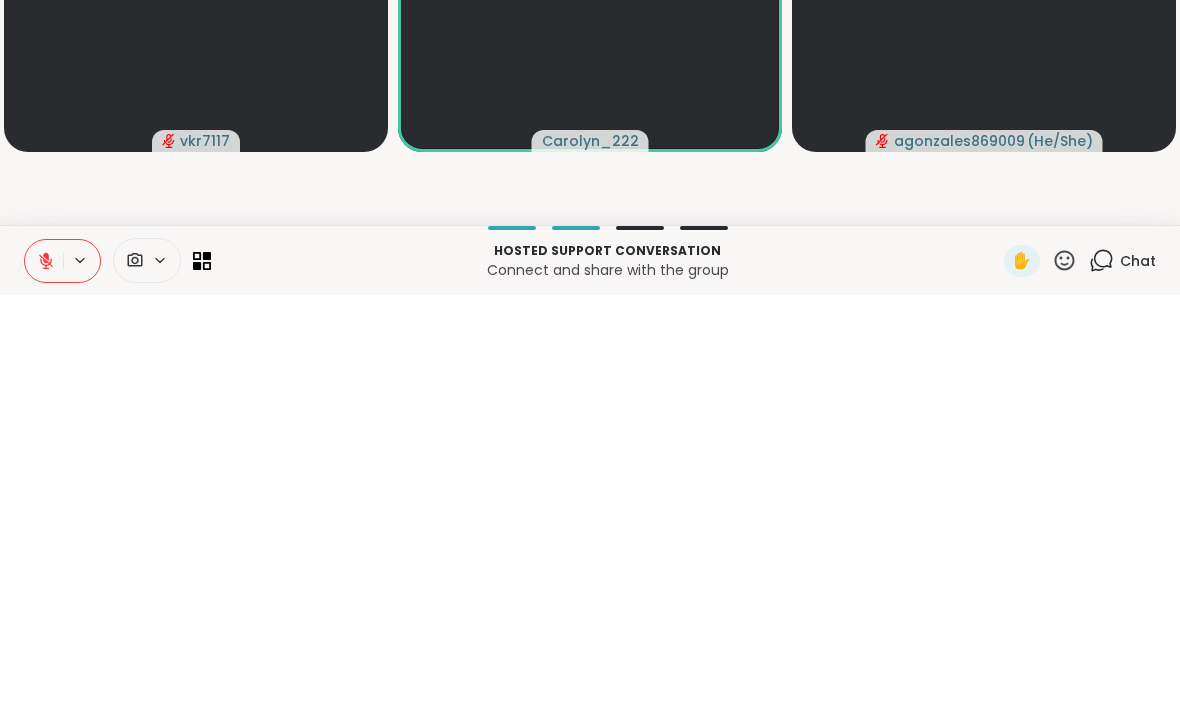 click at bounding box center [984, 466] 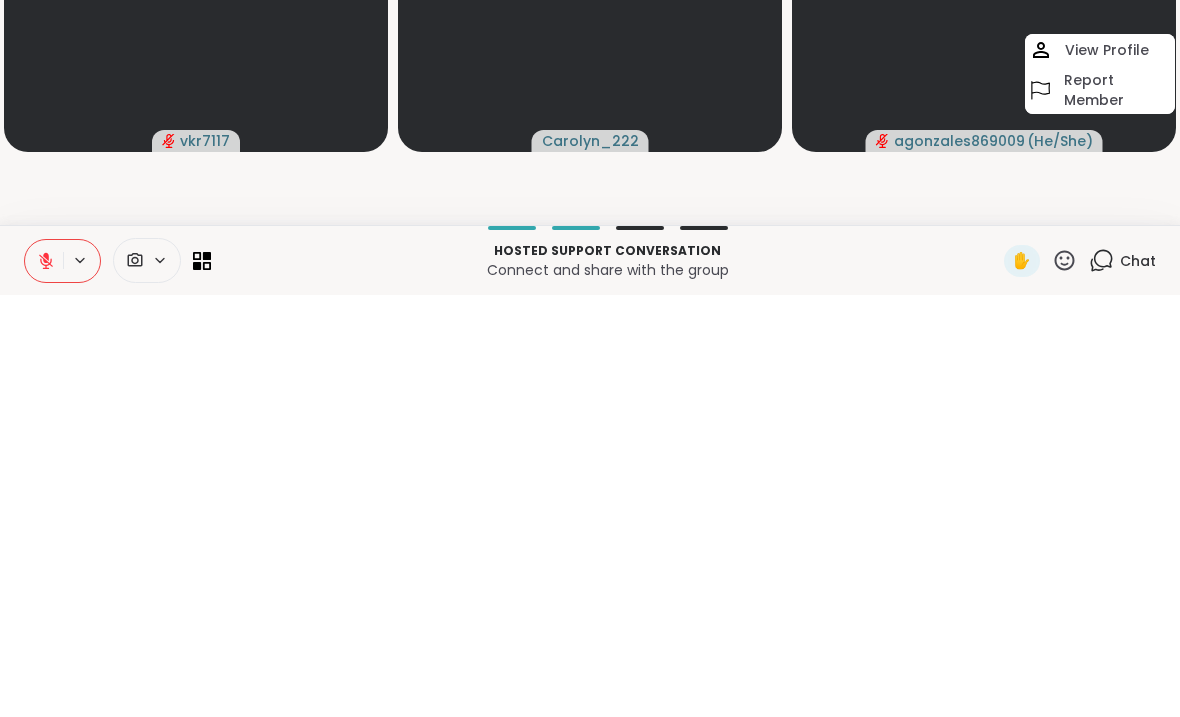 click on "BexHaven Ravens1234 S13sana vkr7117 Carolyn_222 agonzales869009 ( He/She ) View Profile Report Member" at bounding box center (590, 353) 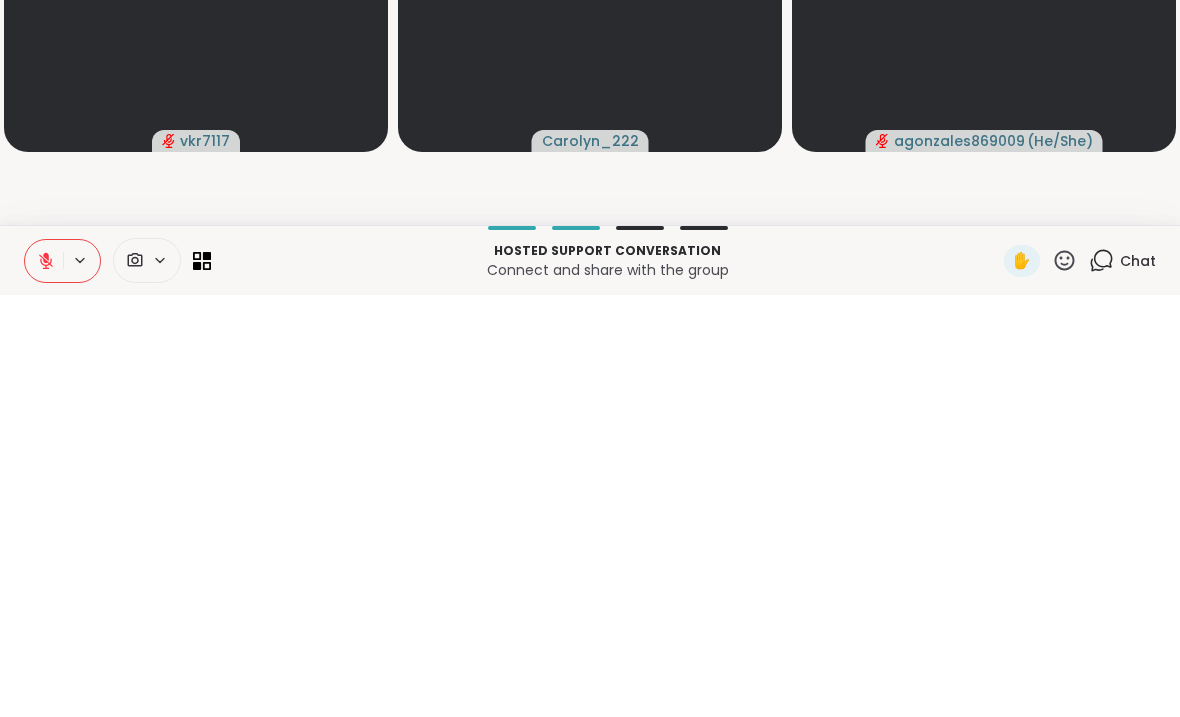 click on "Chat" at bounding box center [1138, 683] 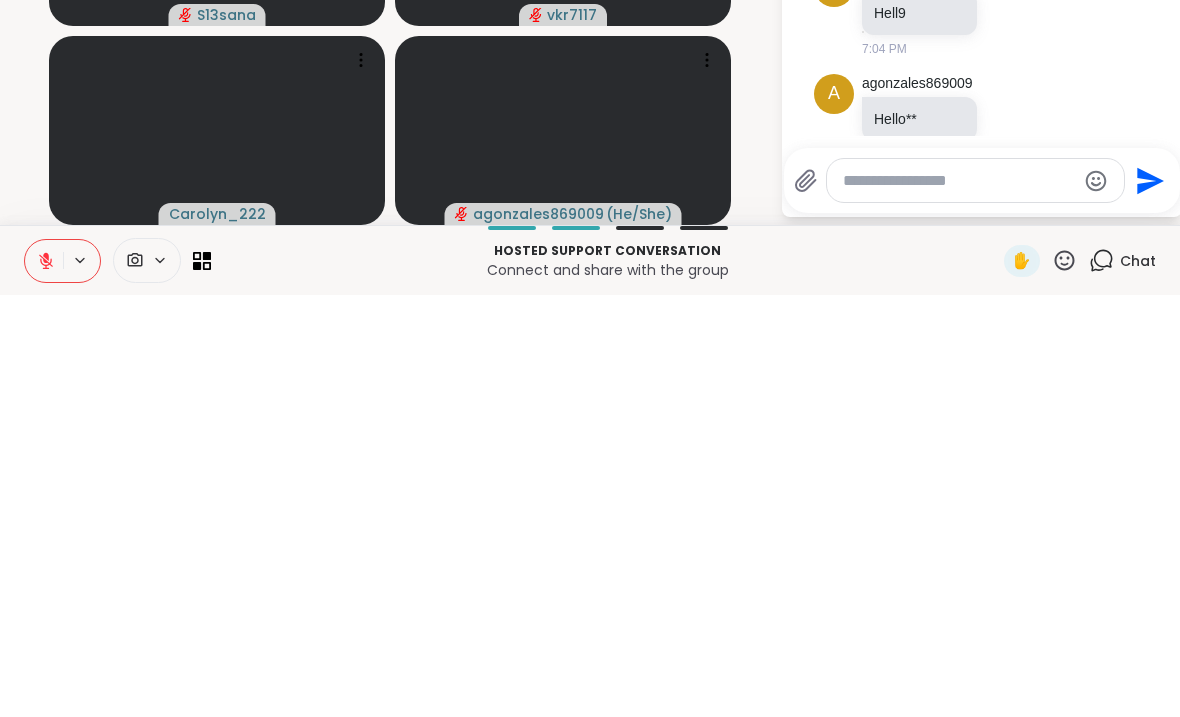 scroll, scrollTop: 1548, scrollLeft: 0, axis: vertical 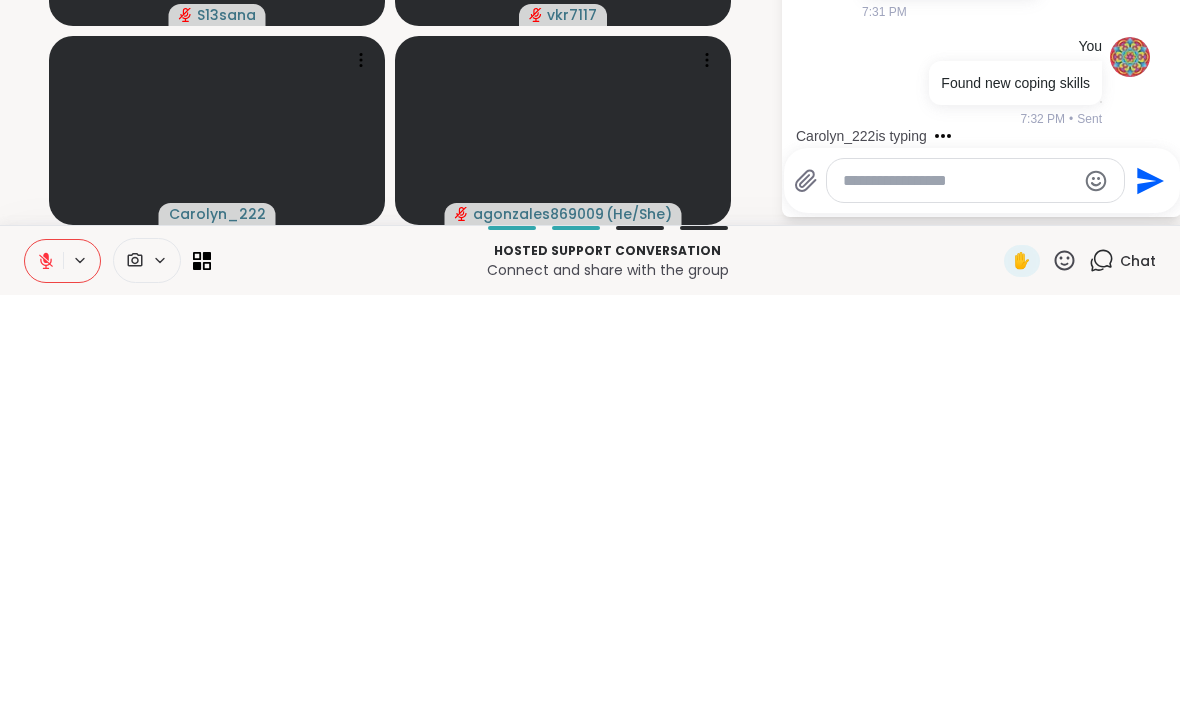click at bounding box center [959, 603] 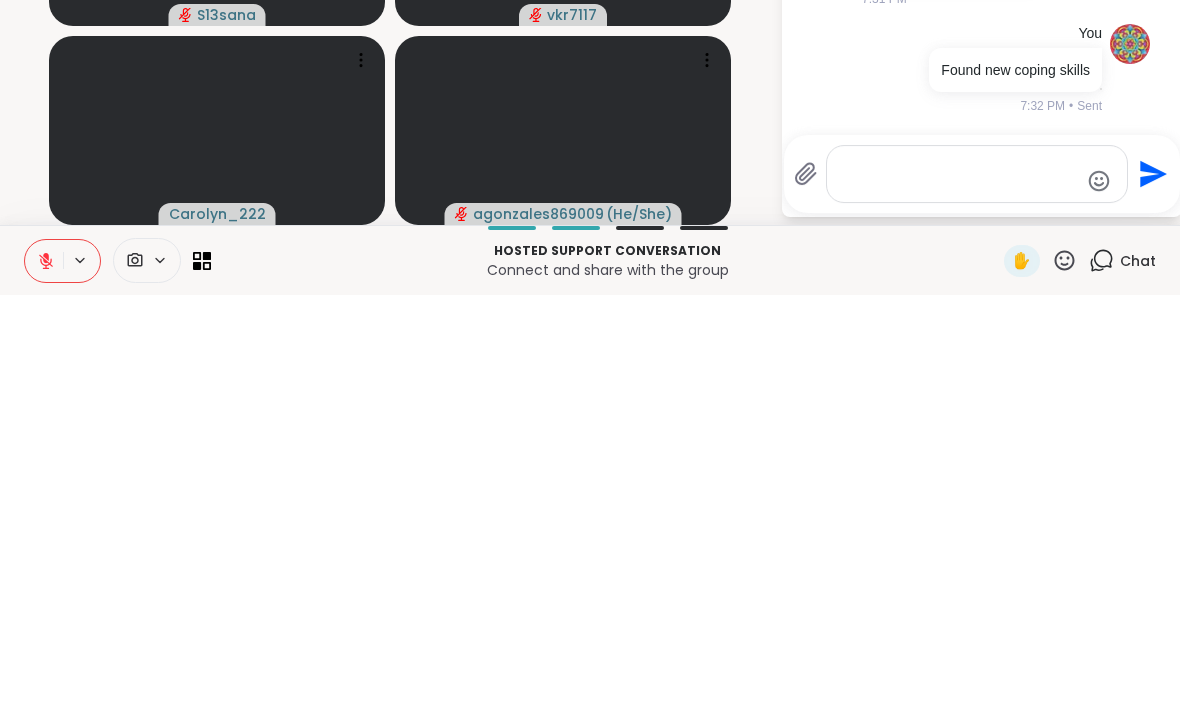scroll, scrollTop: 0, scrollLeft: 0, axis: both 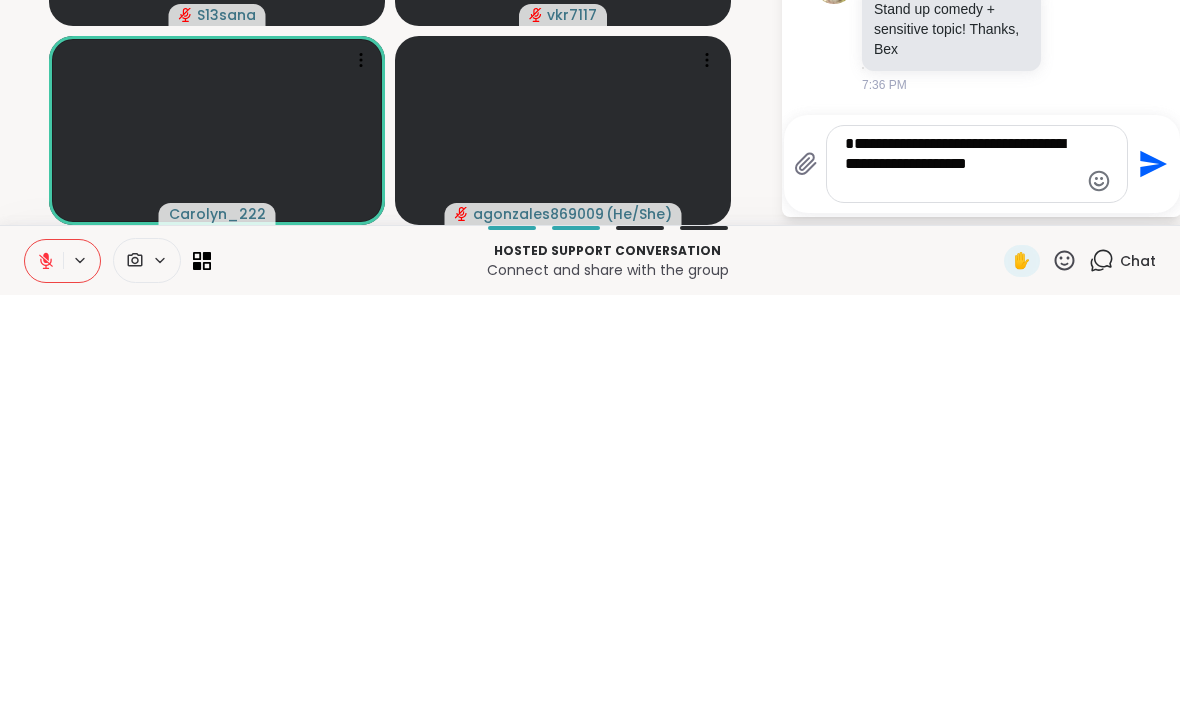 type on "**********" 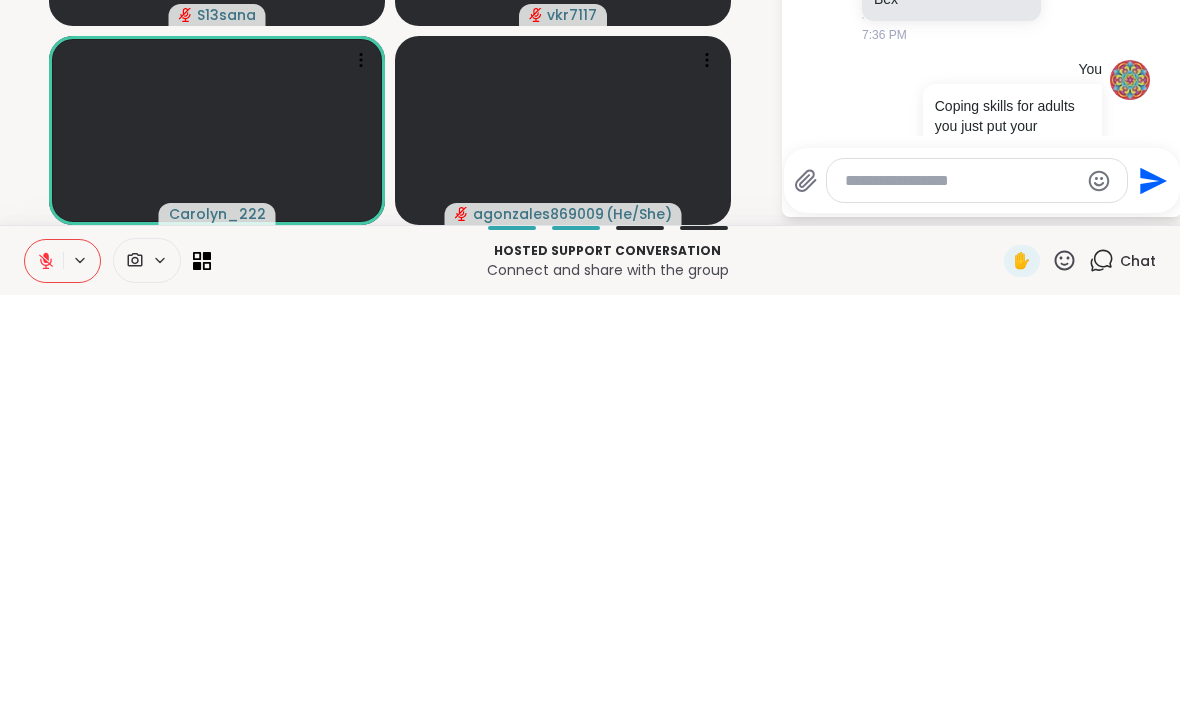 scroll, scrollTop: 1860, scrollLeft: 0, axis: vertical 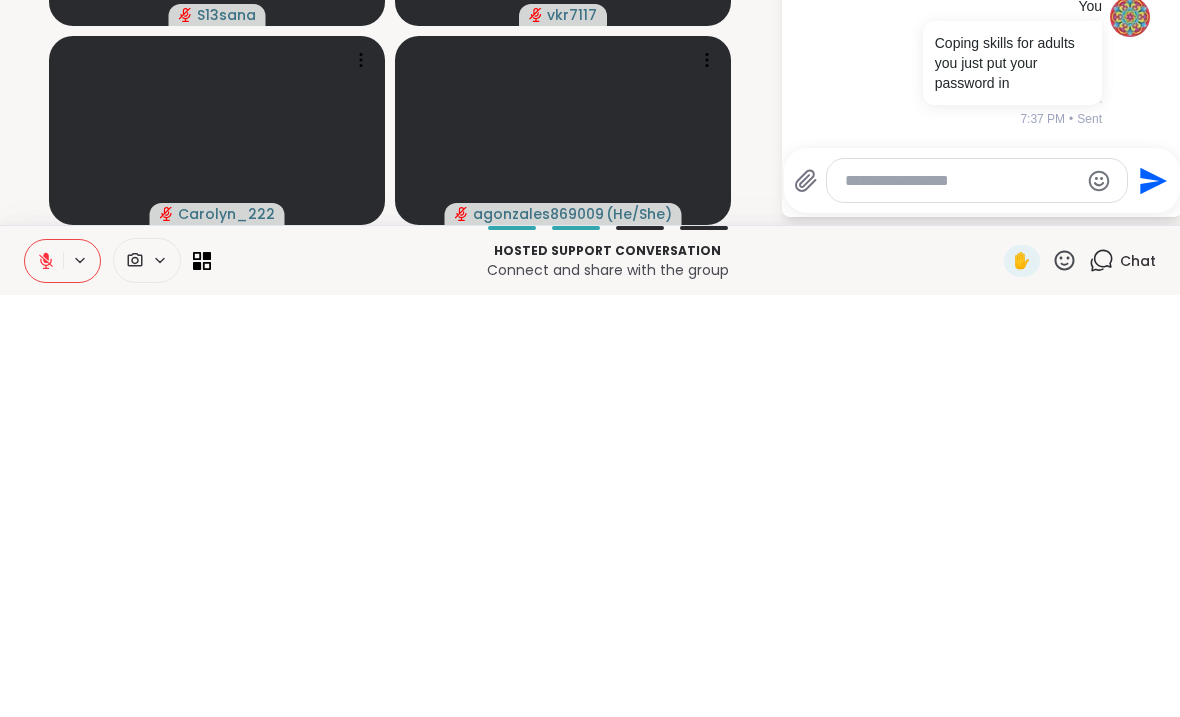 click 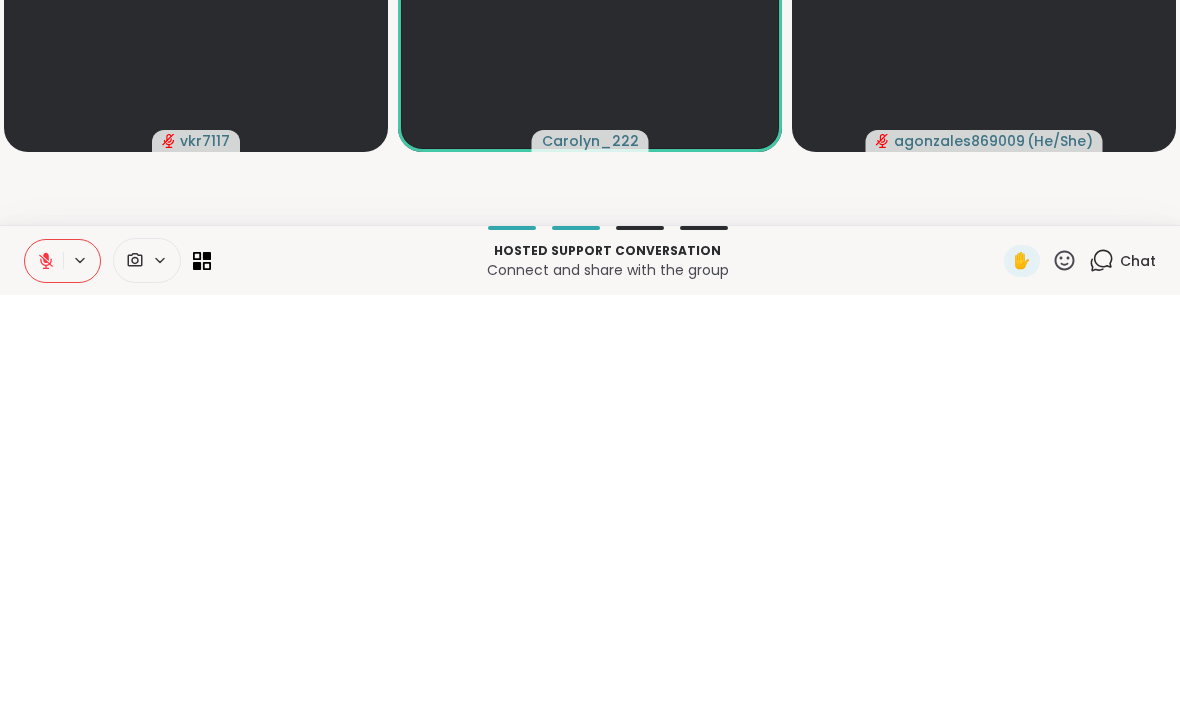 click 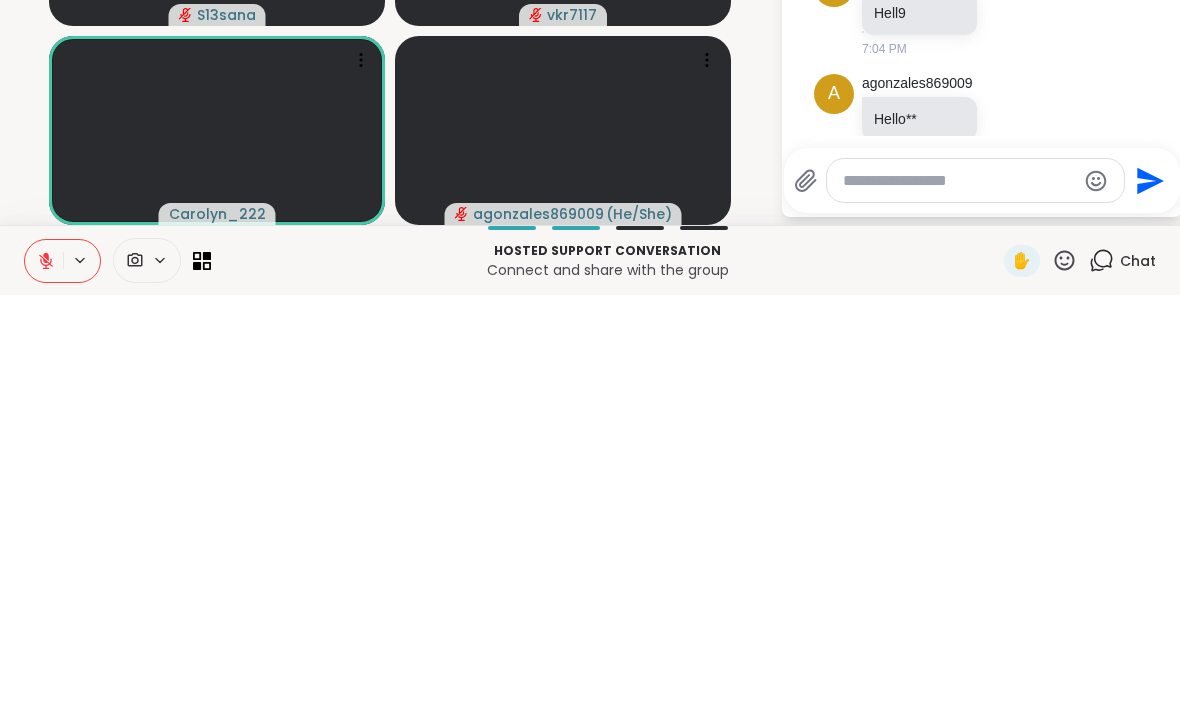 scroll, scrollTop: 1840, scrollLeft: 0, axis: vertical 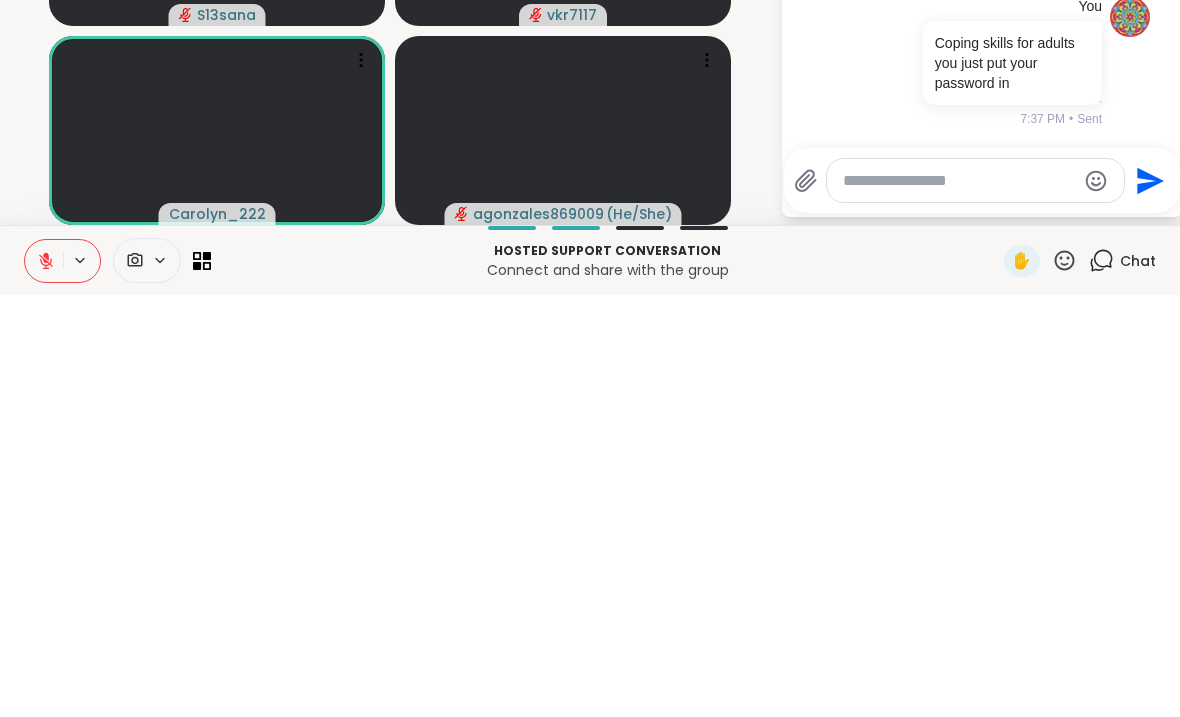 click at bounding box center (959, 603) 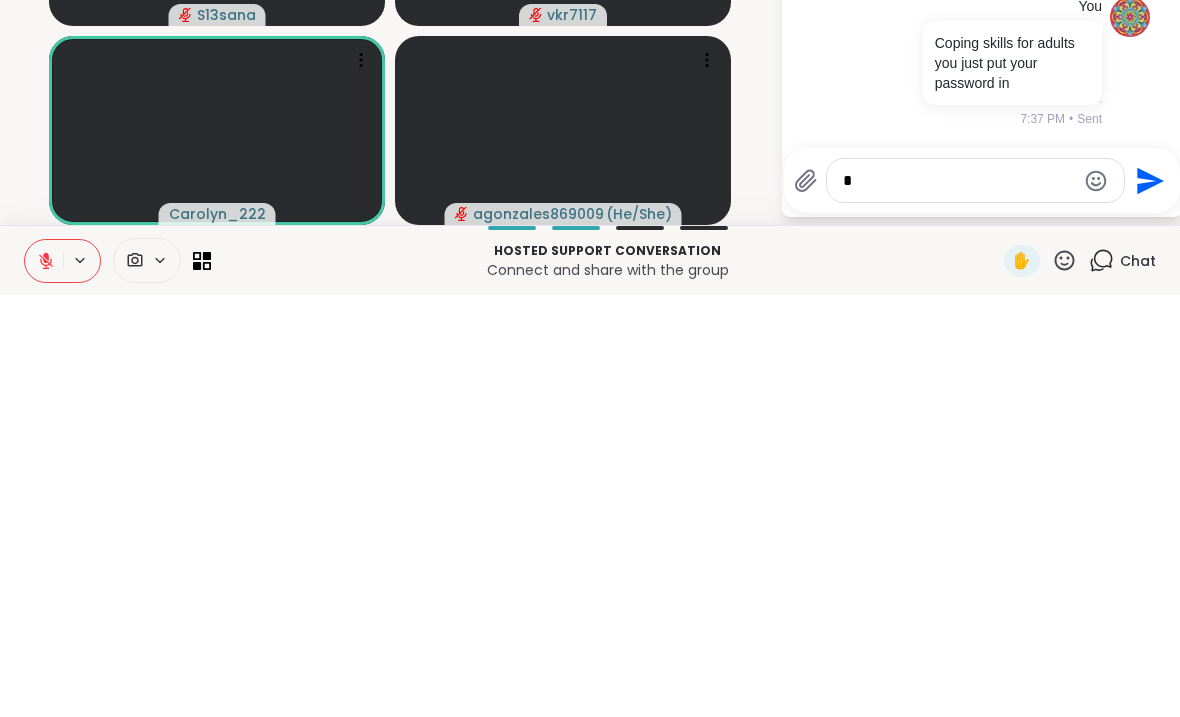 scroll, scrollTop: 0, scrollLeft: 0, axis: both 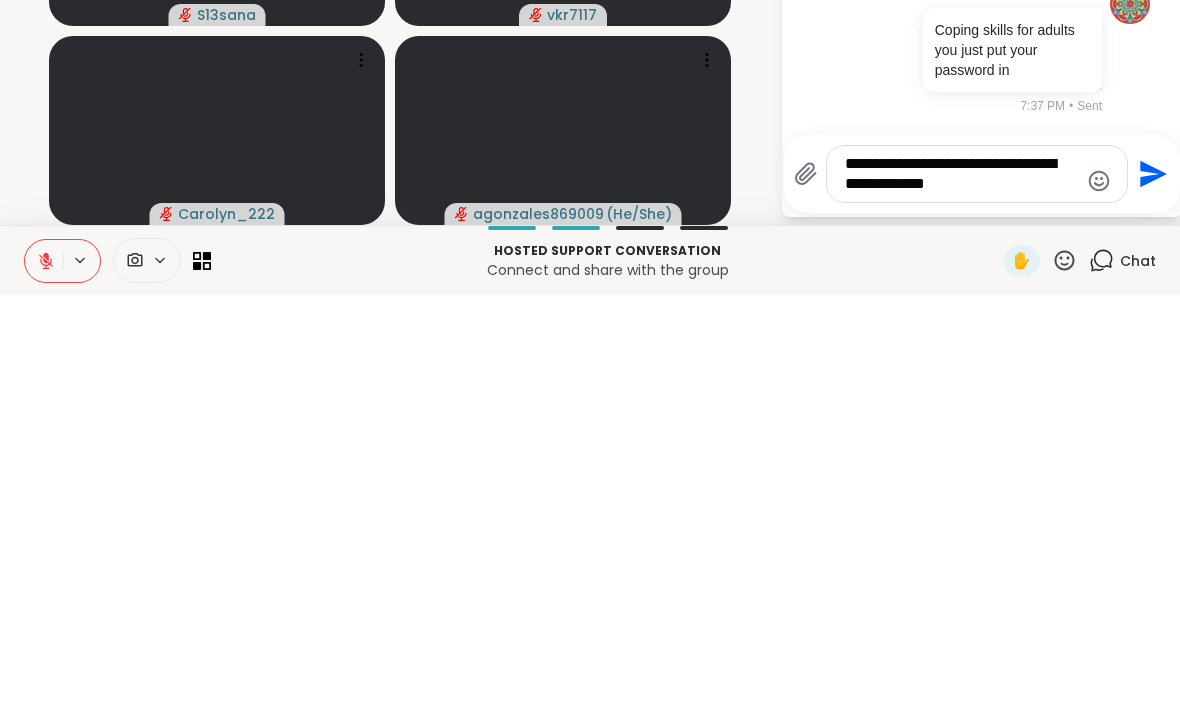 type on "**********" 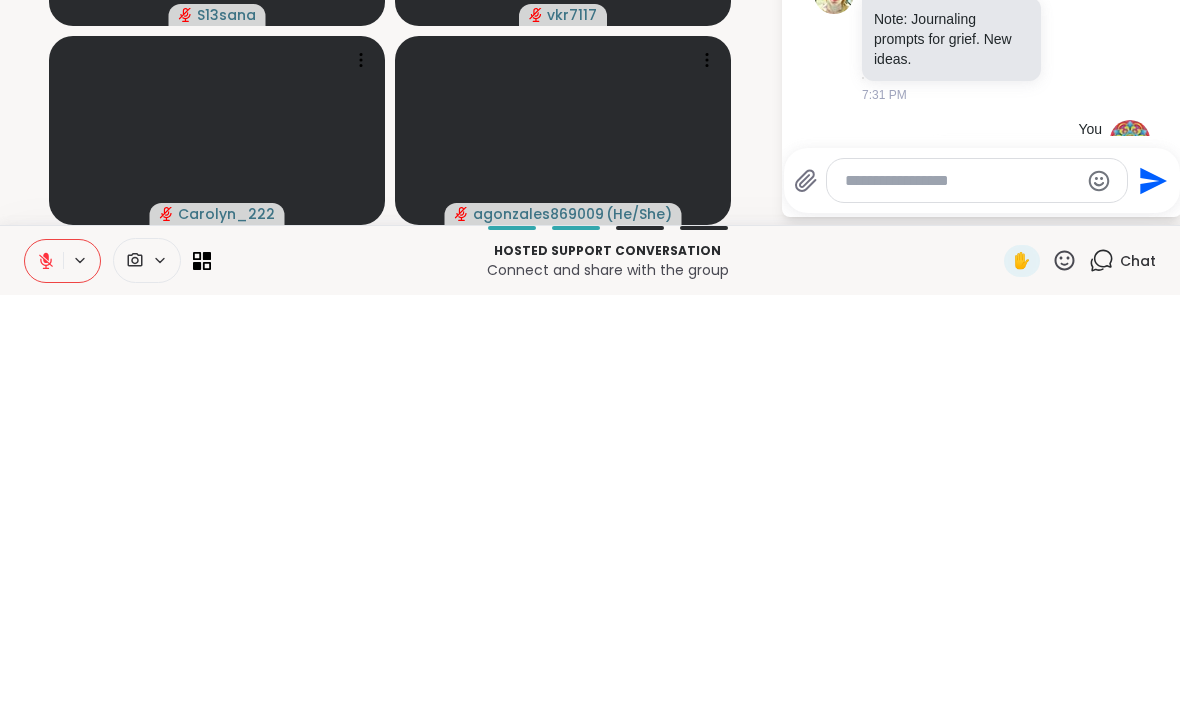 scroll, scrollTop: 1392, scrollLeft: 0, axis: vertical 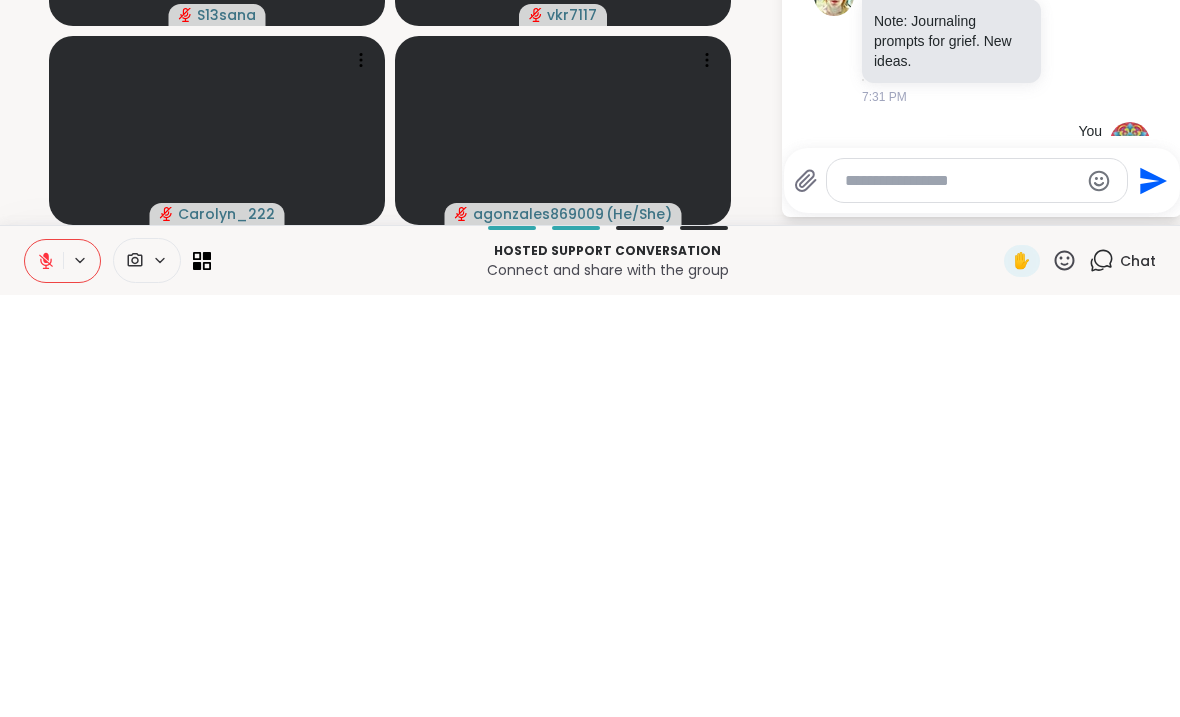 click 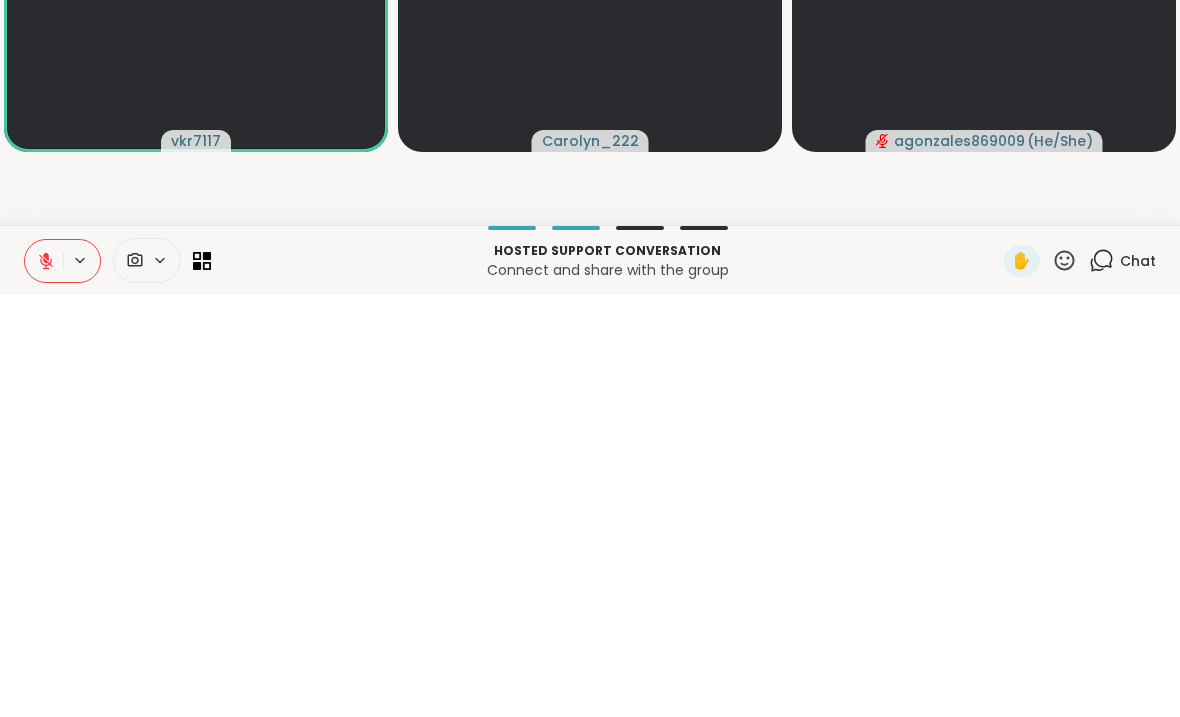 click 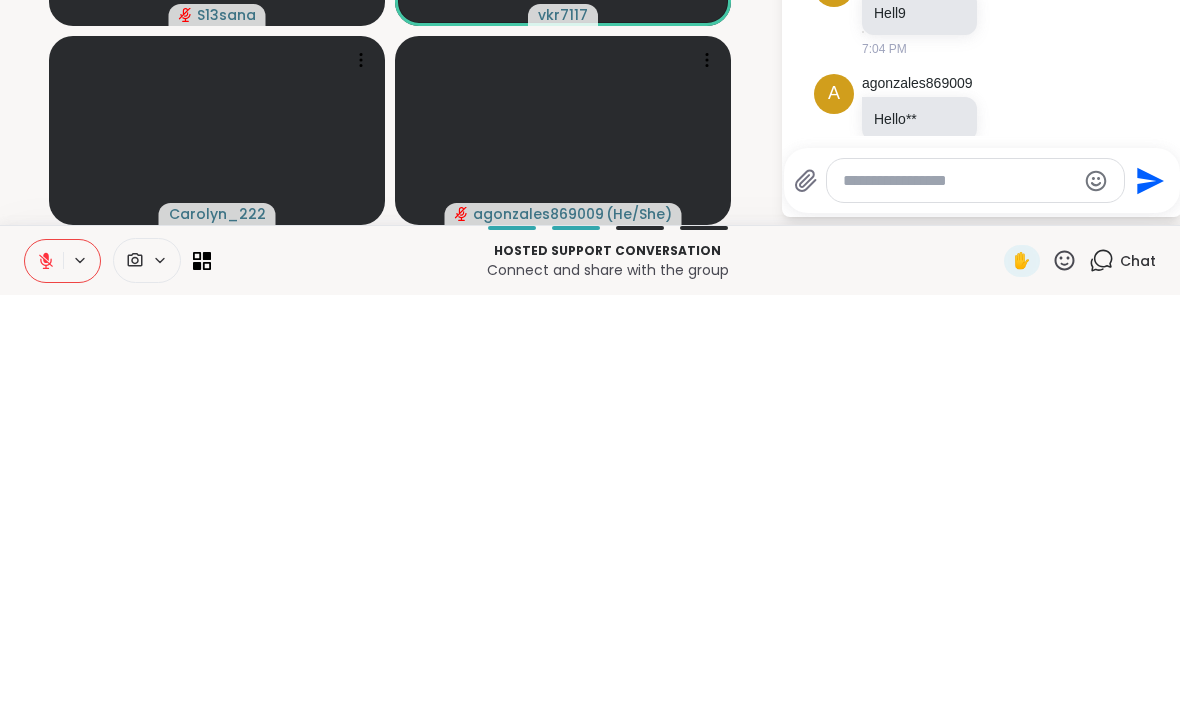 scroll, scrollTop: 1986, scrollLeft: 0, axis: vertical 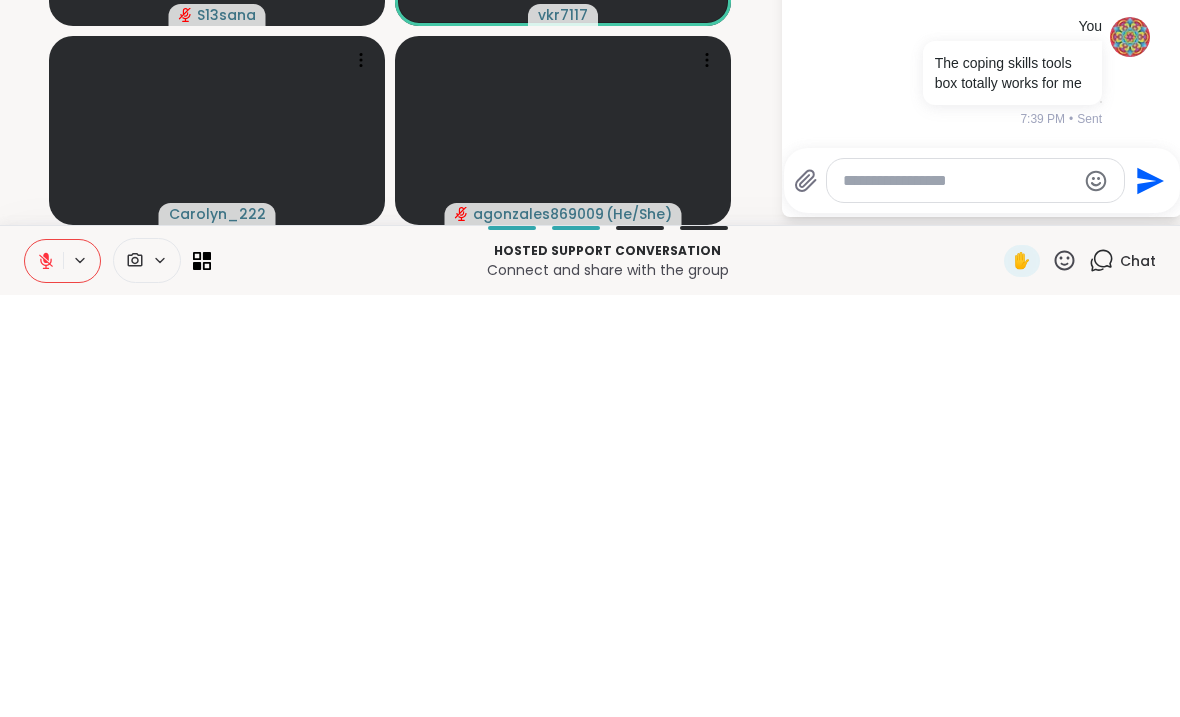 click at bounding box center (959, 603) 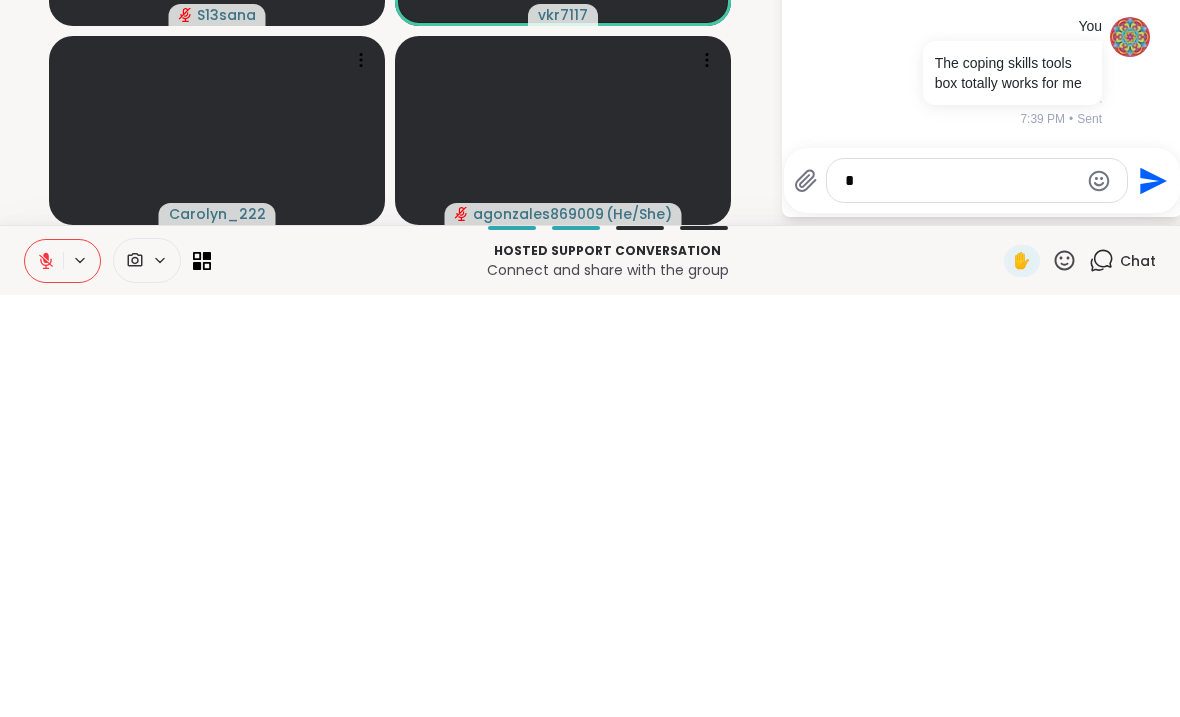 scroll, scrollTop: 0, scrollLeft: 0, axis: both 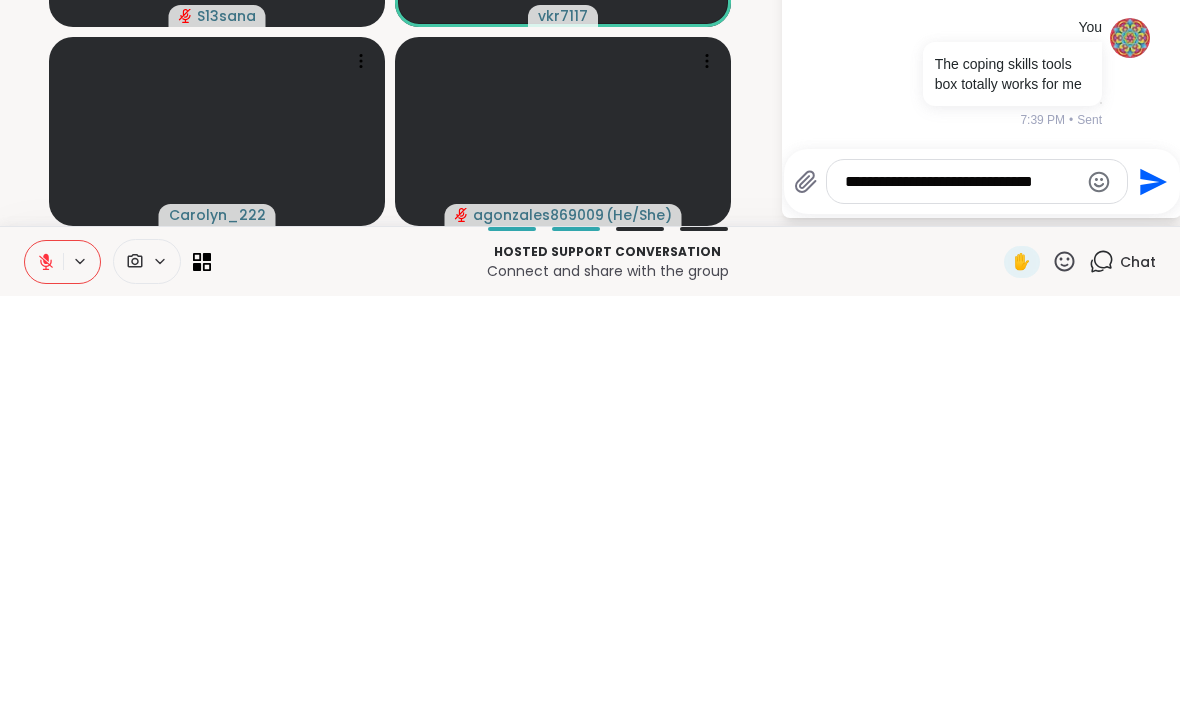 type on "**********" 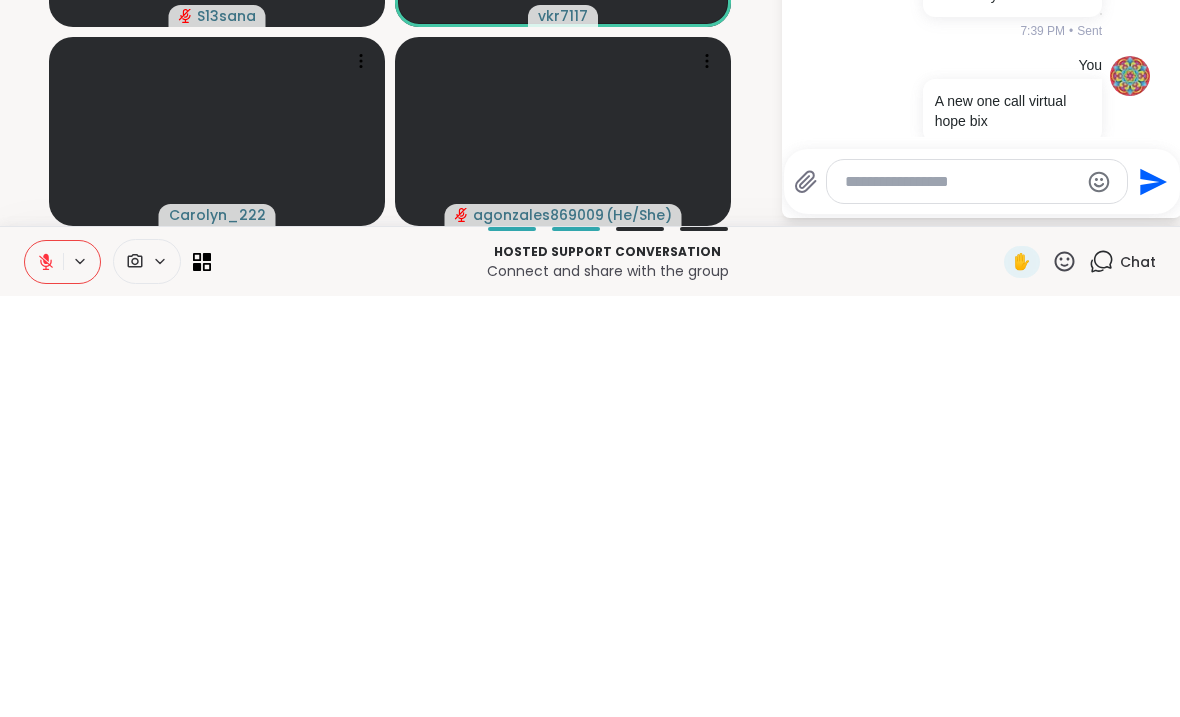 scroll, scrollTop: 2112, scrollLeft: 0, axis: vertical 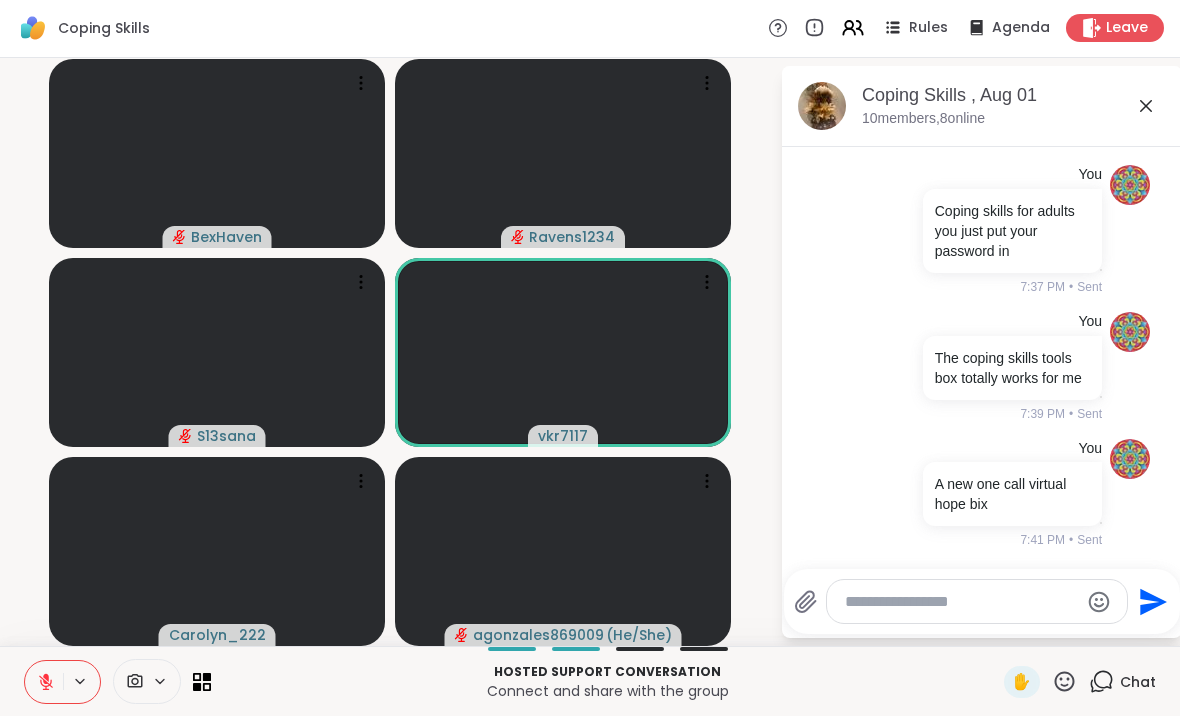 click 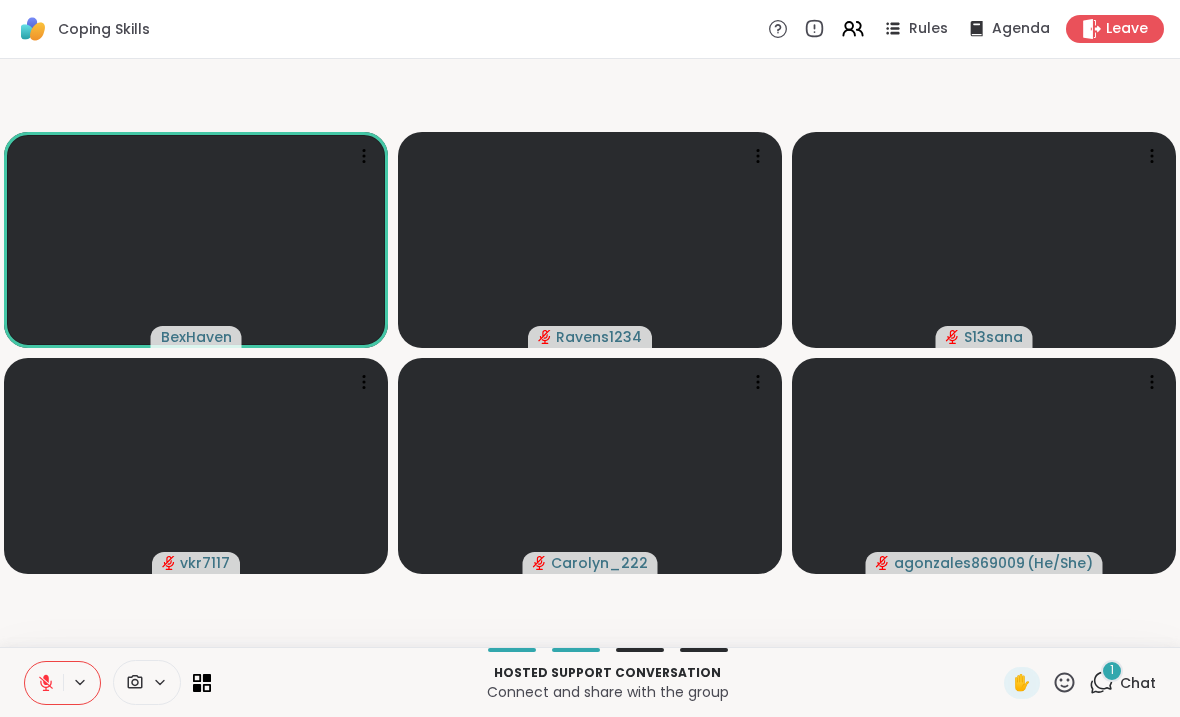 click on "1" at bounding box center (1112, 671) 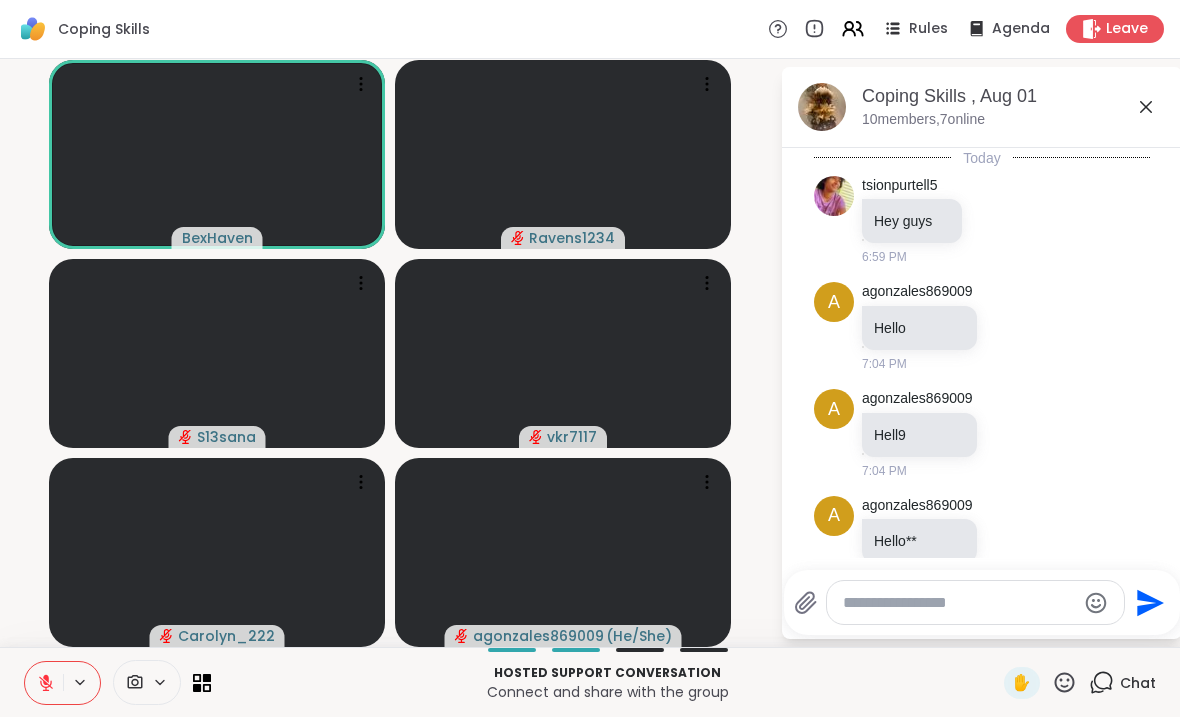 scroll, scrollTop: 2421, scrollLeft: 0, axis: vertical 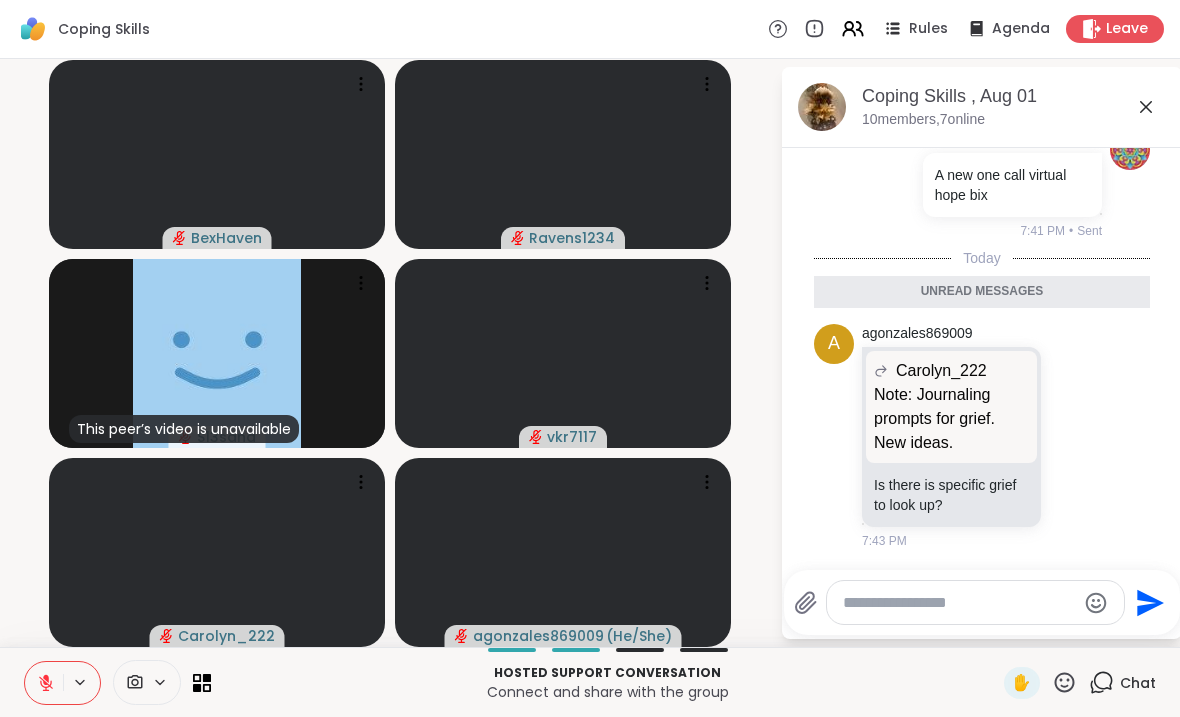click at bounding box center (959, 603) 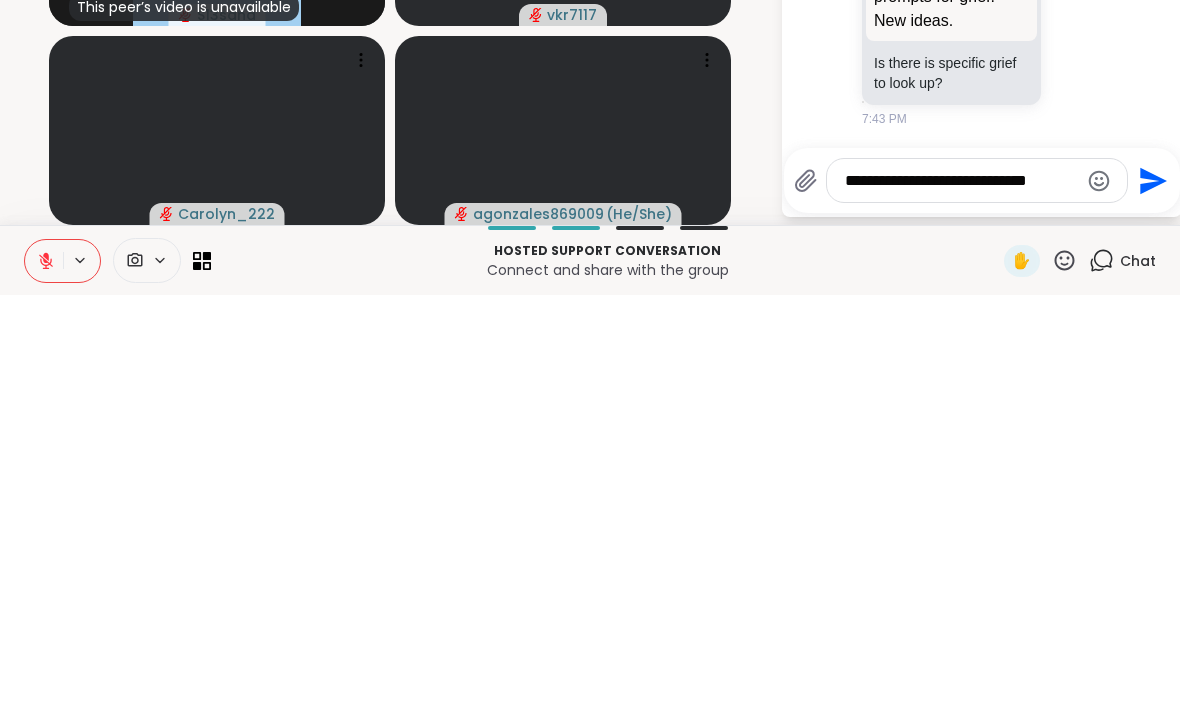 type on "**********" 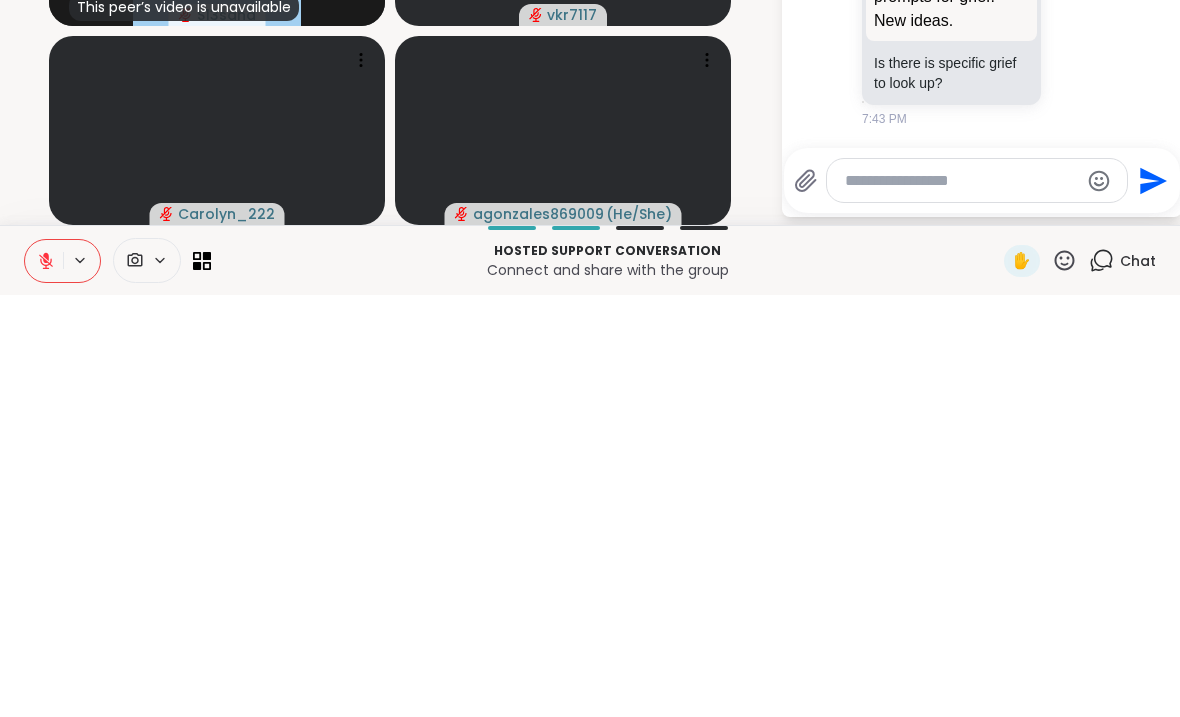 scroll, scrollTop: 2500, scrollLeft: 0, axis: vertical 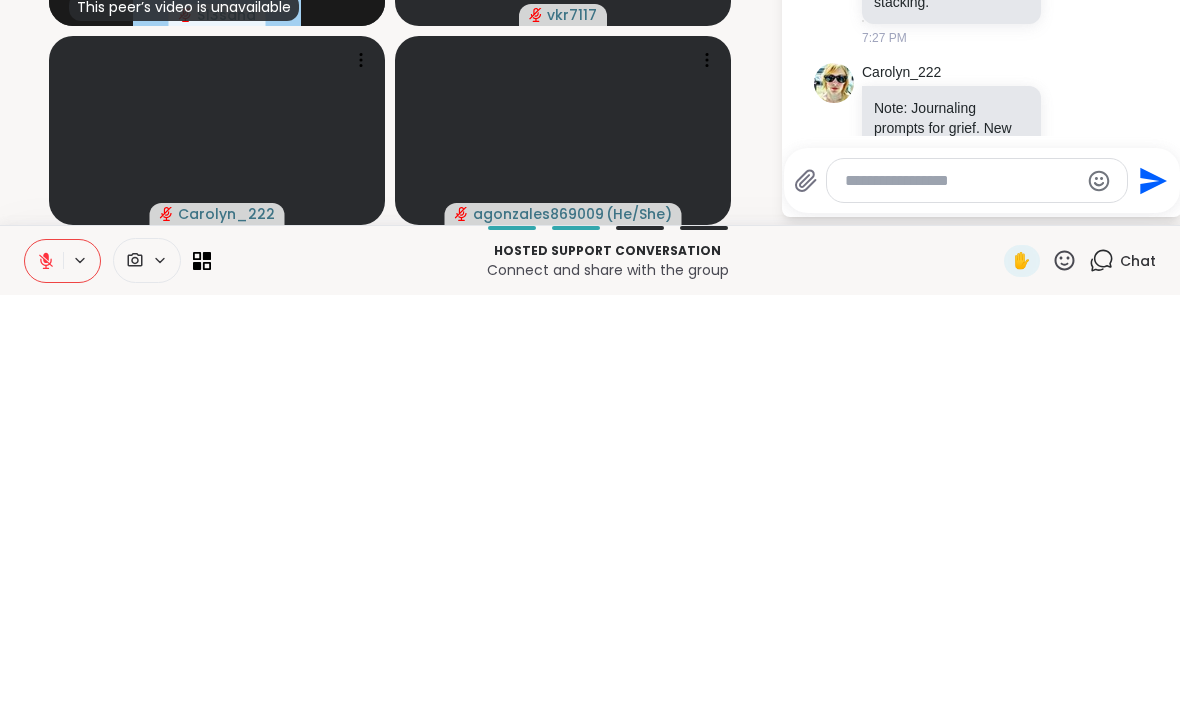 click on "Coping Skills , Aug 01 10  members,  7  online" at bounding box center [982, 107] 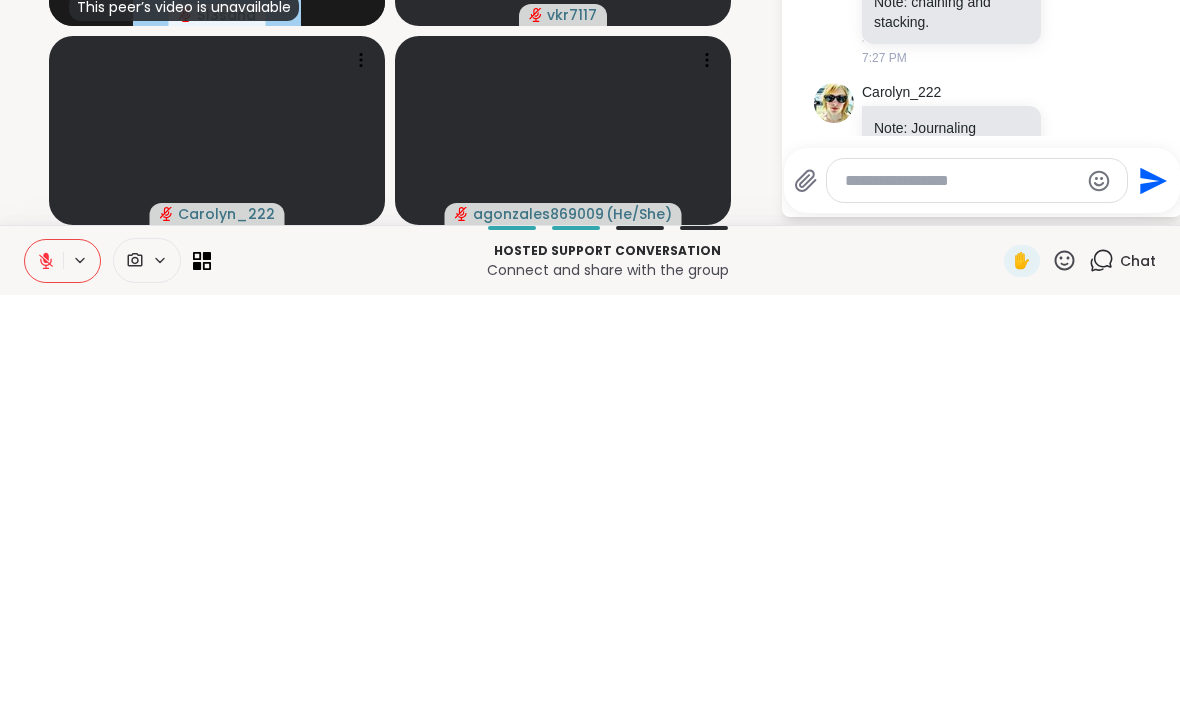 click on "Coping Skills , Aug 01 10  members,  7  online" at bounding box center (982, 107) 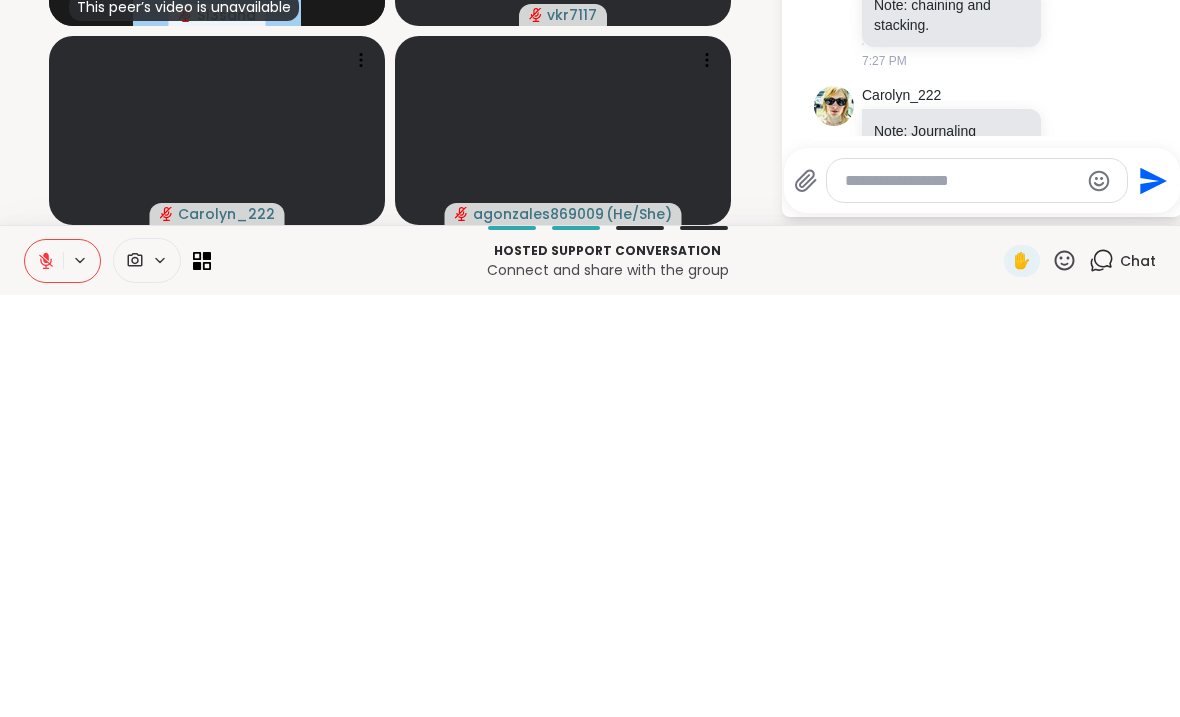 click 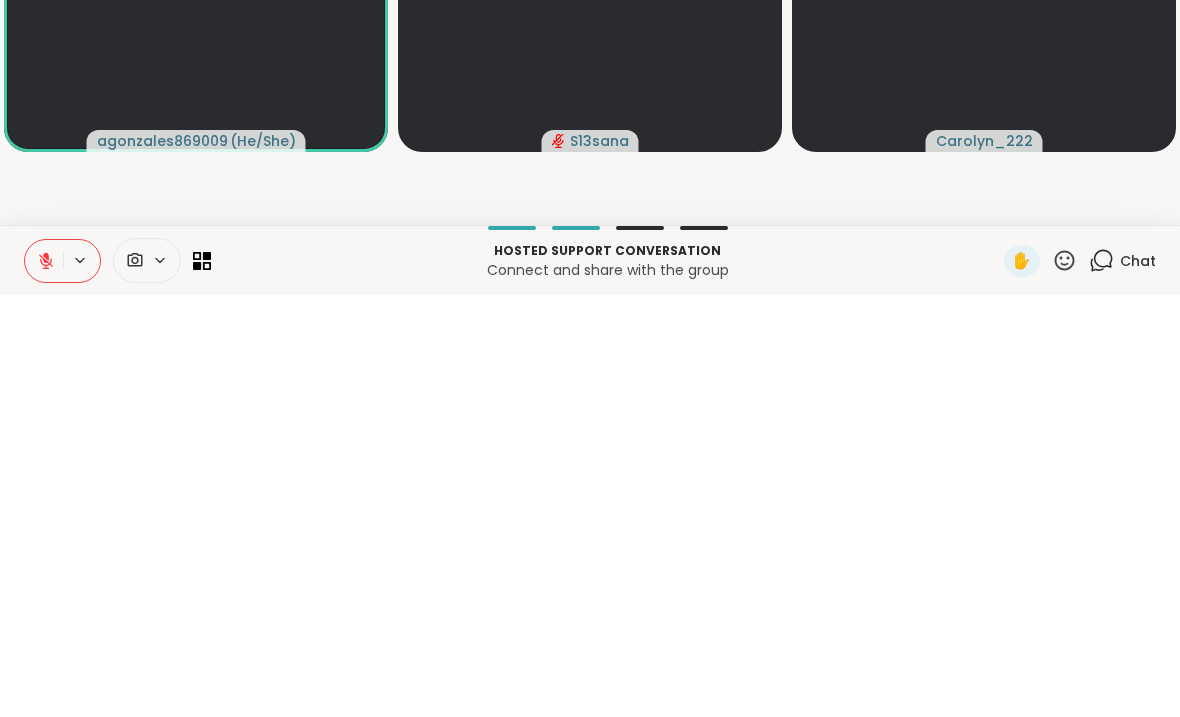 click on "Leave" at bounding box center [1115, 29] 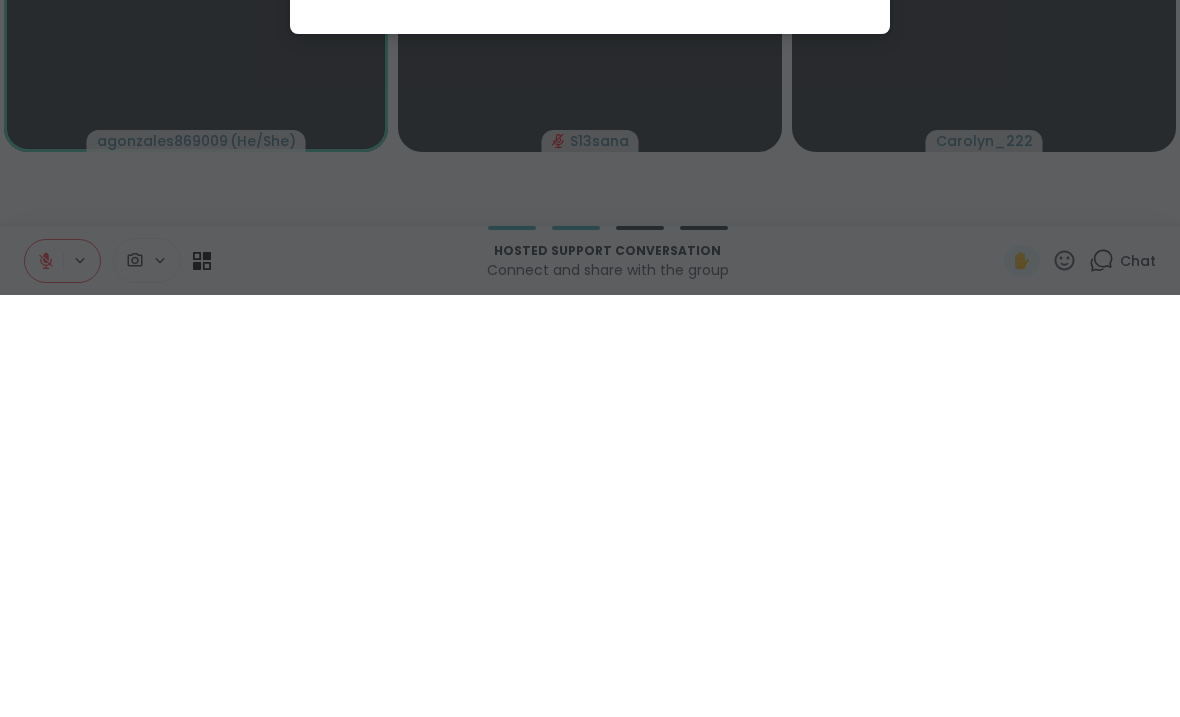 click on "Yes, leave now" at bounding box center (590, 411) 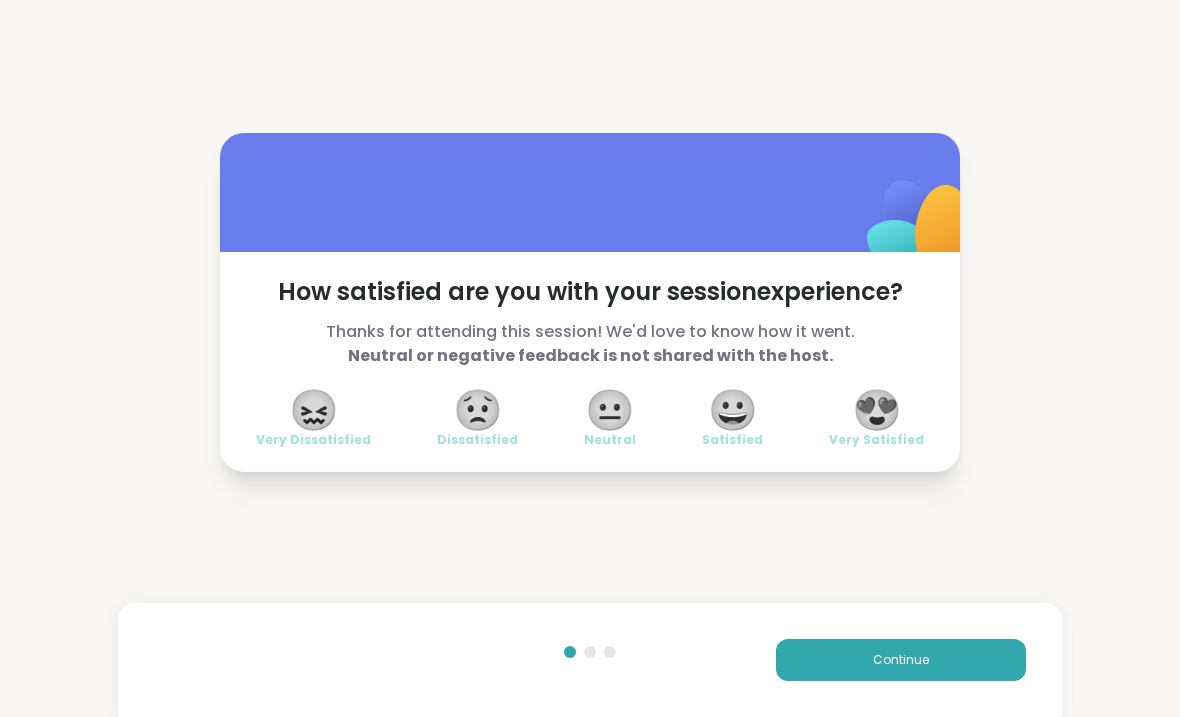 click on "😐" at bounding box center (610, 410) 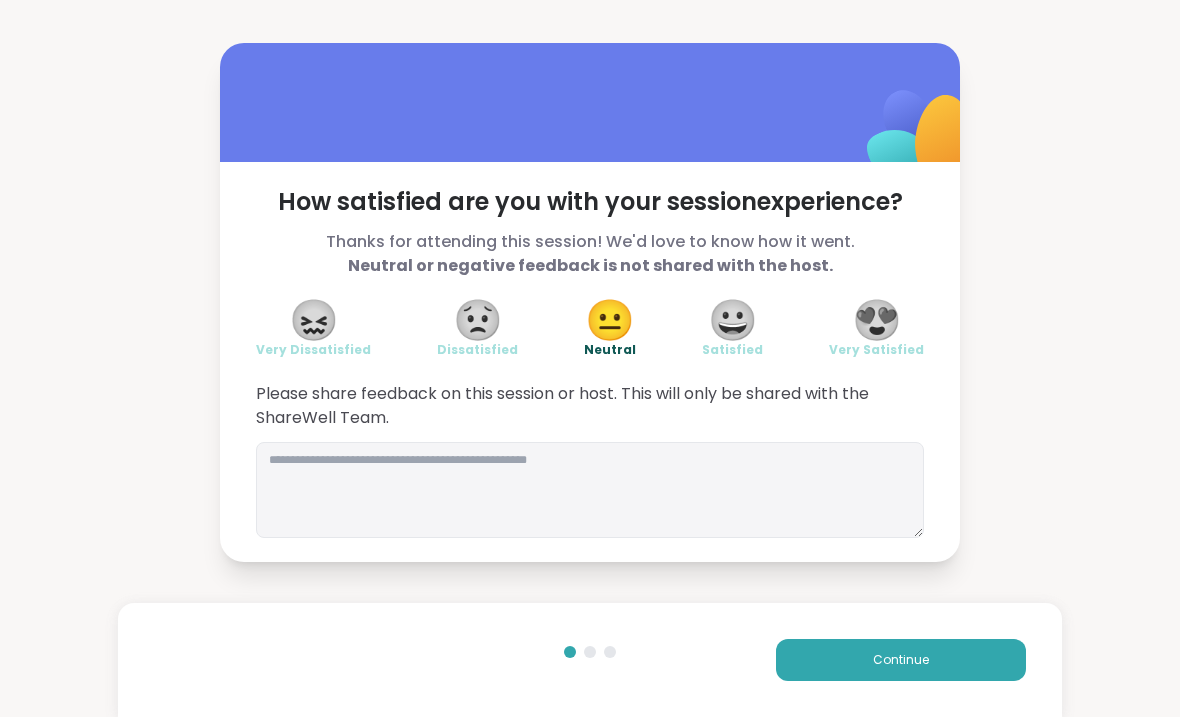 click on "😟" at bounding box center [478, 320] 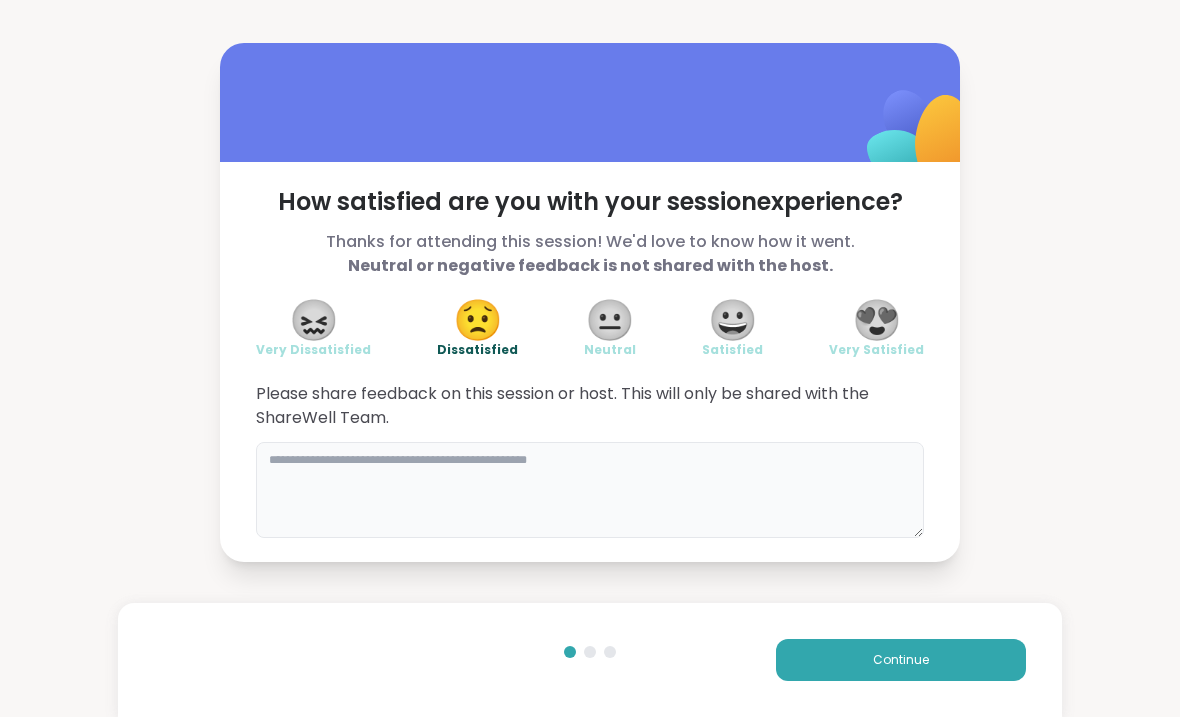 click at bounding box center (590, 490) 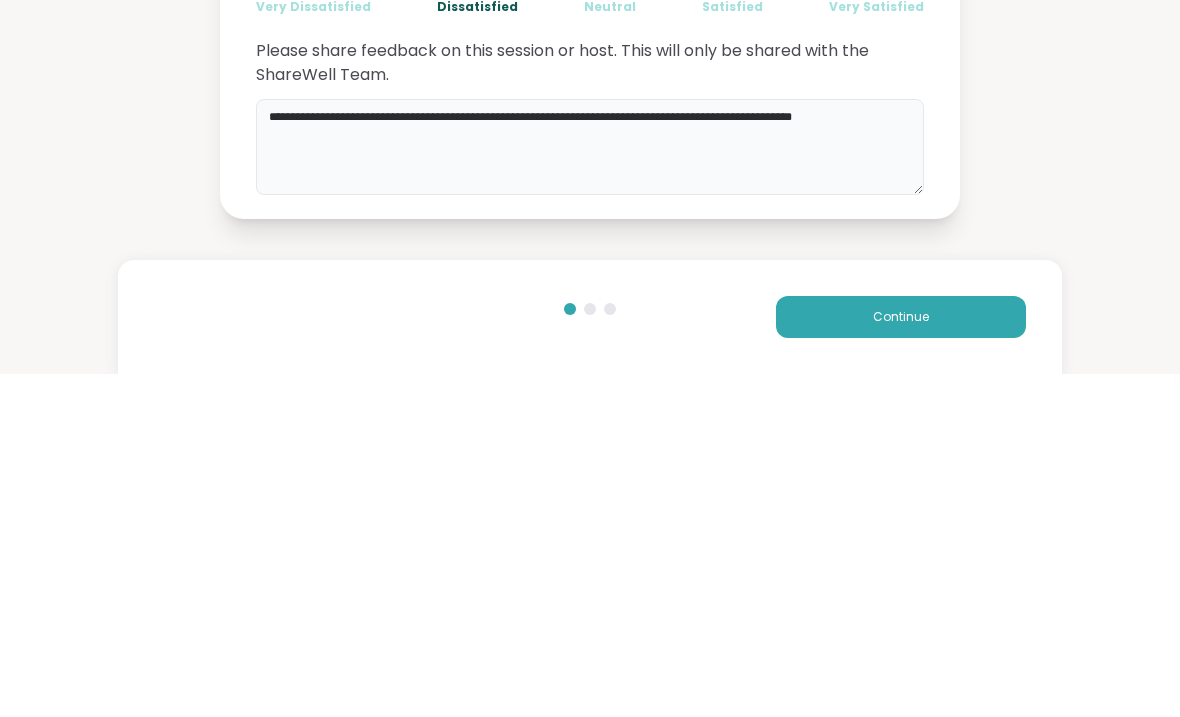 type on "**********" 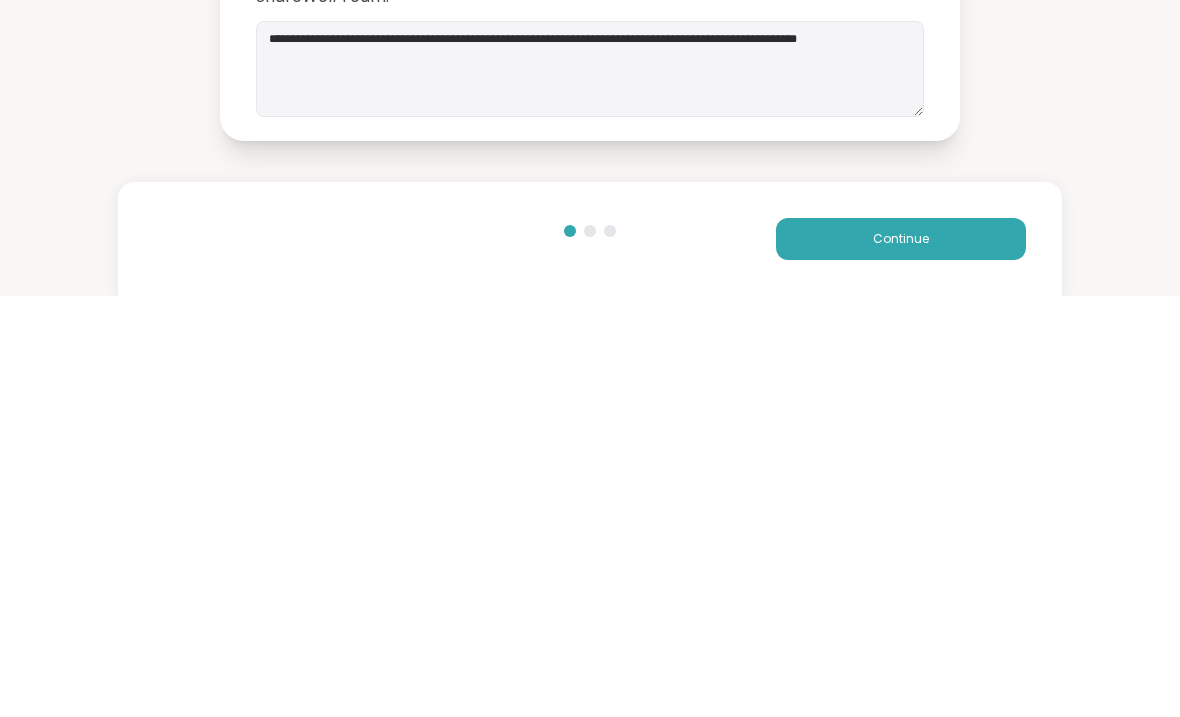 click on "Continue" at bounding box center [901, 660] 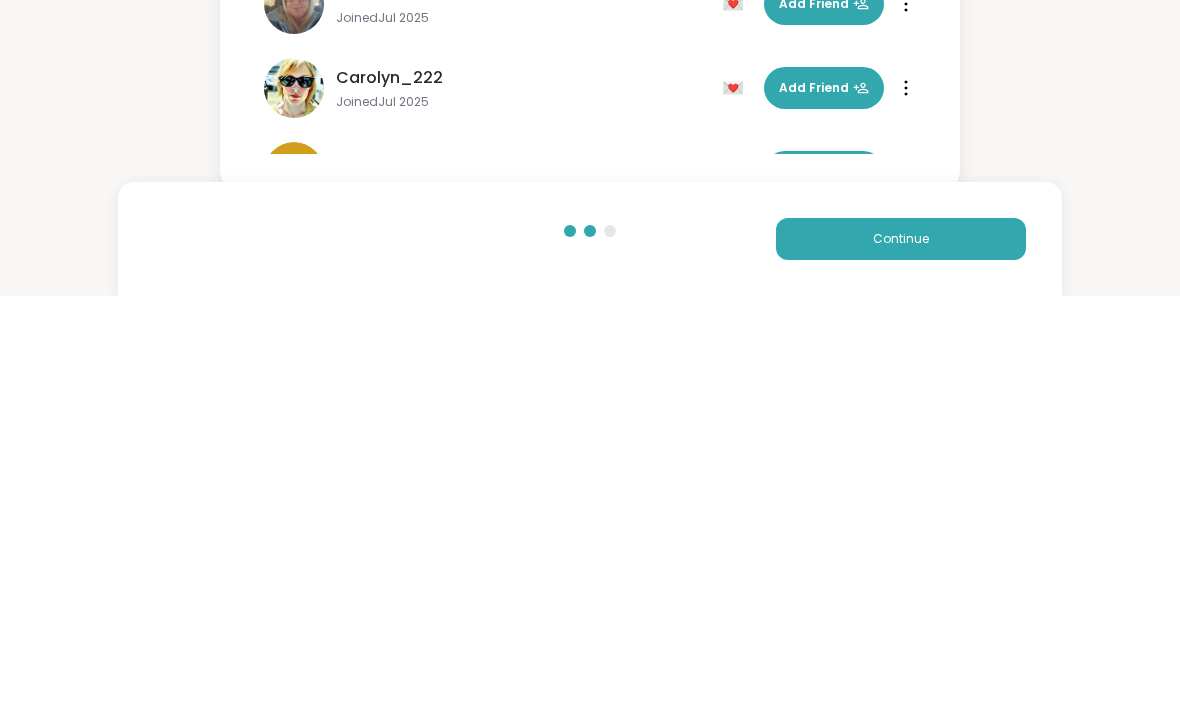 scroll, scrollTop: 10, scrollLeft: 0, axis: vertical 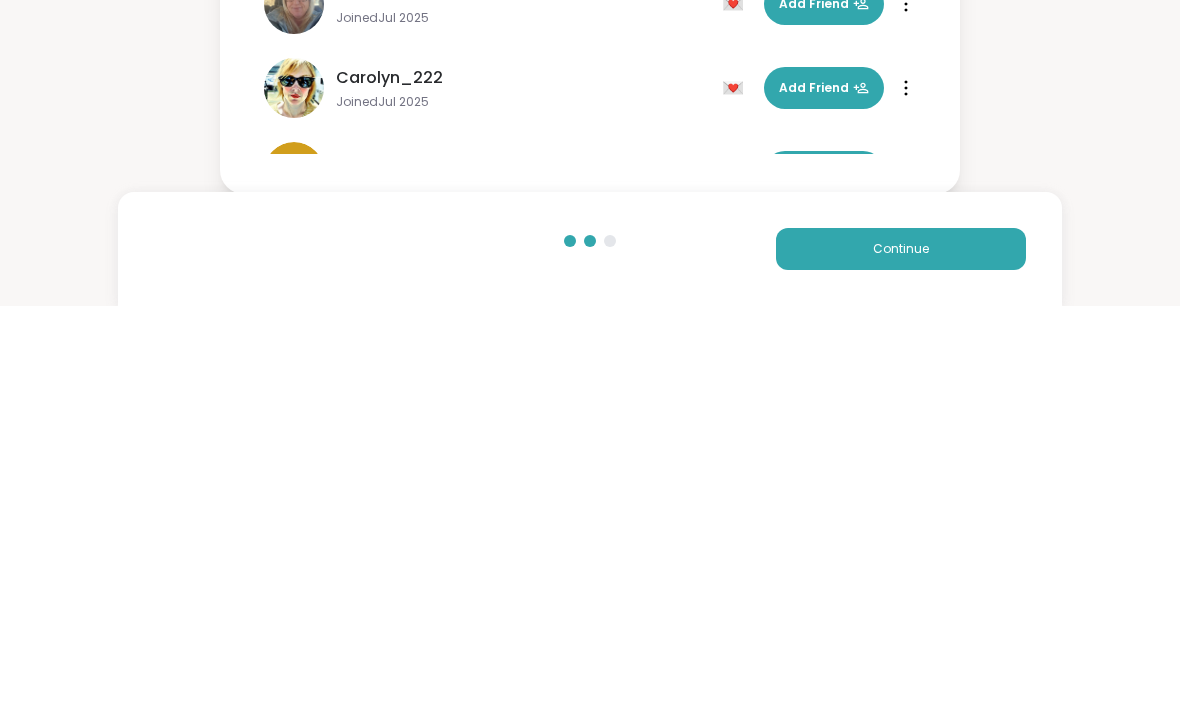 click on "Cancel Invite" at bounding box center (824, 247) 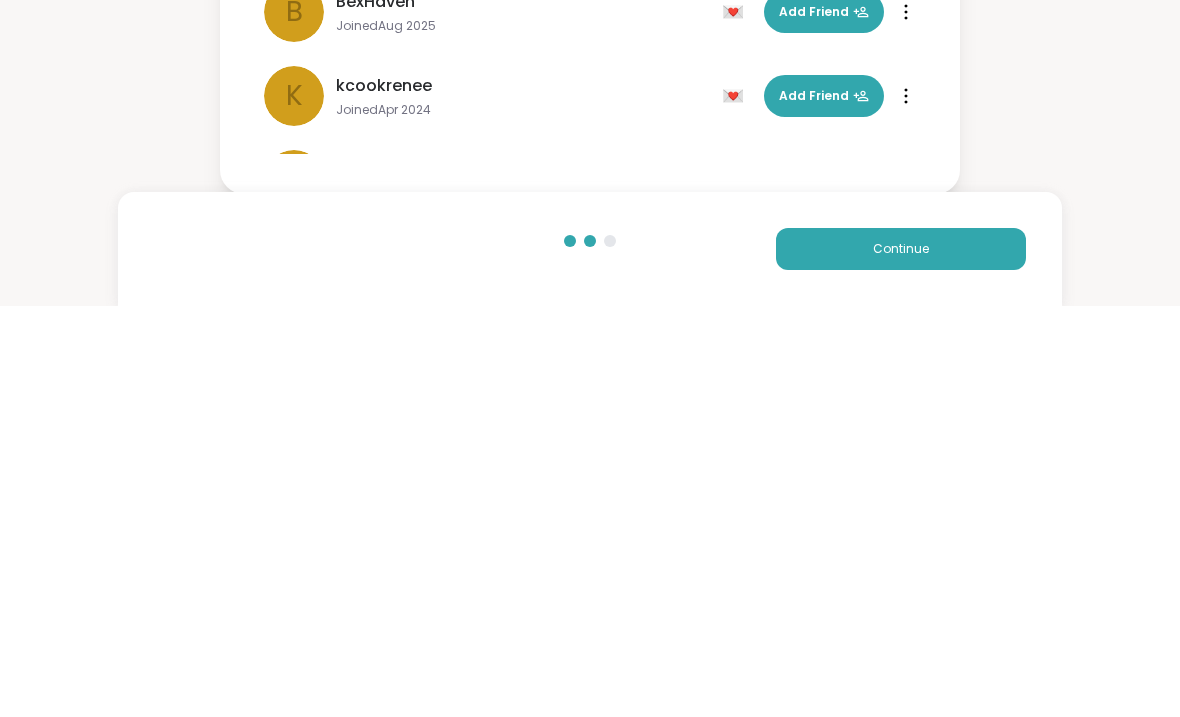 scroll, scrollTop: 161, scrollLeft: 0, axis: vertical 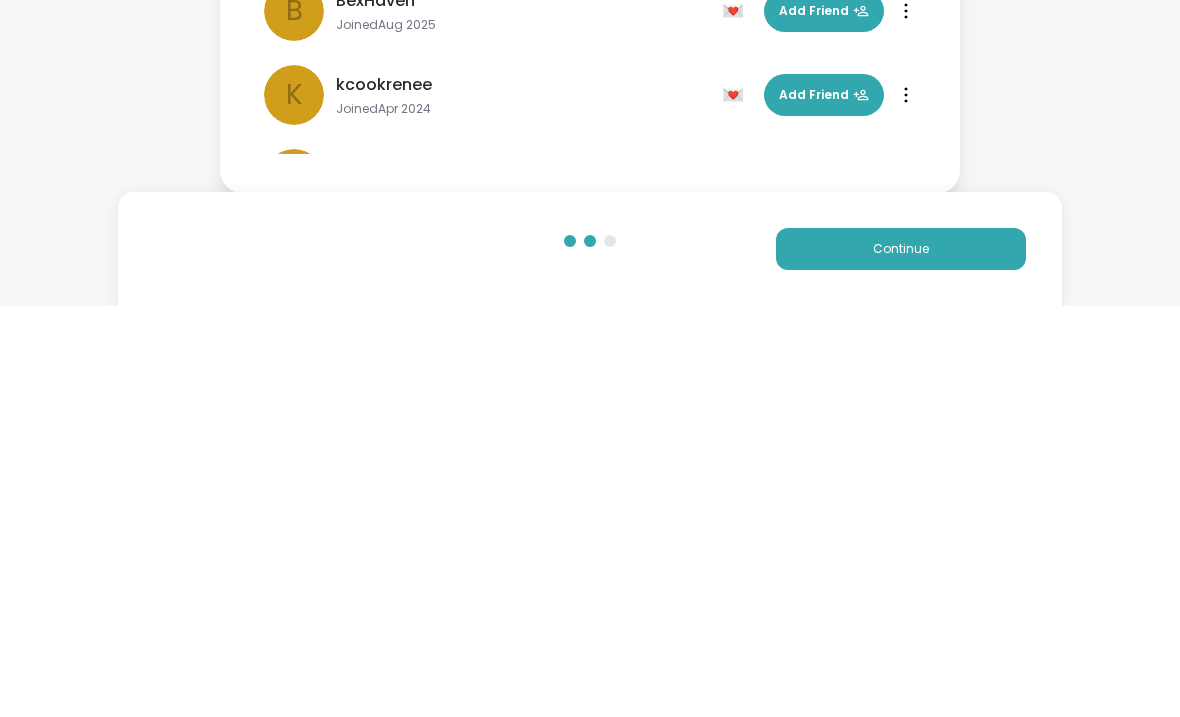 click on "Add Friend" at bounding box center [824, 506] 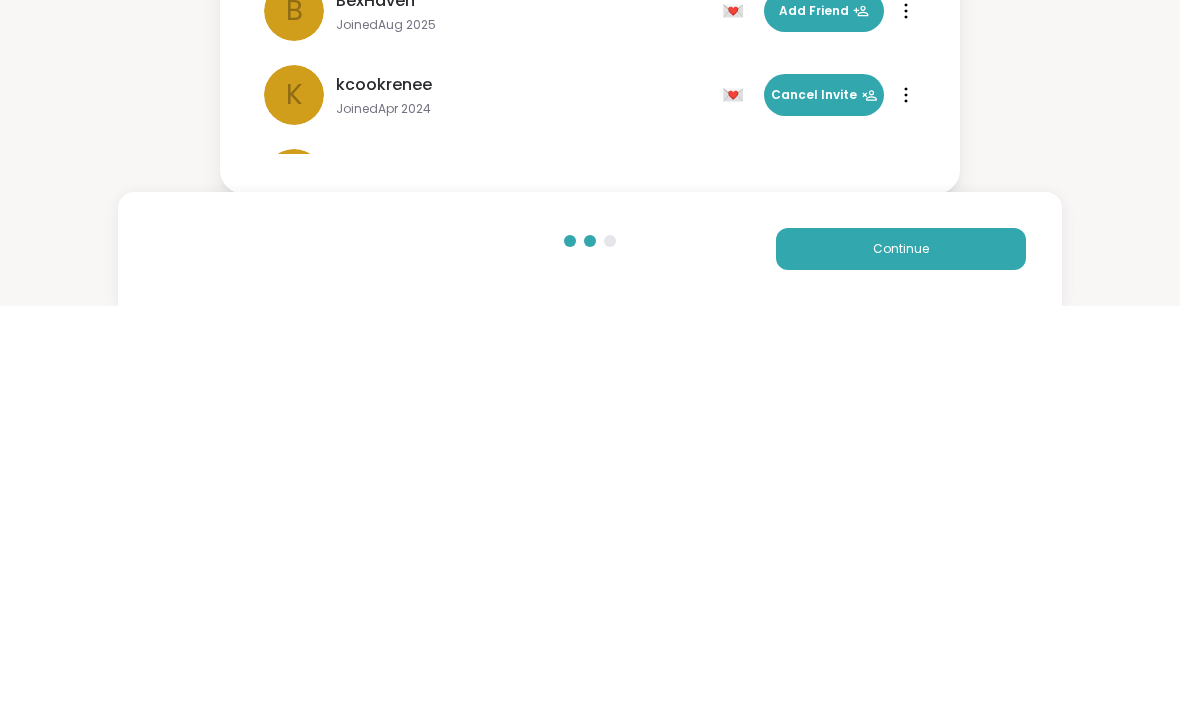 click on "Add Friend" at bounding box center [824, 422] 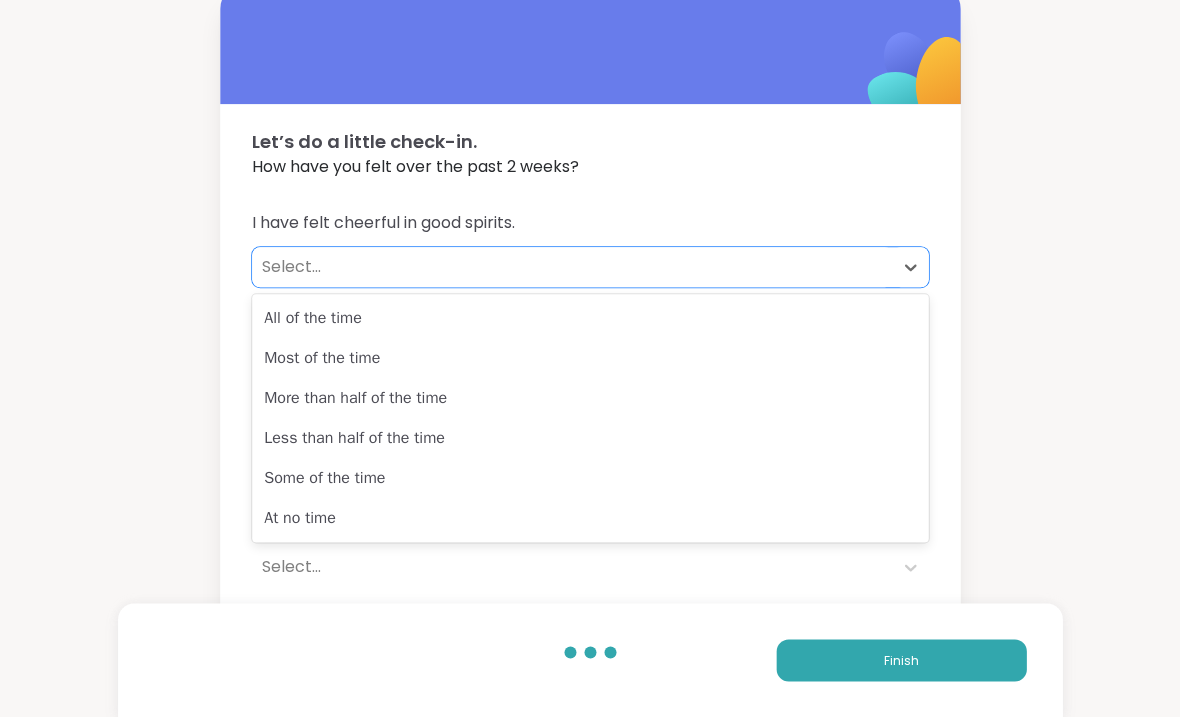 scroll, scrollTop: 16, scrollLeft: 0, axis: vertical 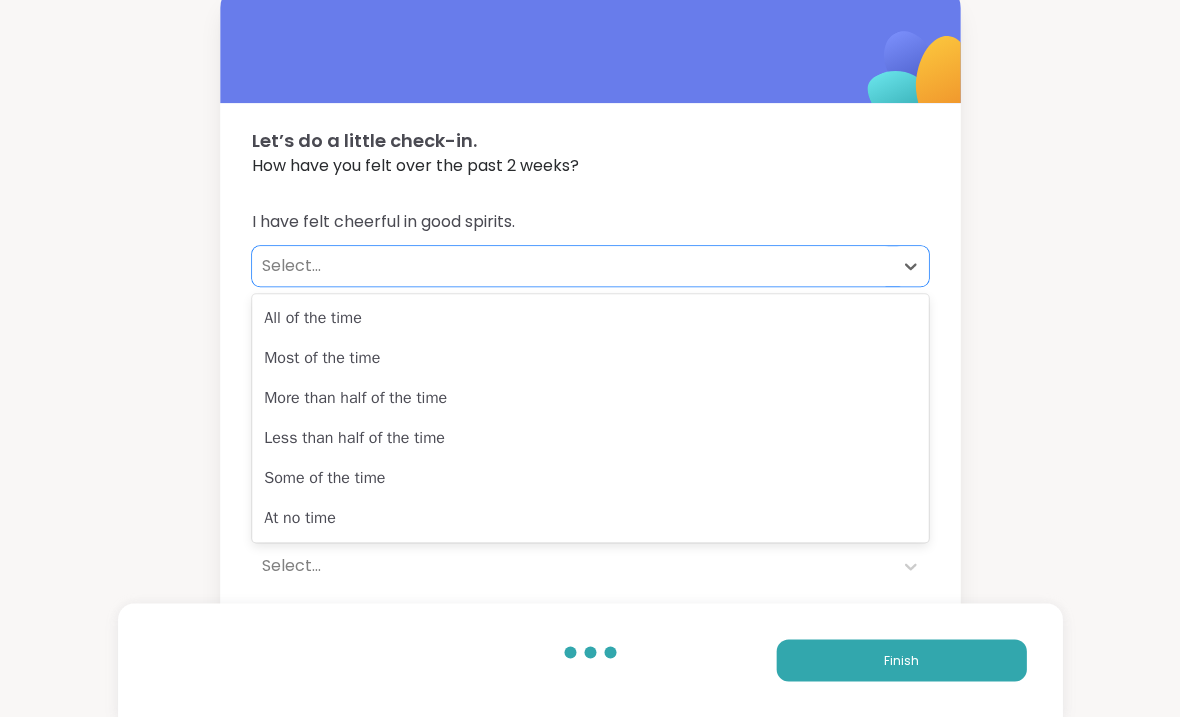 click on "Most of the time" at bounding box center [590, 358] 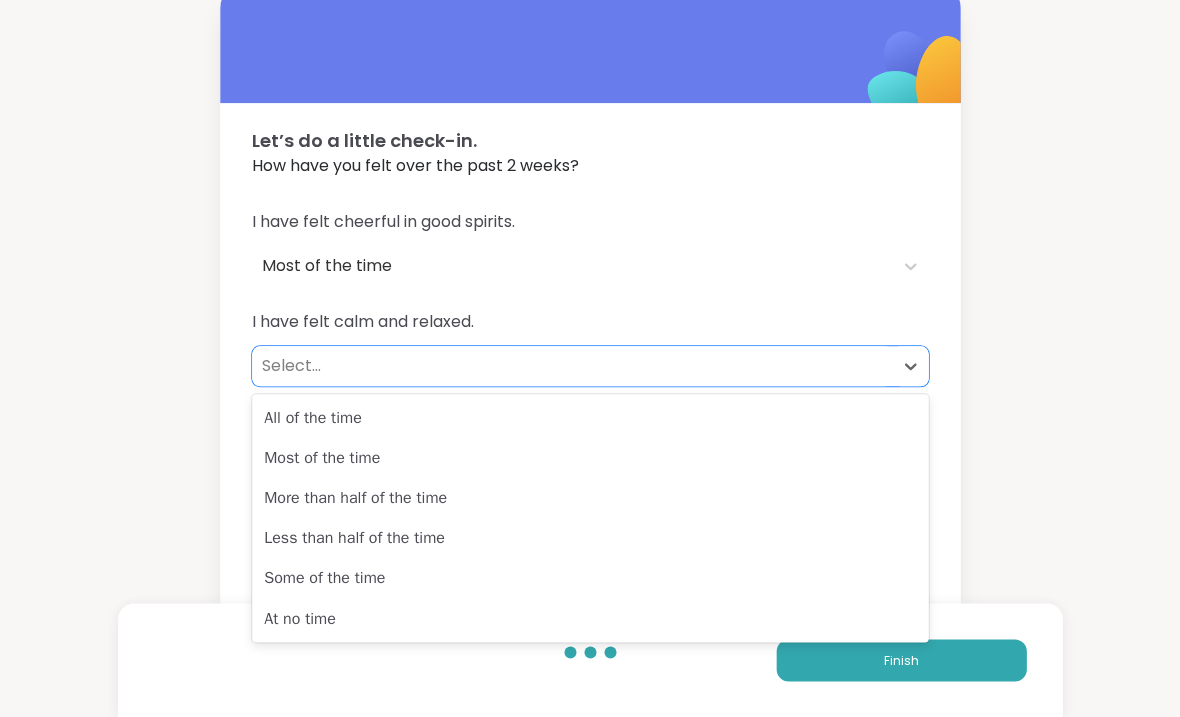 click on "At no time" at bounding box center (590, 618) 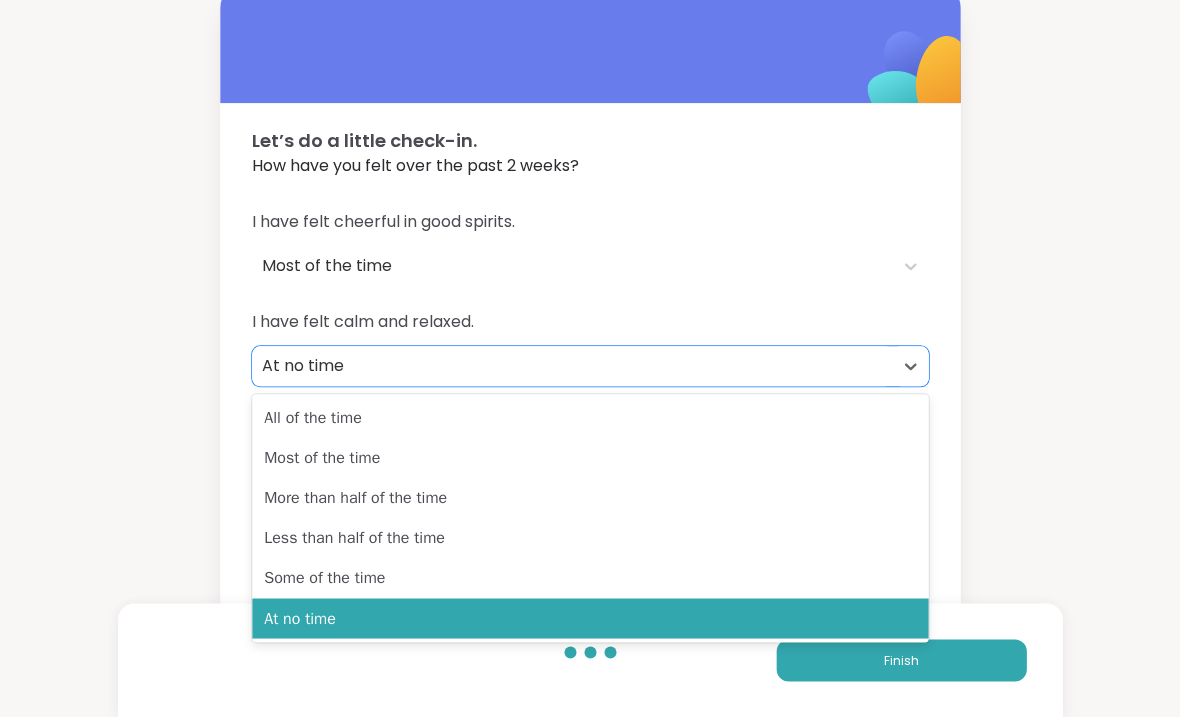 click on "All of the time" at bounding box center (590, 418) 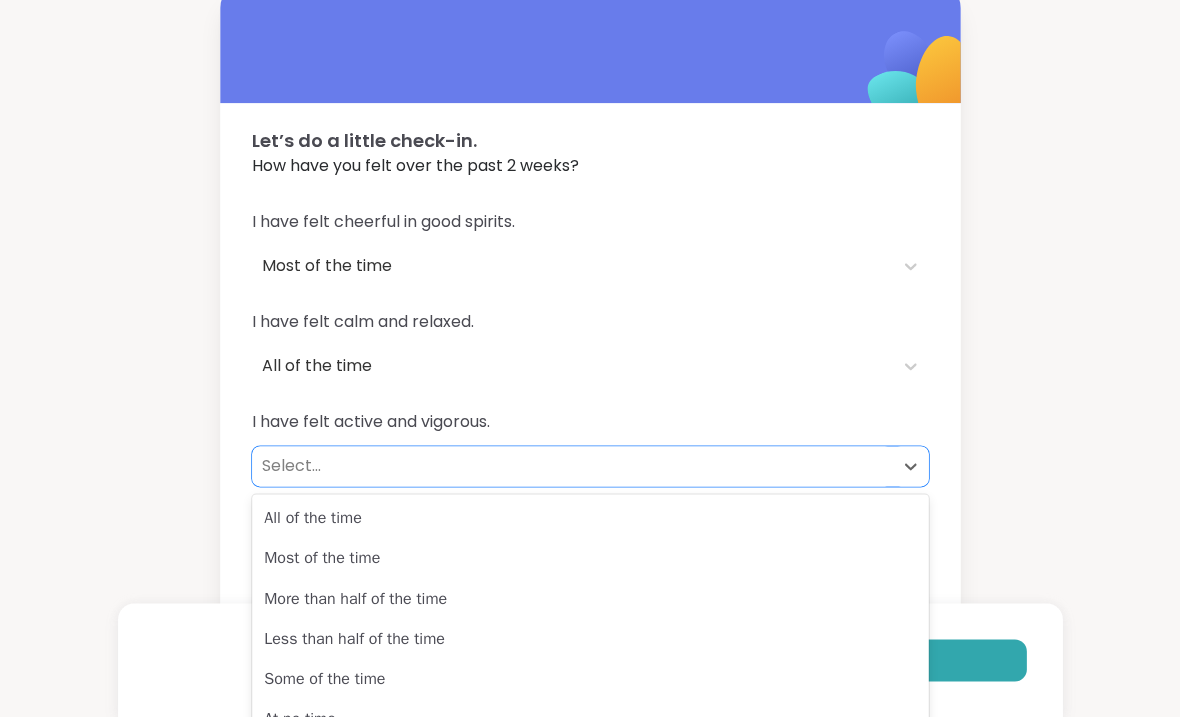 click on "Most of the time" at bounding box center (590, 558) 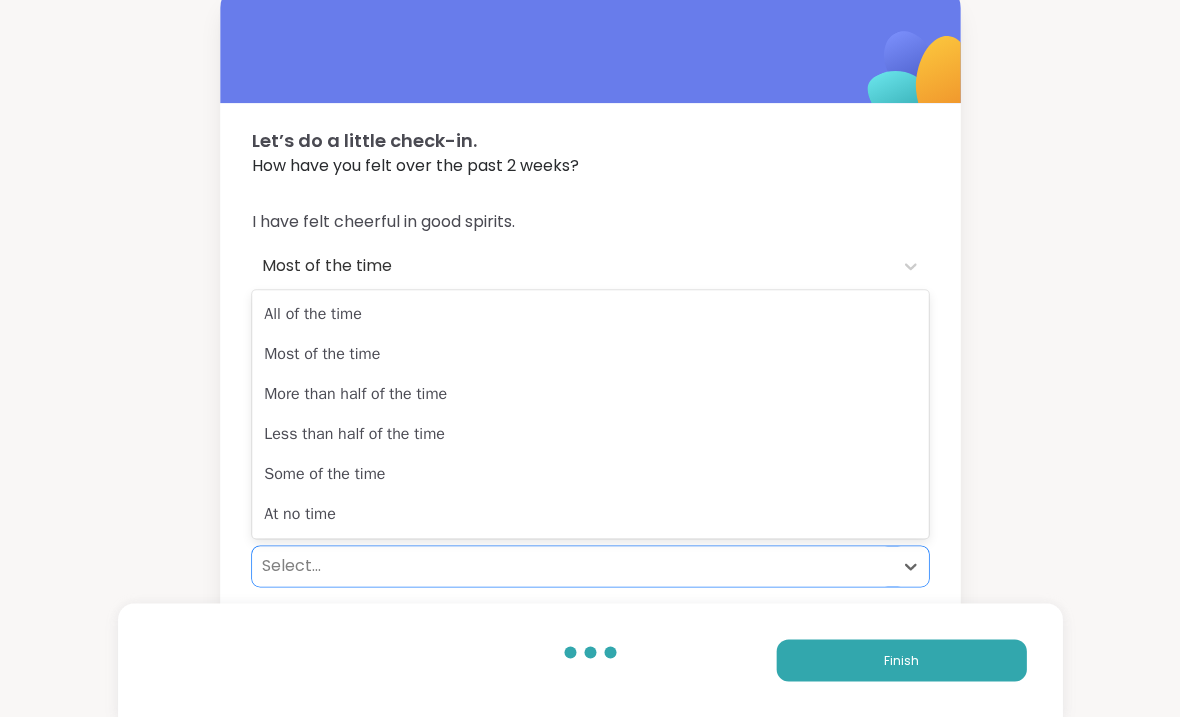 click on "Less than half of the time" at bounding box center (590, 434) 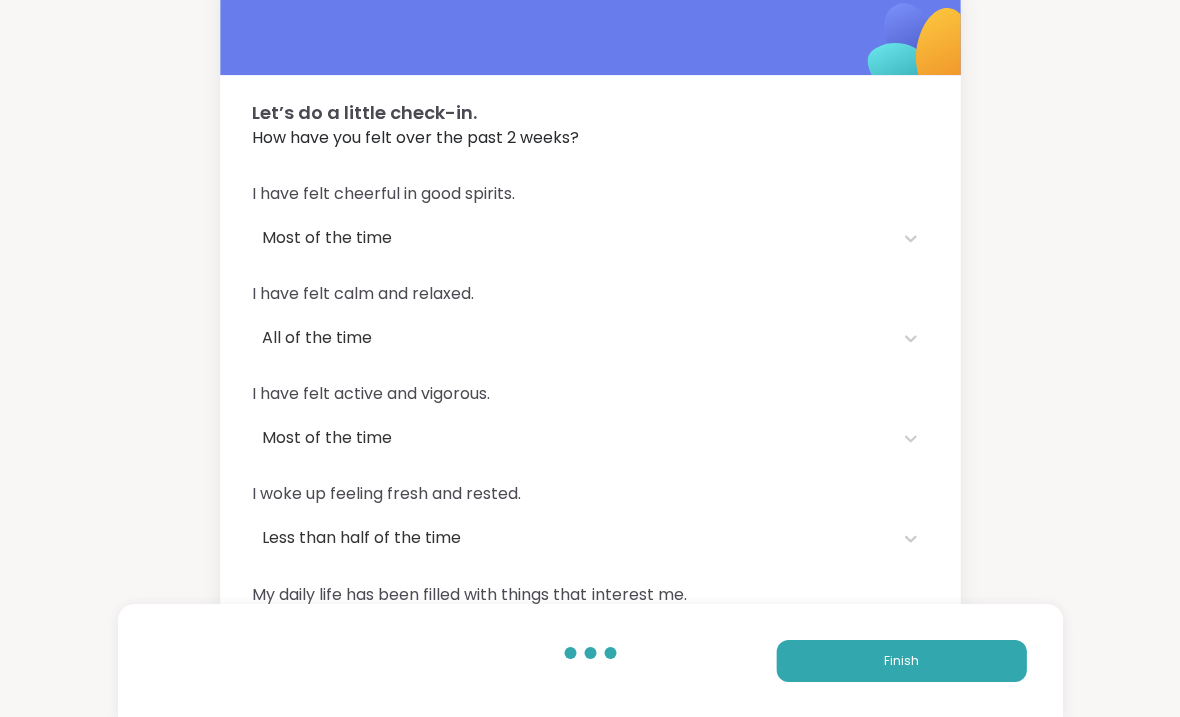 scroll, scrollTop: 77, scrollLeft: 0, axis: vertical 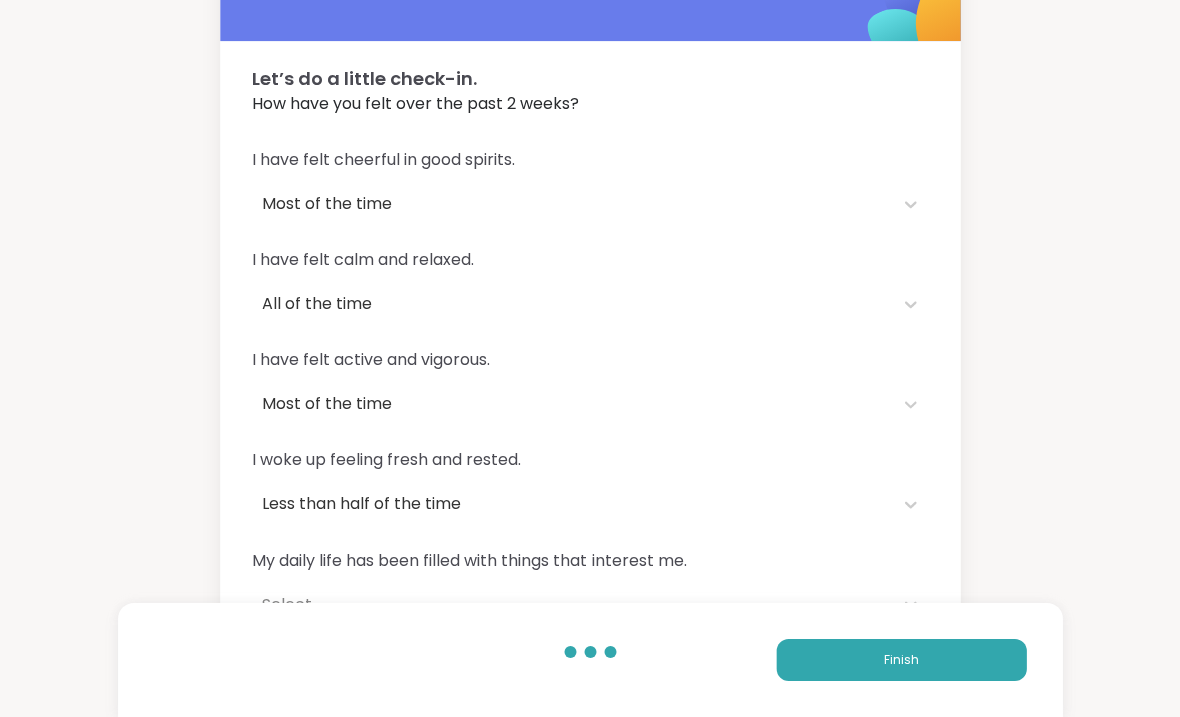 click on "I have felt cheerful in good spirits. Most of the time I have felt calm and relaxed. All of the time I have felt active and vigorous. Most of the time I woke up feeling fresh and rested. Less than half of the time My daily life has been filled with things that interest me. Select..." at bounding box center [590, 387] 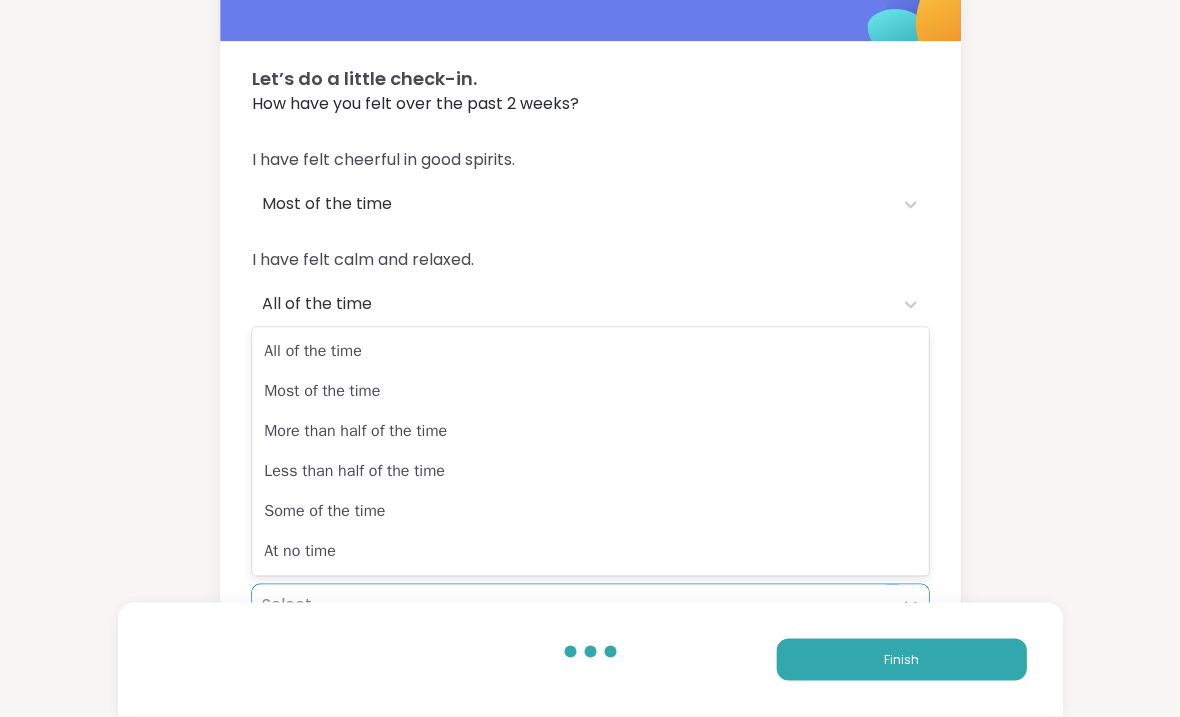click on "Some of the time" at bounding box center (590, 512) 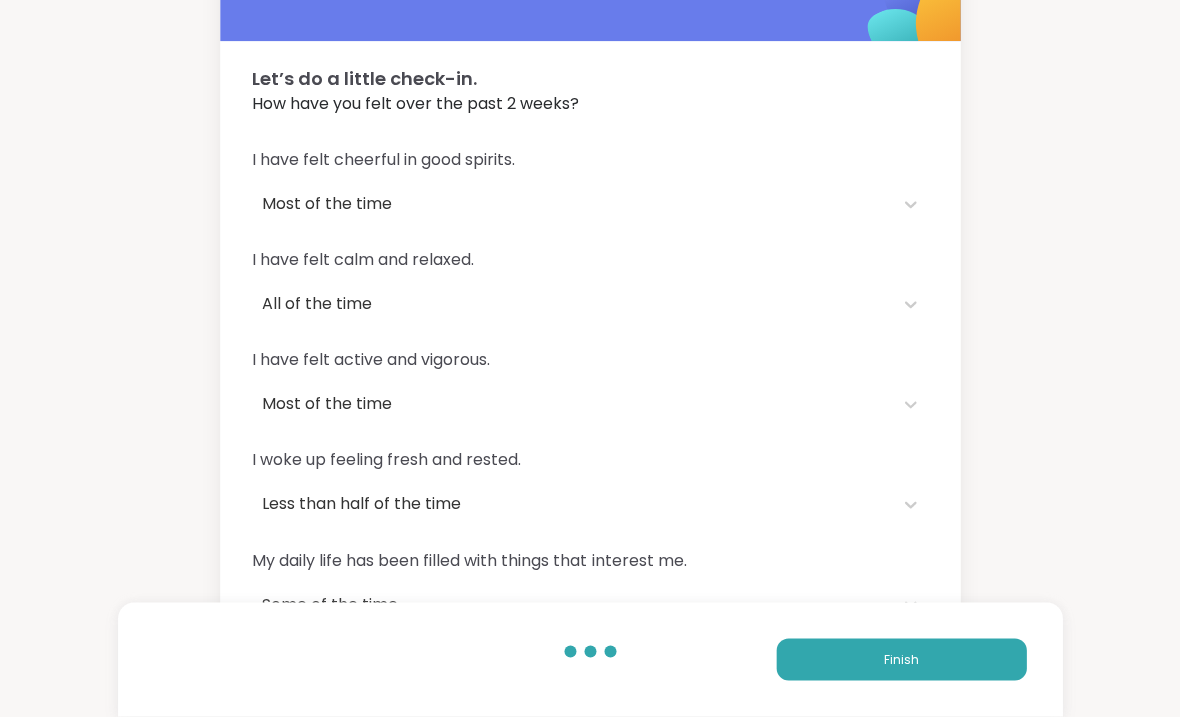 scroll, scrollTop: 77, scrollLeft: 0, axis: vertical 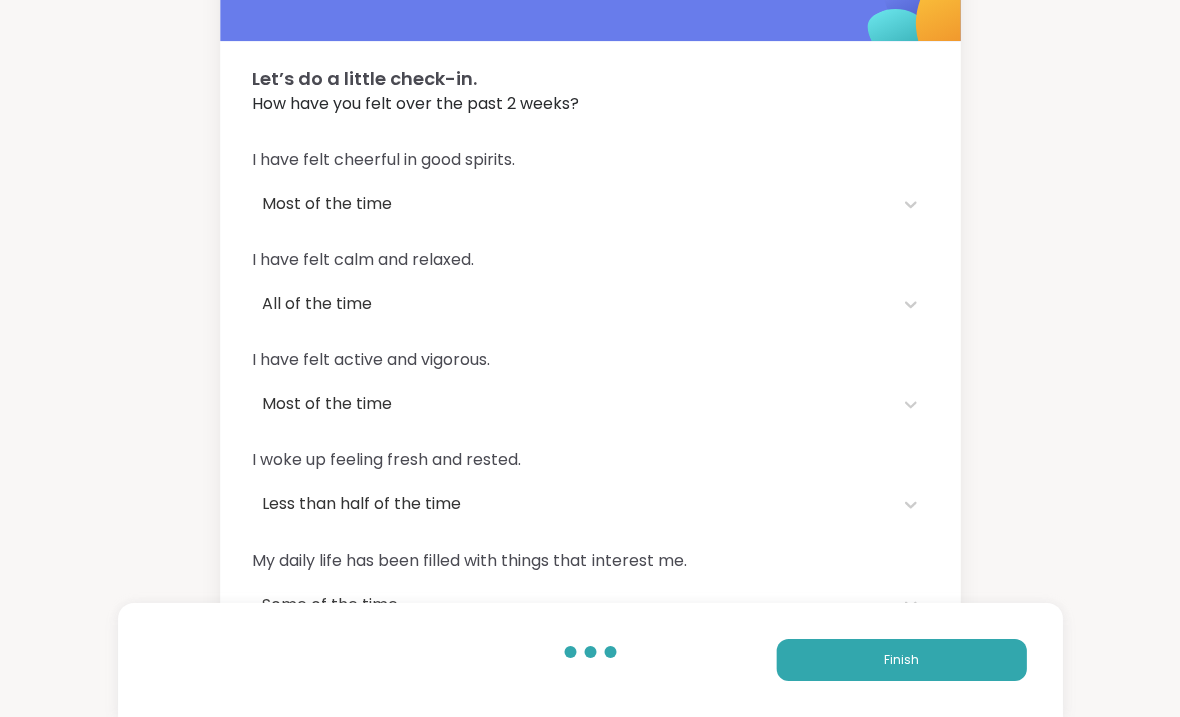 click on "Finish" at bounding box center [901, 660] 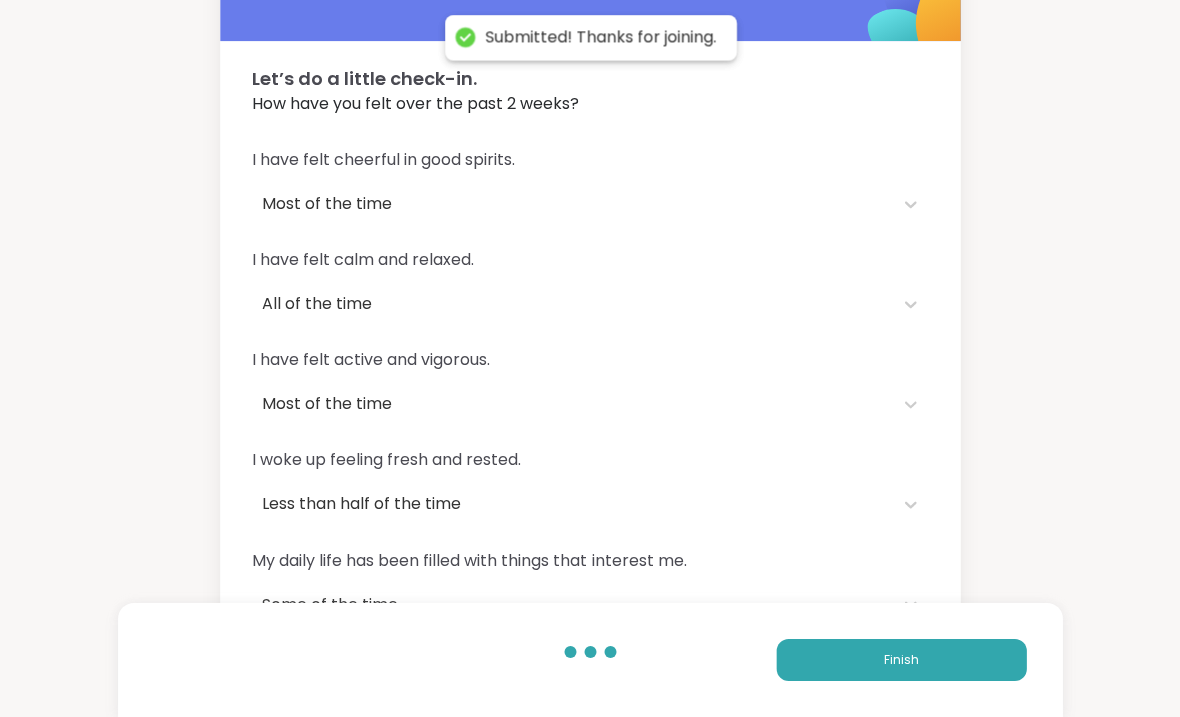 scroll, scrollTop: 0, scrollLeft: 0, axis: both 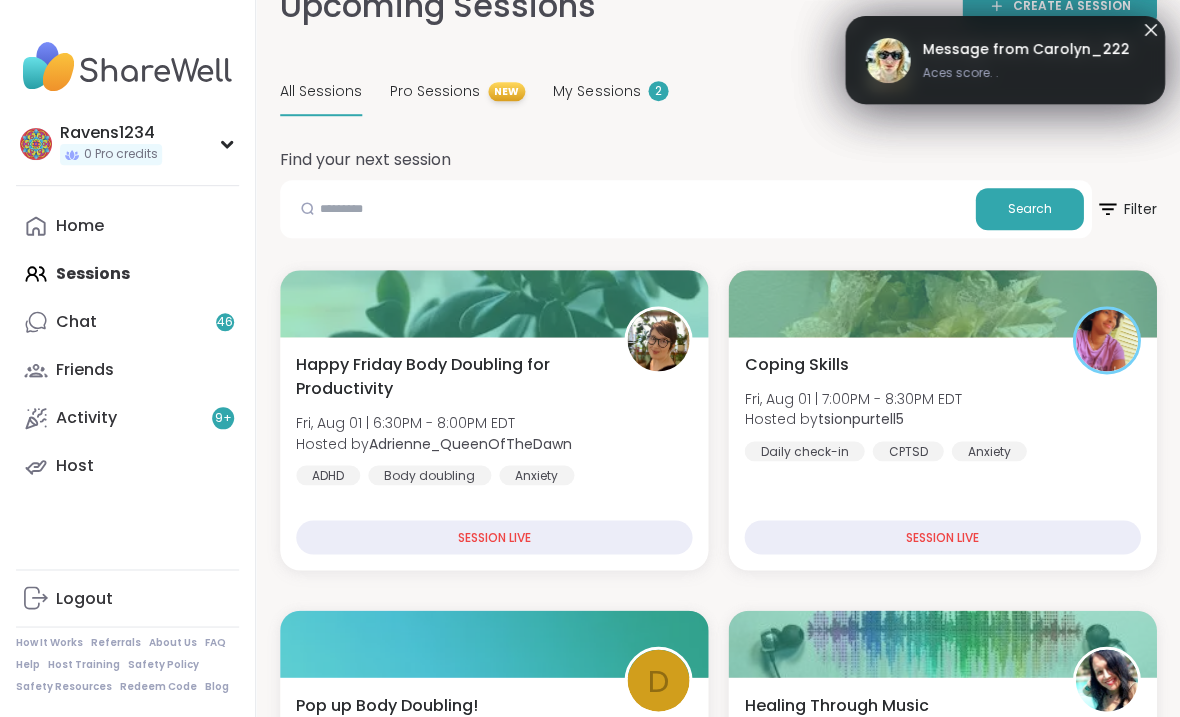click on "2" at bounding box center [658, 91] 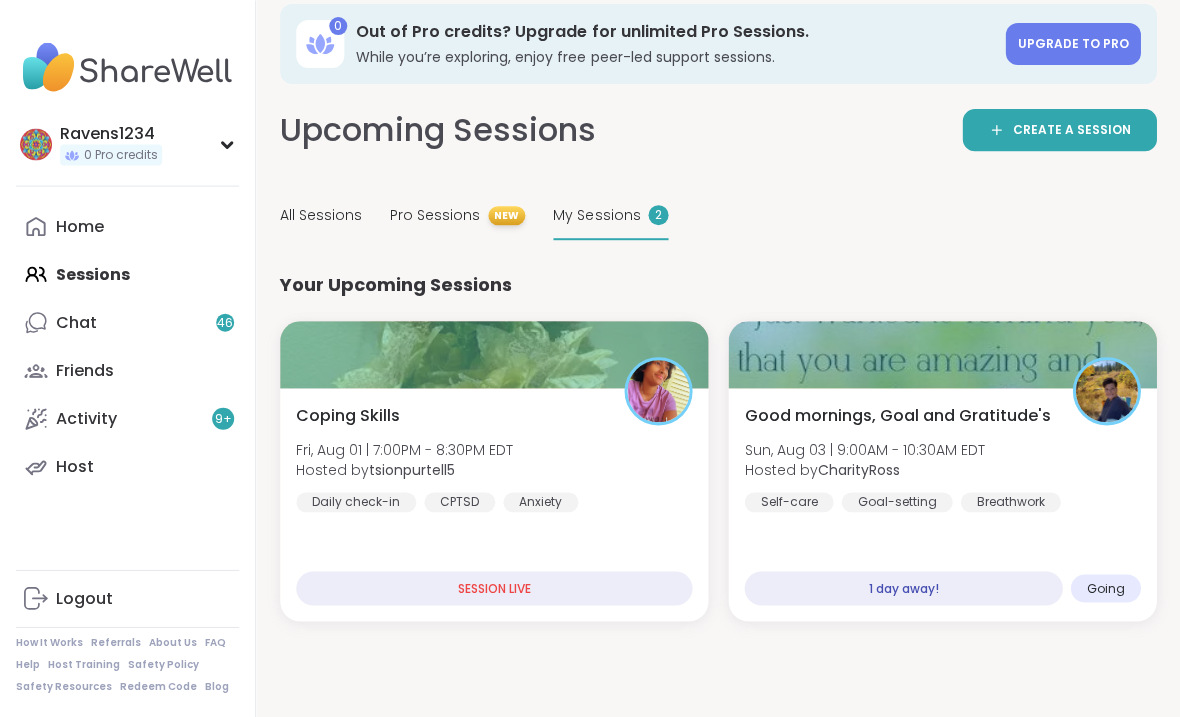 scroll, scrollTop: 20, scrollLeft: 0, axis: vertical 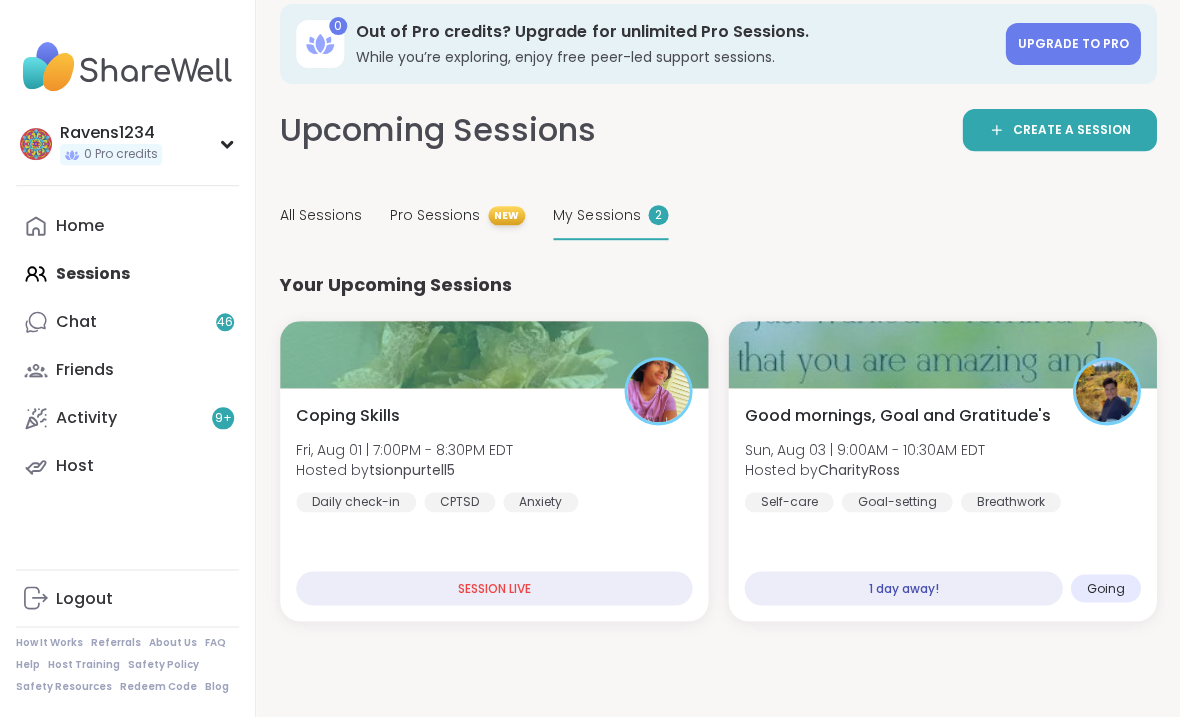 click on "SESSION LIVE" at bounding box center (494, 588) 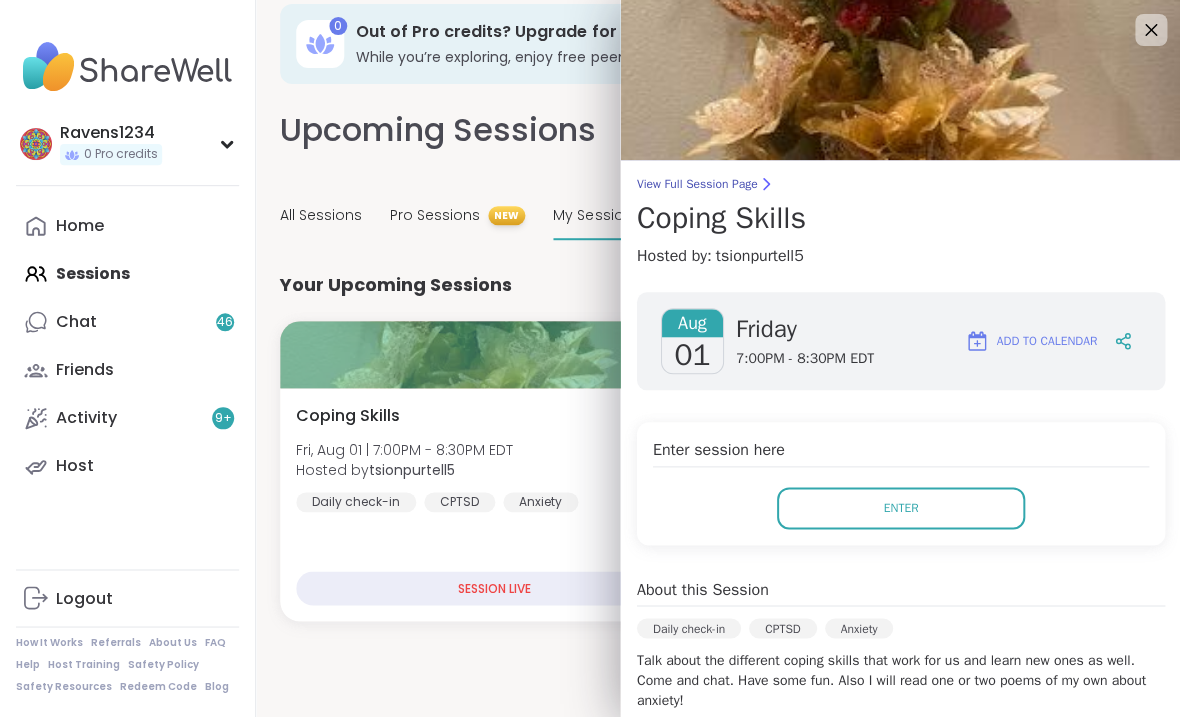 scroll, scrollTop: 23, scrollLeft: 0, axis: vertical 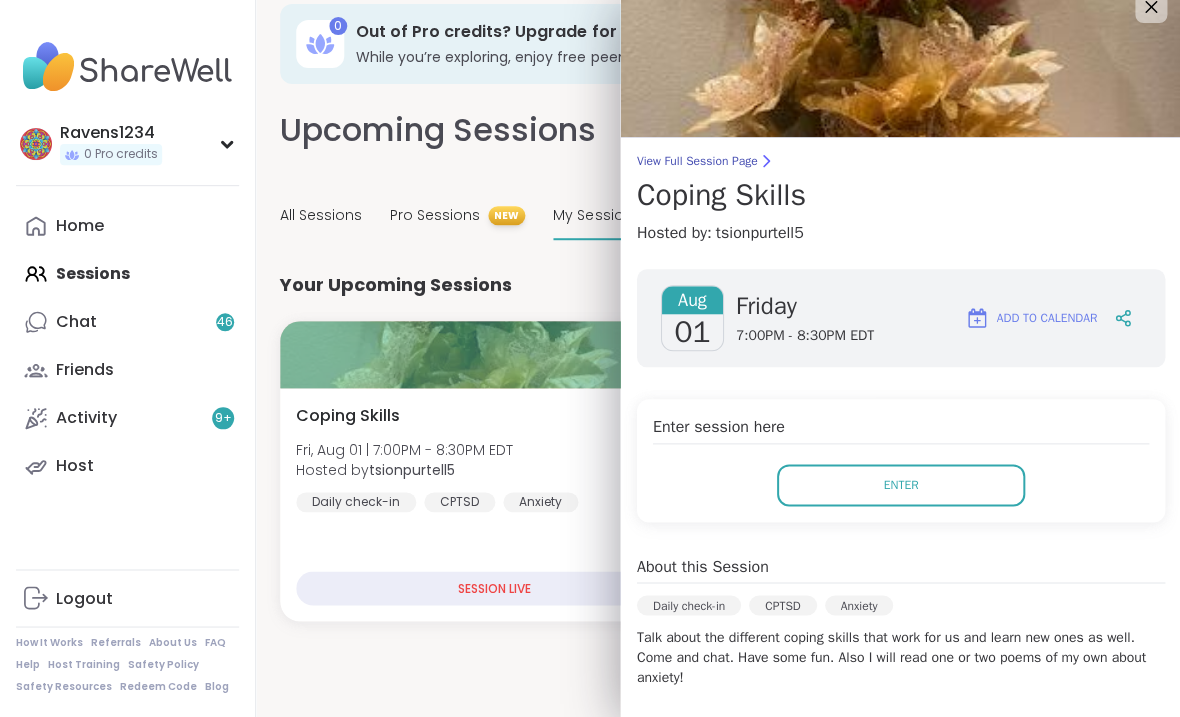 click 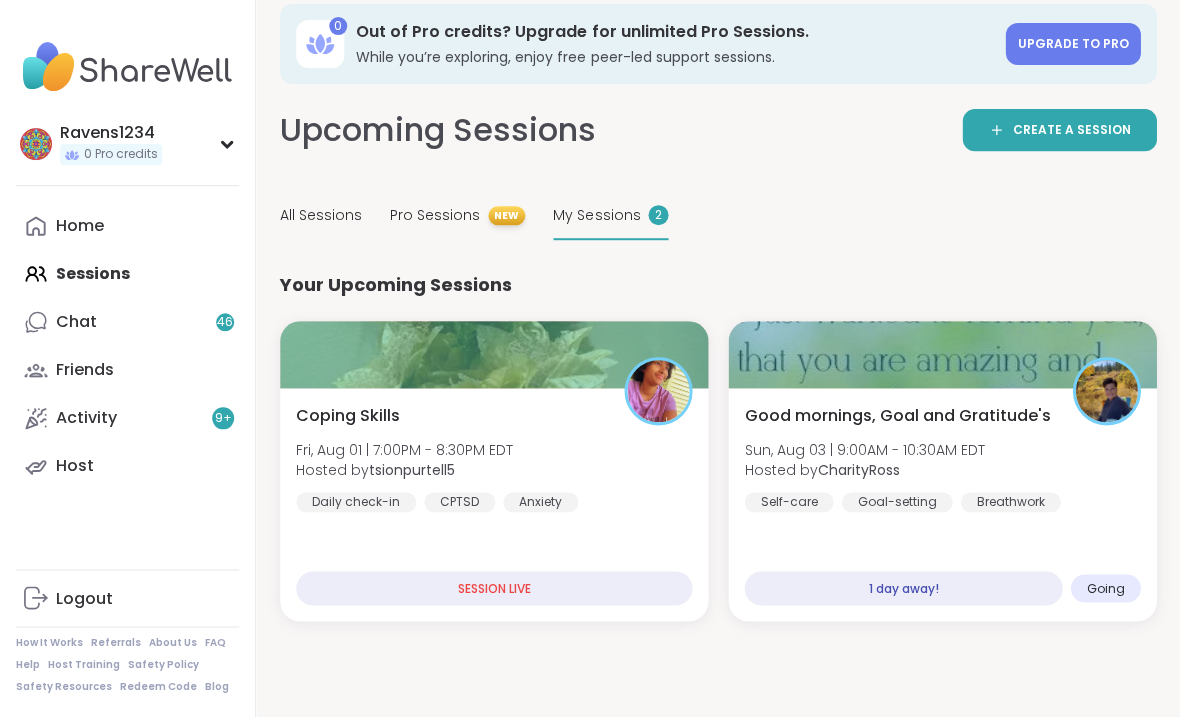 click on "Home Sessions Chat 46 Friends Activity 9 + Host" at bounding box center [127, 346] 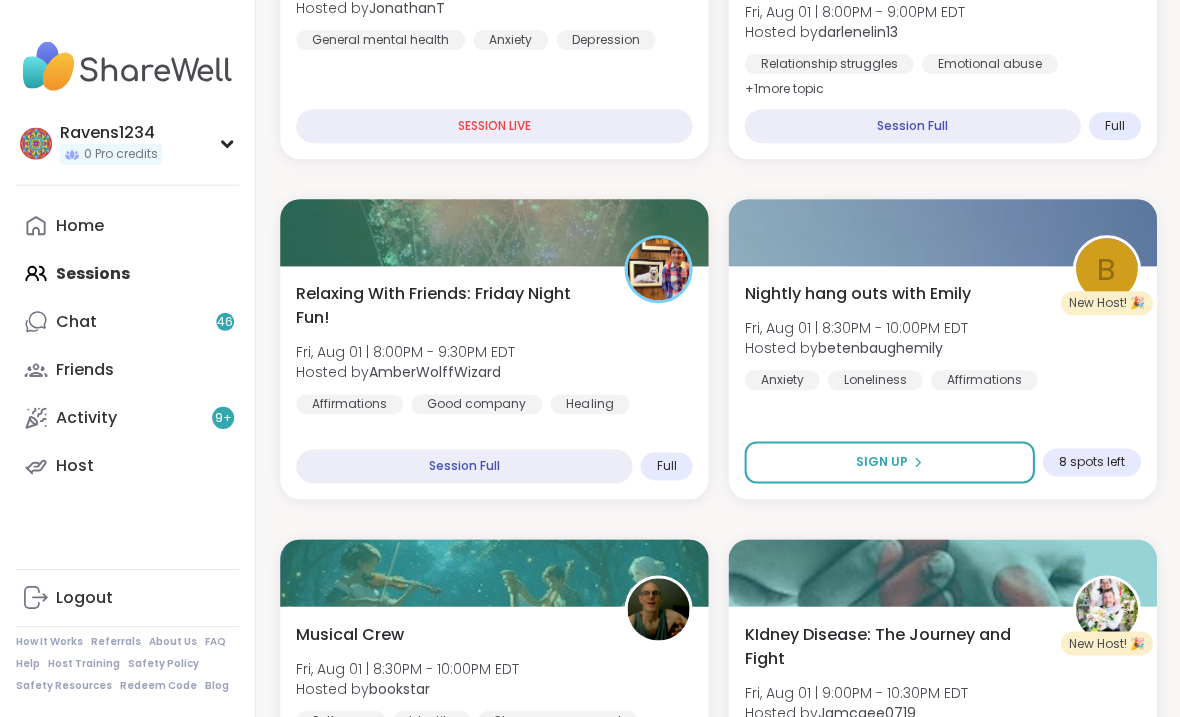 scroll, scrollTop: 1236, scrollLeft: 0, axis: vertical 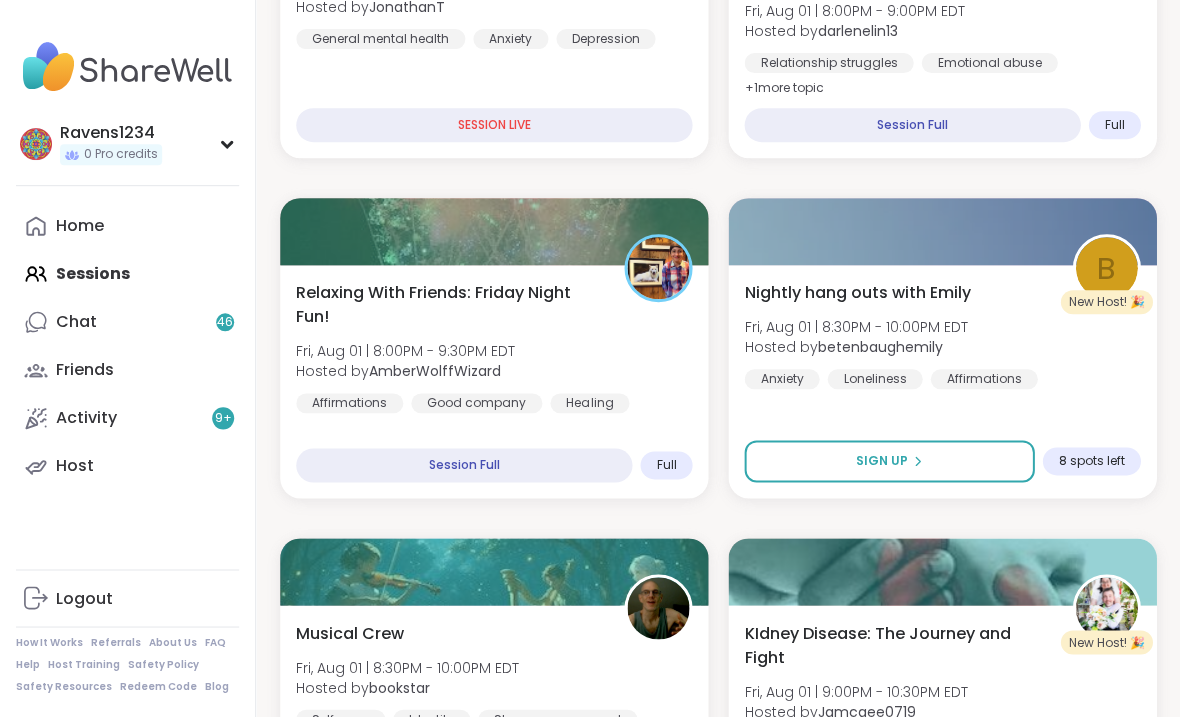 click on "Sign Up" at bounding box center [889, 461] 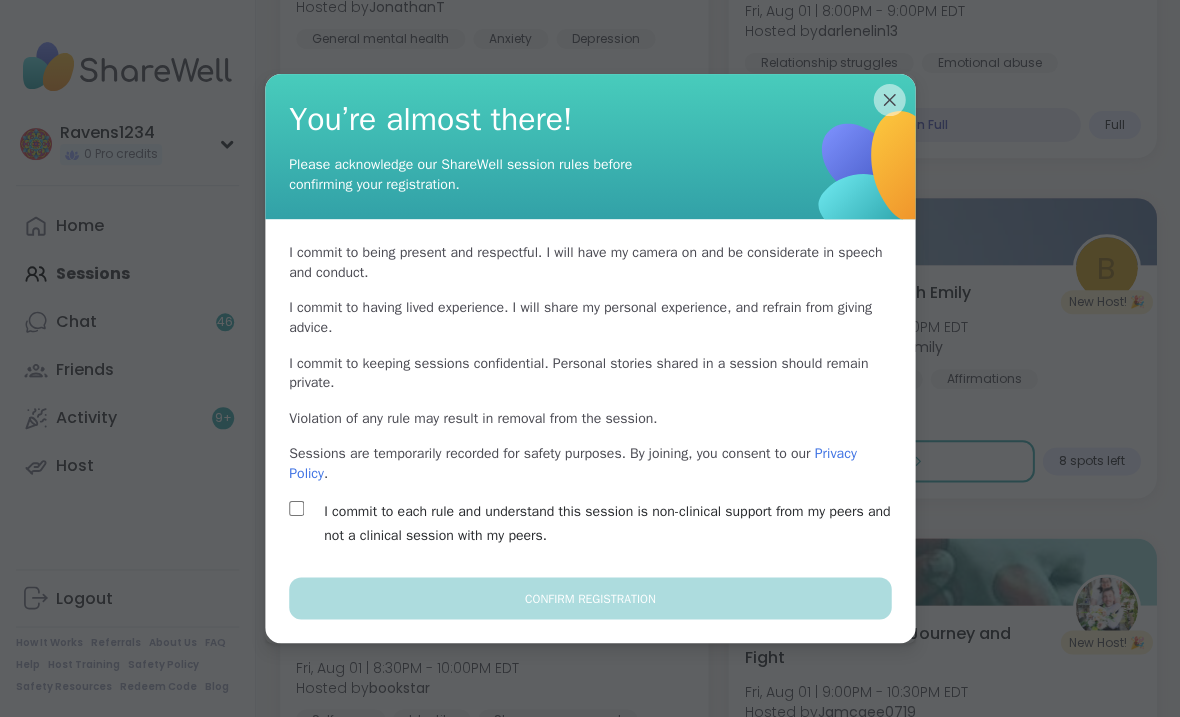 click on "I commit to each rule and understand this session is non-clinical support from my peers and not a clinical session with my peers." at bounding box center (613, 524) 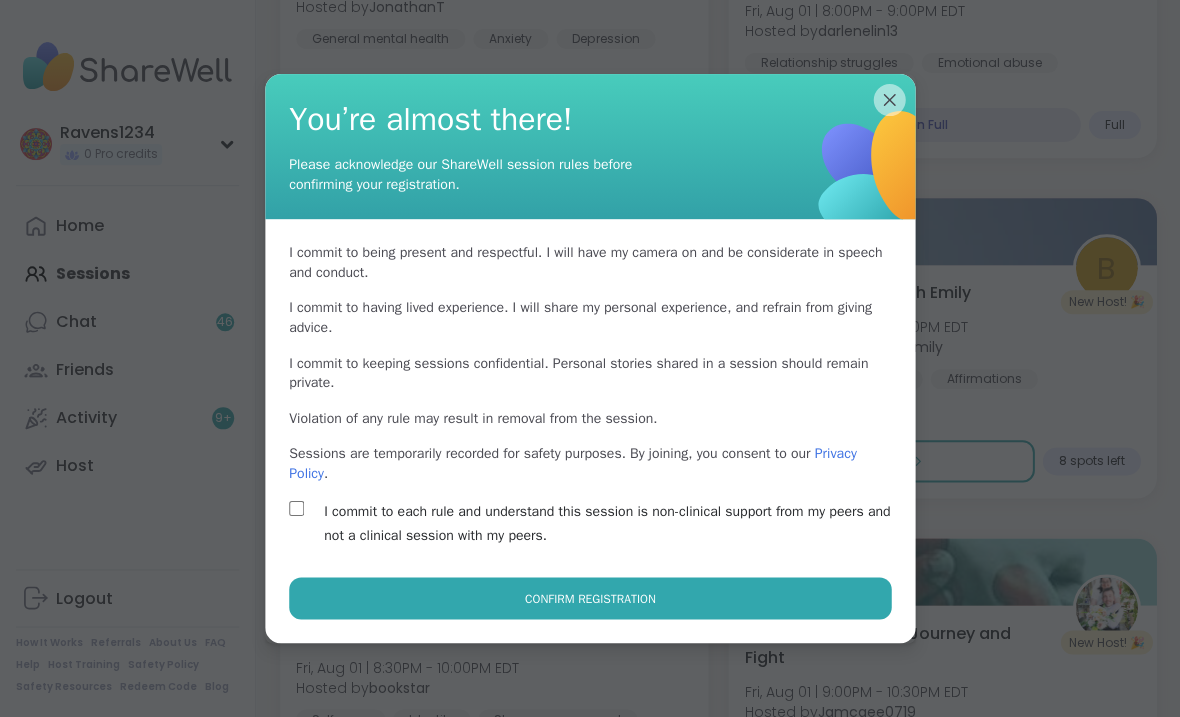 click on "Confirm Registration" at bounding box center [590, 598] 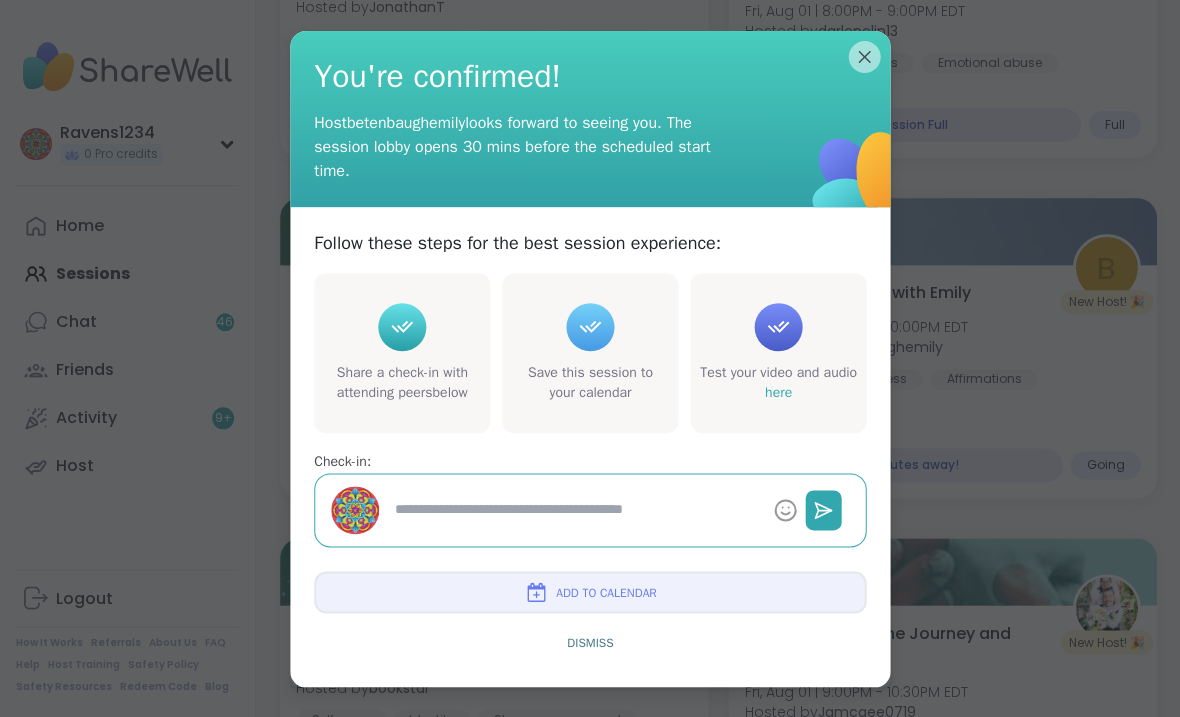 click at bounding box center [576, 509] 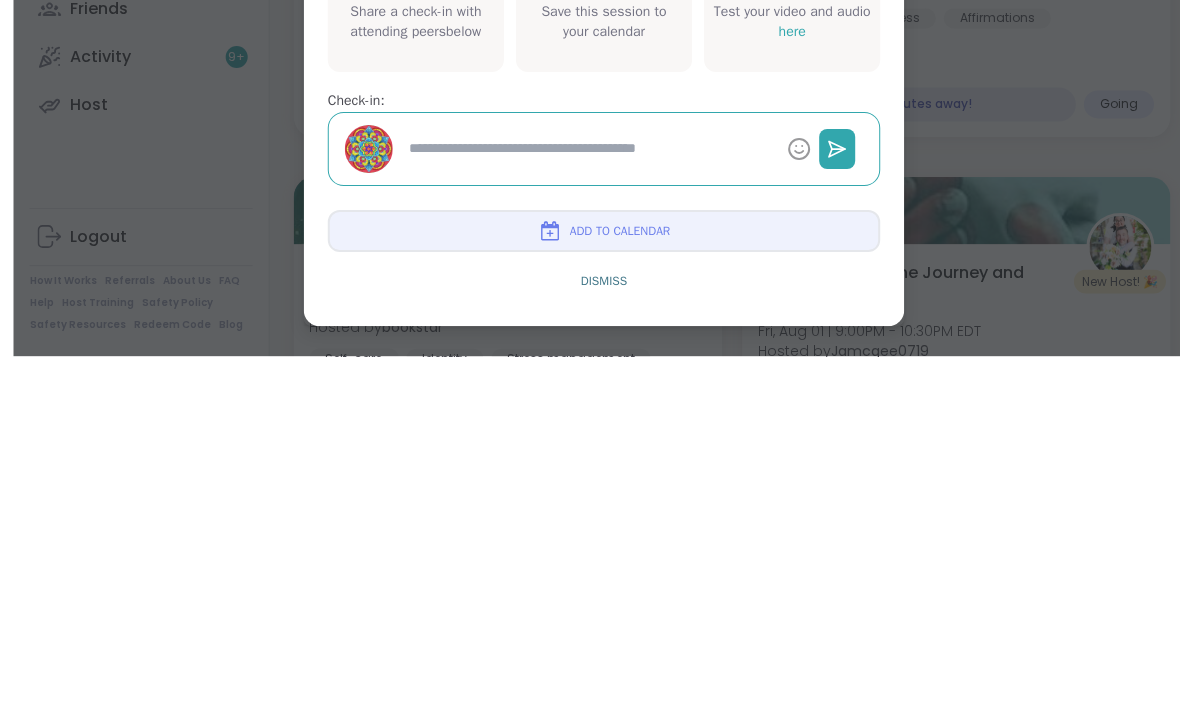 type on "*" 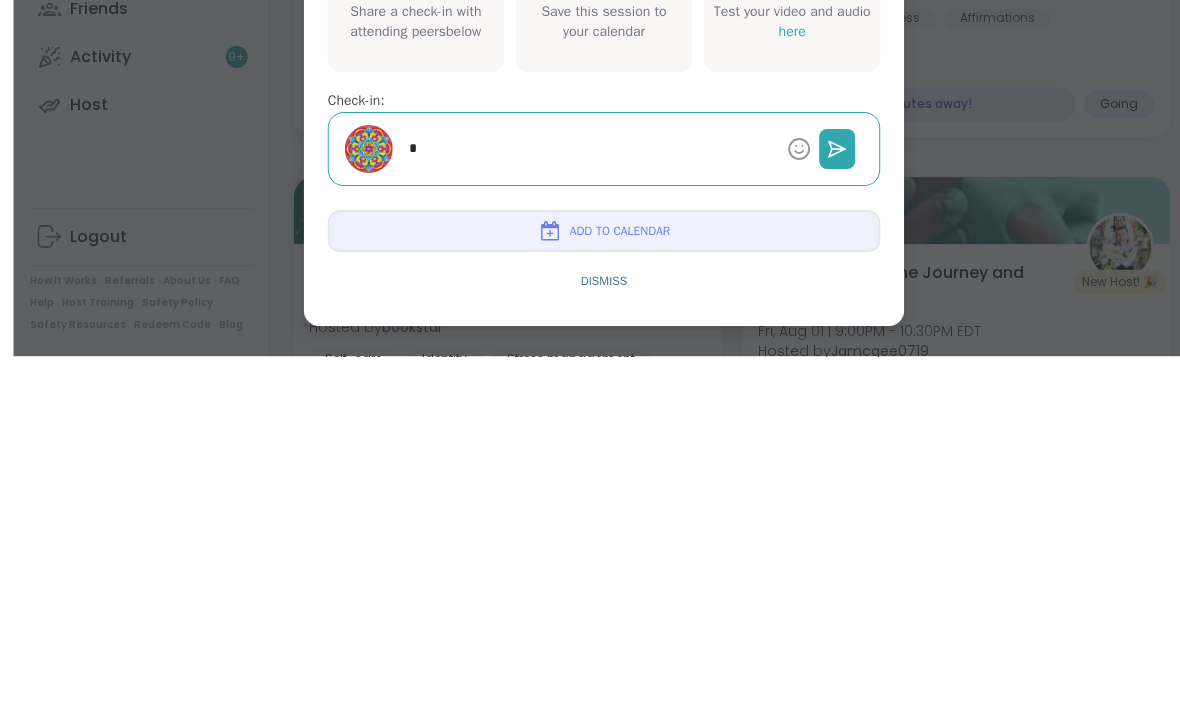 type on "*" 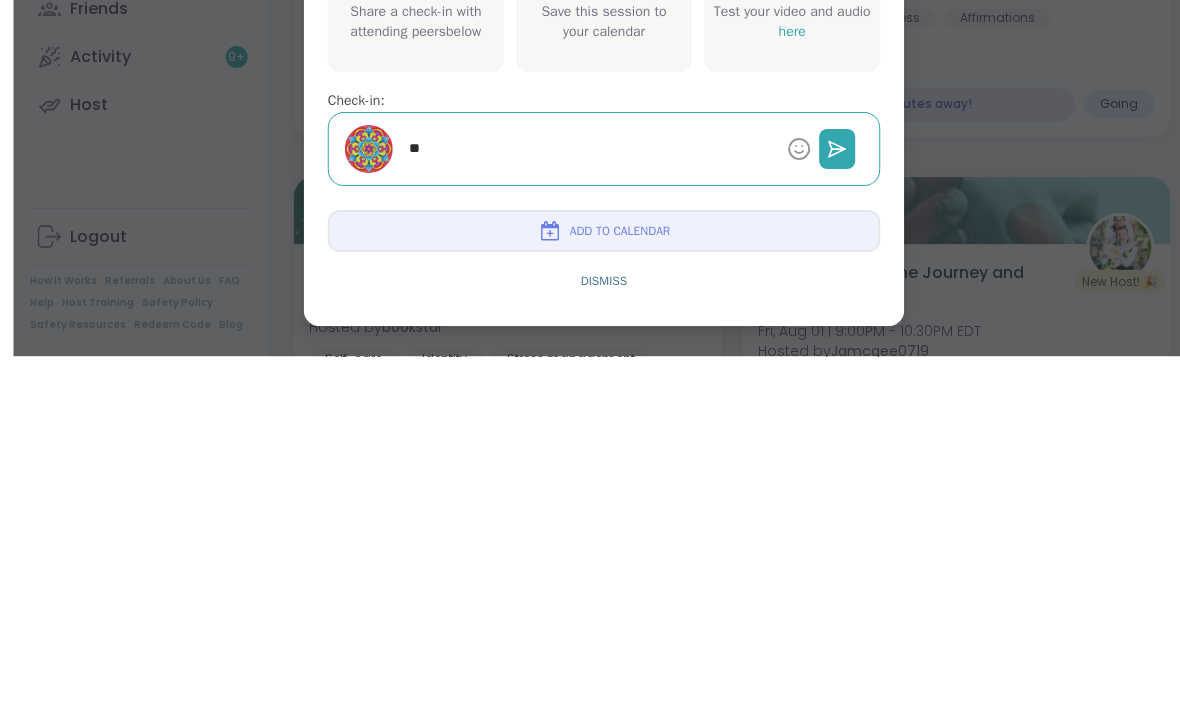 type on "*" 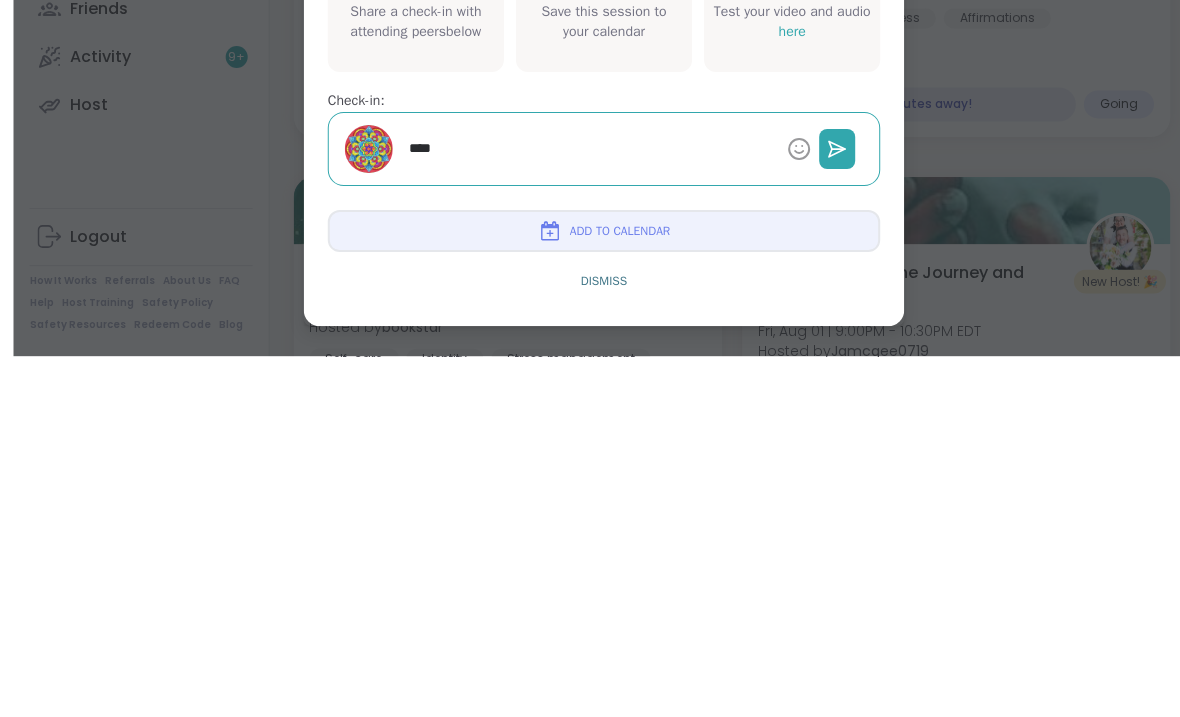 type on "*" 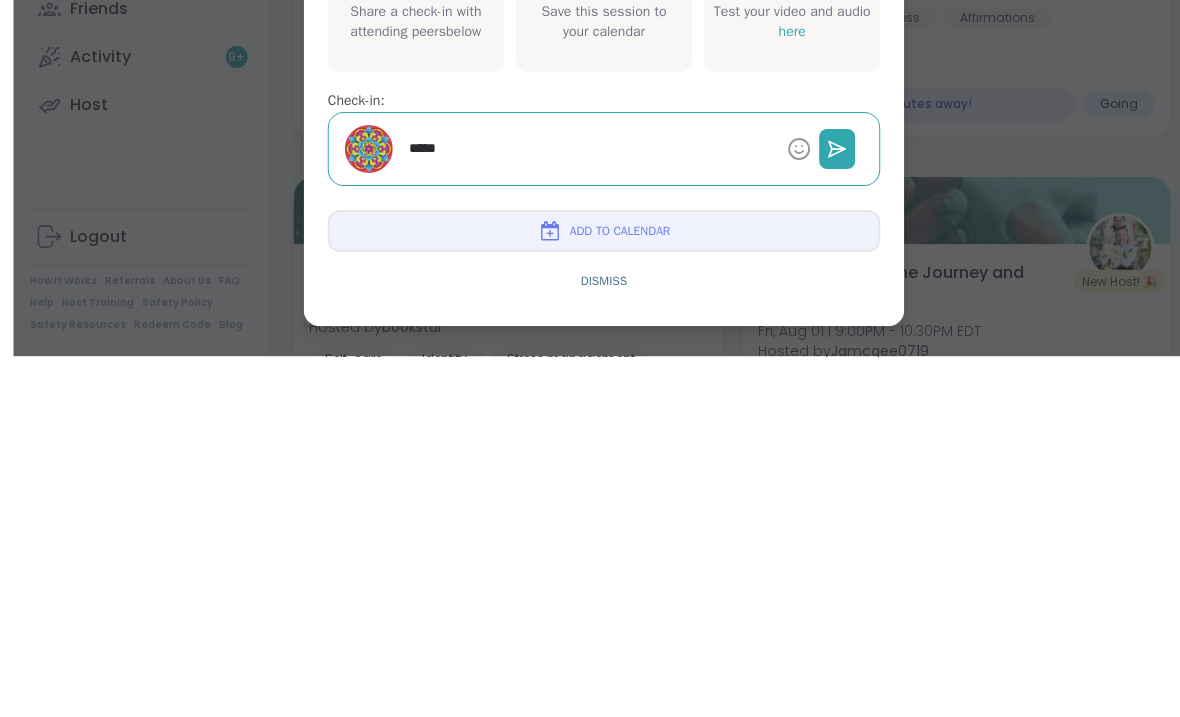 type on "******" 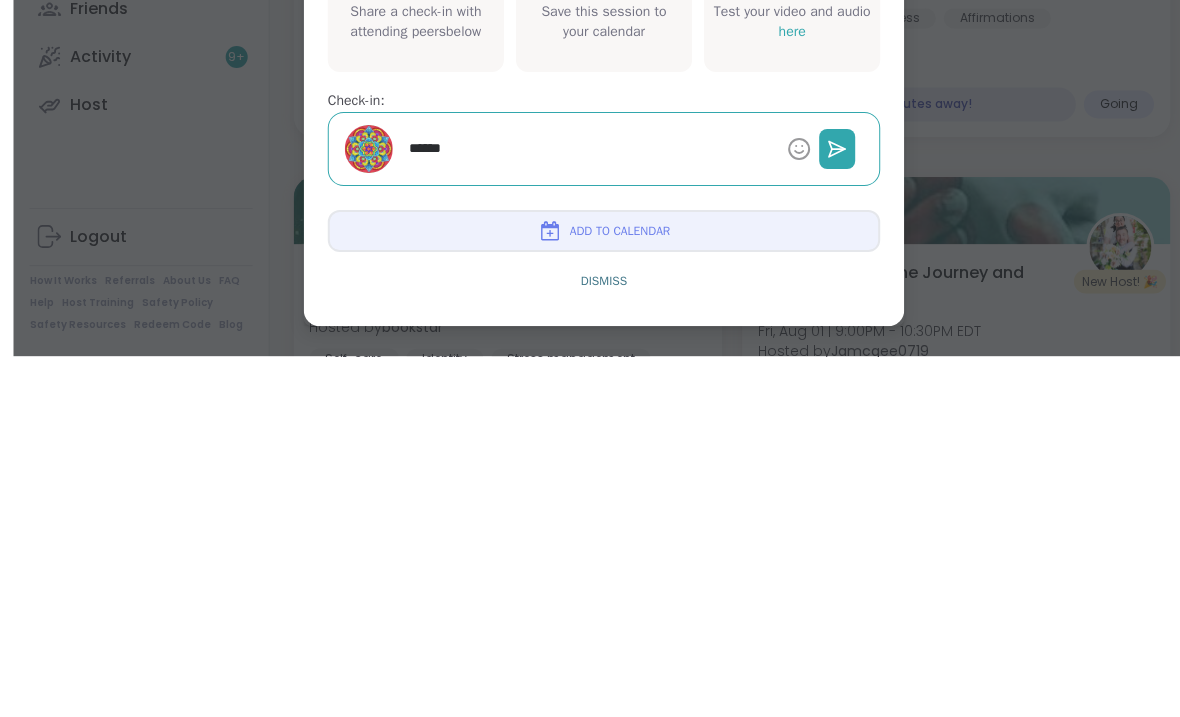 type on "*" 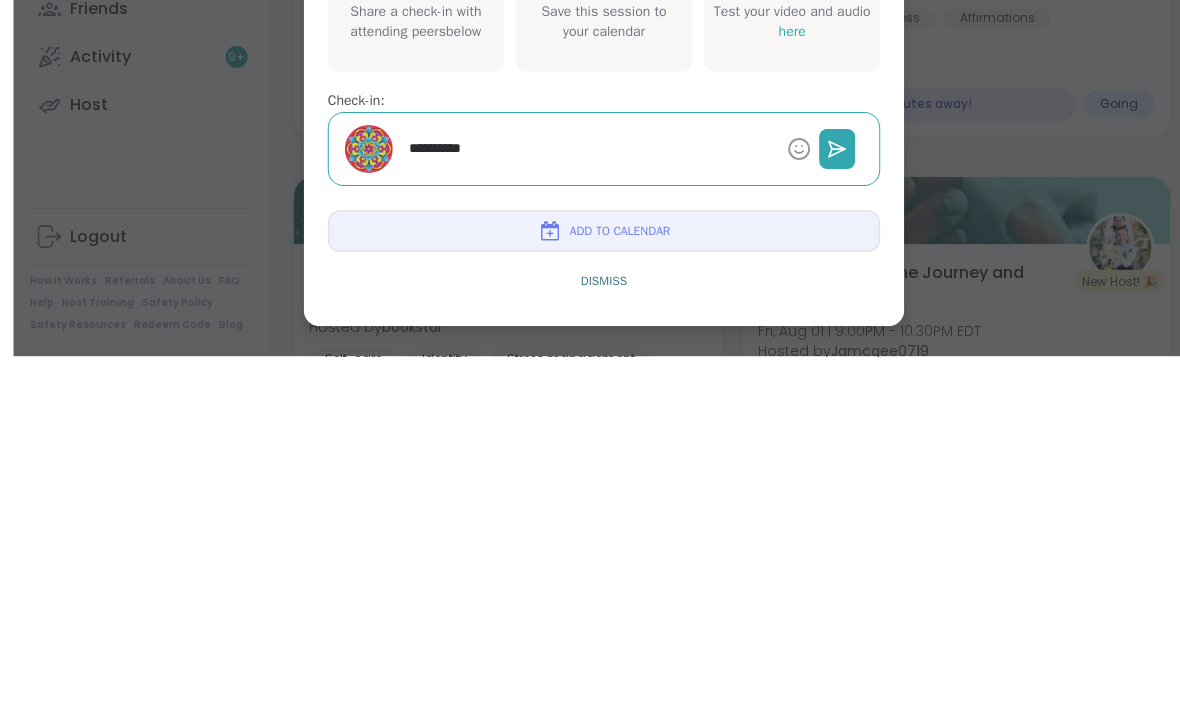 type on "*" 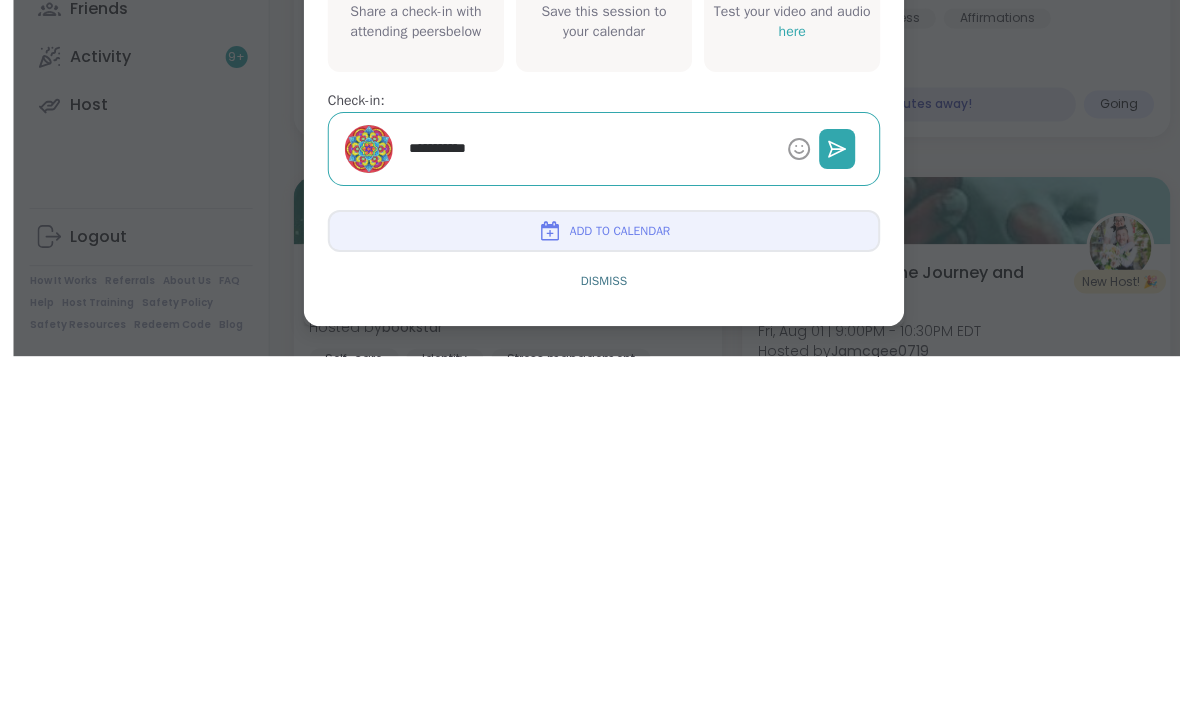 type on "*" 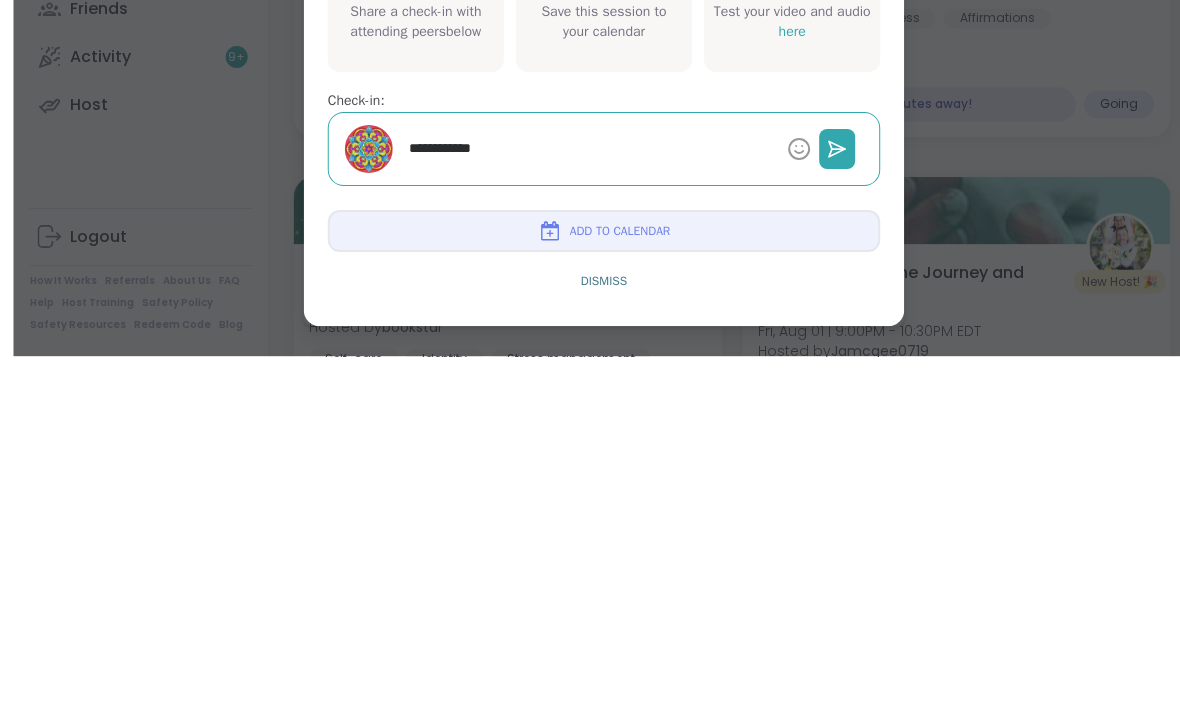 type on "**********" 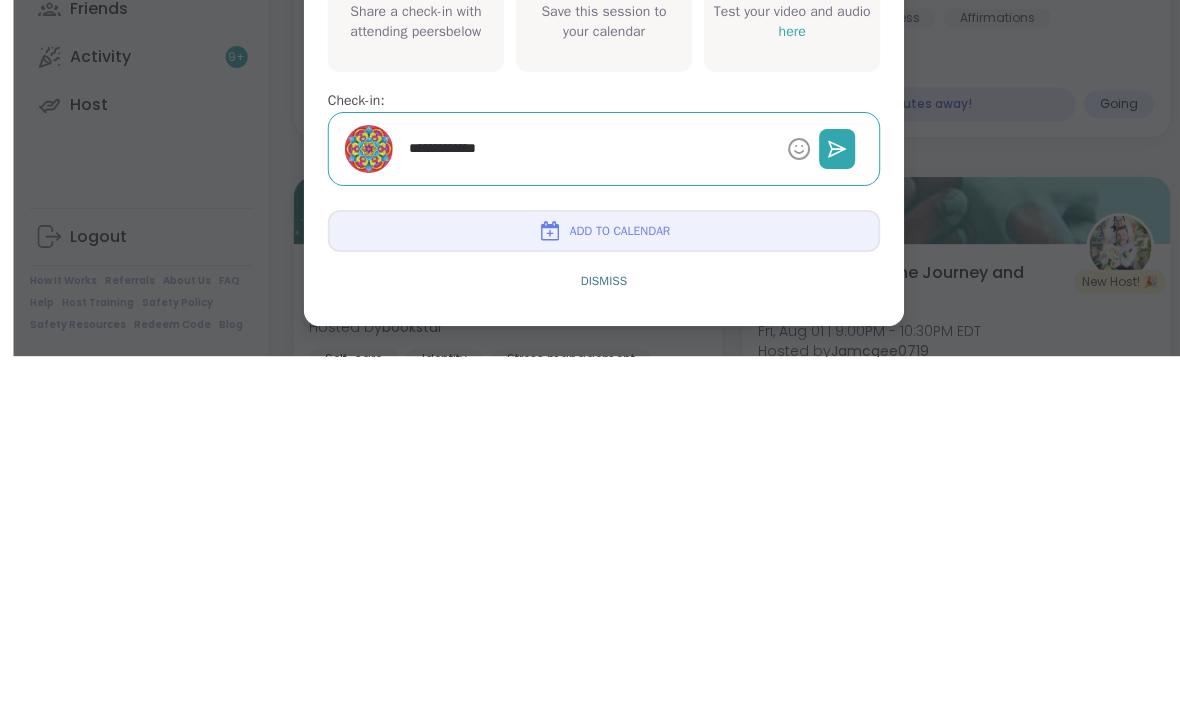 type on "*" 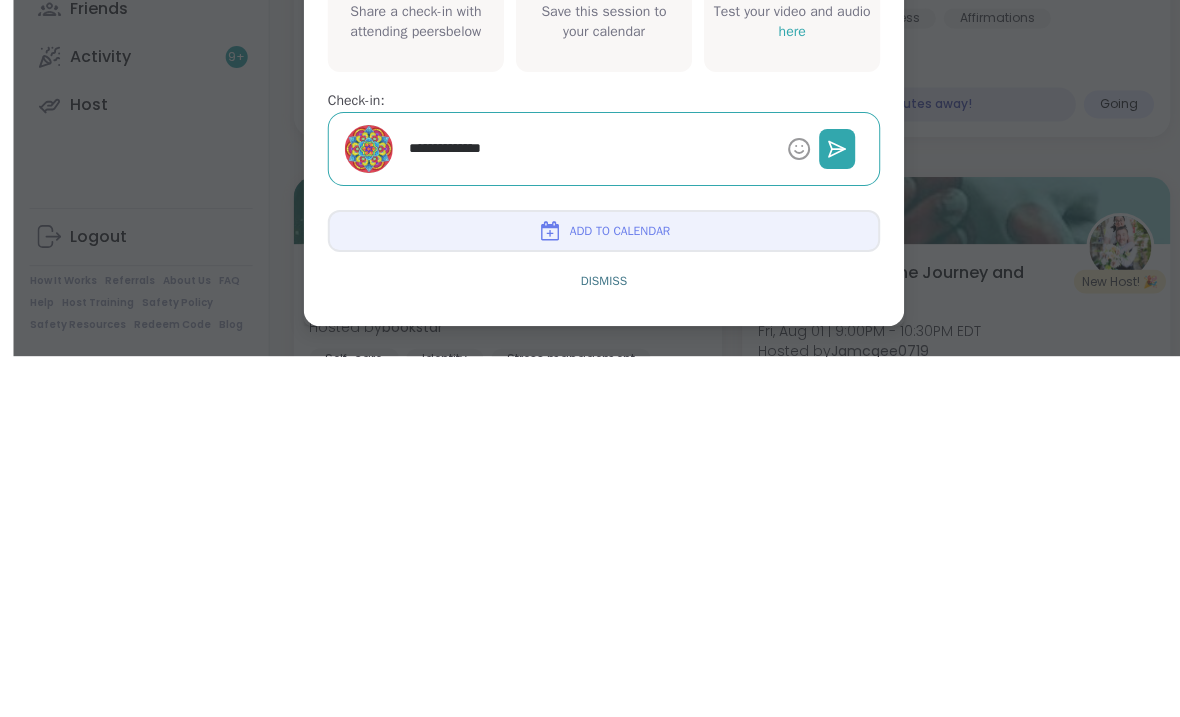 type on "*" 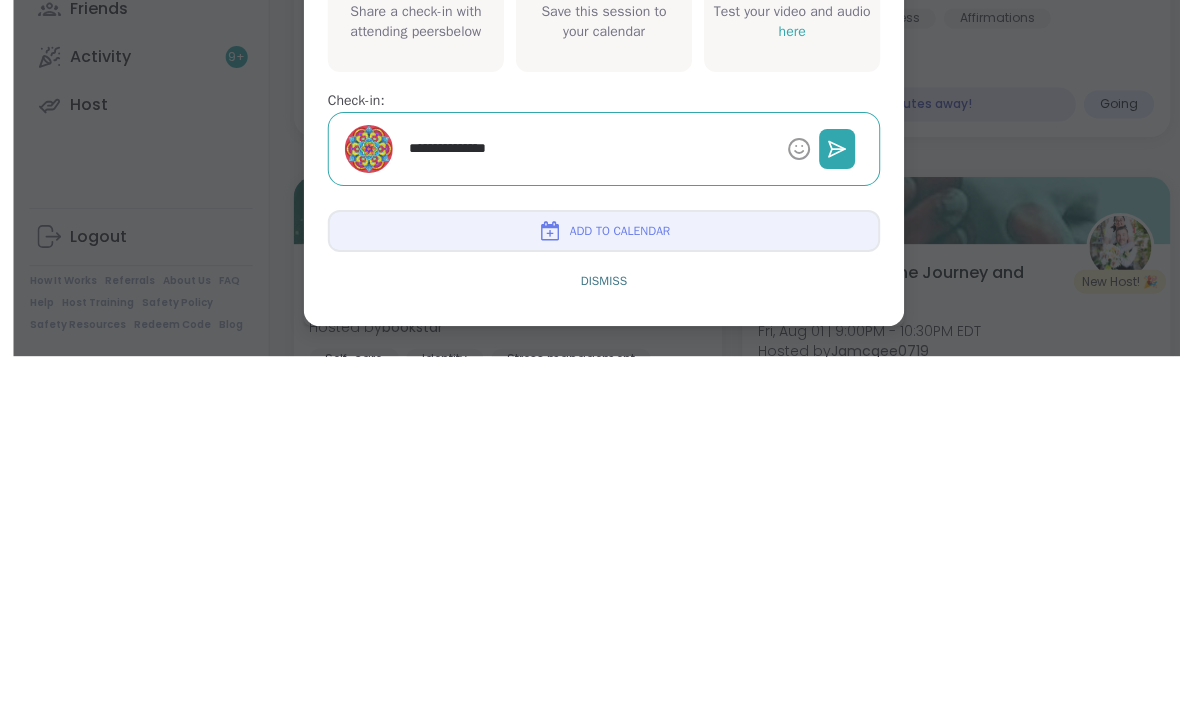 type on "*" 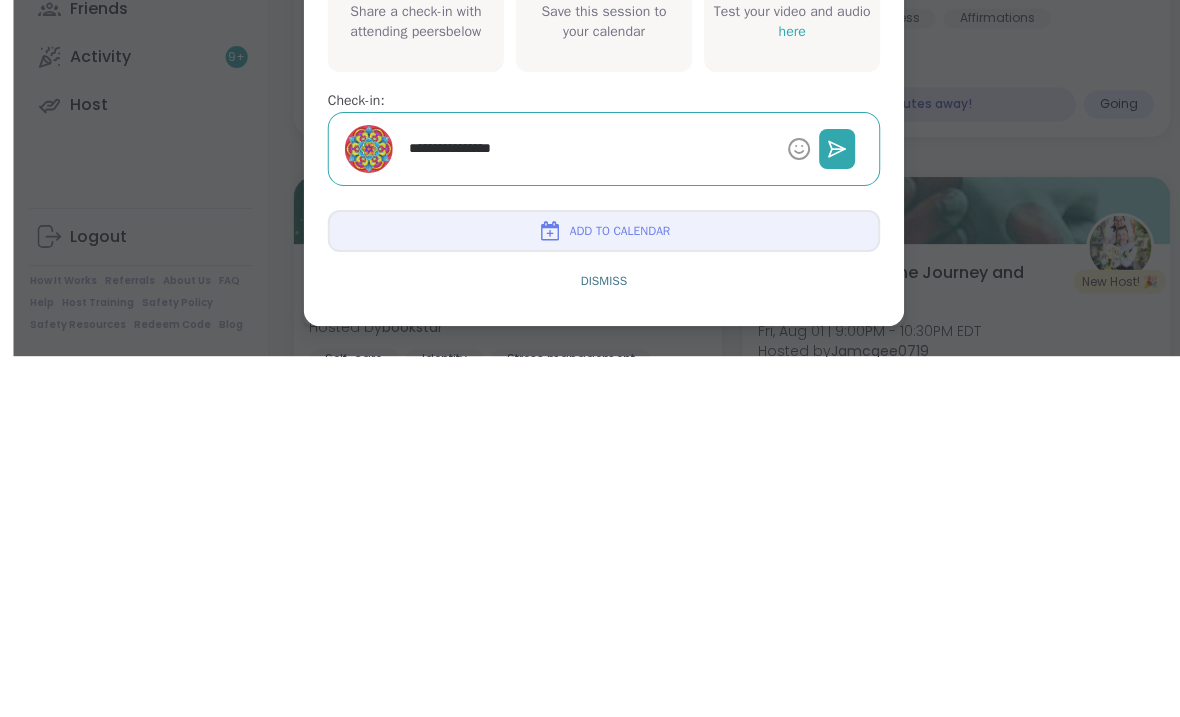 type on "*" 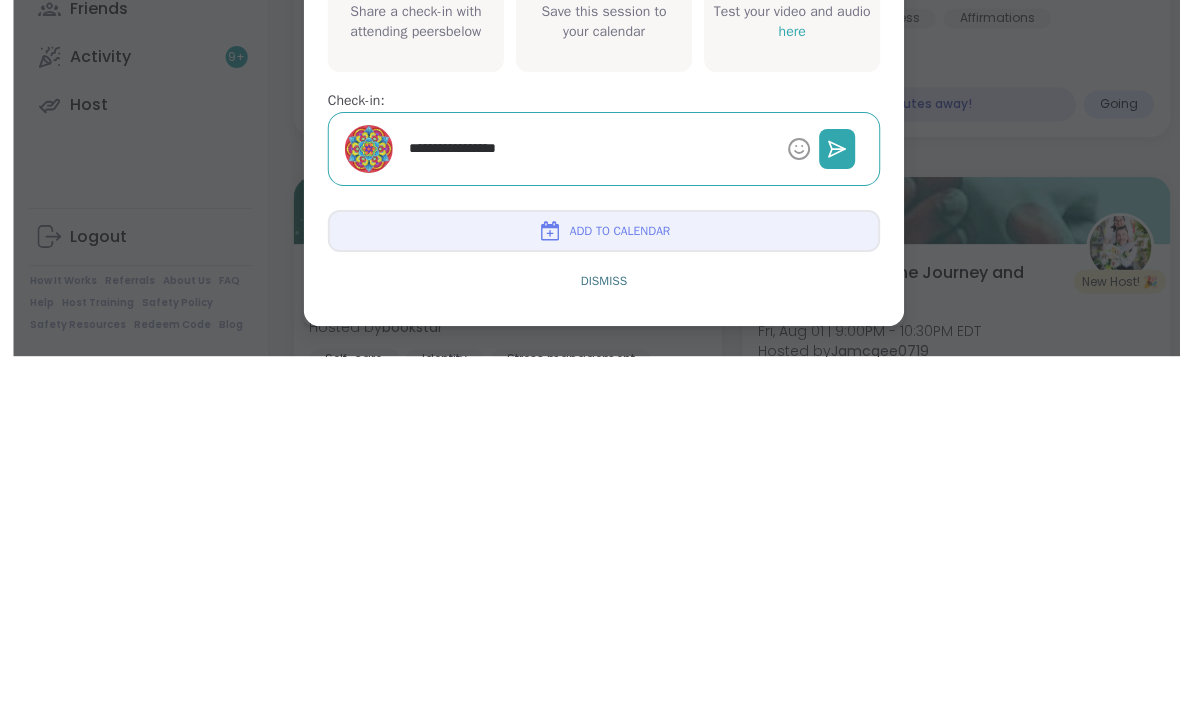 type on "**********" 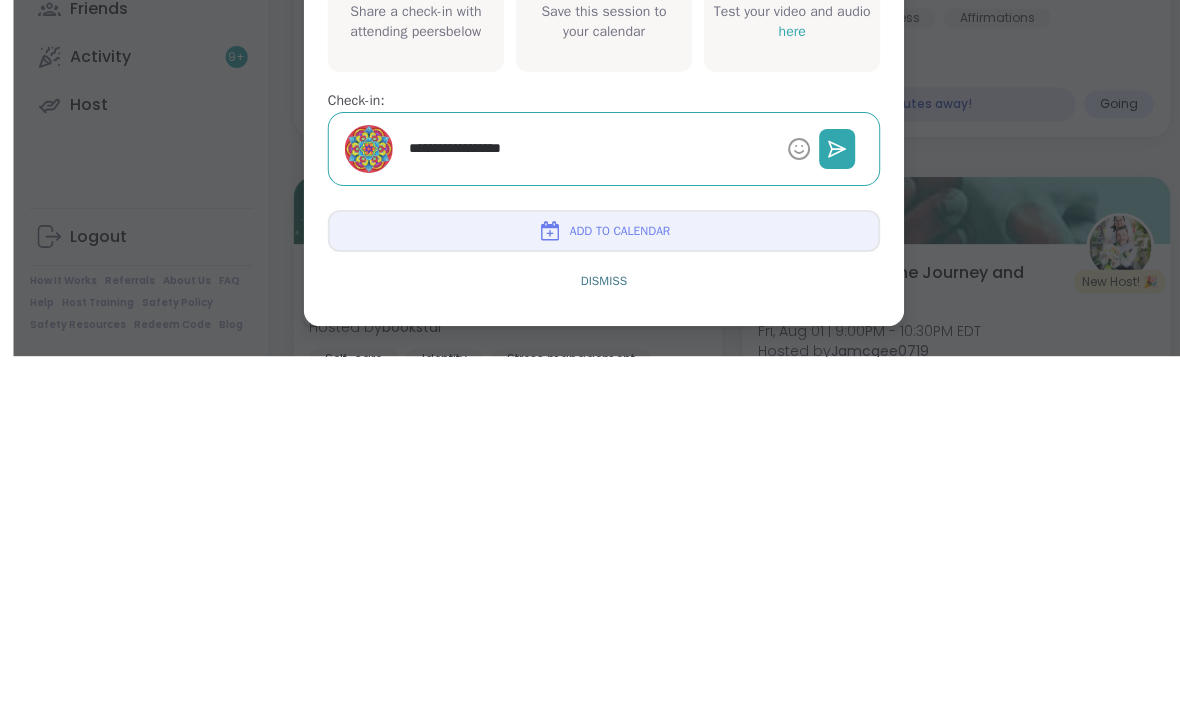 type on "*" 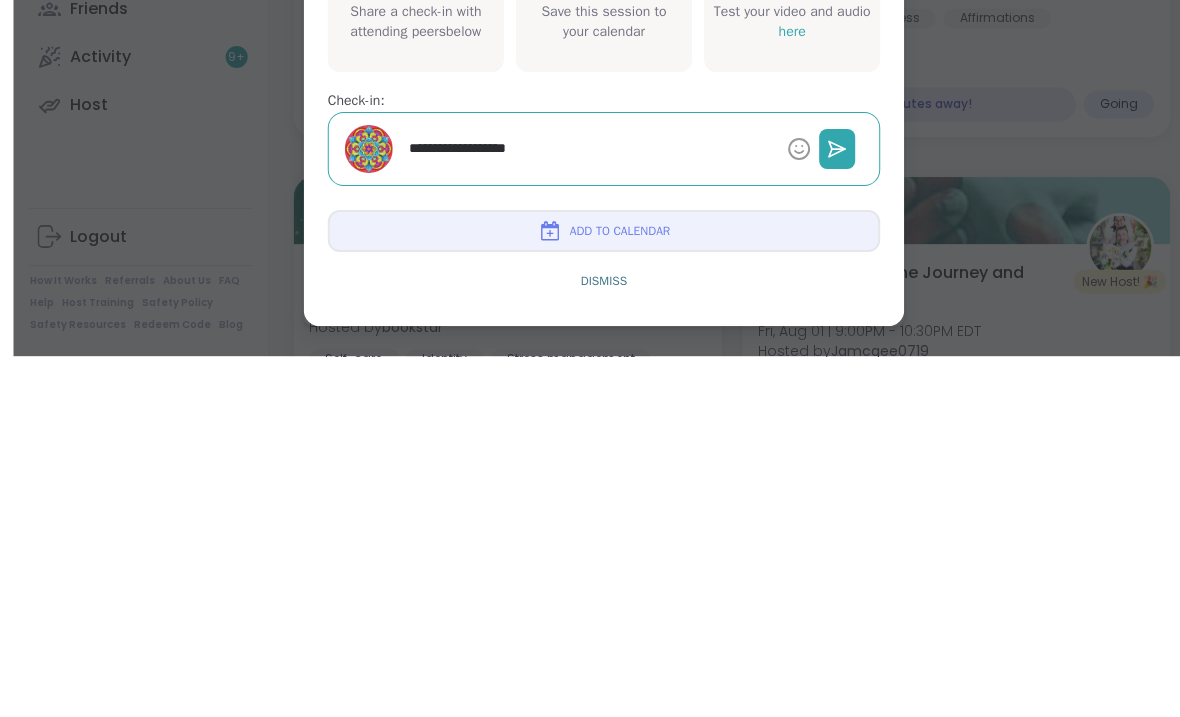 type on "*" 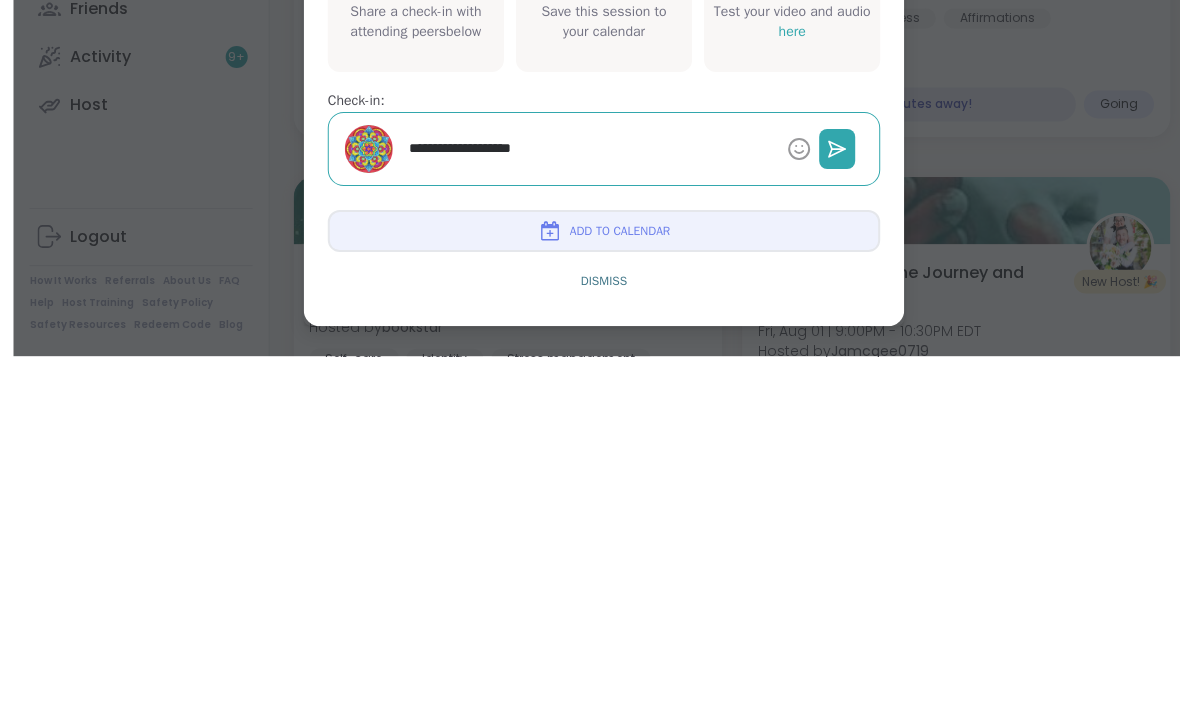 type on "*" 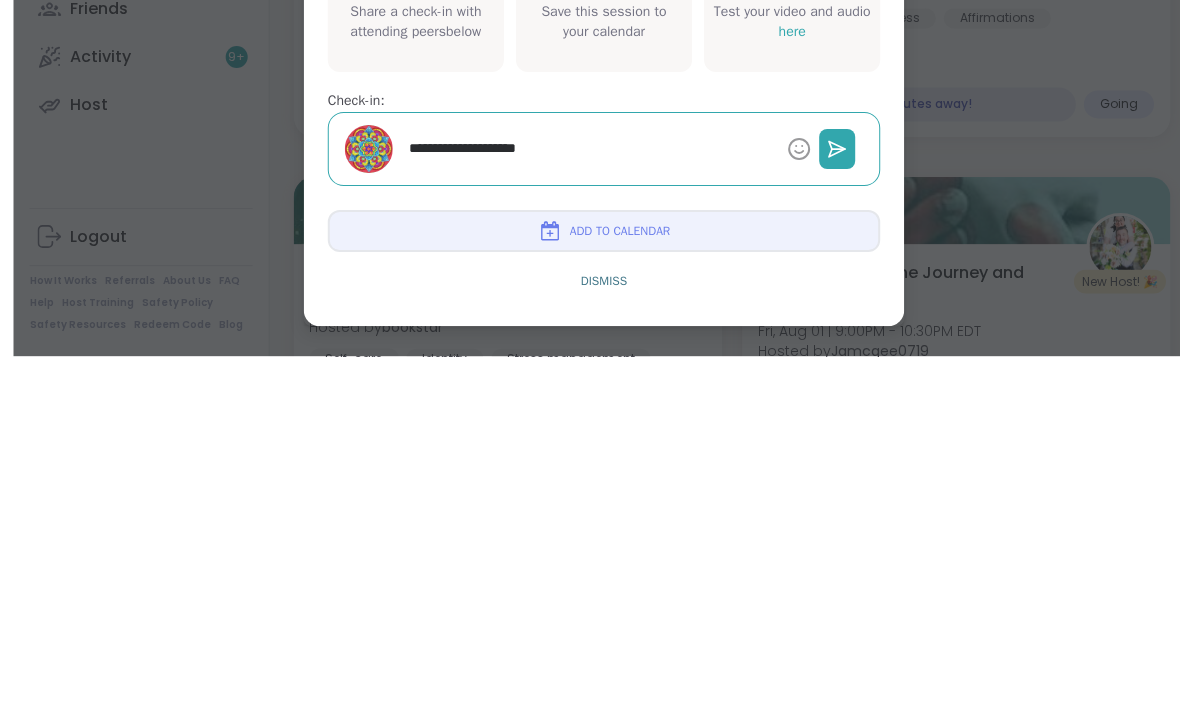 type on "*" 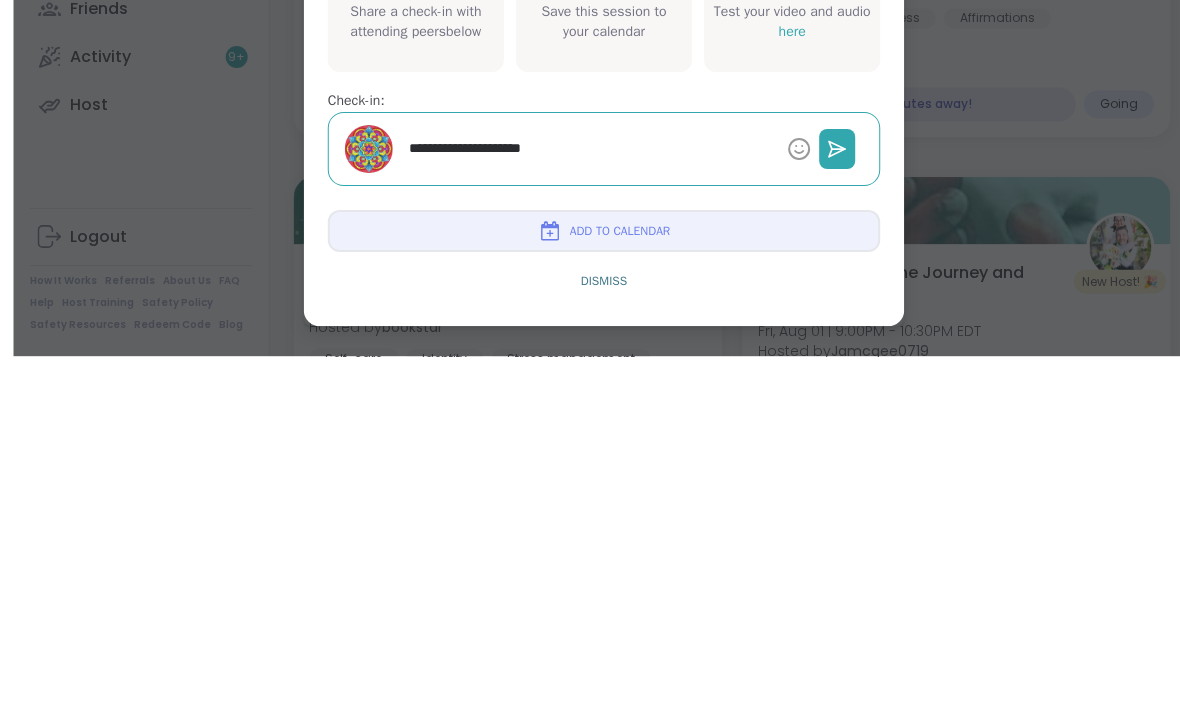 type on "*" 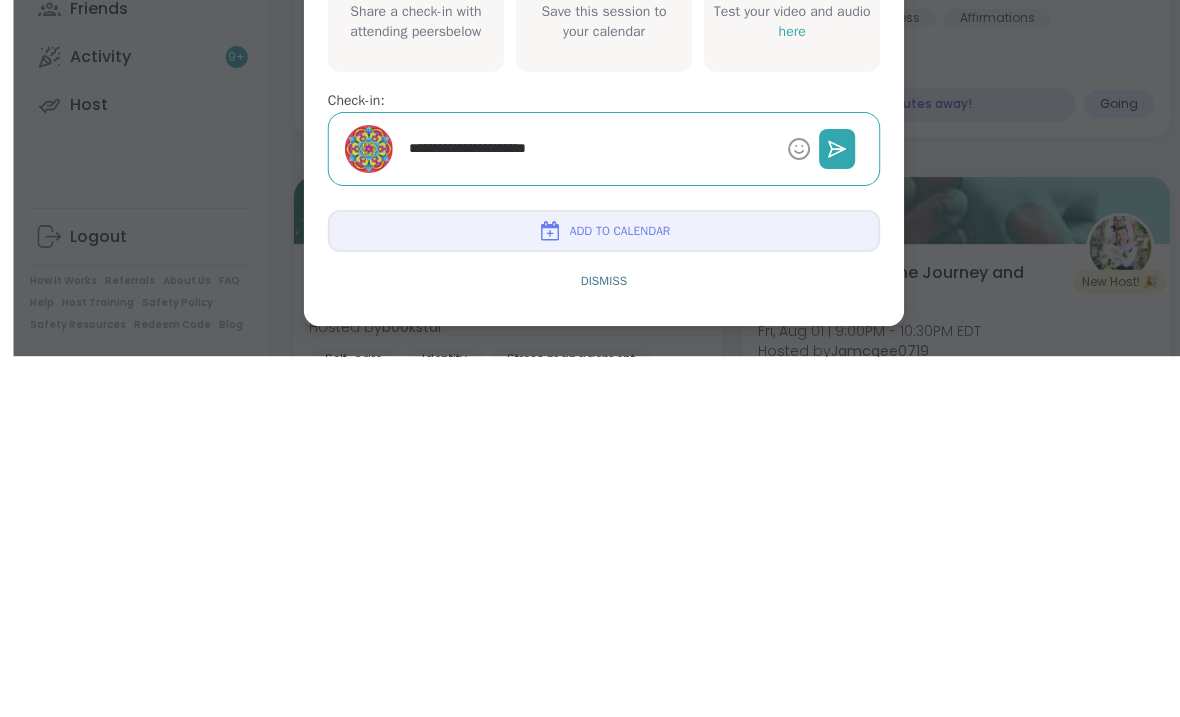 type on "**********" 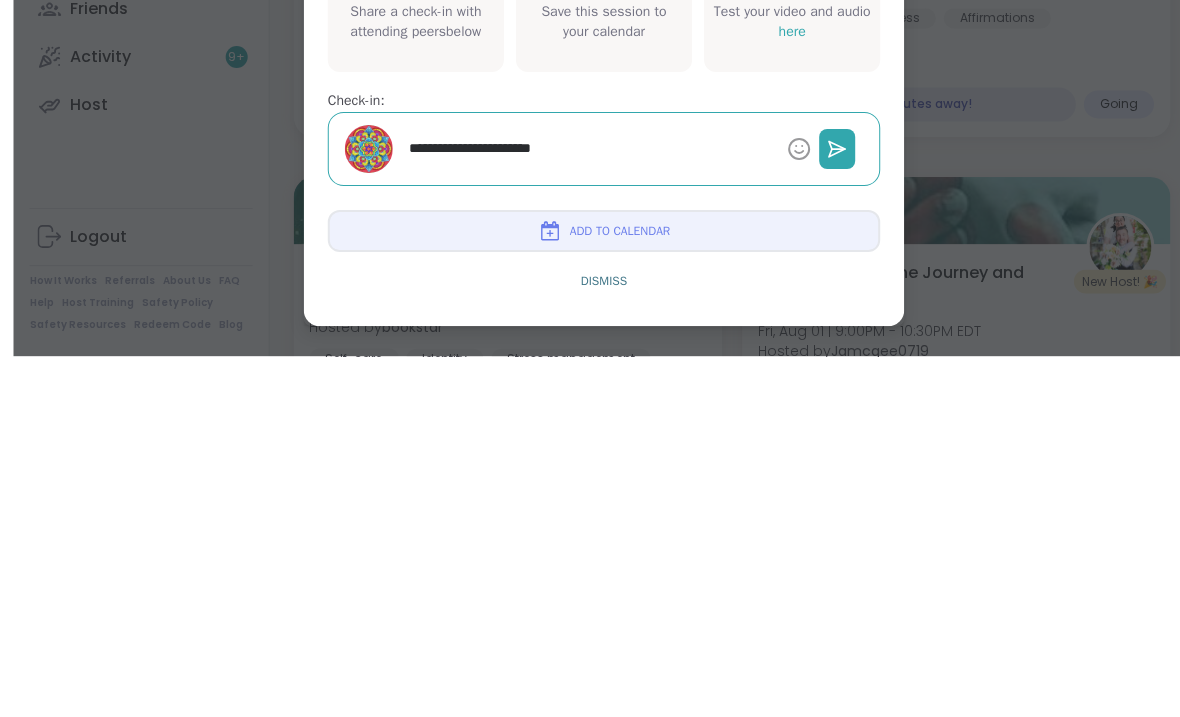 type on "*" 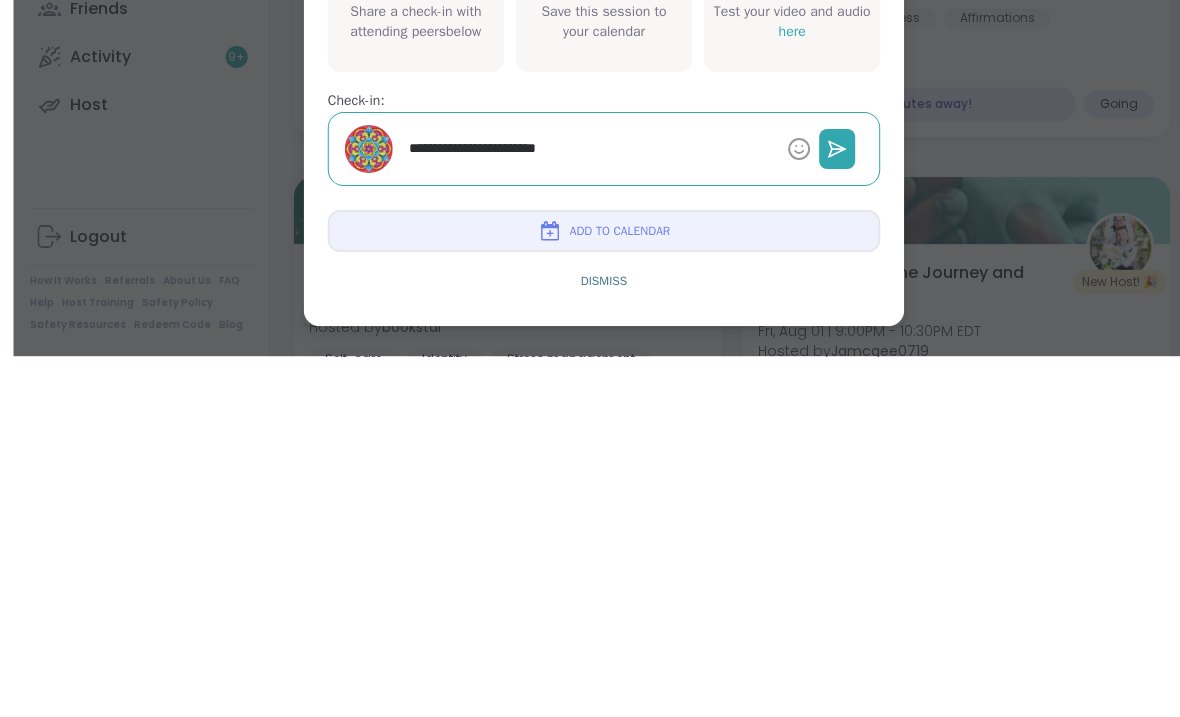 type on "*" 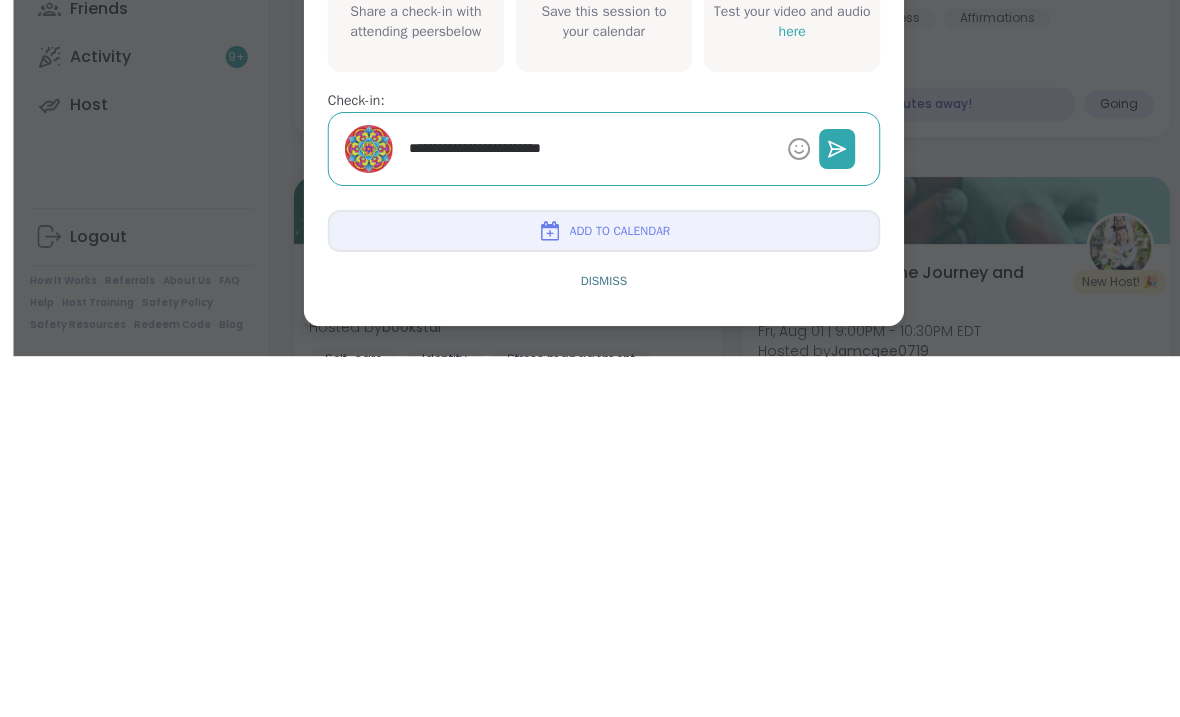 type on "*" 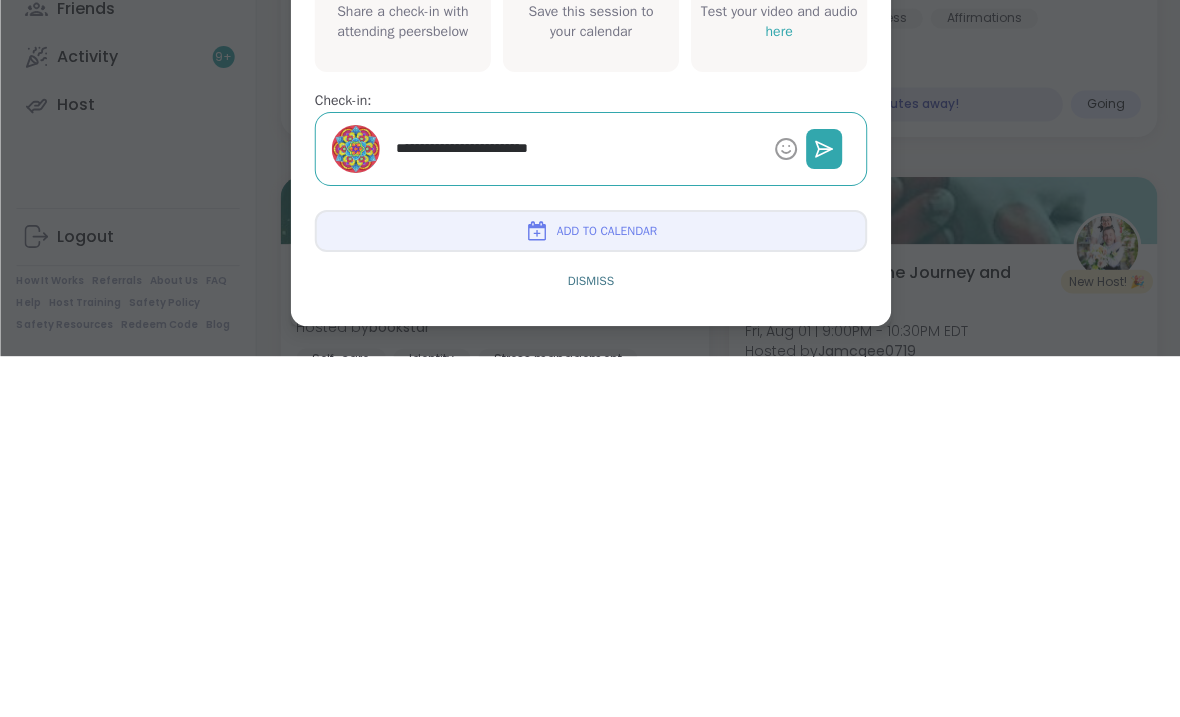 type on "**********" 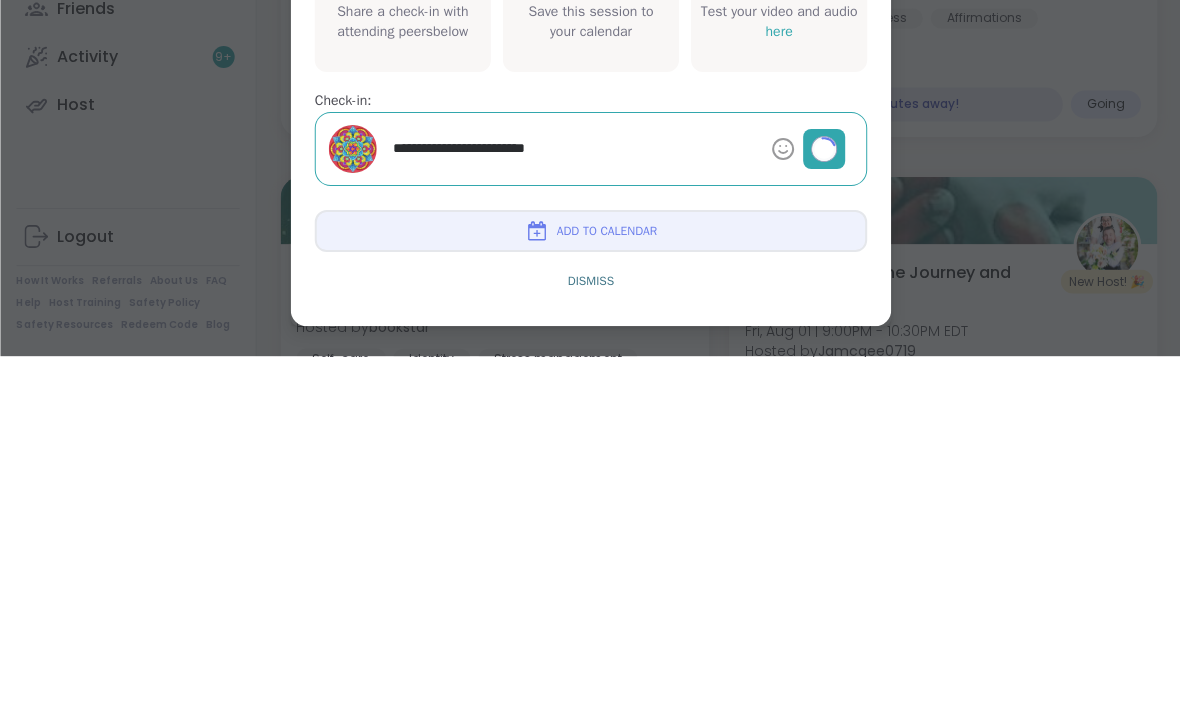 scroll, scrollTop: 1597, scrollLeft: 0, axis: vertical 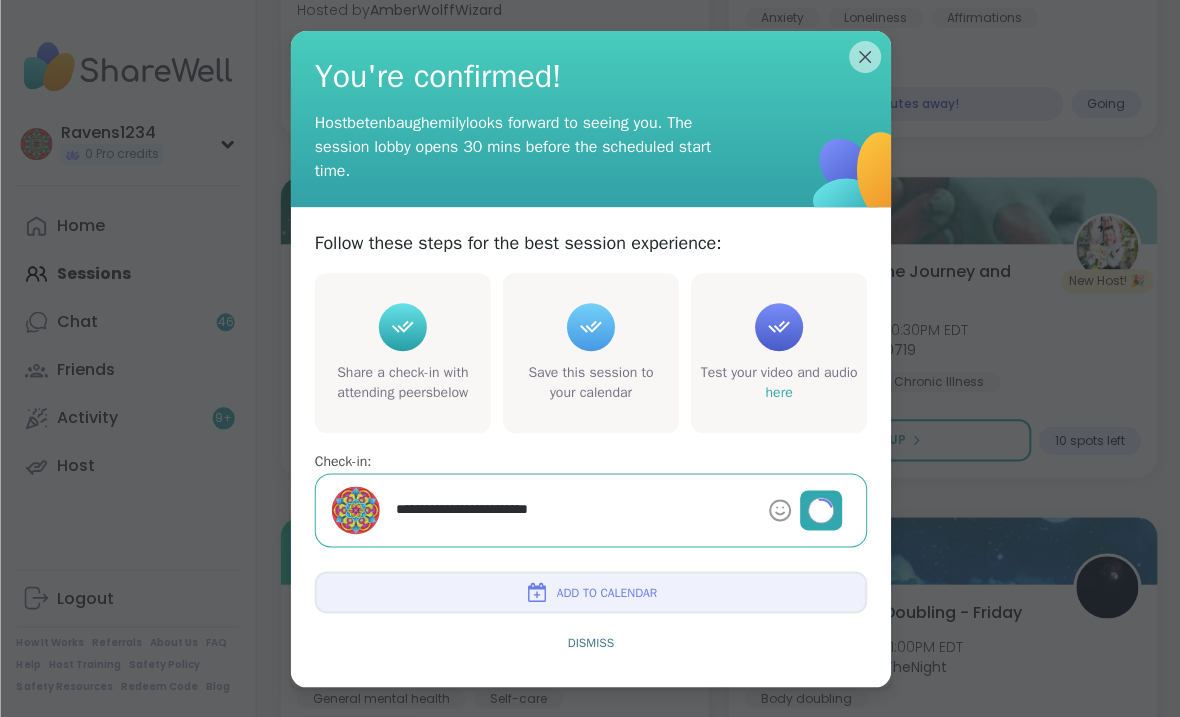 type on "*" 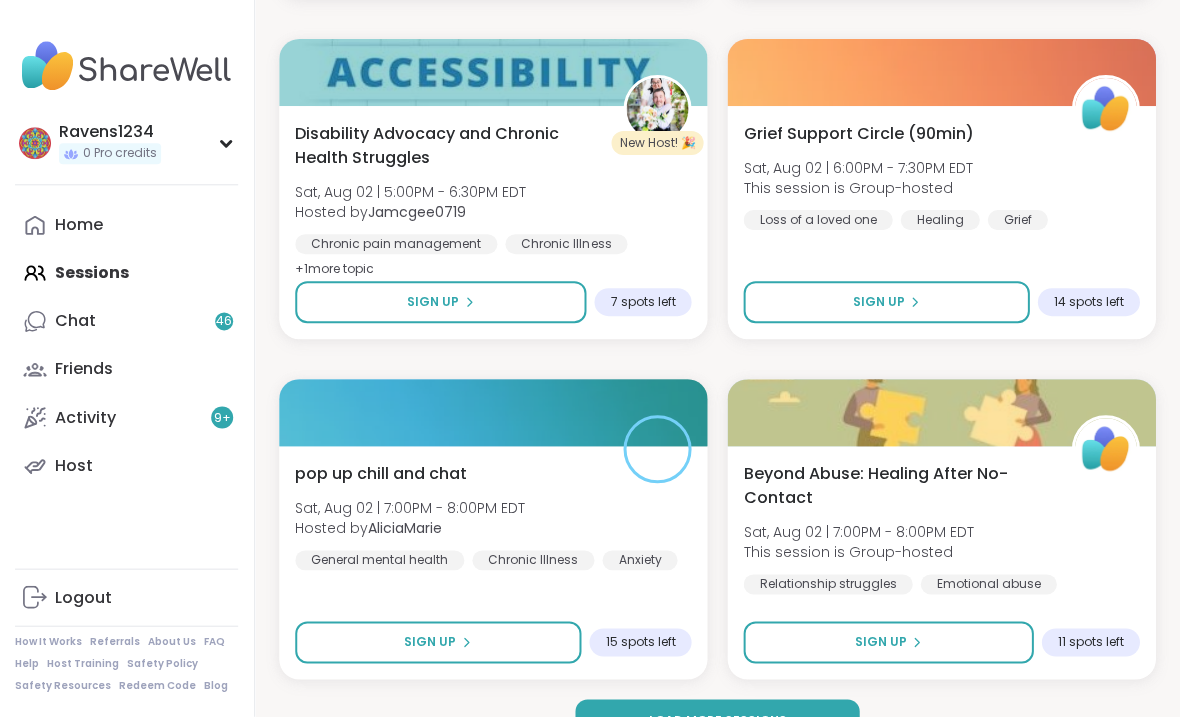 scroll, scrollTop: 5815, scrollLeft: 0, axis: vertical 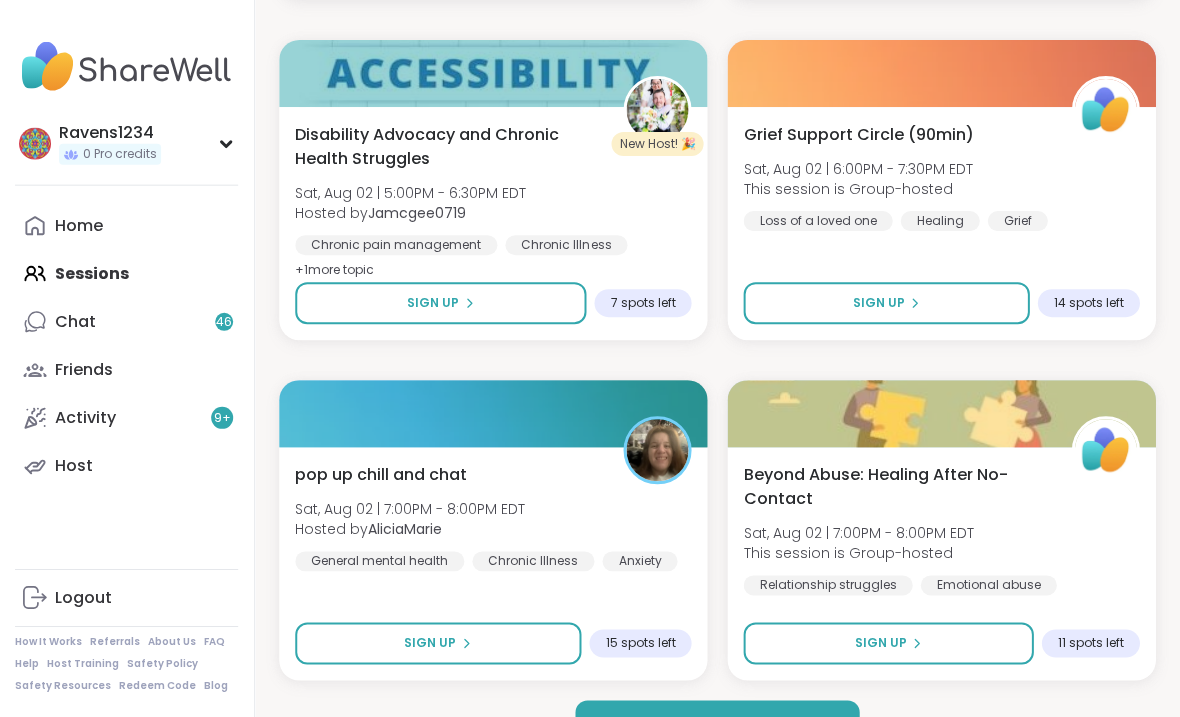 click on "Load more sessions" at bounding box center (718, 721) 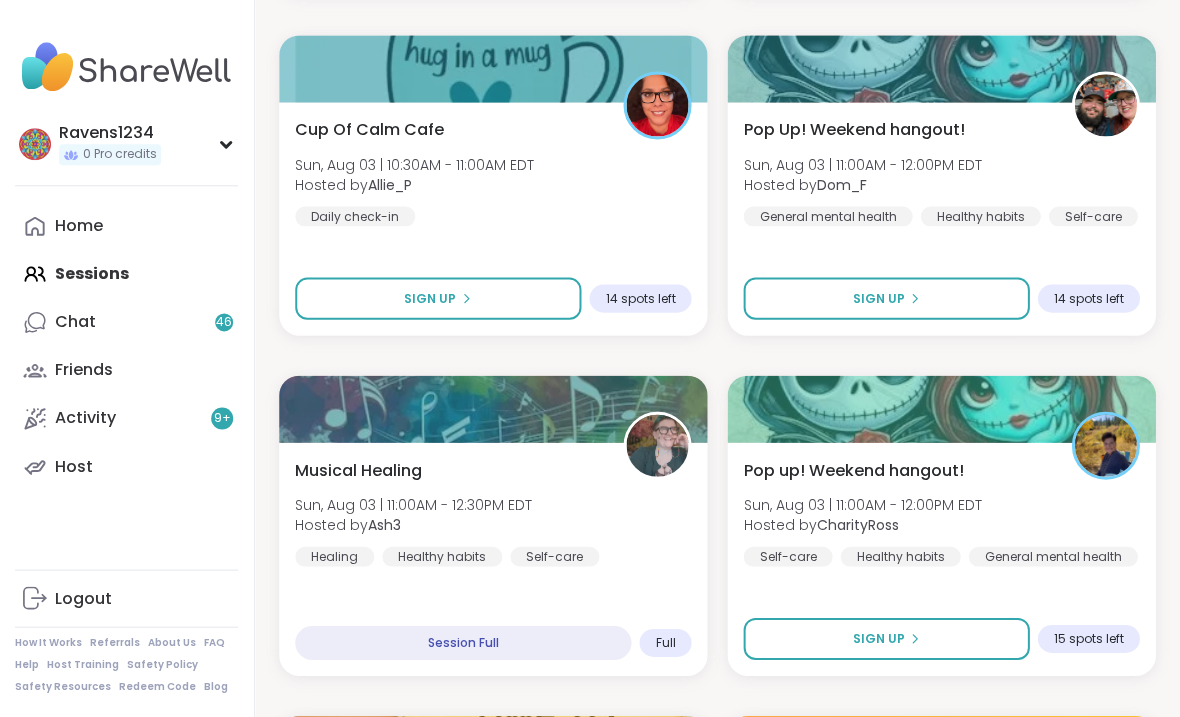 scroll, scrollTop: 7519, scrollLeft: 0, axis: vertical 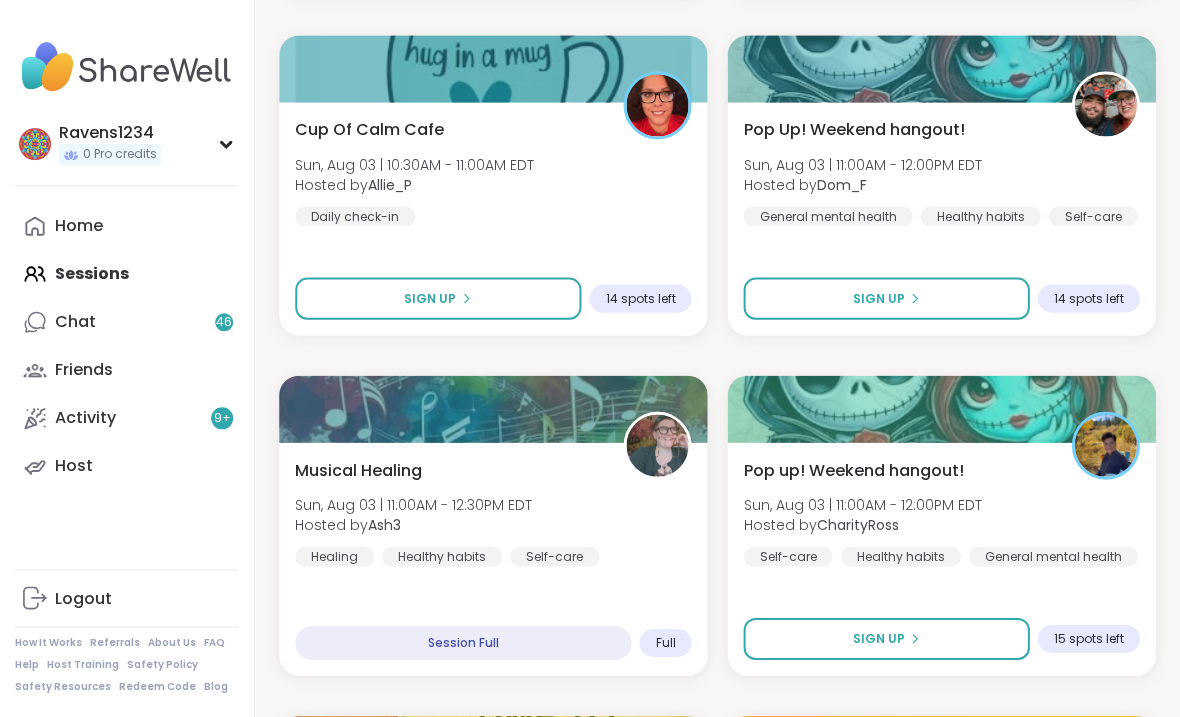 click on "Ravens1234 Pro credits Profile Membership Settings Help Home Sessions Chat Friends Activity +" at bounding box center (128, 358) 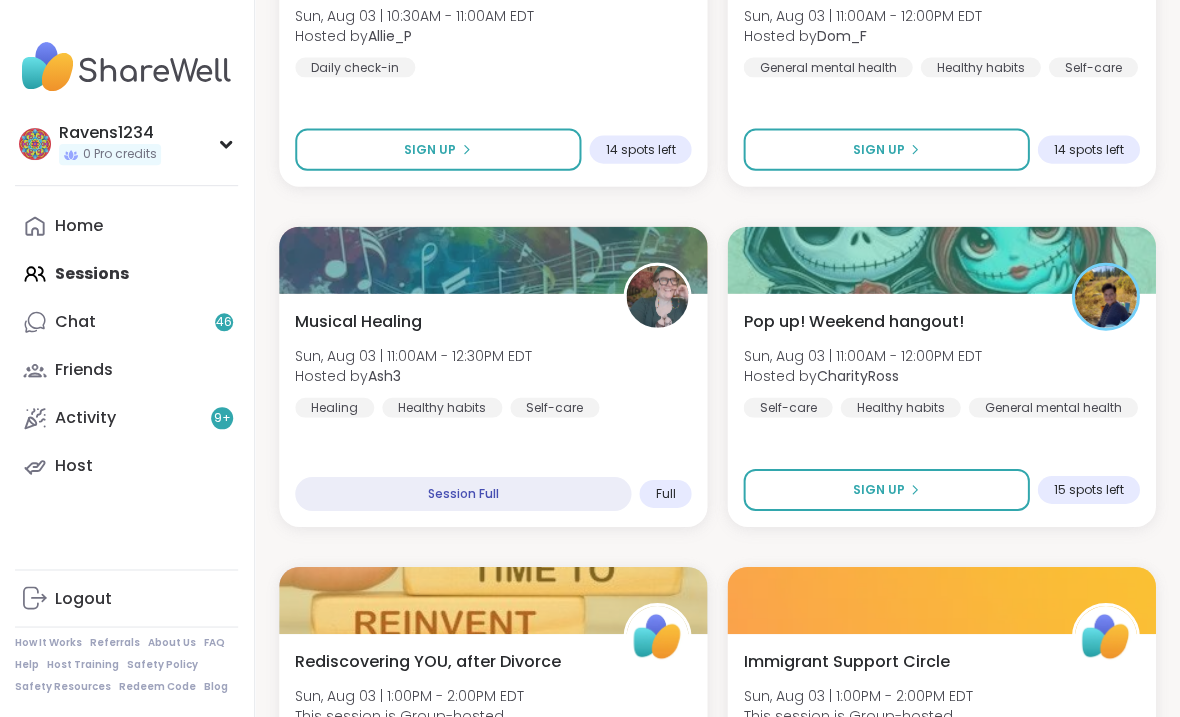 scroll, scrollTop: 7669, scrollLeft: 0, axis: vertical 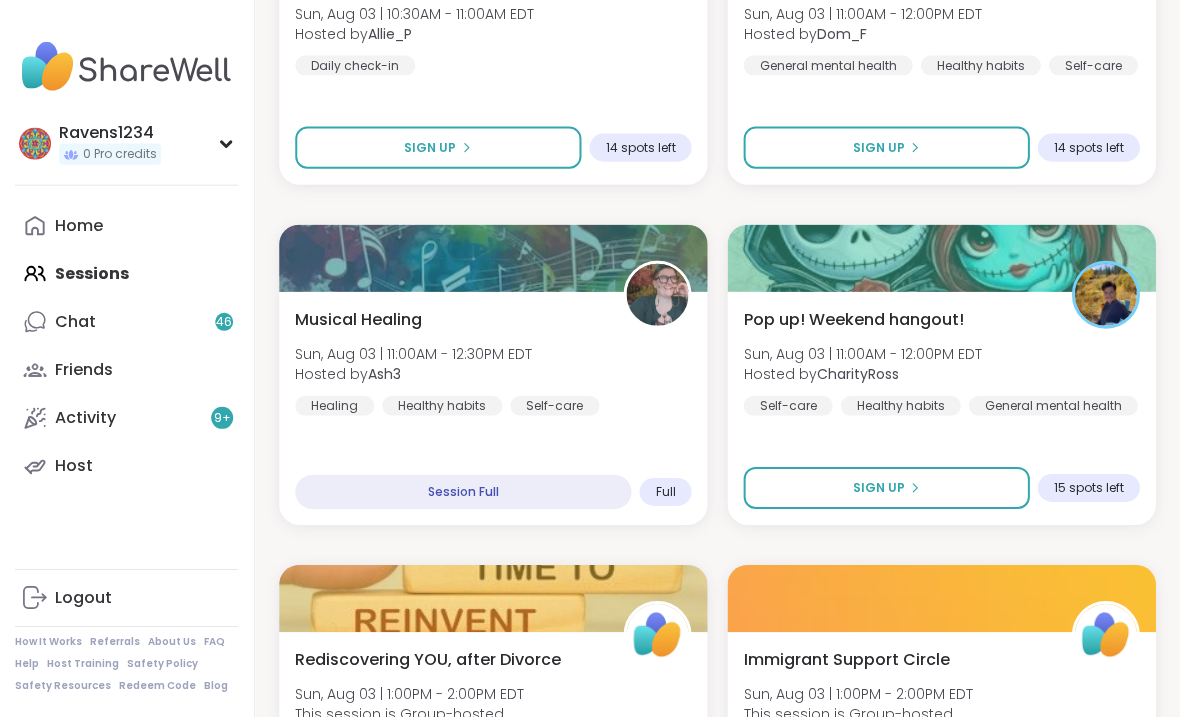 click on "Sign Up" at bounding box center (887, 488) 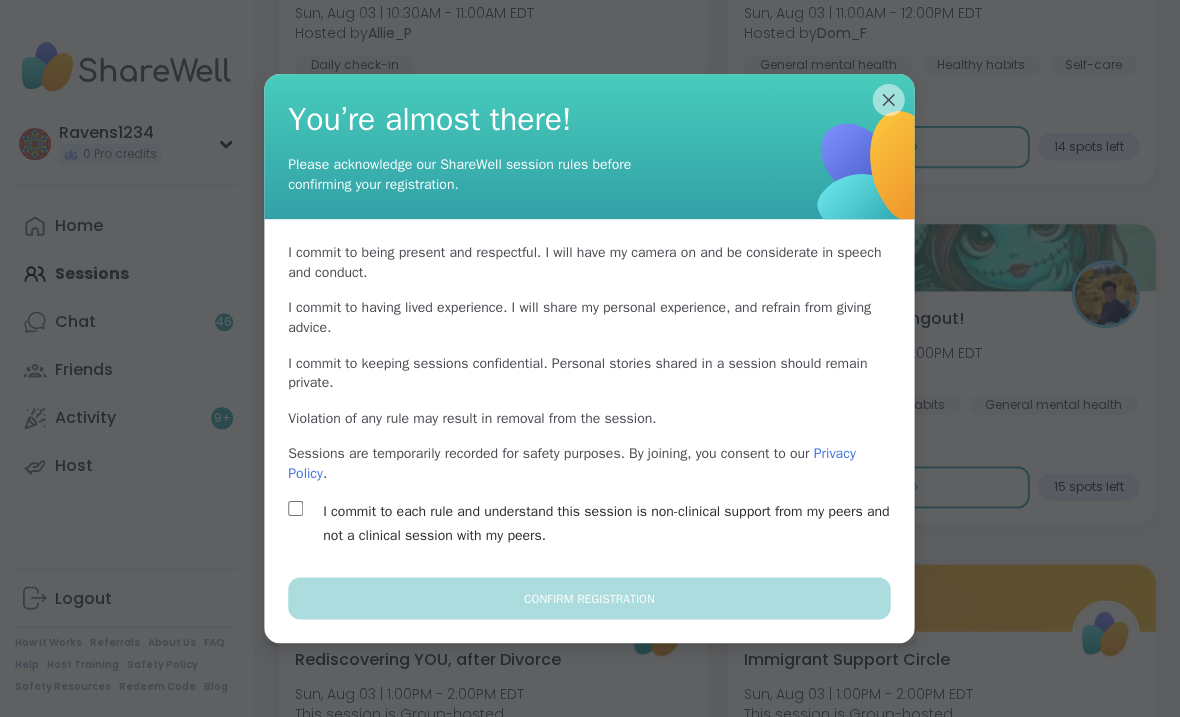 click on "I commit to each rule and understand this session is non-clinical support from my peers and not a clinical session with my peers." at bounding box center (613, 524) 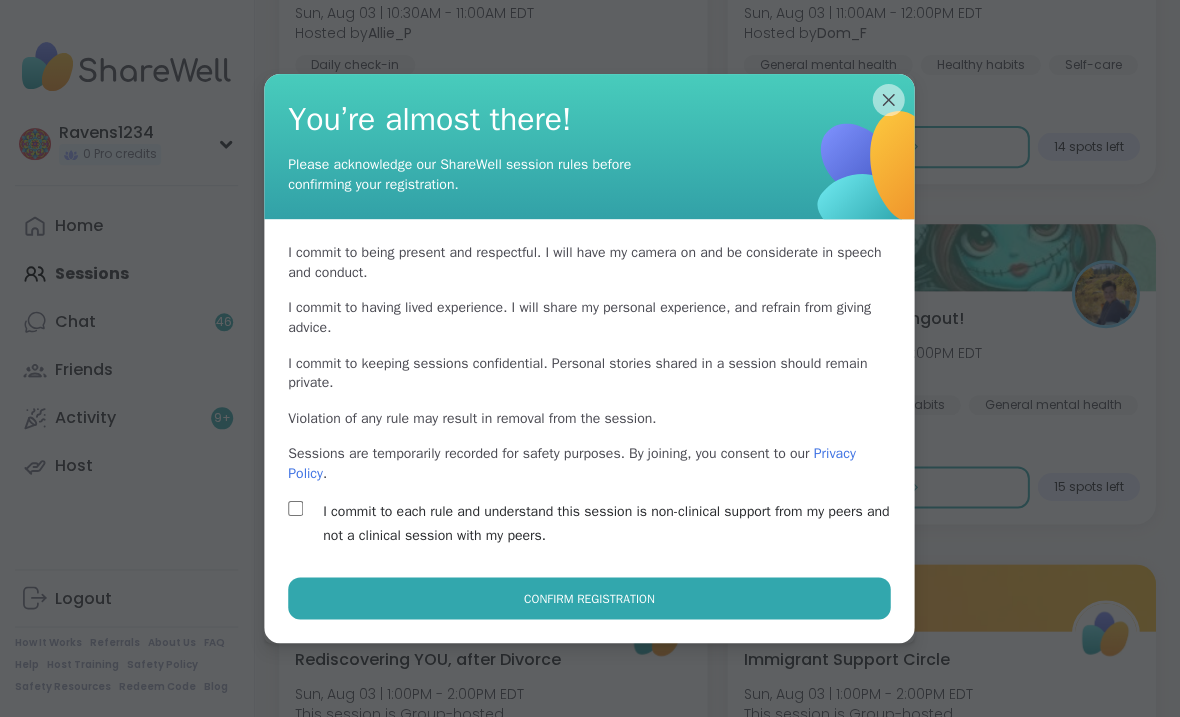 click on "Confirm Registration" at bounding box center [590, 598] 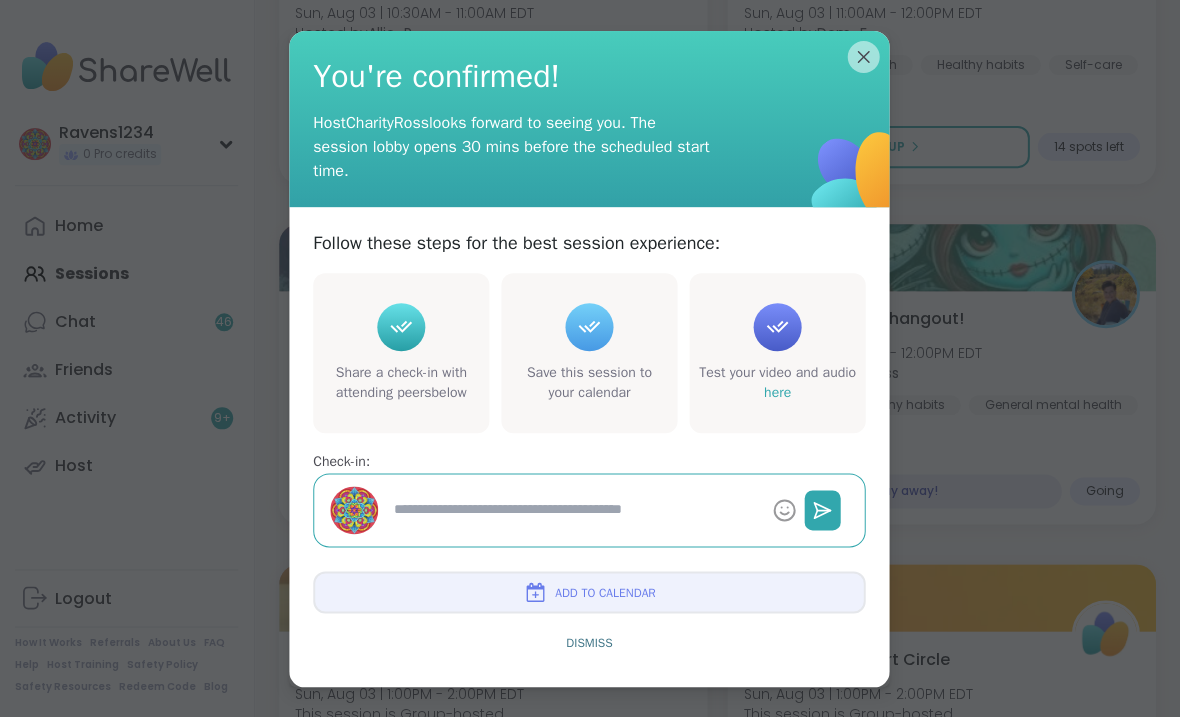 click at bounding box center [576, 509] 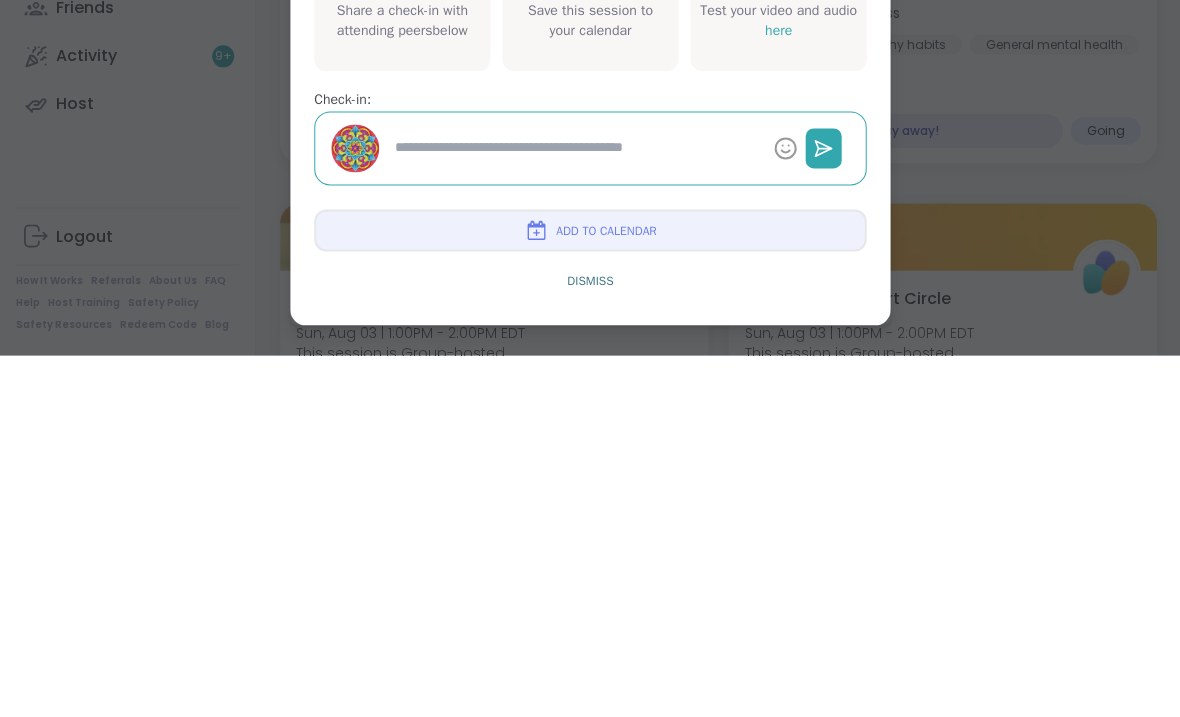 type on "*" 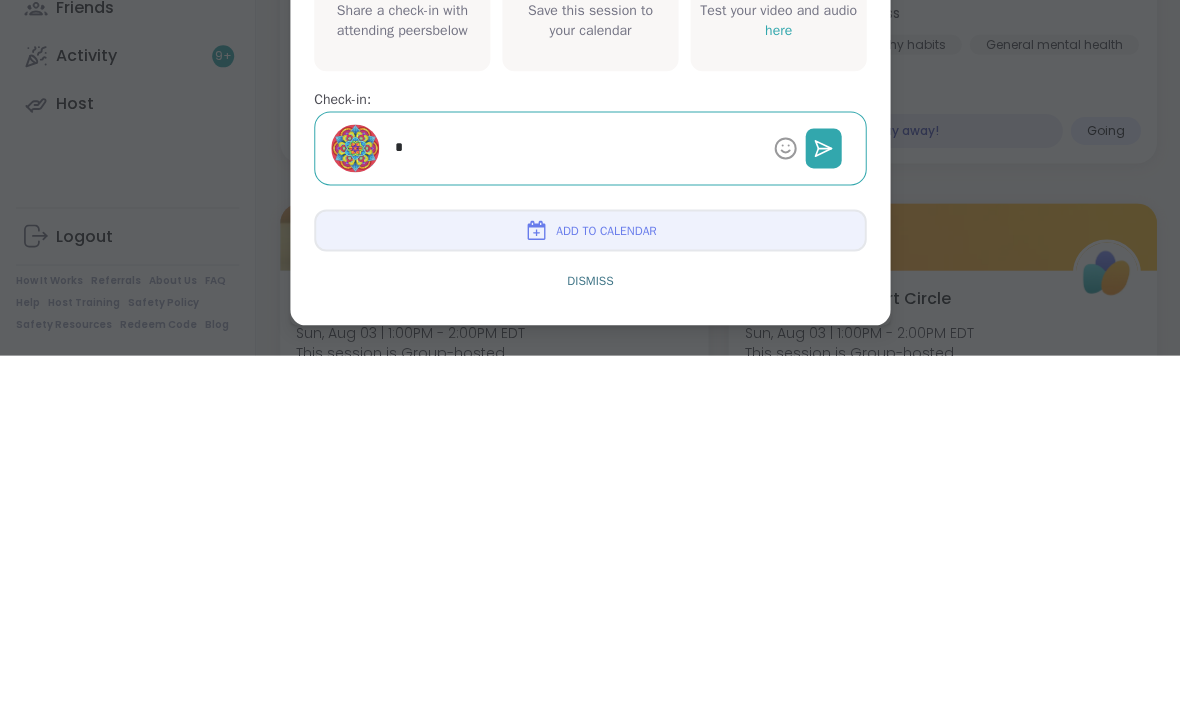 type on "**" 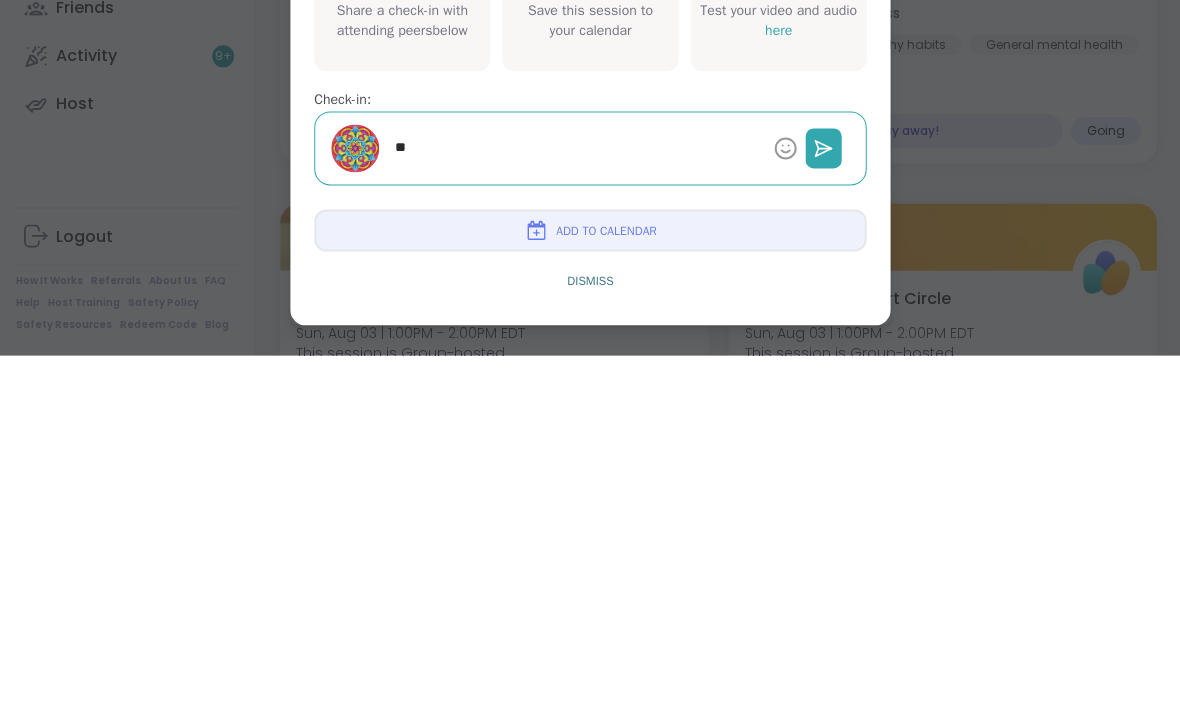 type on "*" 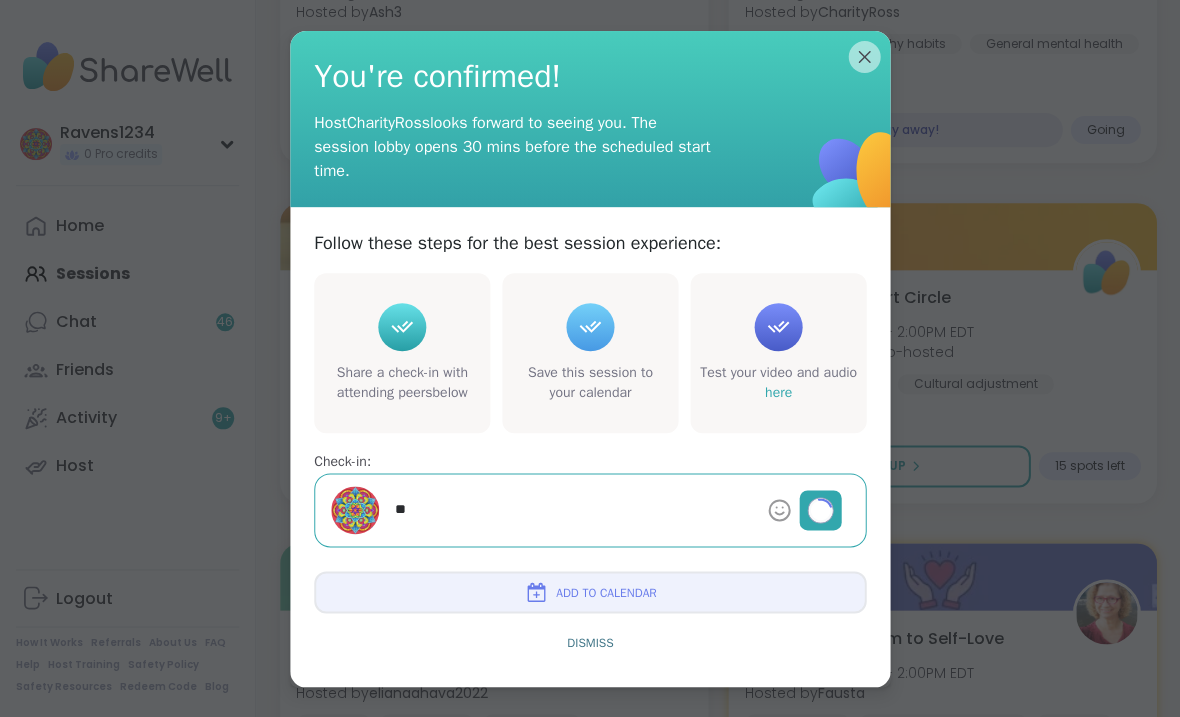 type on "*" 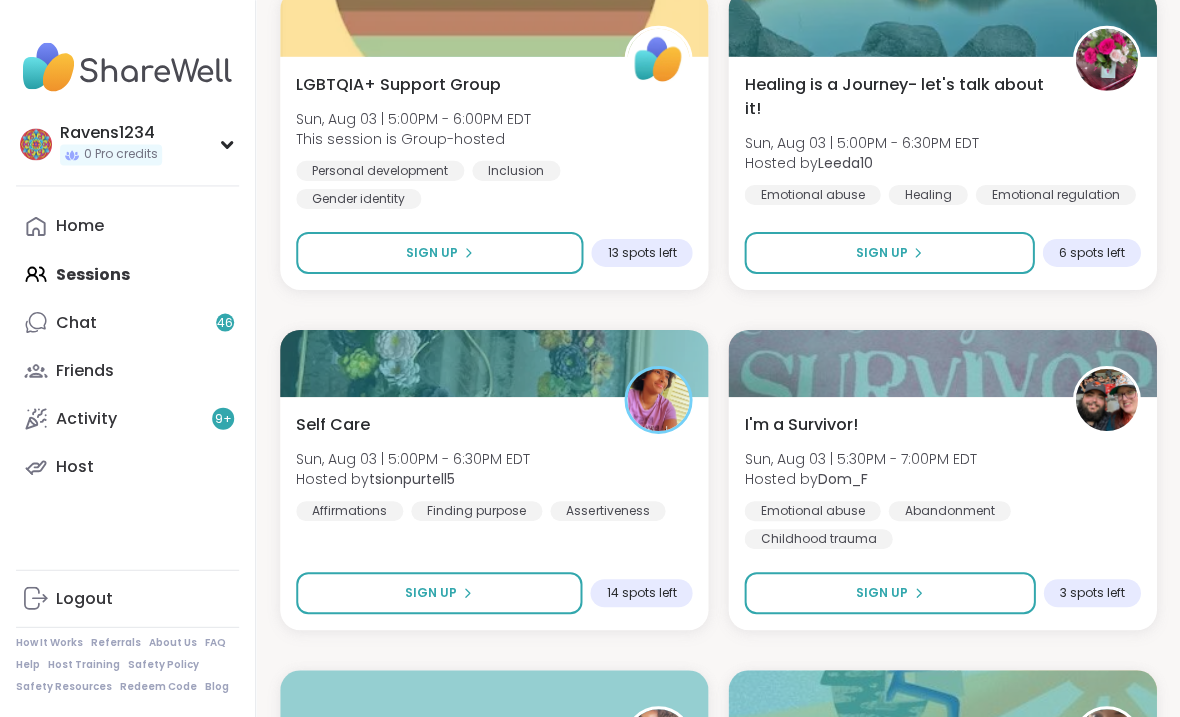 scroll, scrollTop: 10285, scrollLeft: 0, axis: vertical 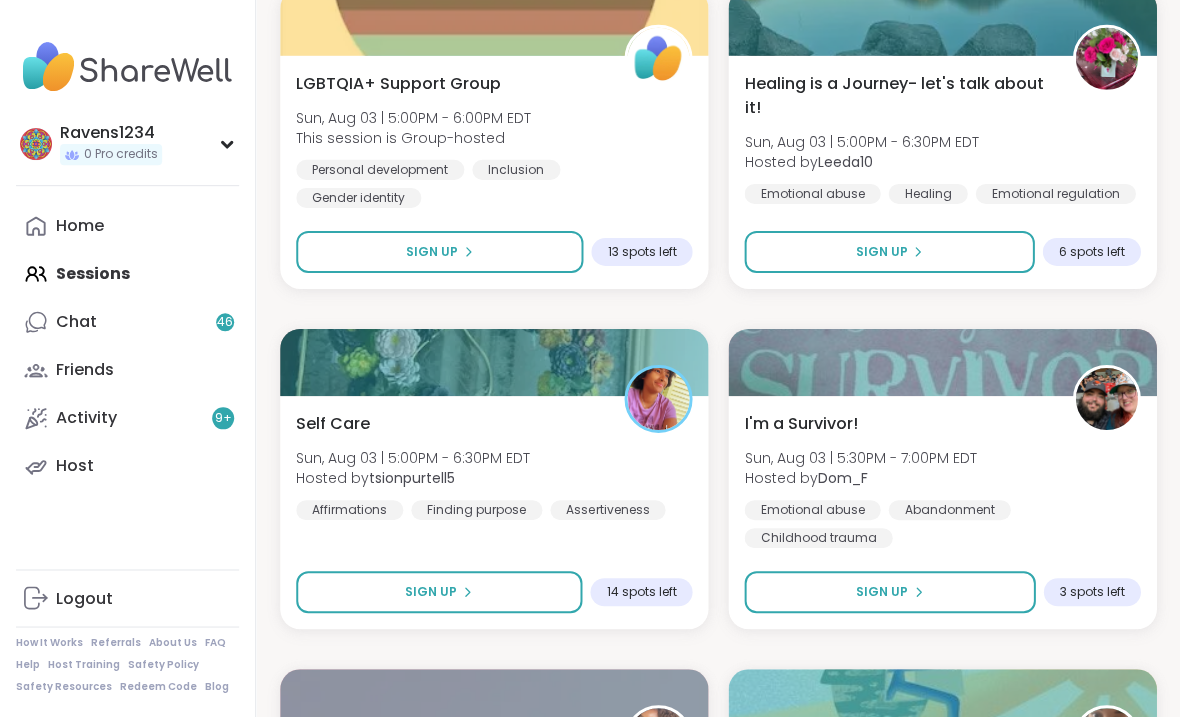 click on "Sign Up" at bounding box center (439, 592) 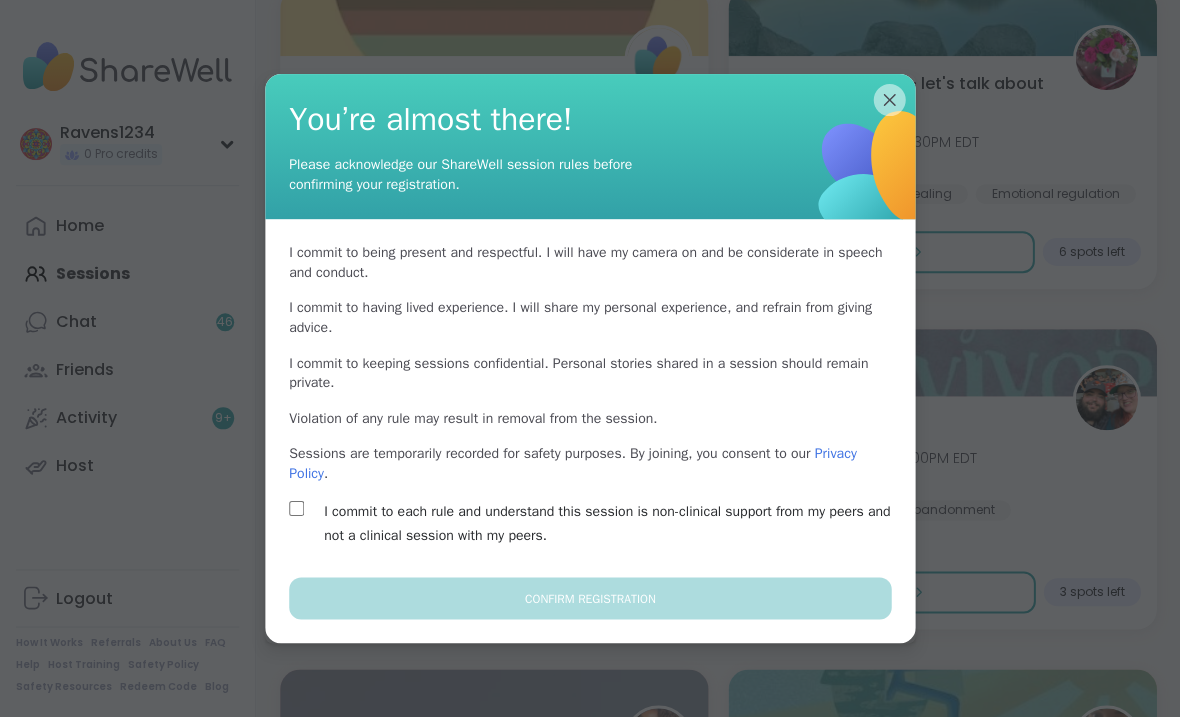 click on "I commit to each rule and understand this session is non-clinical support from my peers and not a clinical session with my peers." at bounding box center (613, 524) 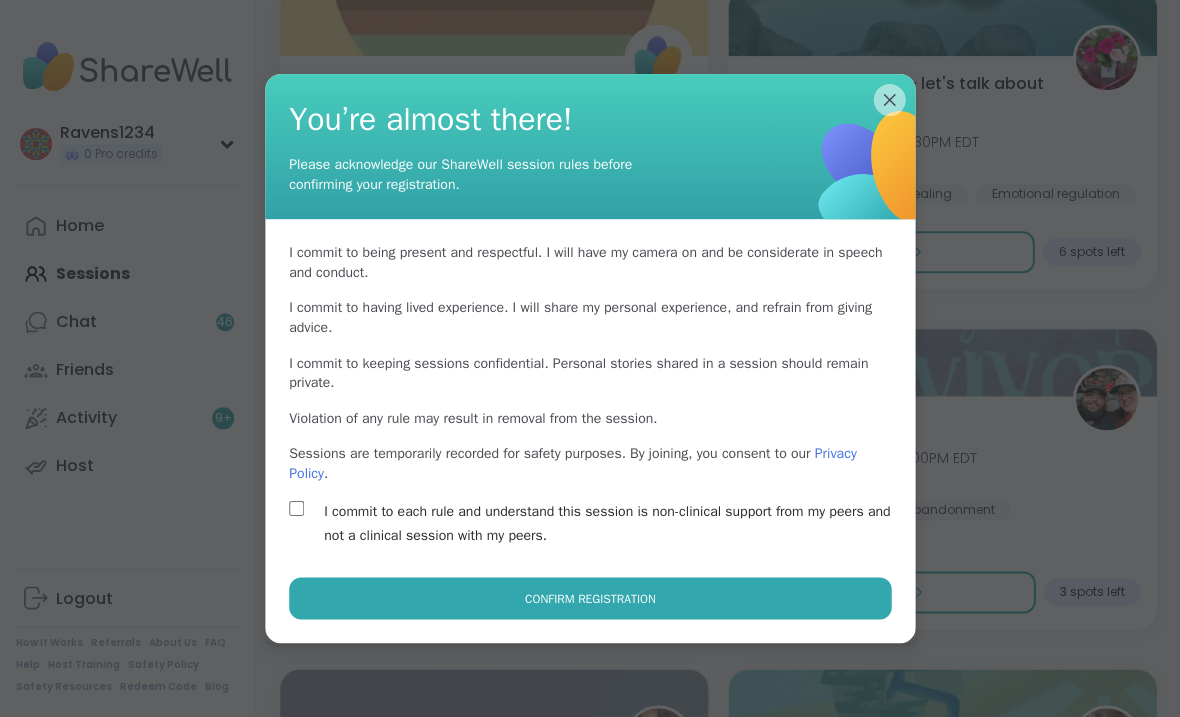 click on "Confirm Registration" at bounding box center (590, 598) 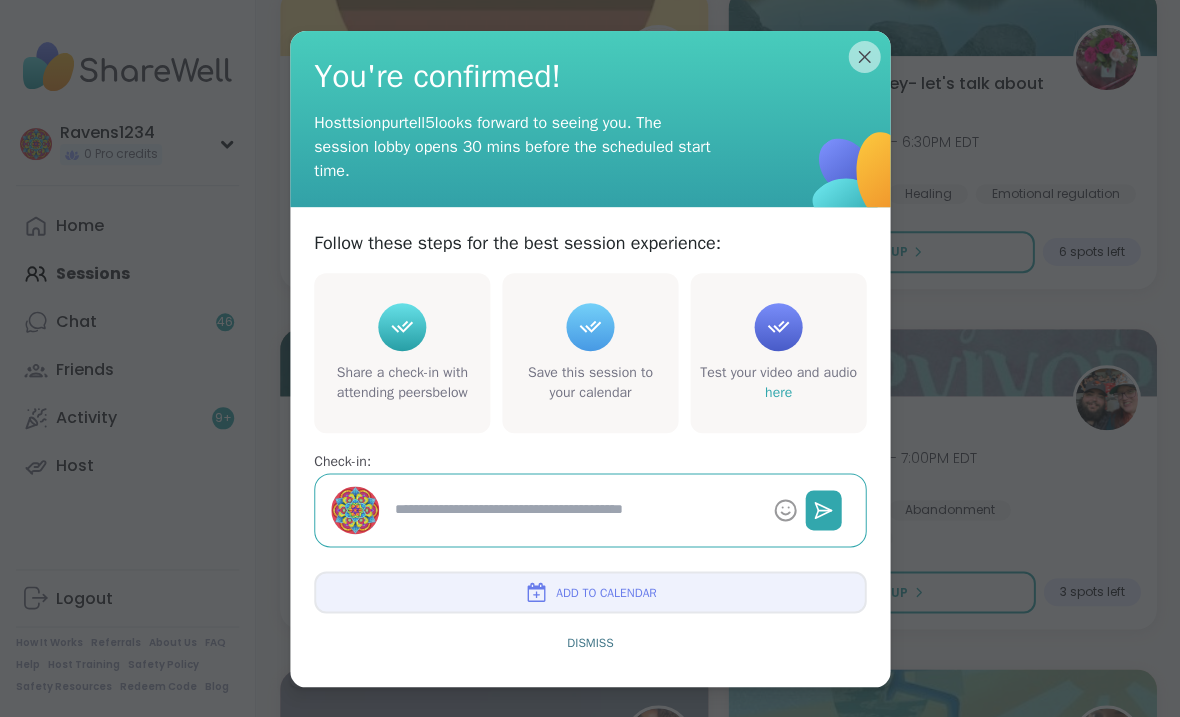 type on "*" 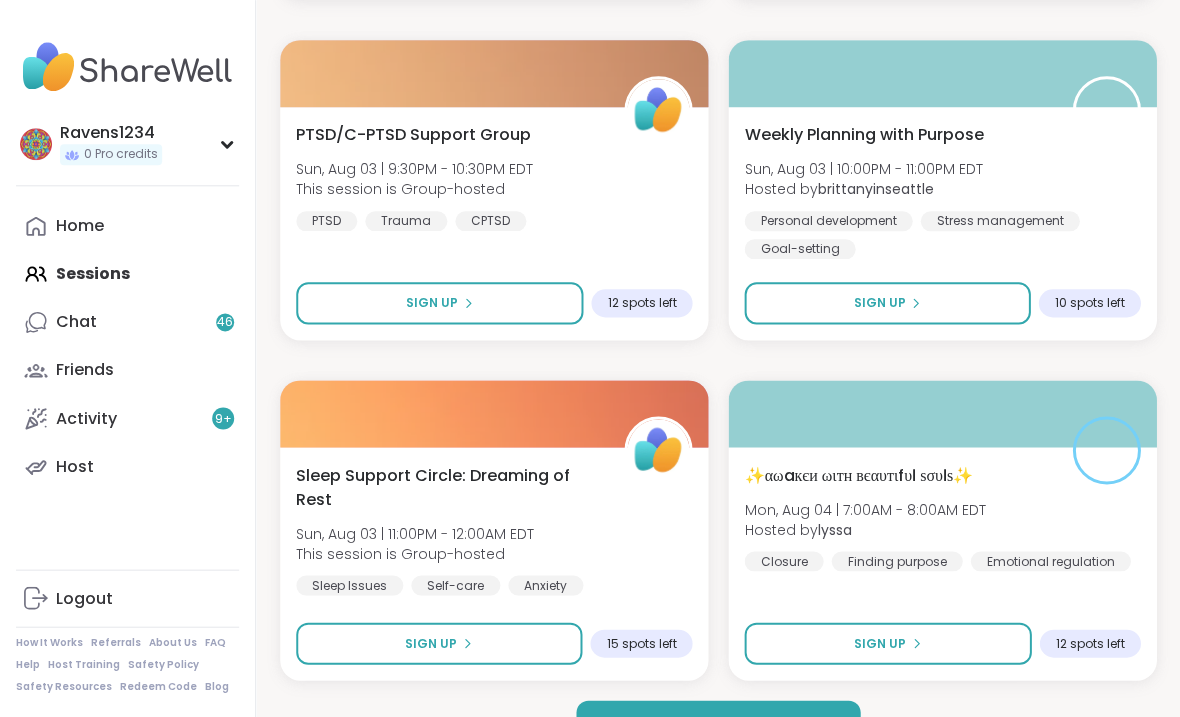 scroll, scrollTop: 11934, scrollLeft: 0, axis: vertical 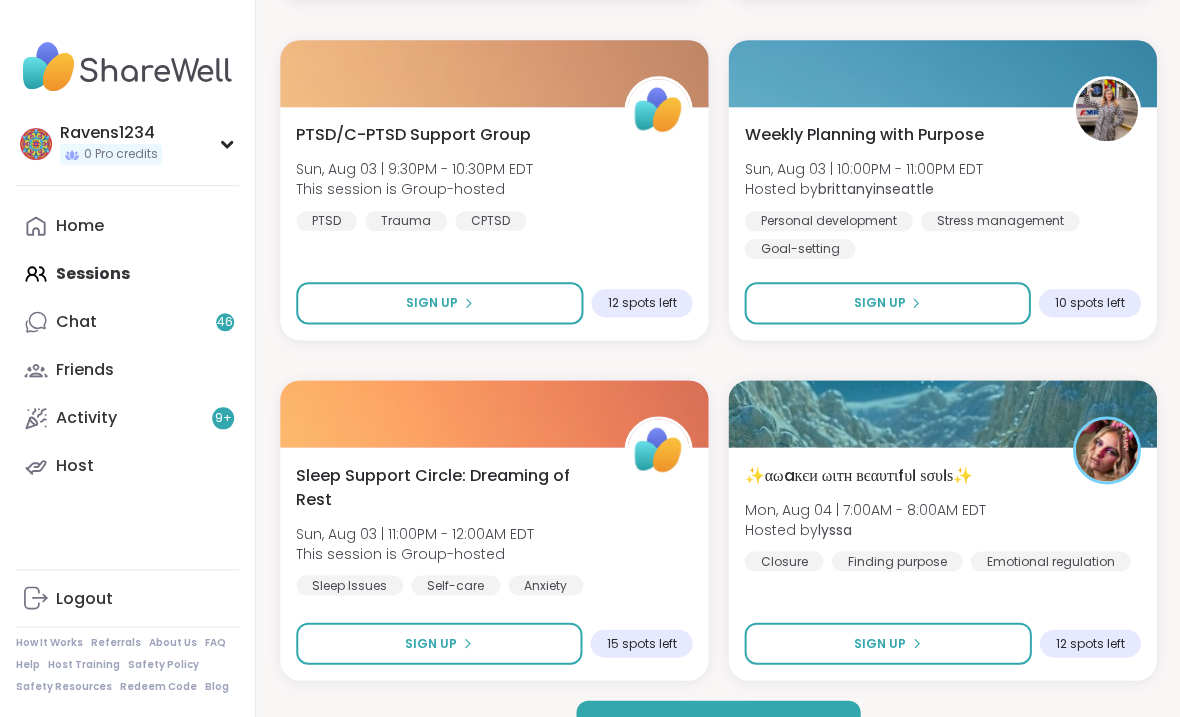 click on "Sign Up" at bounding box center (439, 303) 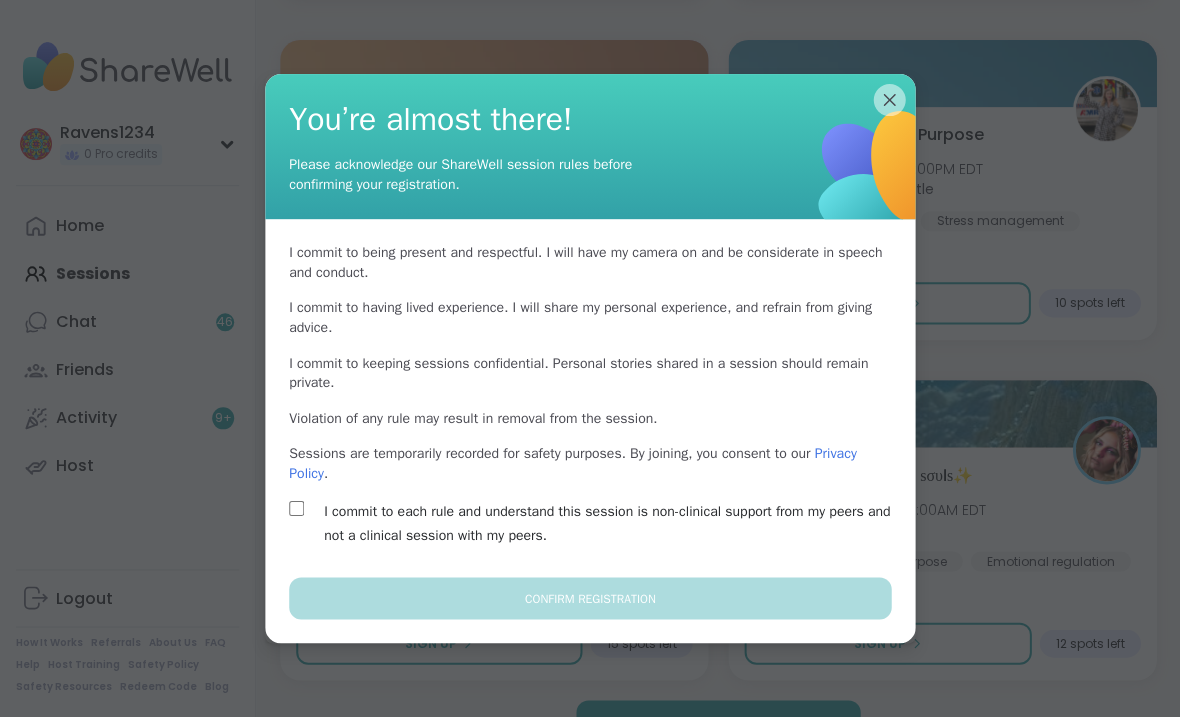 click on "I commit to each rule and understand this session is non-clinical support from my peers and not a clinical session with my peers." at bounding box center [613, 524] 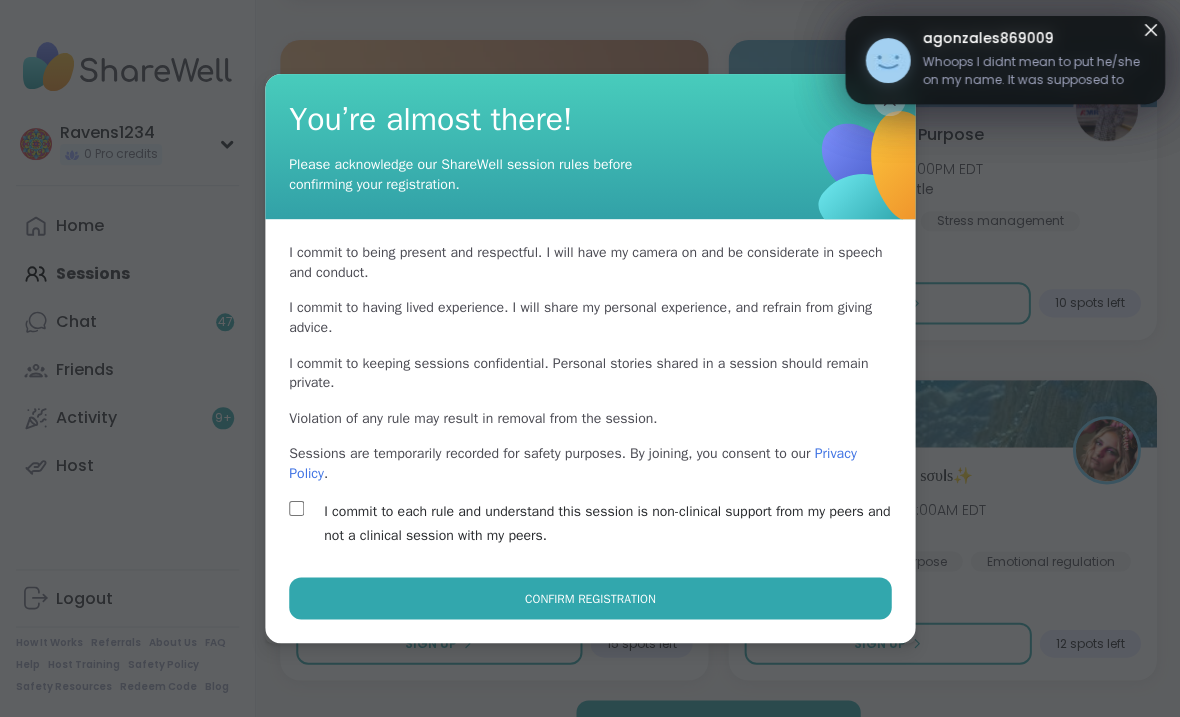 click on "Confirm Registration" at bounding box center [590, 598] 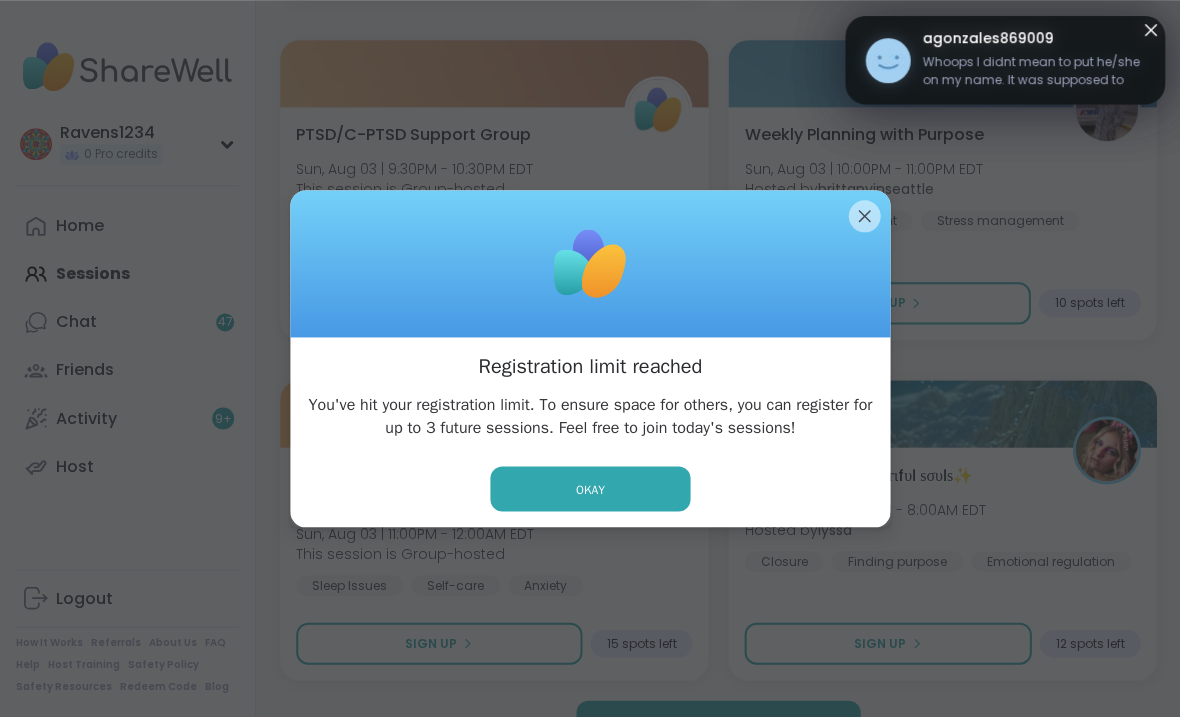 scroll, scrollTop: 11934, scrollLeft: 0, axis: vertical 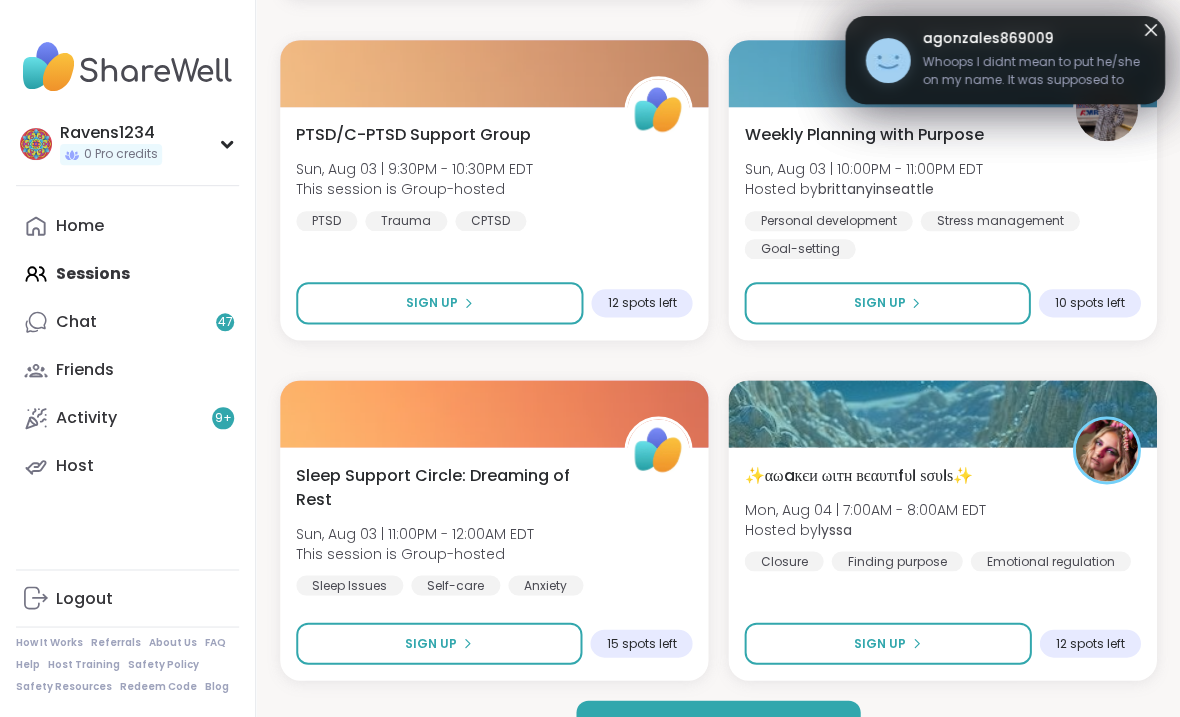 click on "Load more sessions" at bounding box center [718, 721] 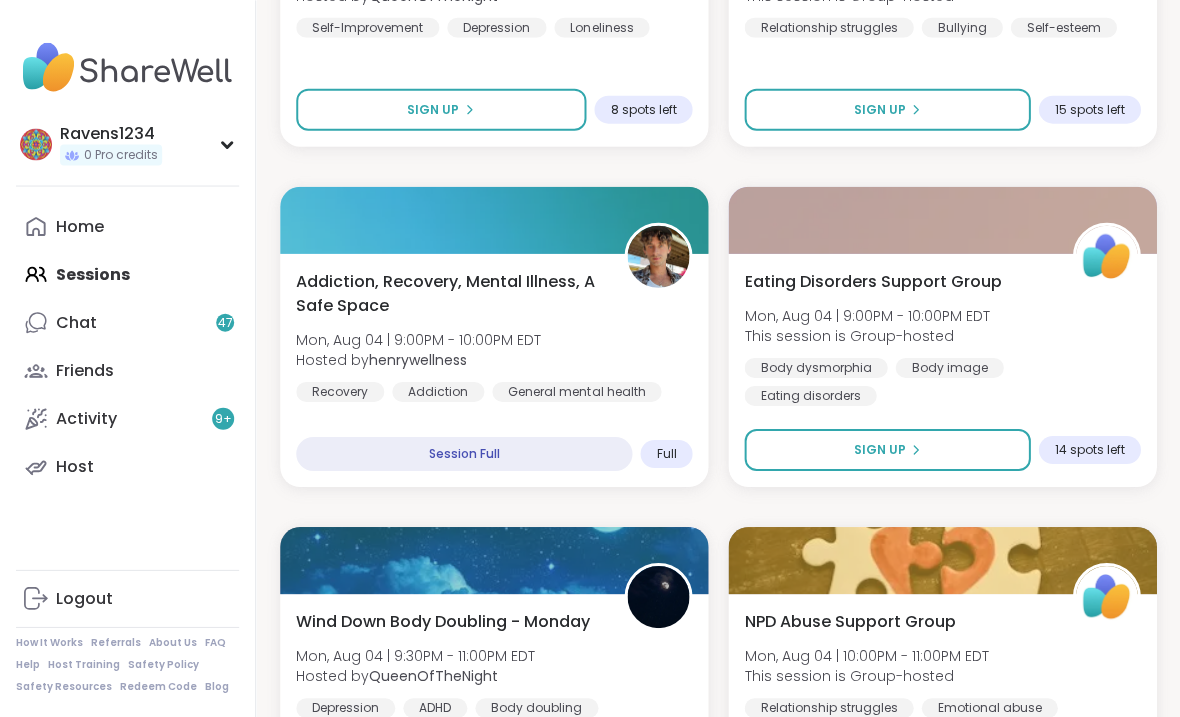 scroll, scrollTop: 17228, scrollLeft: 0, axis: vertical 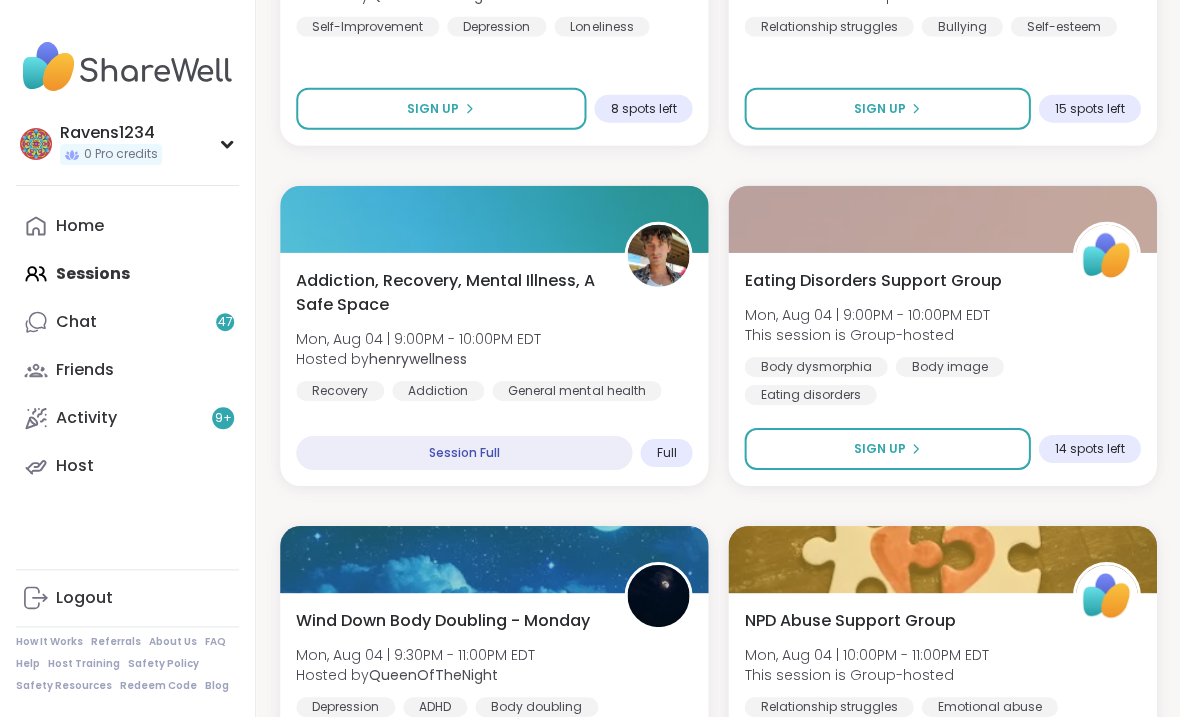 click on "Eating Disorders Support Group Mon, Aug 04 | 9:00PM - 10:00PM EDT This session is Group-hosted Body dysmorphia Body image Eating disorders" at bounding box center [942, 337] 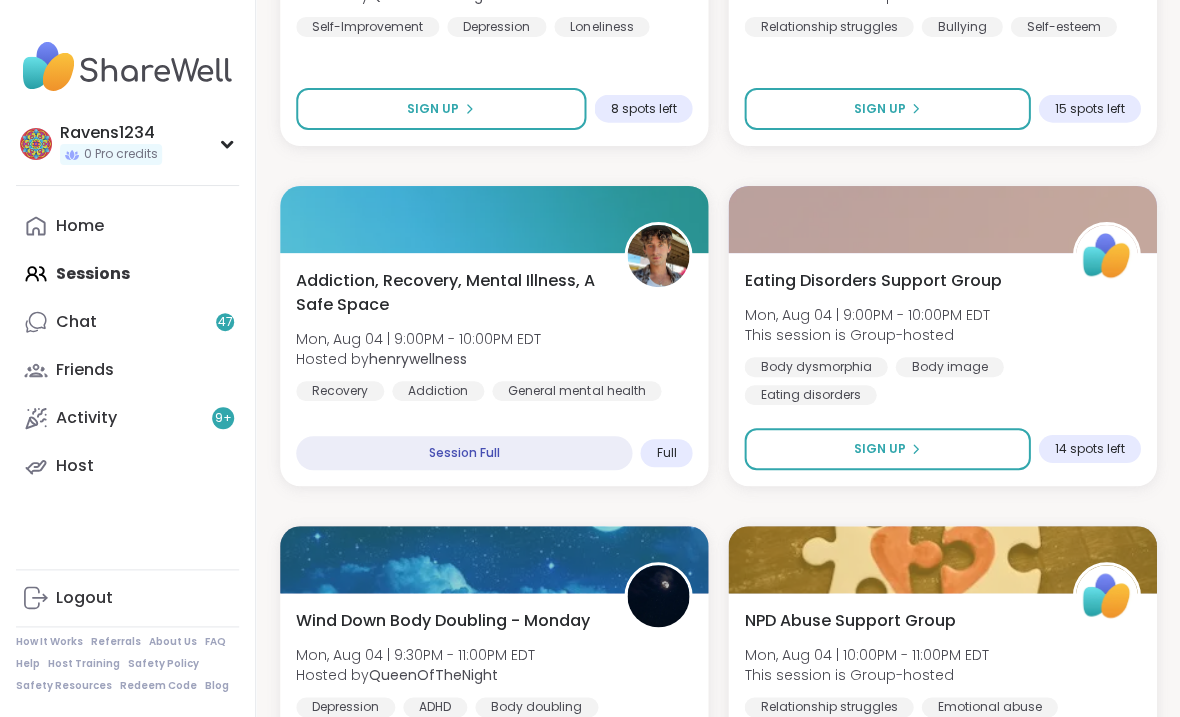 scroll, scrollTop: 17229, scrollLeft: 0, axis: vertical 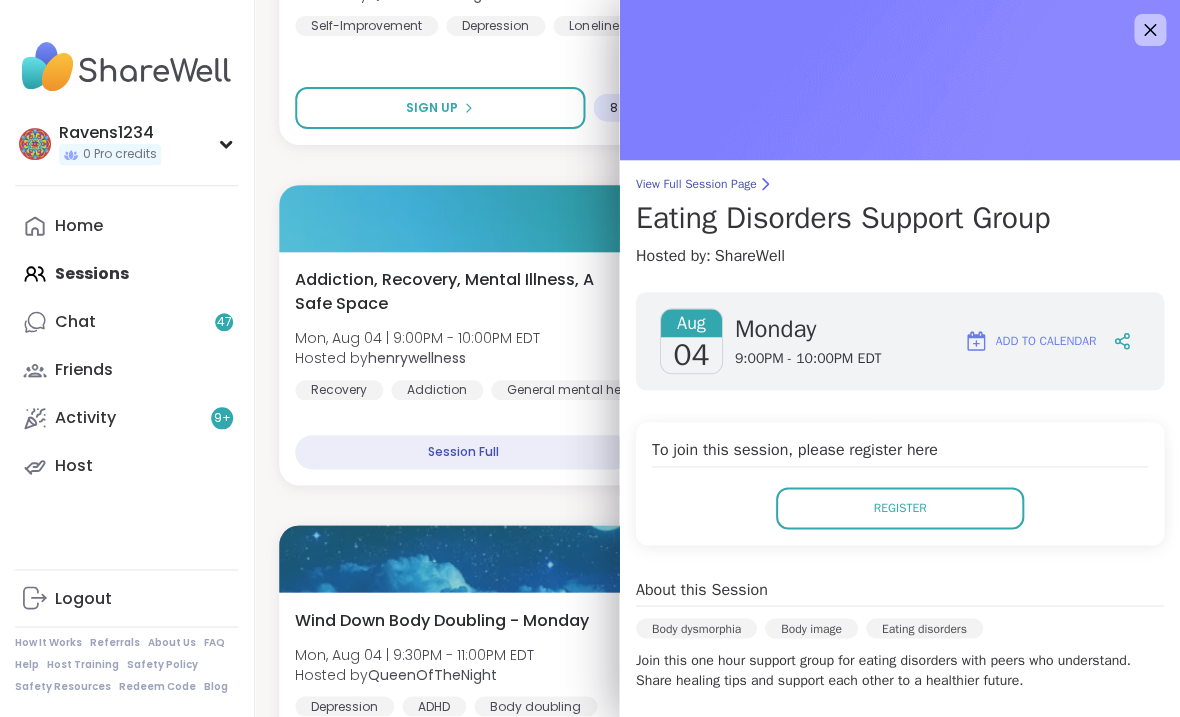 click 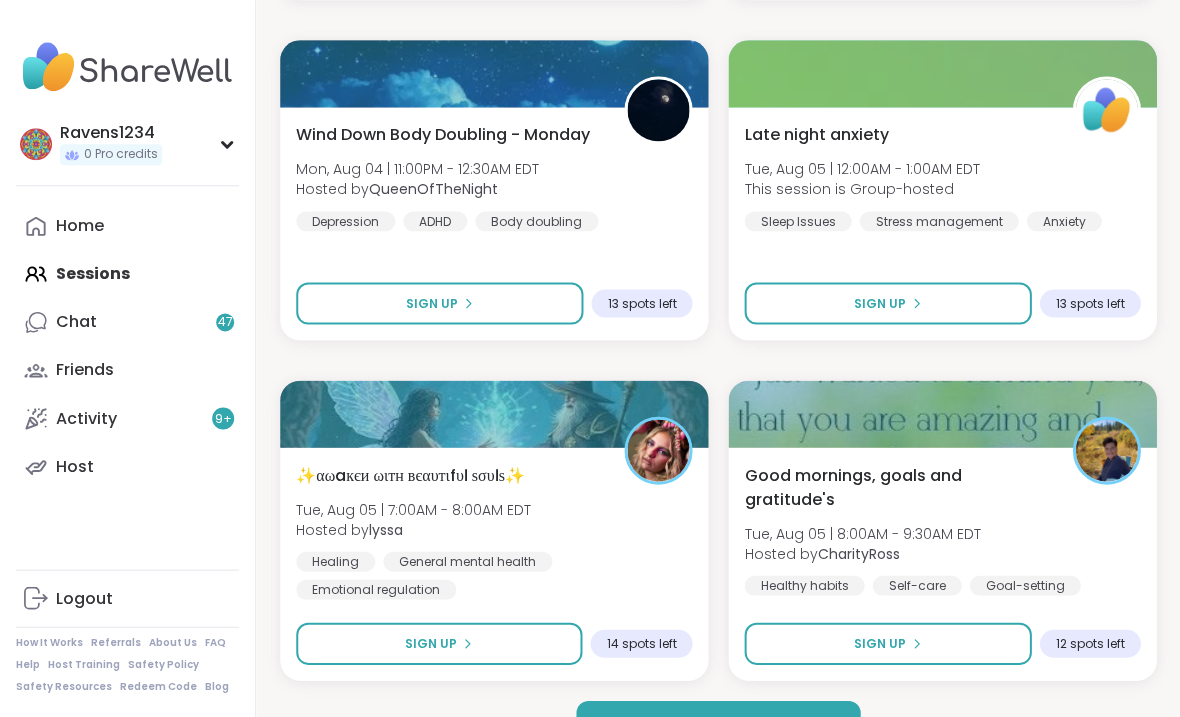 scroll, scrollTop: 18054, scrollLeft: 0, axis: vertical 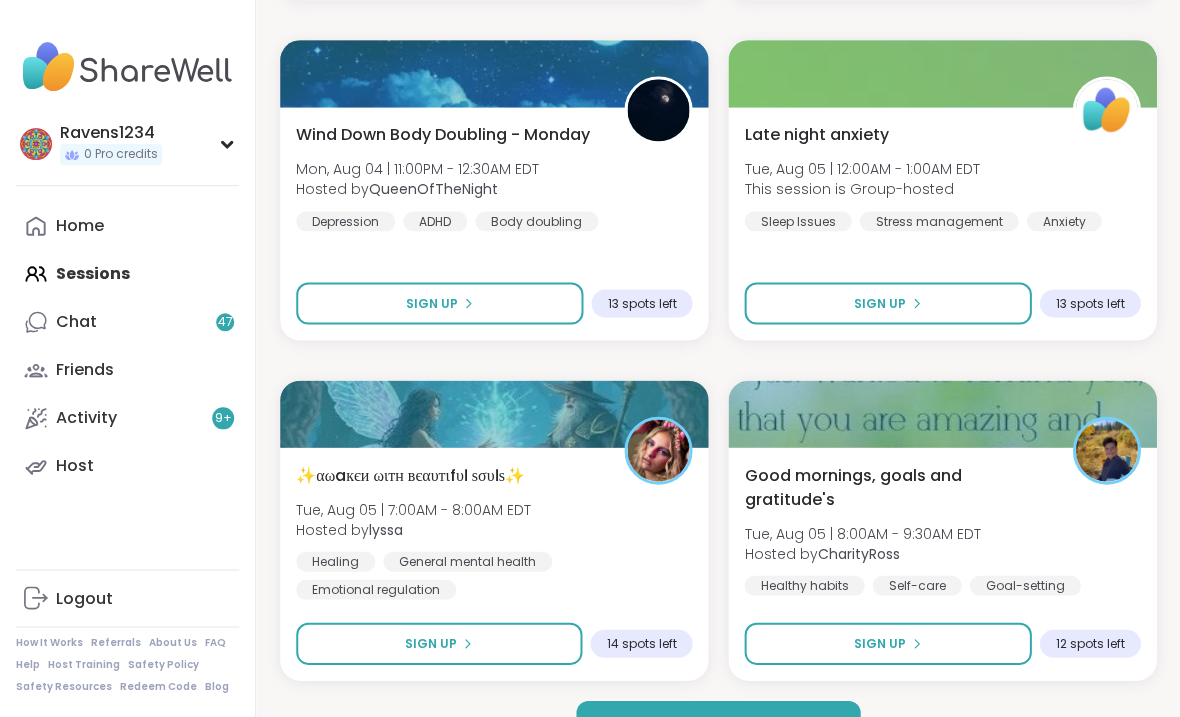 click on "Load more sessions" at bounding box center (718, 721) 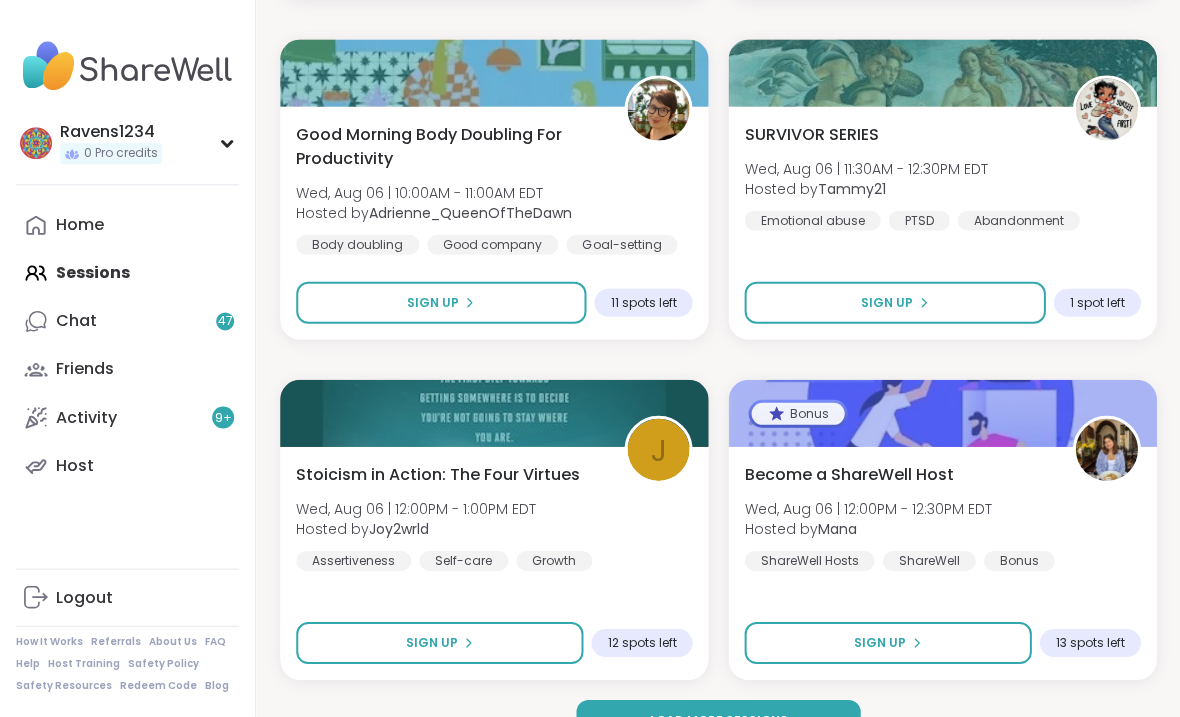 scroll, scrollTop: 24175, scrollLeft: 0, axis: vertical 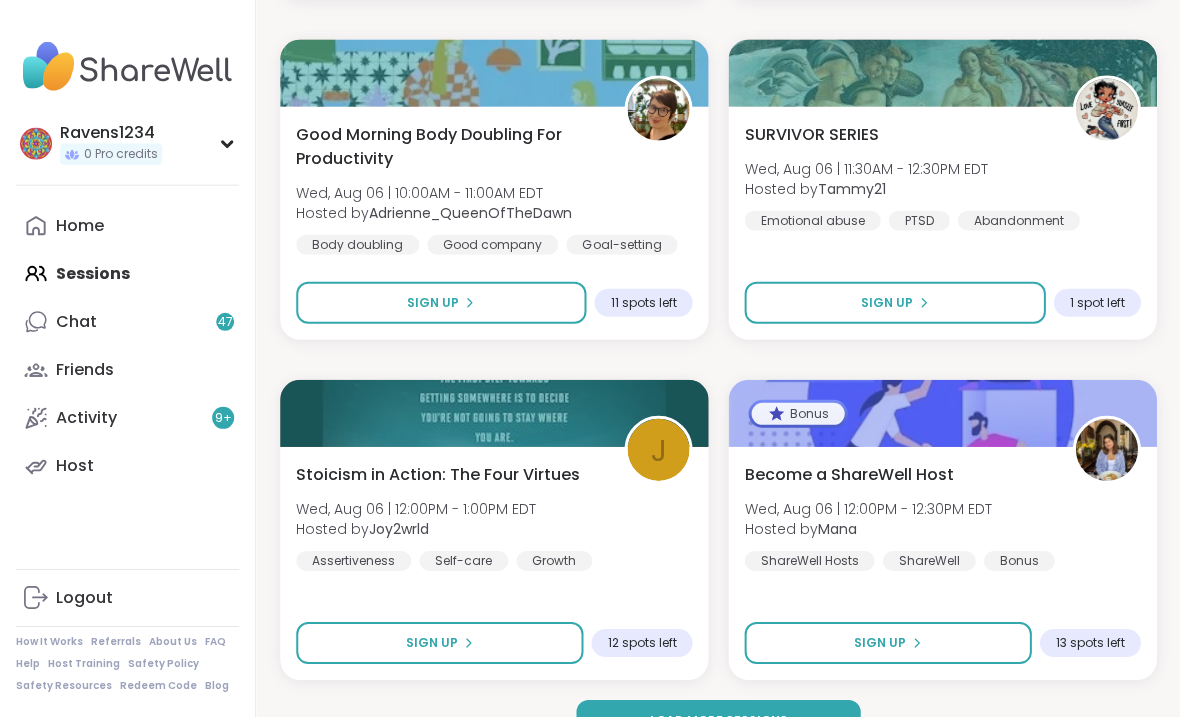 click on "Load more sessions" at bounding box center (718, 721) 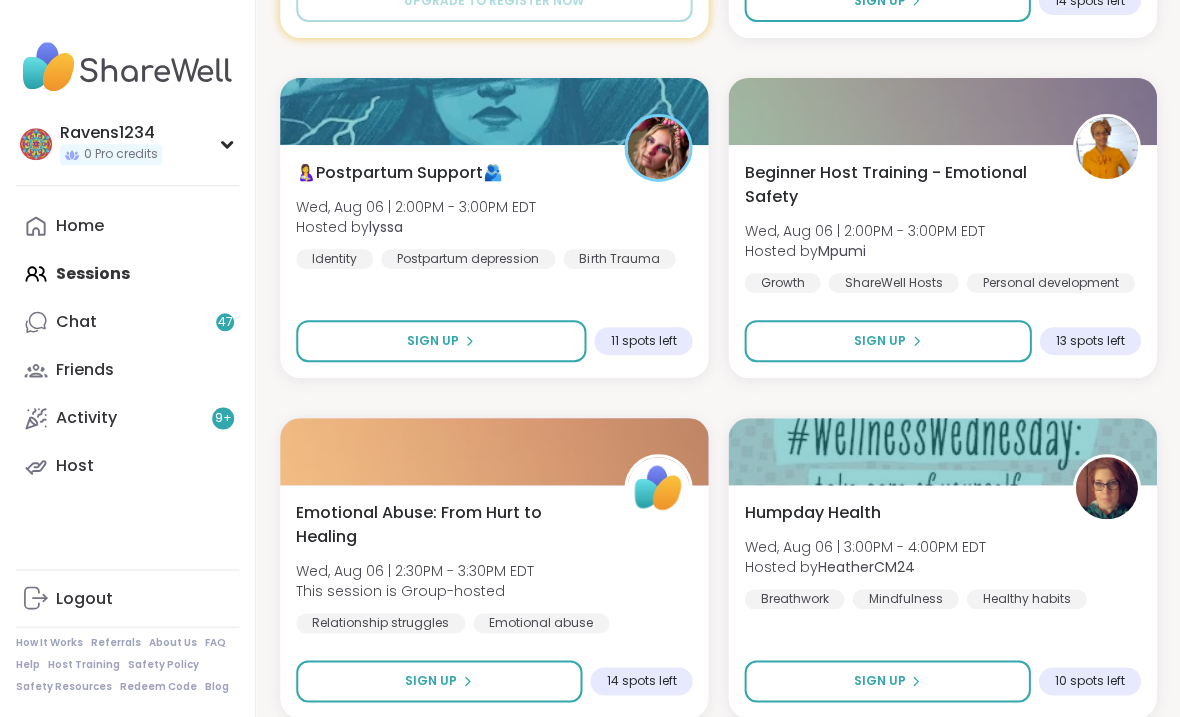 scroll, scrollTop: 25836, scrollLeft: 0, axis: vertical 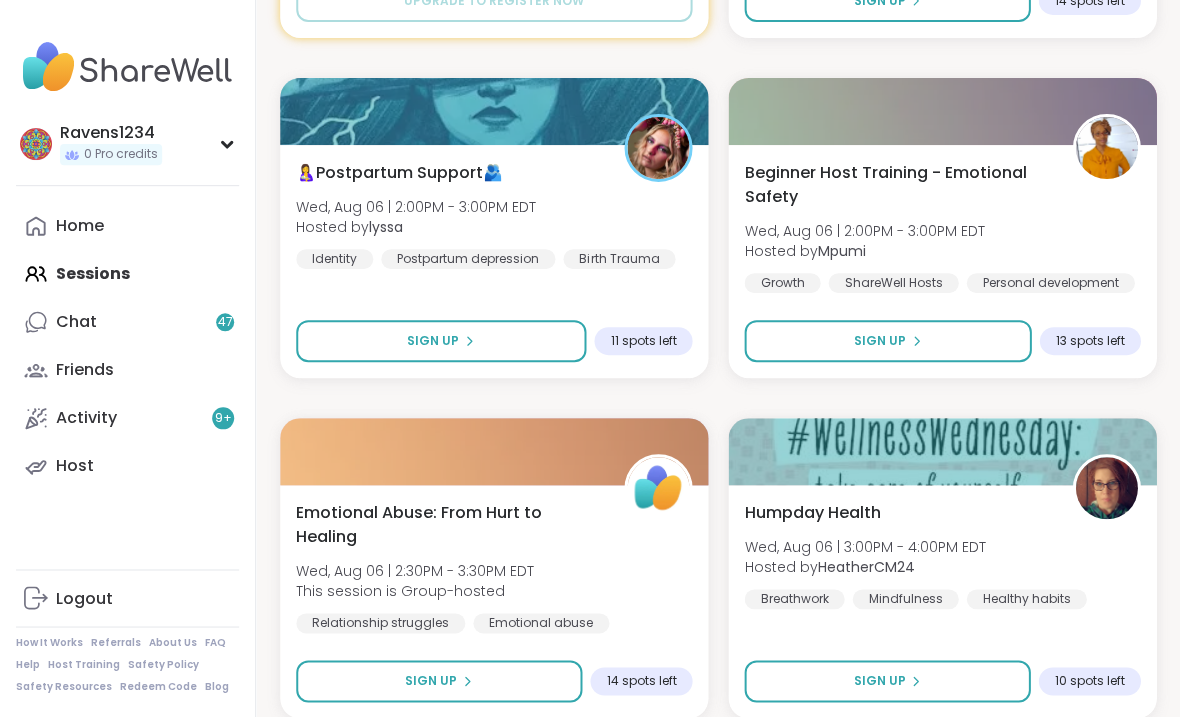 click on "Sign Up" at bounding box center [887, 341] 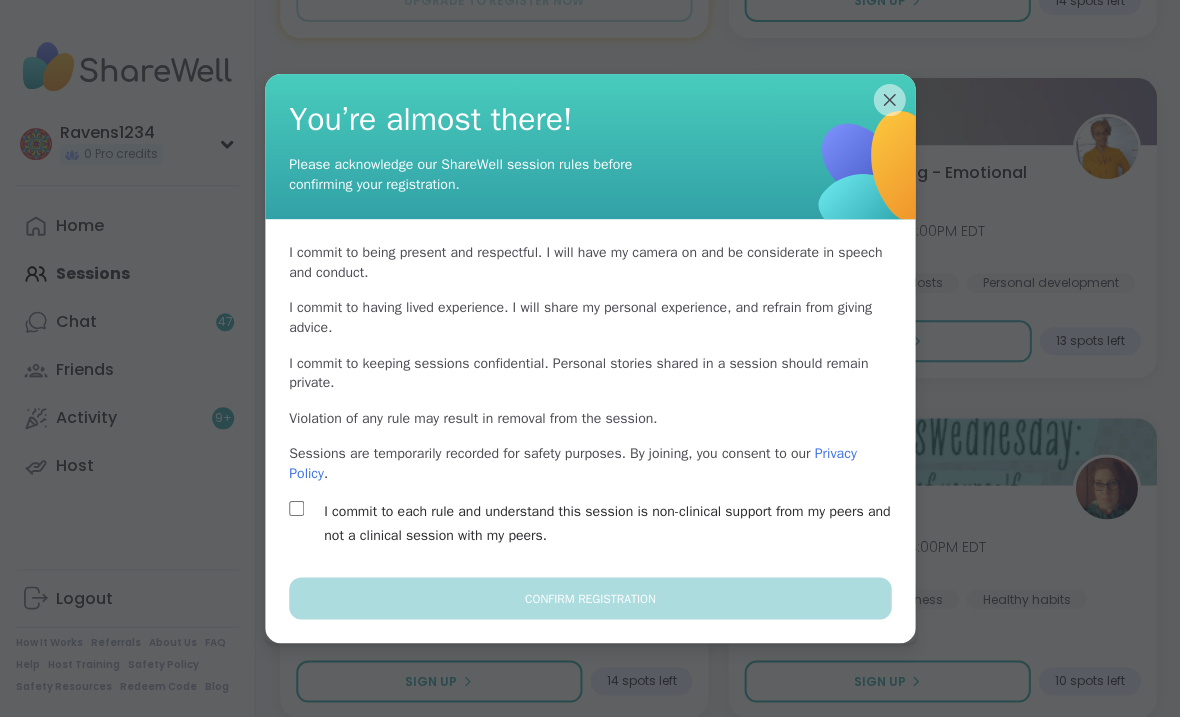 click on "I commit to each rule and understand this session is non-clinical support from my peers and not a clinical session with my peers." at bounding box center (613, 524) 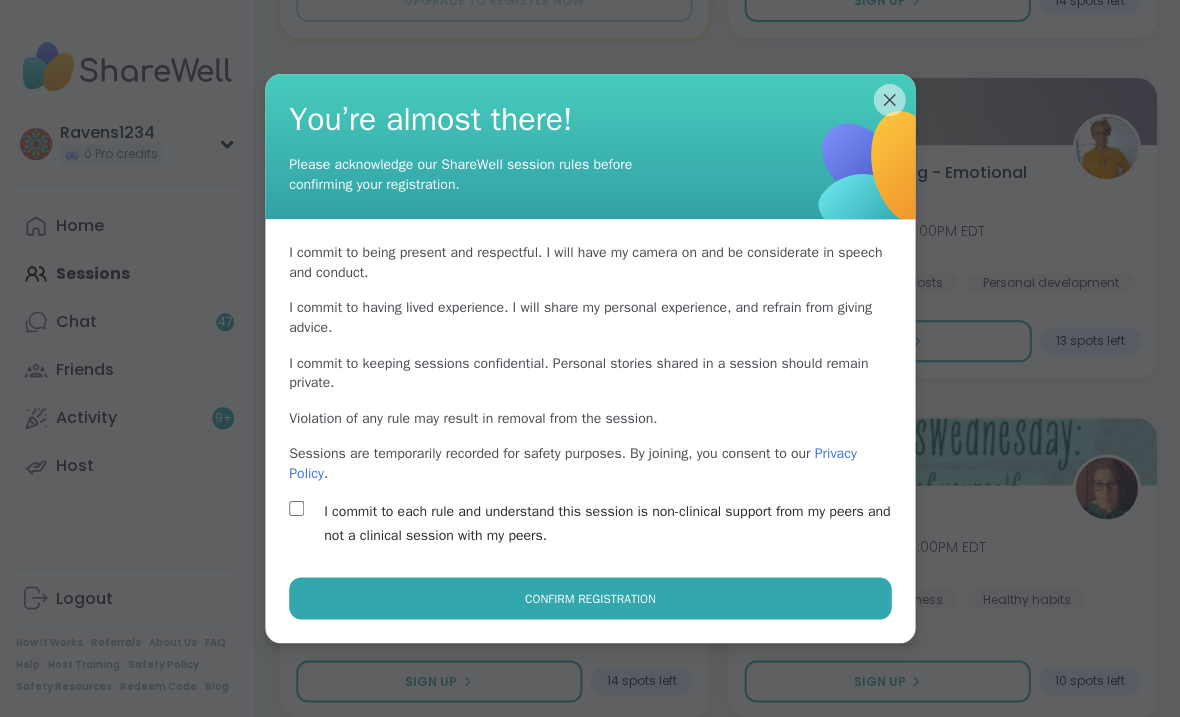 click on "Confirm Registration" at bounding box center (590, 598) 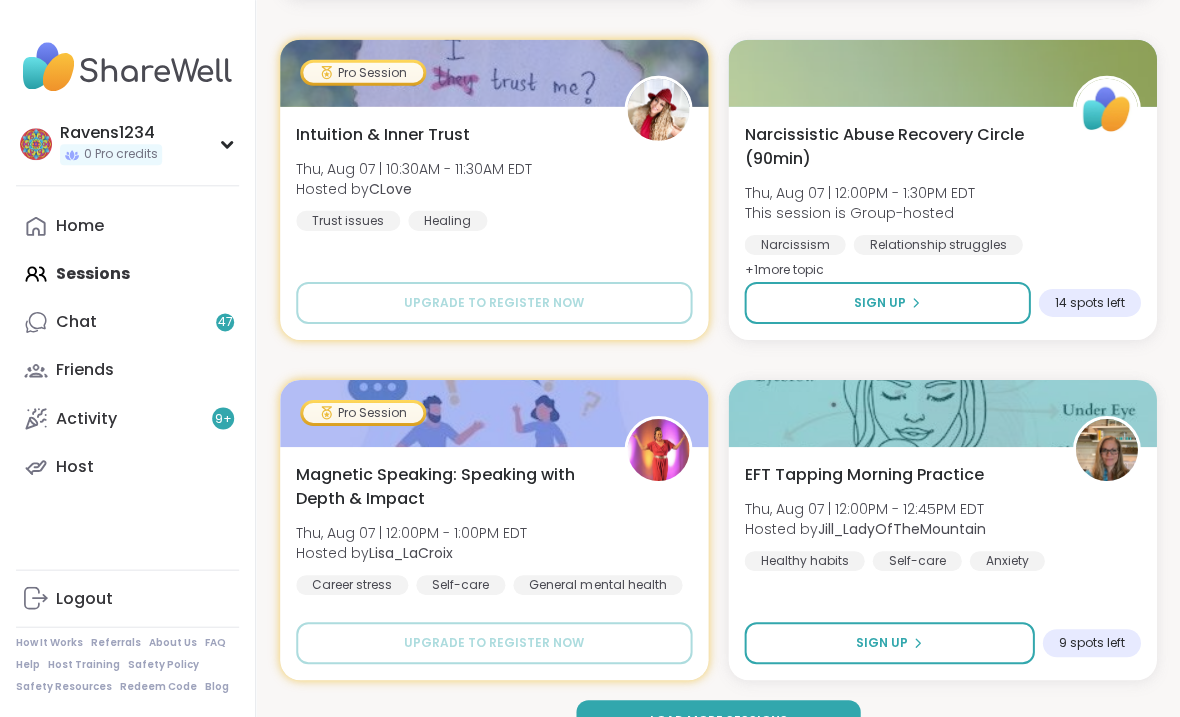 scroll, scrollTop: 30294, scrollLeft: 0, axis: vertical 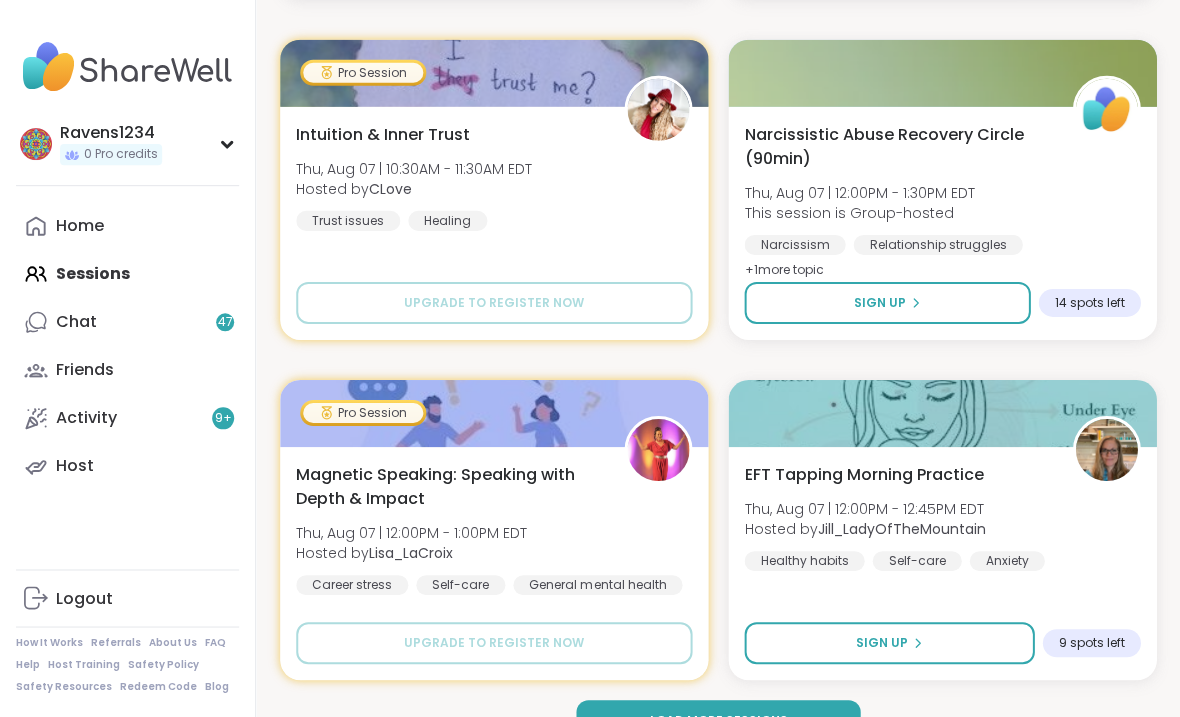 click on "Load more sessions" at bounding box center [718, 721] 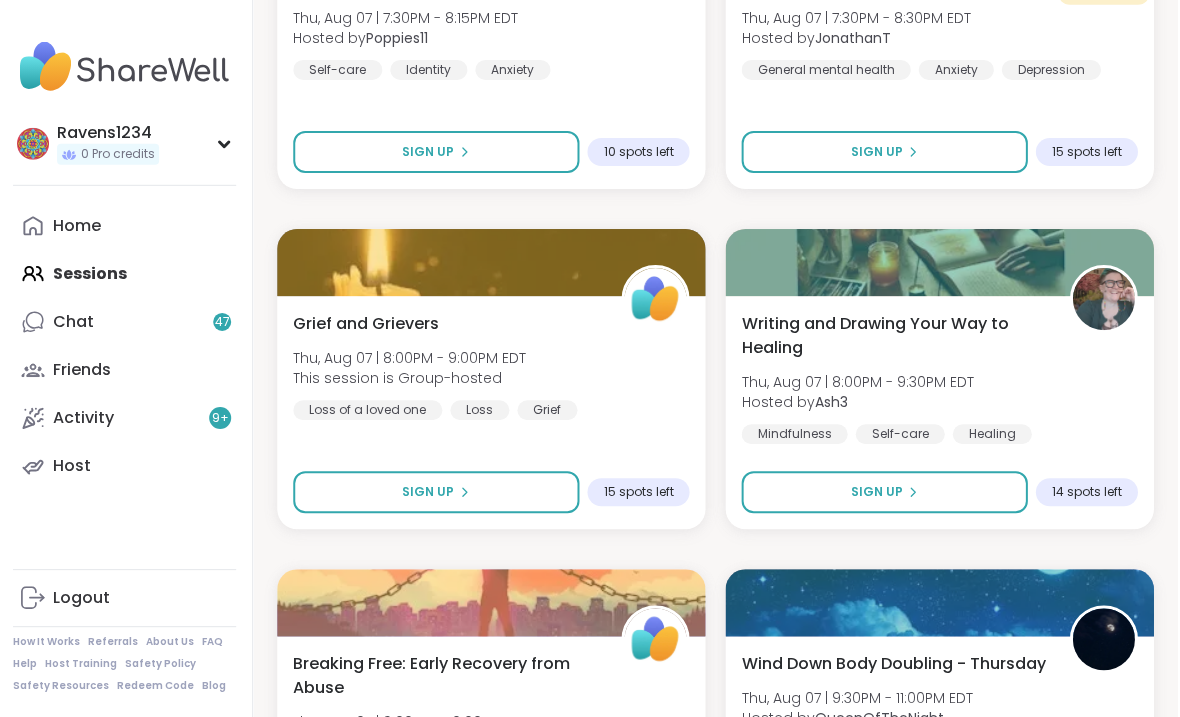 scroll, scrollTop: 35117, scrollLeft: 1, axis: both 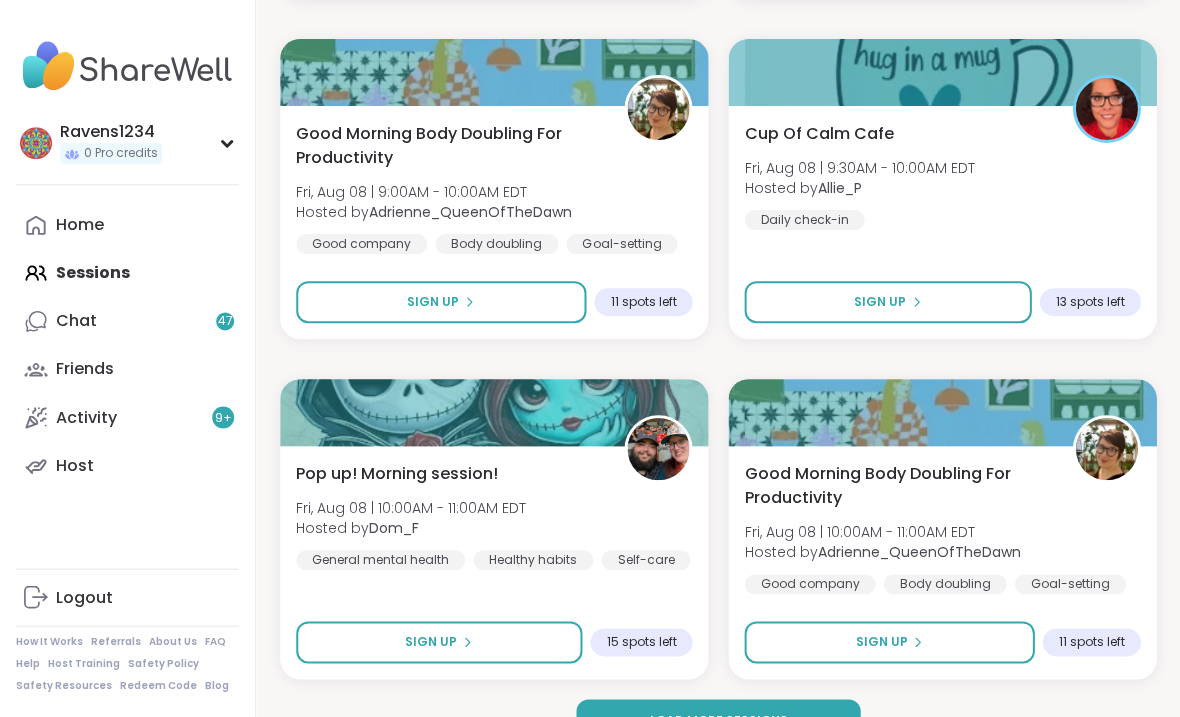 click on "Load more sessions" at bounding box center [718, 721] 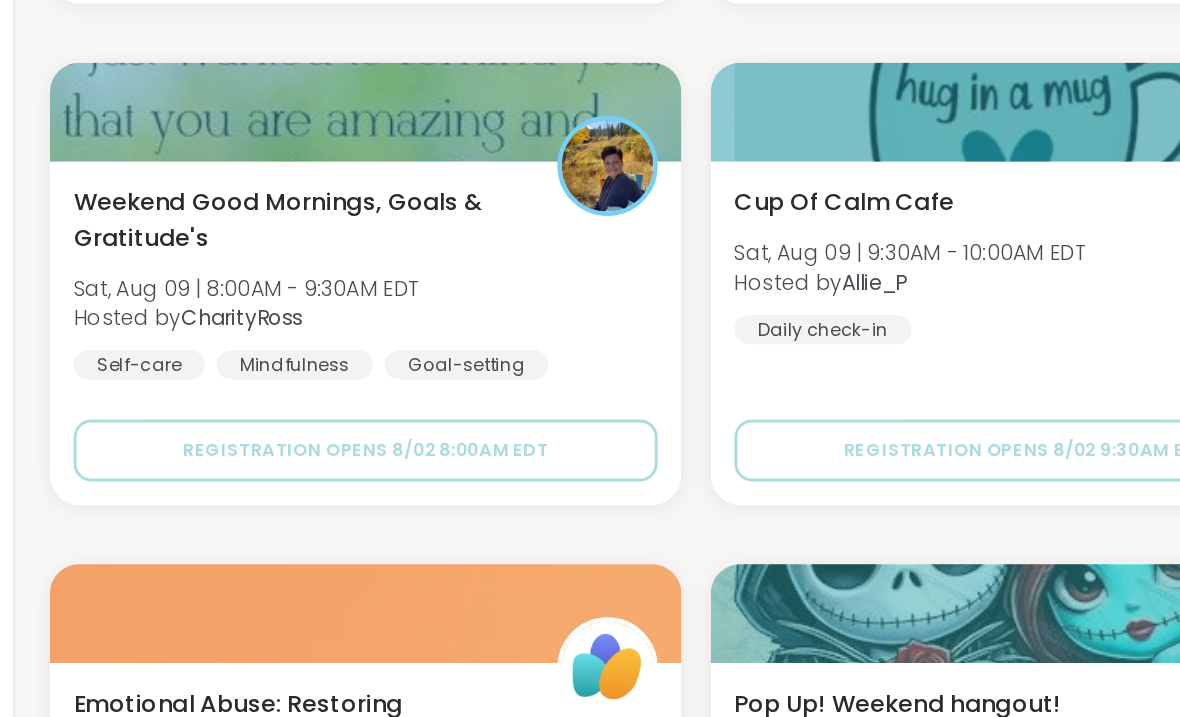 scroll, scrollTop: 40971, scrollLeft: 0, axis: vertical 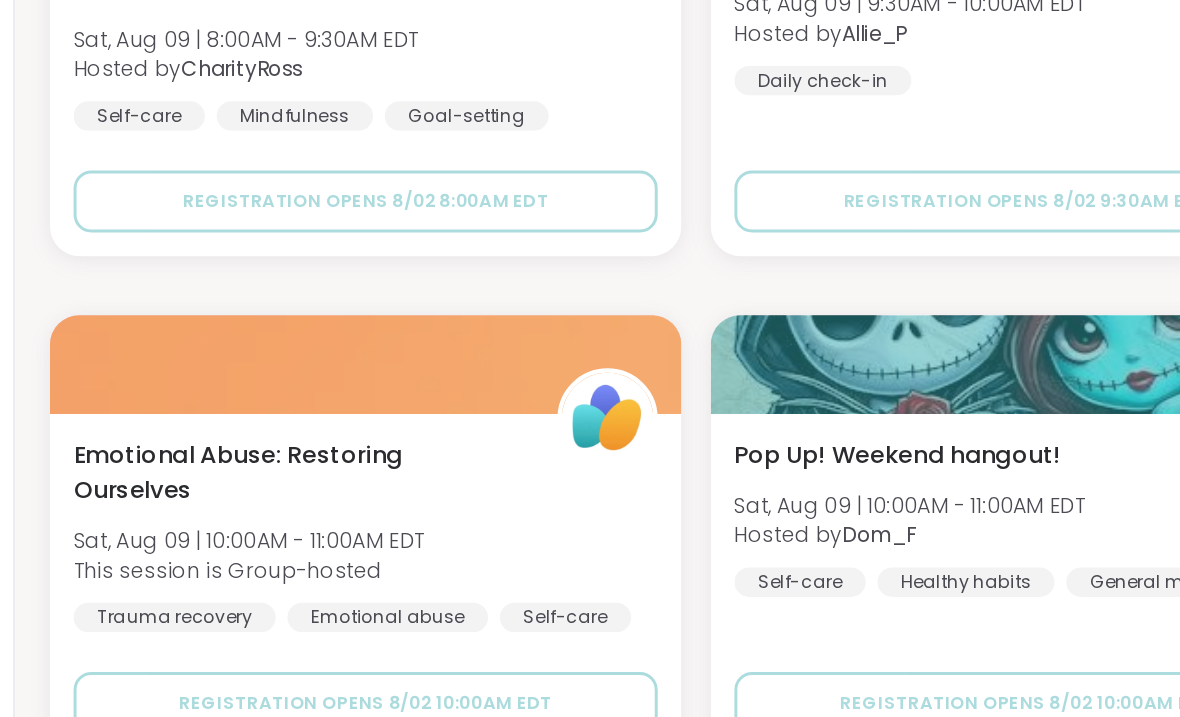 click on "Pop Up! Weekend hangout! Sat, Aug 09 | 10:00AM - 11:00AM EDT Hosted by  Dom_F Self-care Healthy habits General mental health" at bounding box center (942, 552) 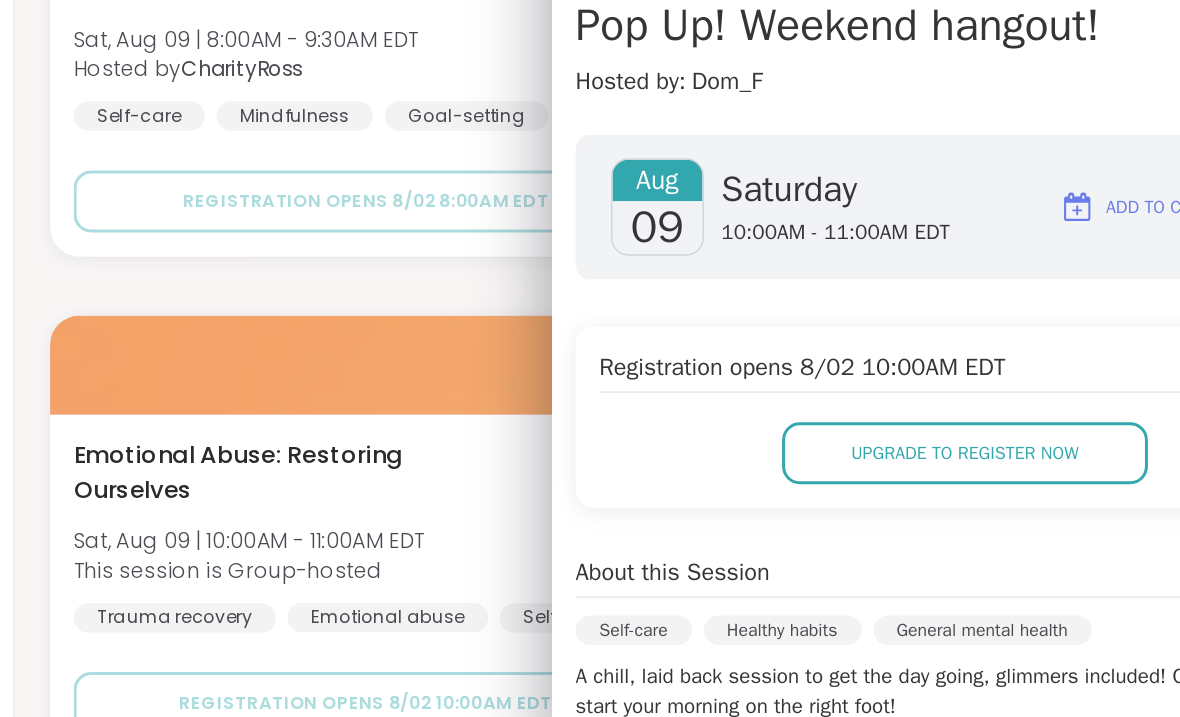 scroll, scrollTop: 41138, scrollLeft: 0, axis: vertical 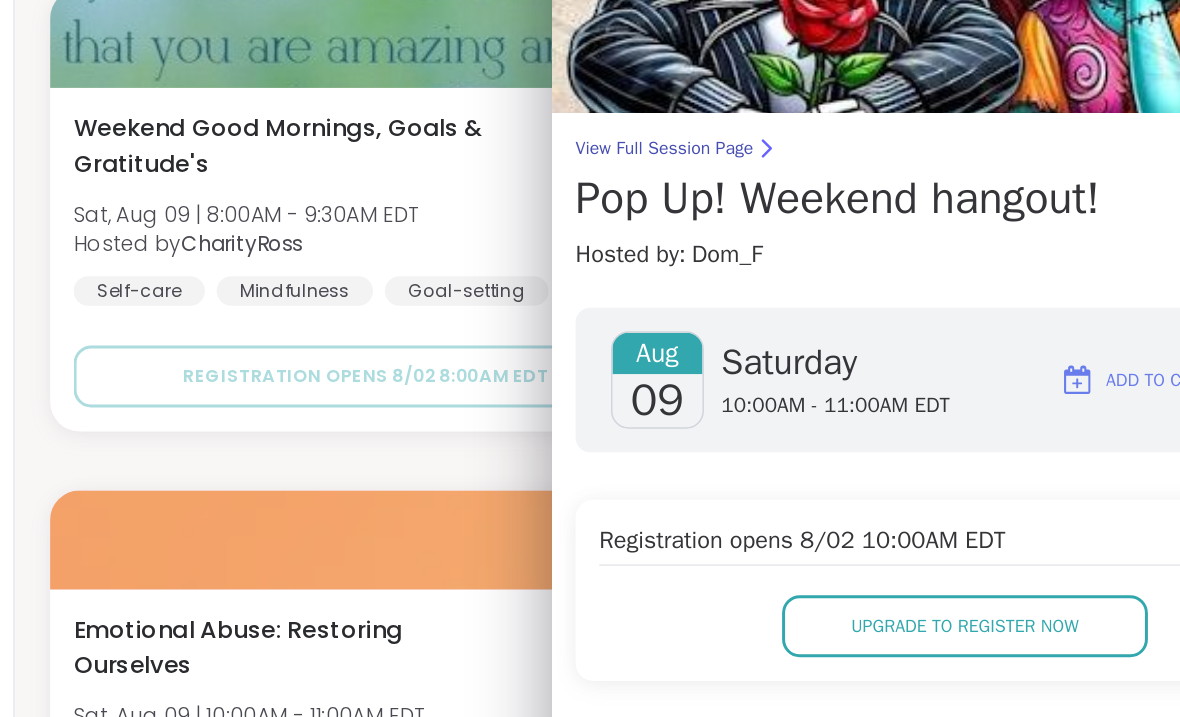 click on "Happy Friday Body Doubling for Productivity Fri, Aug 01 | 6:30PM - 8:00PM EDT Hosted by Adrienne_QueenOfTheDawn ADHD Body doubling Anxiety SESSION LIVE Coping Skills Fri, Aug 01 | 7:00PM - 8:30PM EDT Hosted by tsionpurtell5 Daily check-in CPTSD Anxiety SESSION LIVE D Pop up Body Doubling! Fri, Aug 01 | 7:00PM - 8:30PM EDT Hosted by DrResi Body doubling Goal-setting Anxiety SESSION LIVE Healing Through Music Fri, Aug 01 | 7:00PM - 8:30PM EDT Hosted by Sha777 Self-care General mental health Healthy habits SESSION LIVE New Host! 🎉 You Are Not Alone With This Fri, Aug 01 | 7:30PM - 8:30PM EDT Hosted by JonathanT General mental health Anxiety Depression SESSION LIVE Stop The Abuse, We Are Stronger Together Fri, Aug 01 | 8:00PM - 9:00PM EDT Hosted by darlenelin13 Relationship struggles Emotional abuse NPD Abuse + 1 more topic Session Full Full Relaxing With Friends: Friday Night Fun! Fri, Aug 01 | 8:00PM - 9:30PM EDT Hosted by AmberWolffWizard Affirmations Good company Healing Session Full b +" at bounding box center [718, -19324] 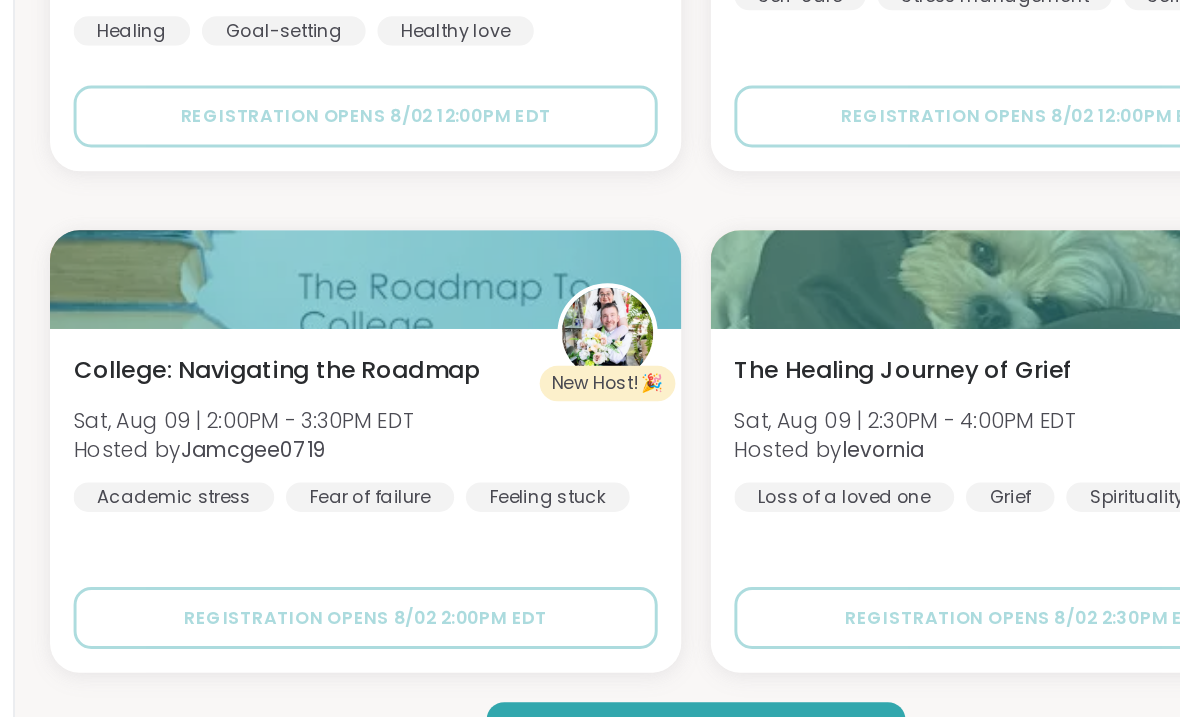 scroll, scrollTop: 42578, scrollLeft: 0, axis: vertical 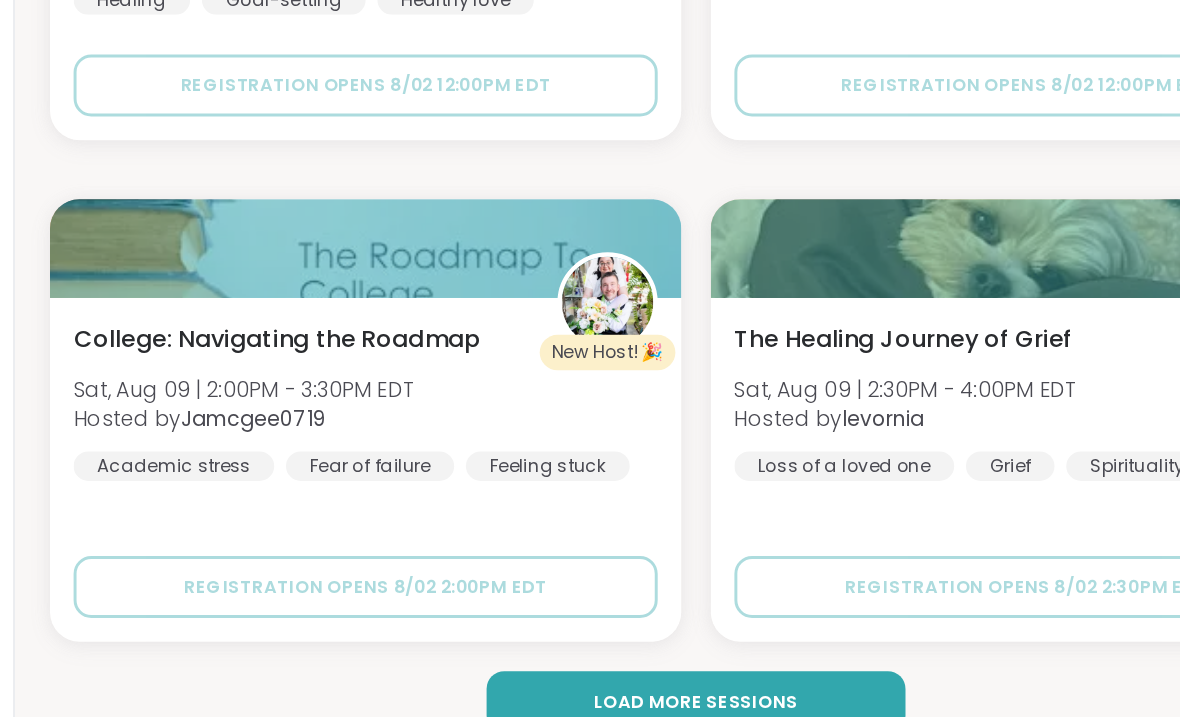 click on "Load more sessions" at bounding box center (718, 677) 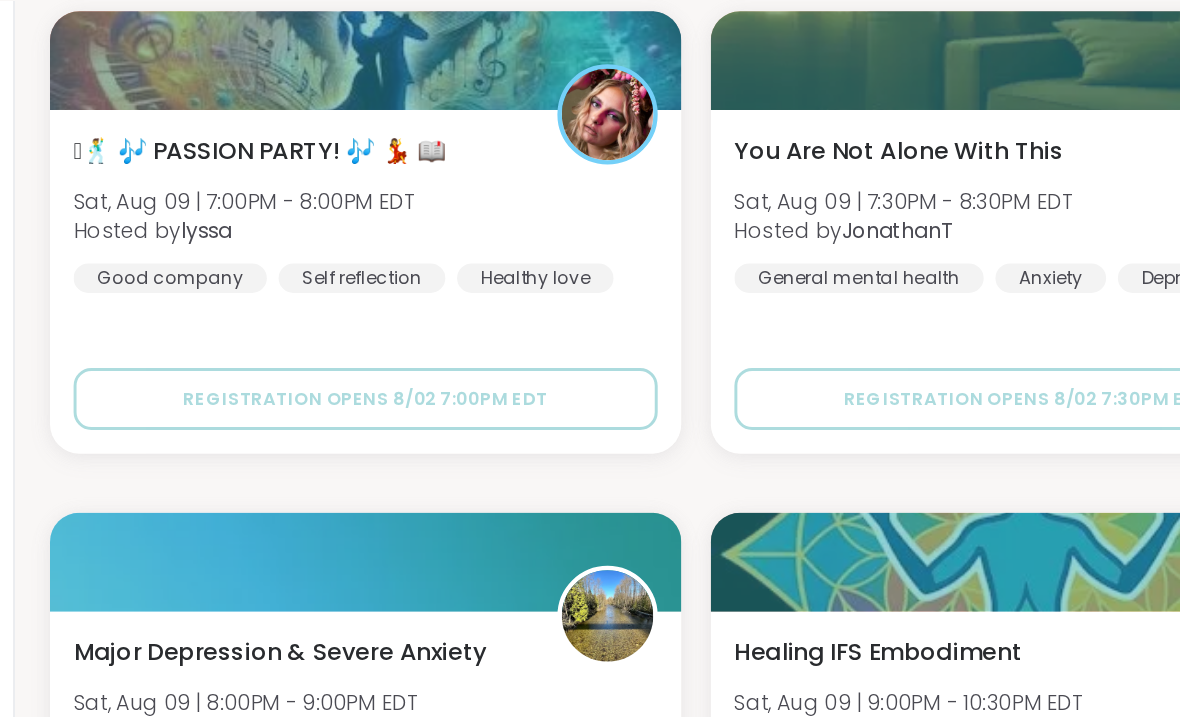 scroll, scrollTop: 43574, scrollLeft: 0, axis: vertical 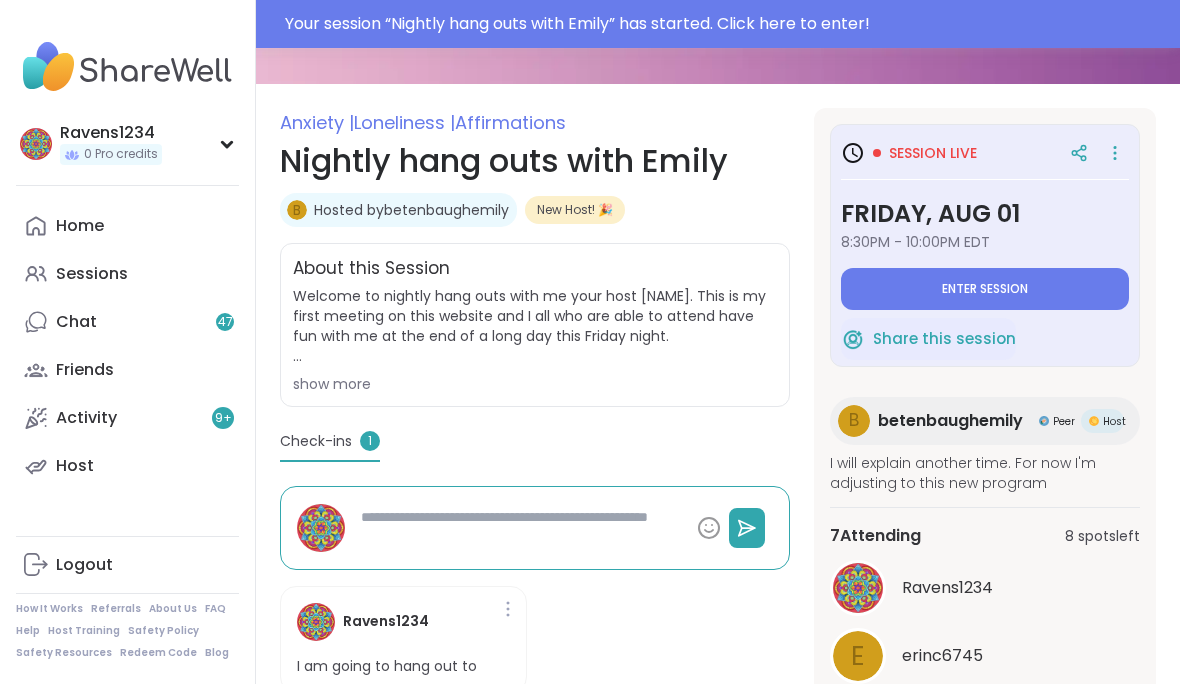 click on "Enter session" at bounding box center [985, 289] 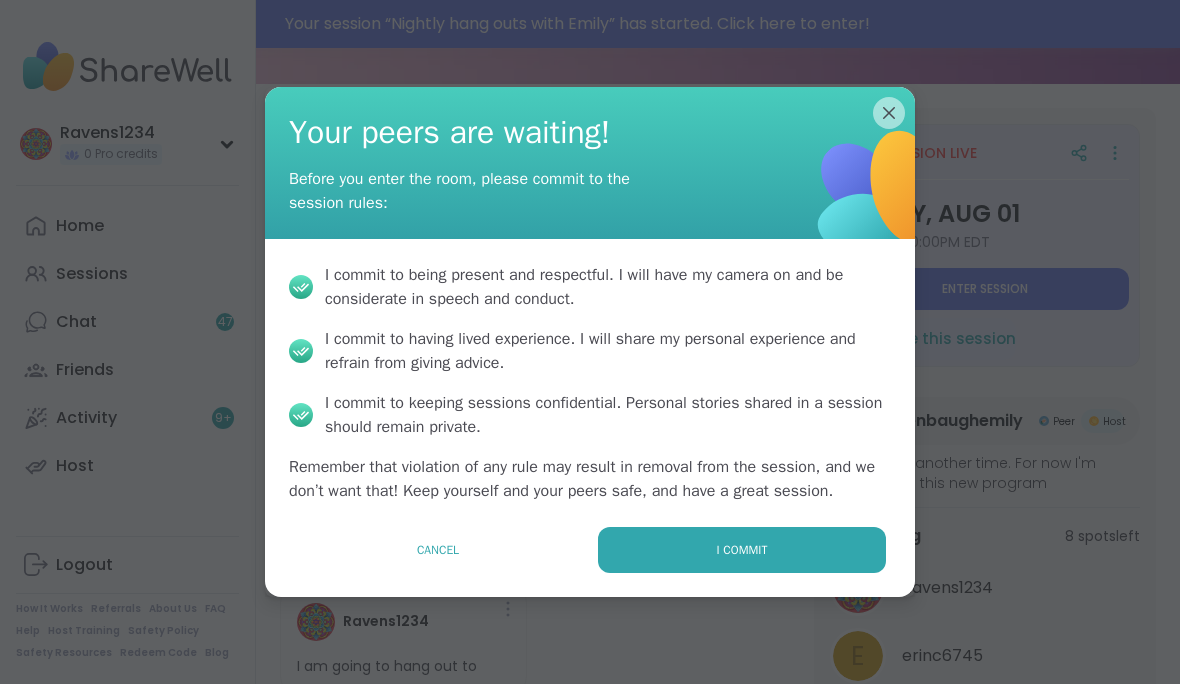 click on "I commit" at bounding box center [742, 550] 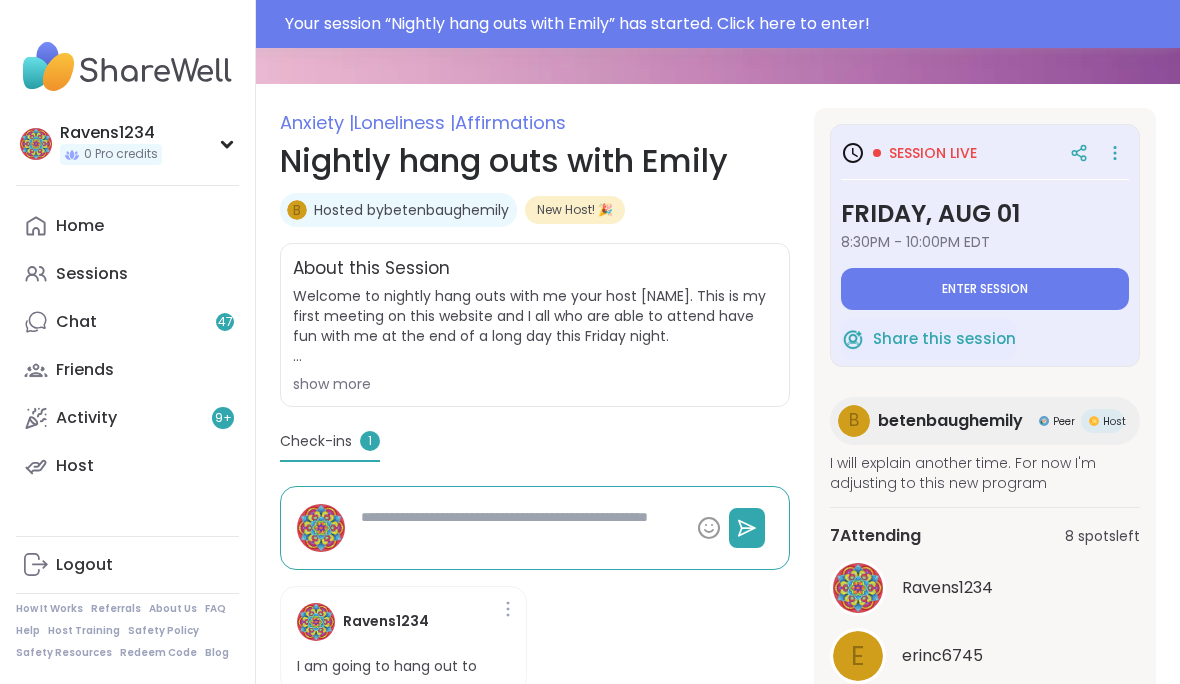 type on "*" 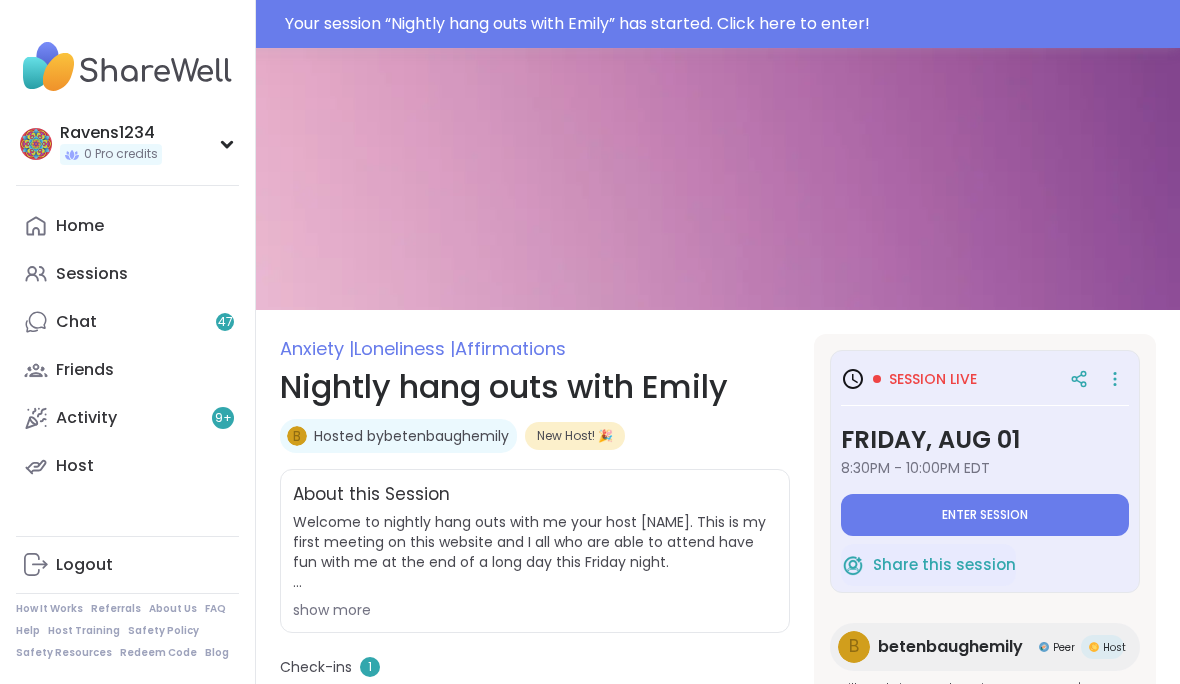 scroll, scrollTop: 1, scrollLeft: 0, axis: vertical 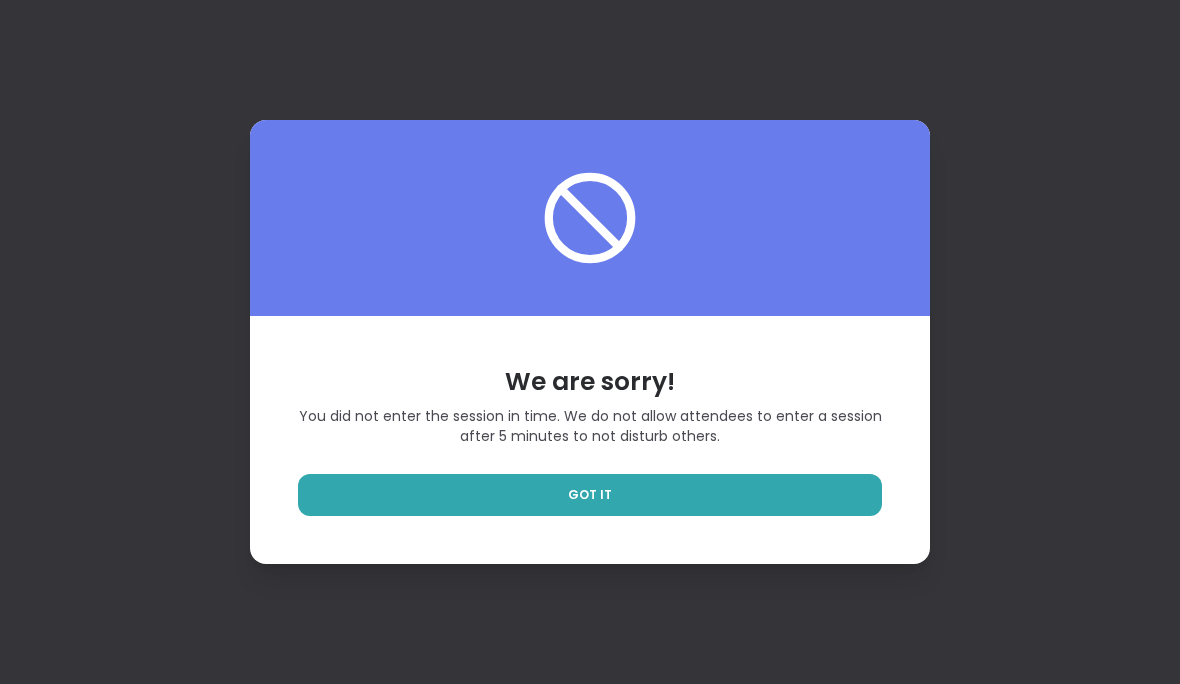 click on "GOT IT" at bounding box center [590, 495] 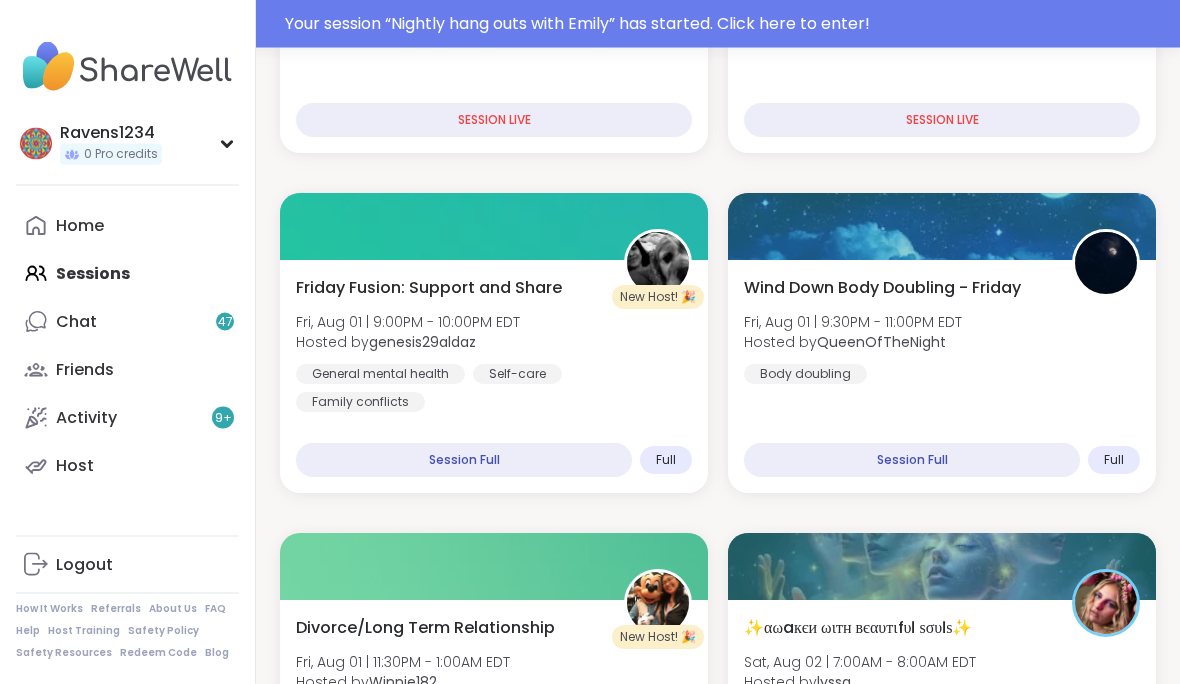 scroll, scrollTop: 949, scrollLeft: 0, axis: vertical 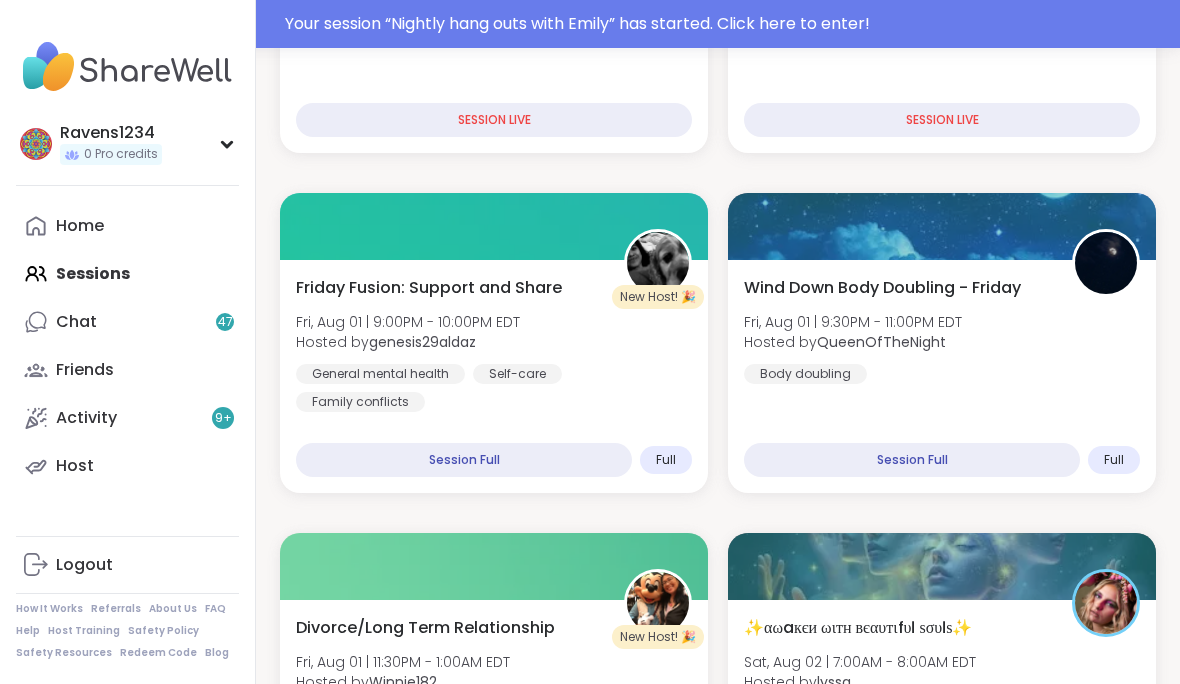 click on "Friday Fusion: Support and Share  Fri, Aug 01 | 9:00PM - 10:00PM EDT Hosted by  genesis29aldaz General mental health Self-care Family conflicts Session Full Full" at bounding box center [494, 376] 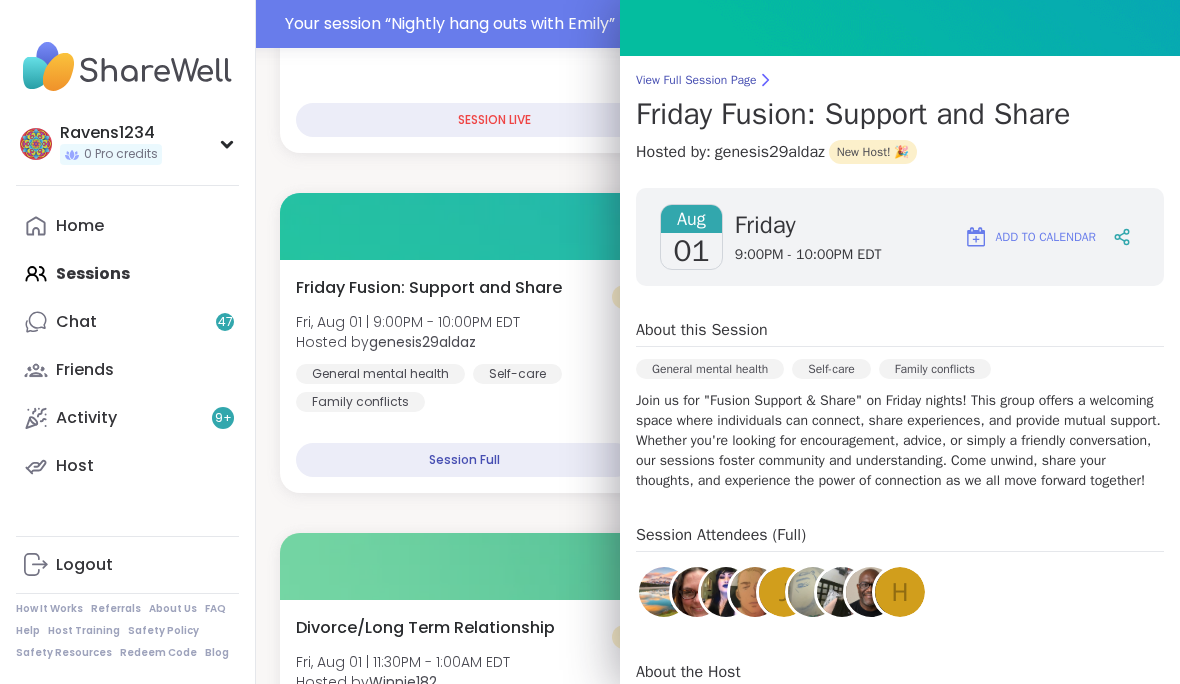 scroll, scrollTop: 105, scrollLeft: 0, axis: vertical 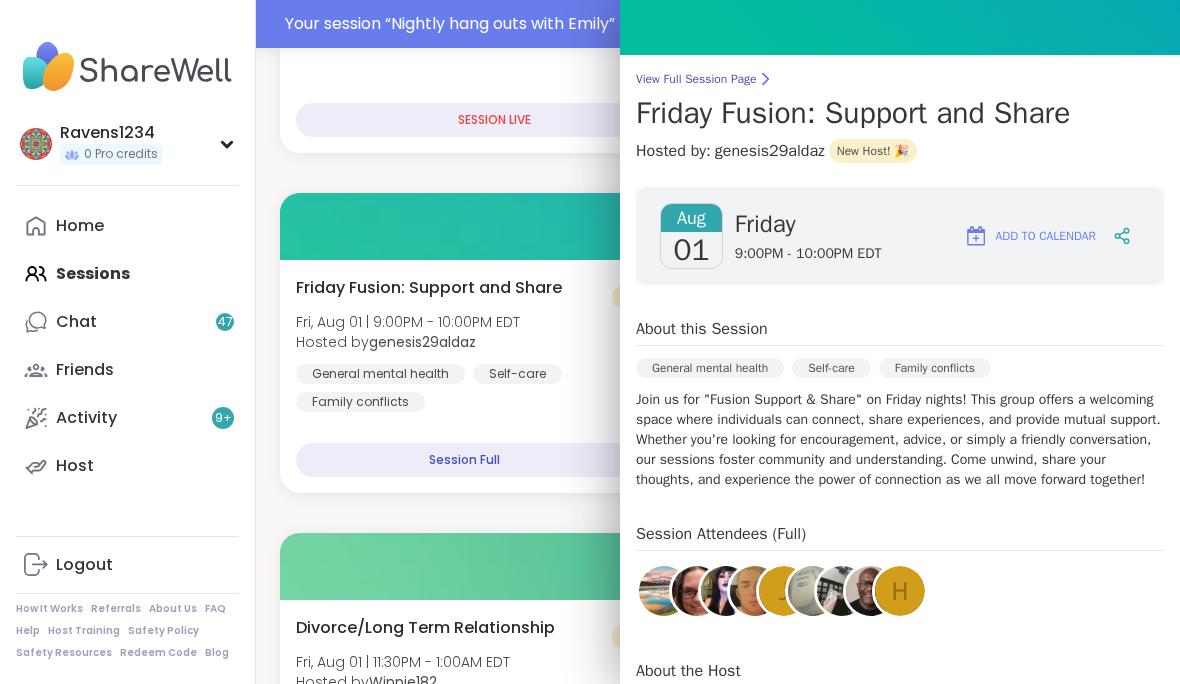 click at bounding box center (900, -25) 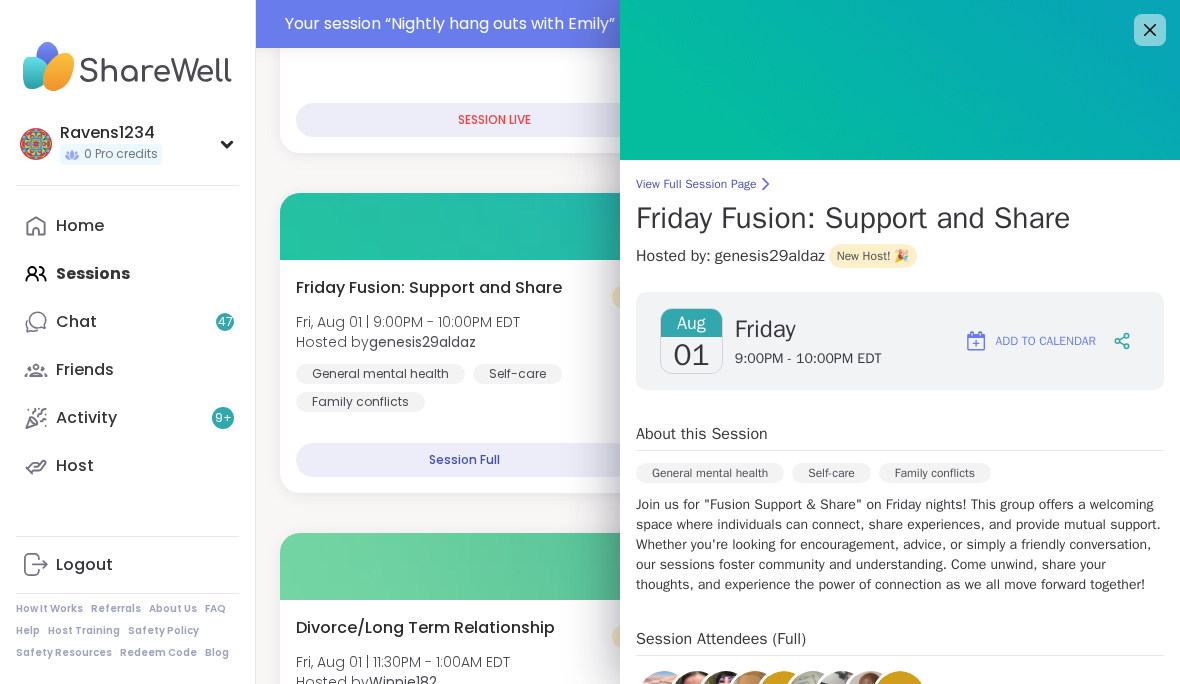 scroll, scrollTop: 0, scrollLeft: 0, axis: both 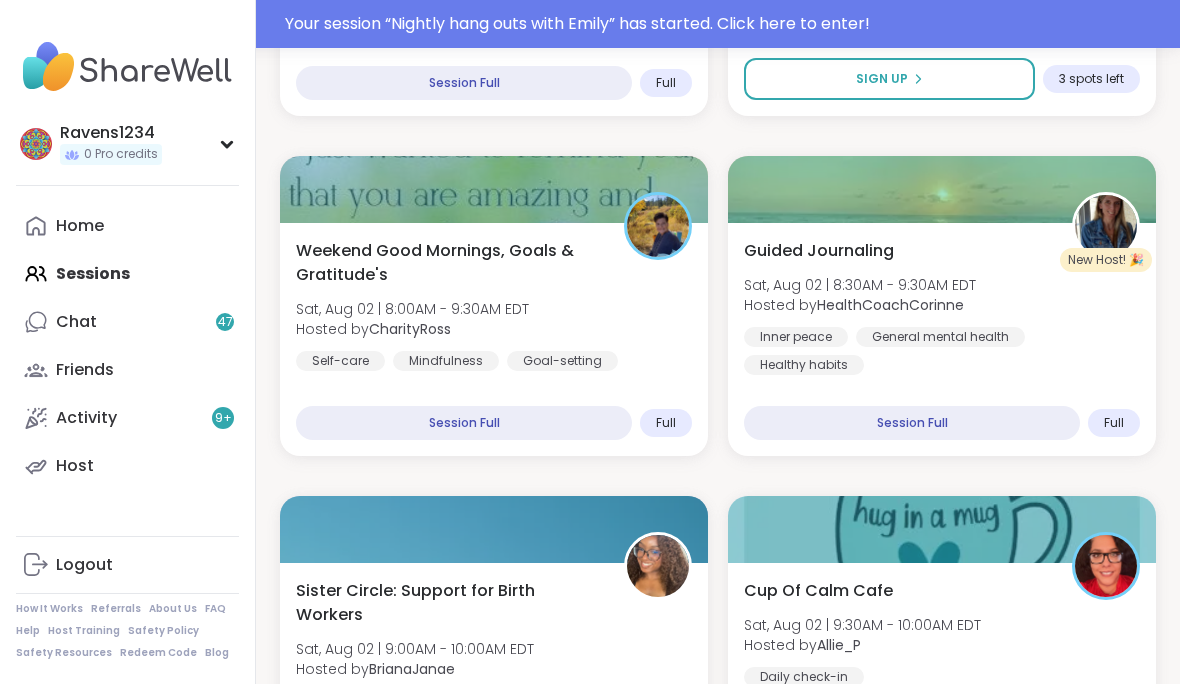 click on "0 Out of Pro credits? Upgrade for unlimited Pro Sessions. While you’re exploring, enjoy free peer-led support sessions. Upgrade to Pro Upcoming Sessions CREATE A SESSION All Sessions Pro Sessions NEW My Sessions 4 Find your next session Search  Filter   Stop The Abuse,      We Are Stronger Together Fri, Aug 01 | 8:00PM - 9:00PM EDT Hosted by  darlenelin13 Relationship struggles Emotional abuse NPD Abuse + 1  more topic SESSION LIVE Relaxing With Friends: Friday Night Fun! Fri, Aug 01 | 8:00PM - 9:30PM EDT Hosted by  AmberWolffWizard Affirmations Good company Healing SESSION LIVE b New Host! 🎉 Nightly hang outs with Emily  Fri, Aug 01 | 8:30PM - 10:00PM EDT Hosted by  betenbaughemily Anxiety Loneliness Affirmations SESSION LIVE Musical Crew Fri, Aug 01 | 8:30PM - 10:00PM EDT Hosted by  bookstar Self-care Identity Stress management SESSION LIVE New Host! 🎉 Friday Fusion: Support and Share  Fri, Aug 01 | 9:00PM - 10:00PM EDT Hosted by  genesis29aldaz General mental health Self-care Session Full" at bounding box center [718, 1660] 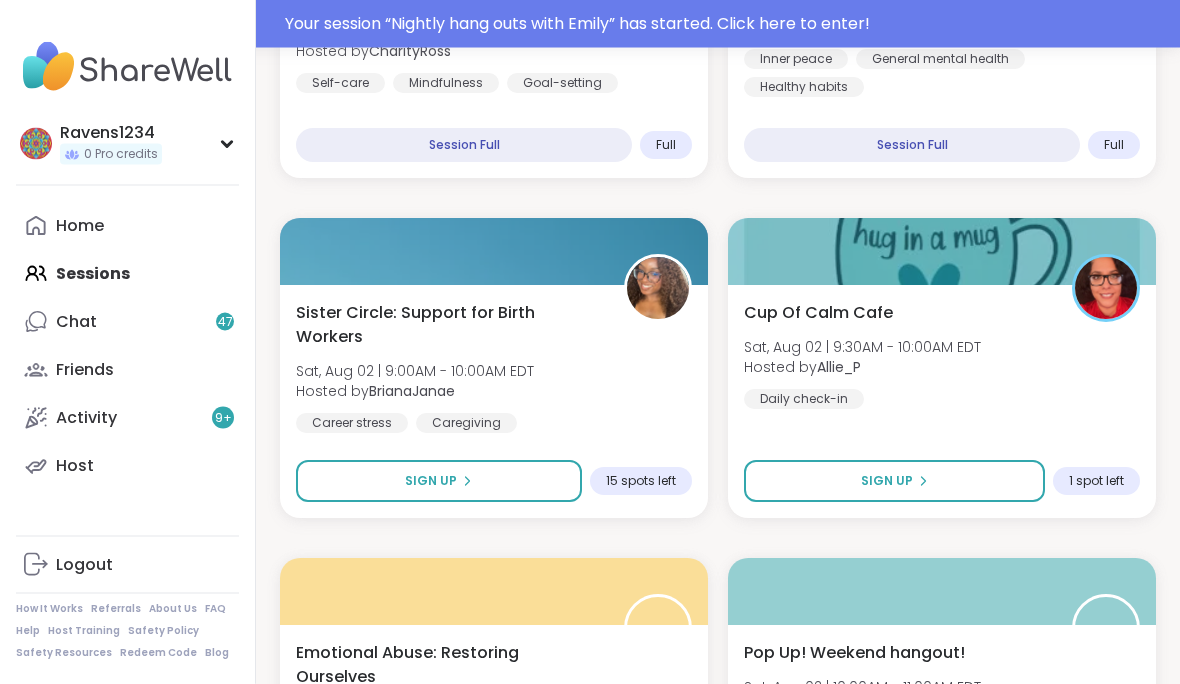 scroll, scrollTop: 1944, scrollLeft: 0, axis: vertical 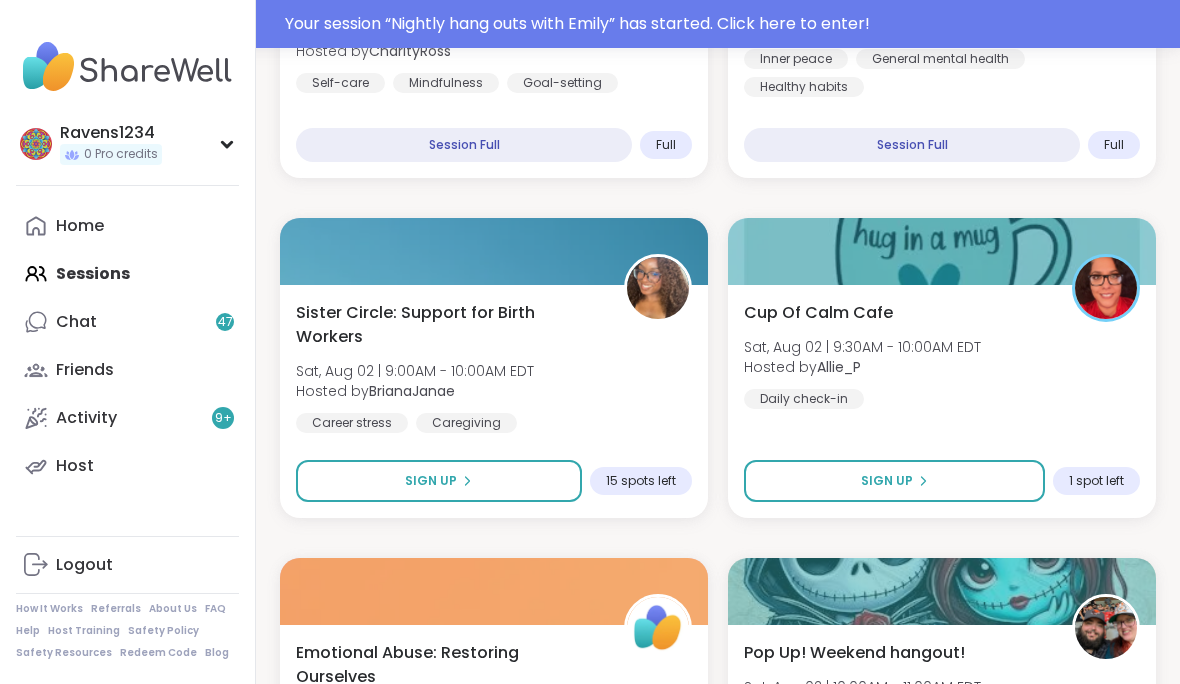 click on "Sign Up" at bounding box center [894, 481] 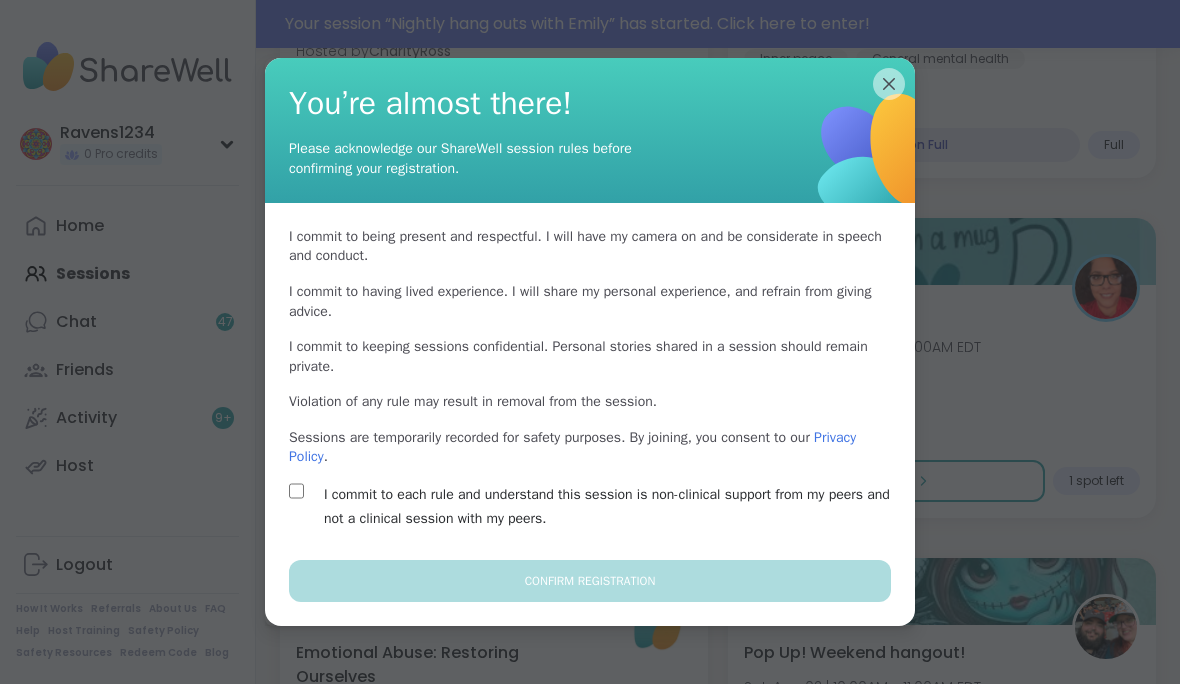 click on "I commit to each rule and understand this session is non-clinical support from my peers and not a clinical session with my peers." at bounding box center [613, 507] 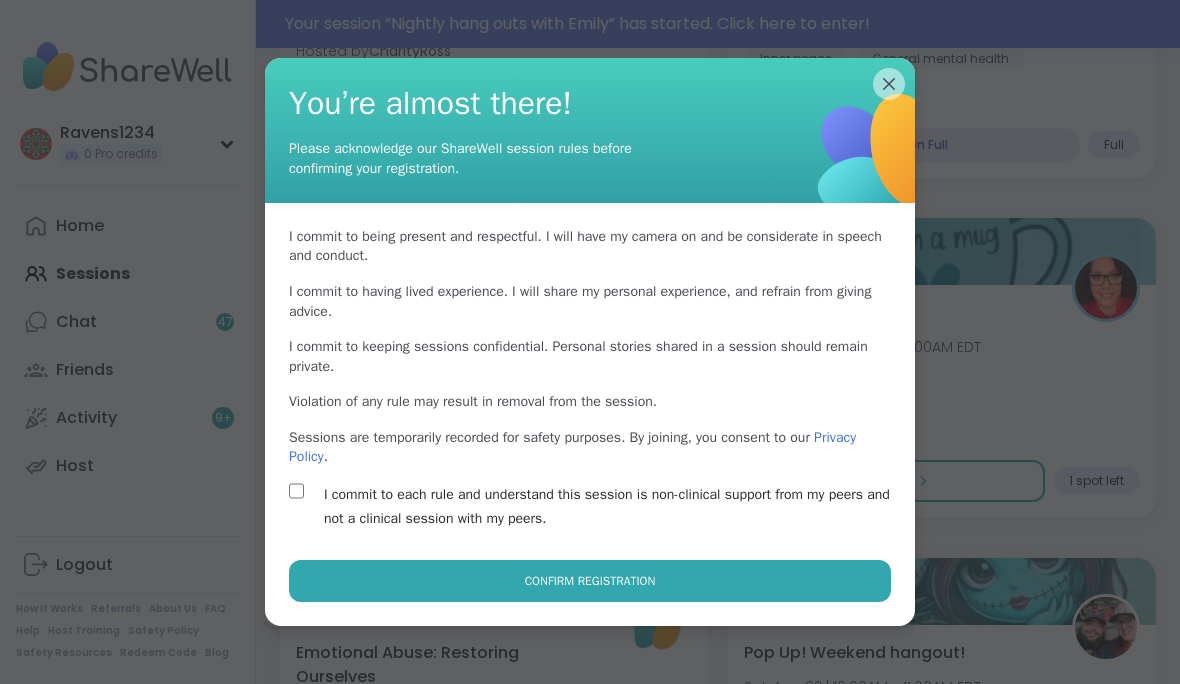 click on "Confirm Registration" at bounding box center [590, 581] 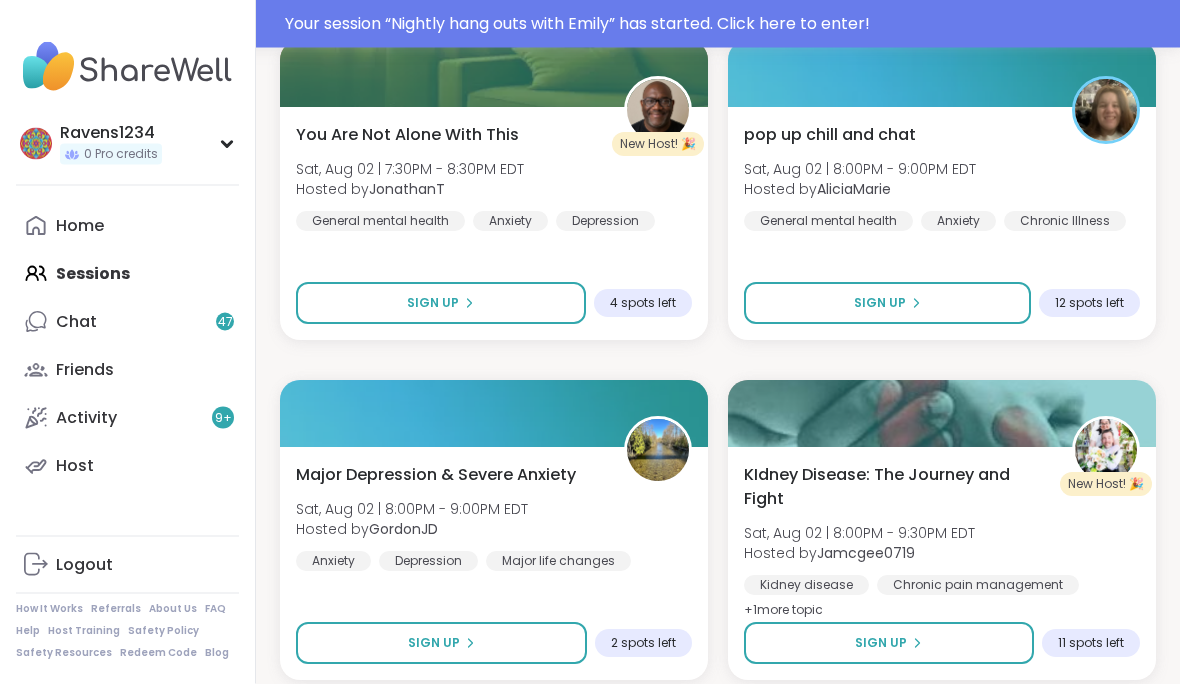 scroll, scrollTop: 5861, scrollLeft: 0, axis: vertical 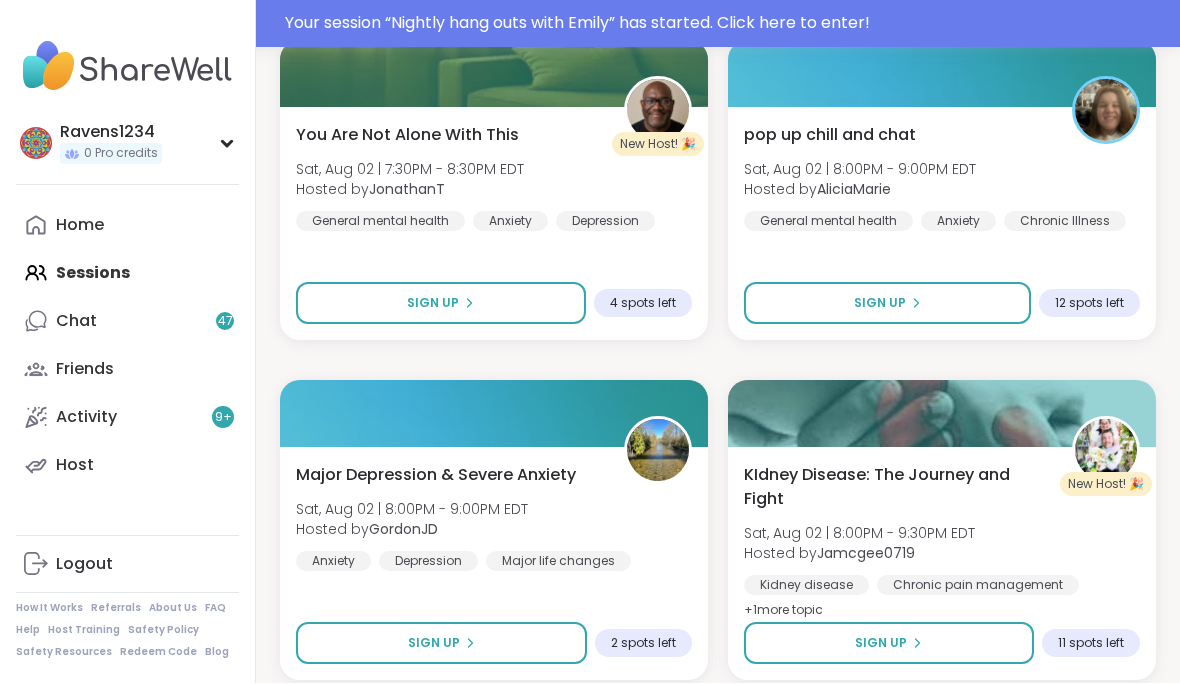 click on "Load more sessions" at bounding box center [718, 722] 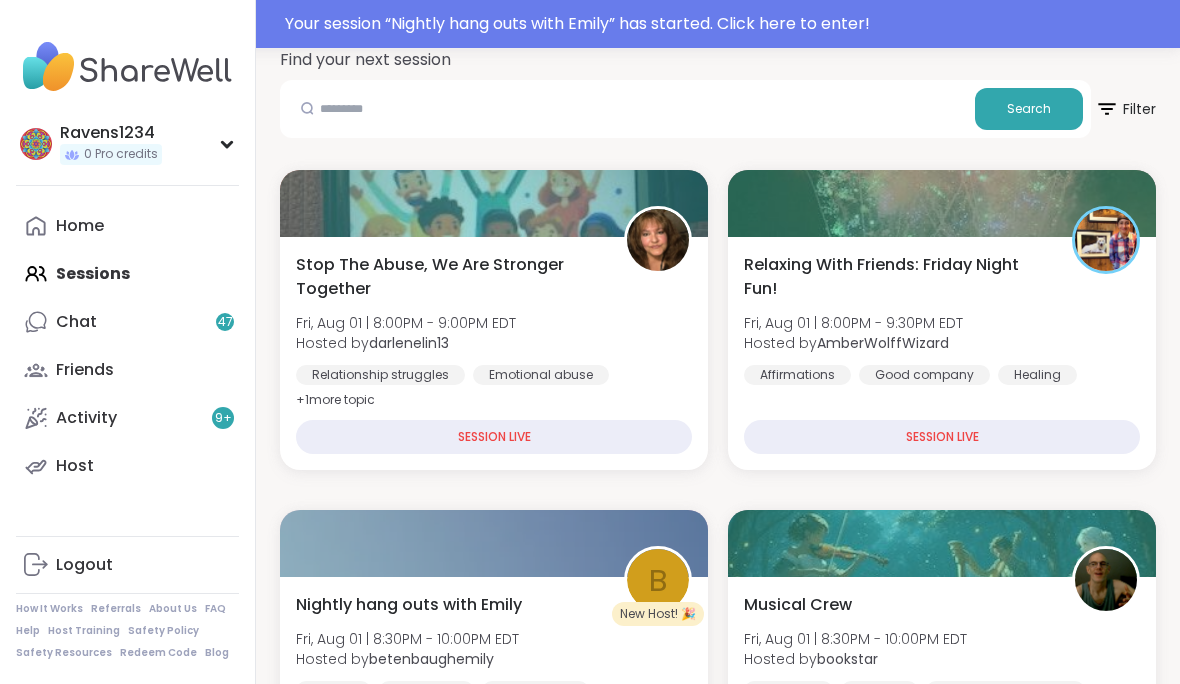 scroll, scrollTop: 0, scrollLeft: 0, axis: both 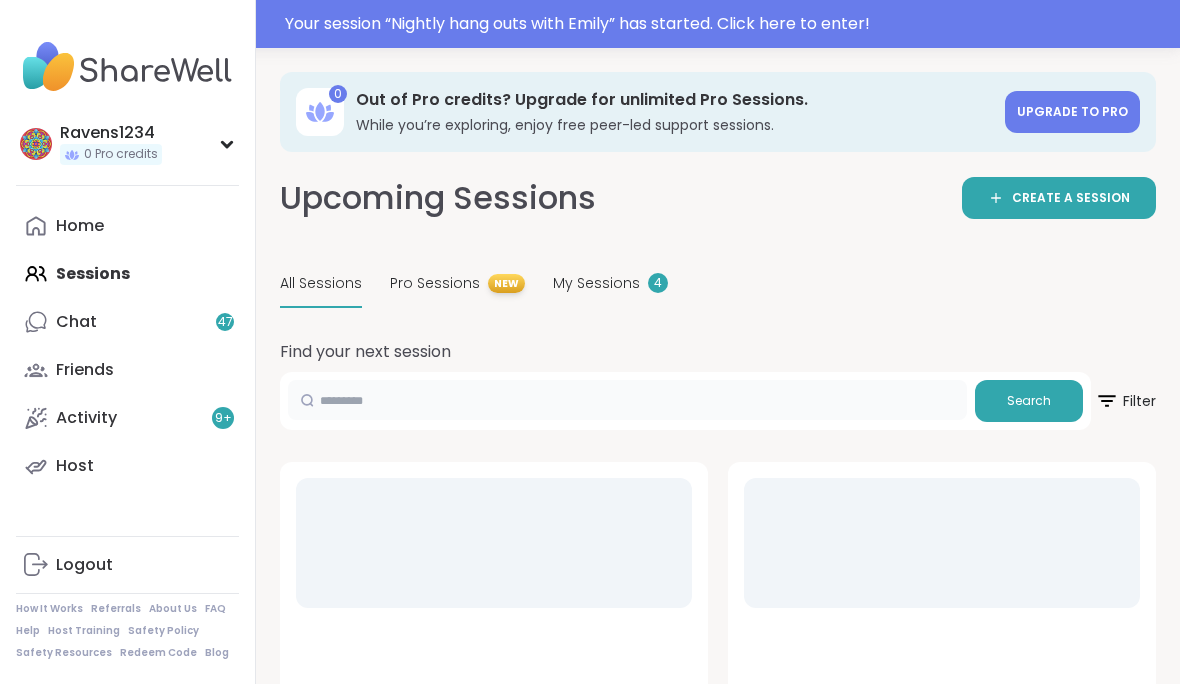 click at bounding box center [627, 400] 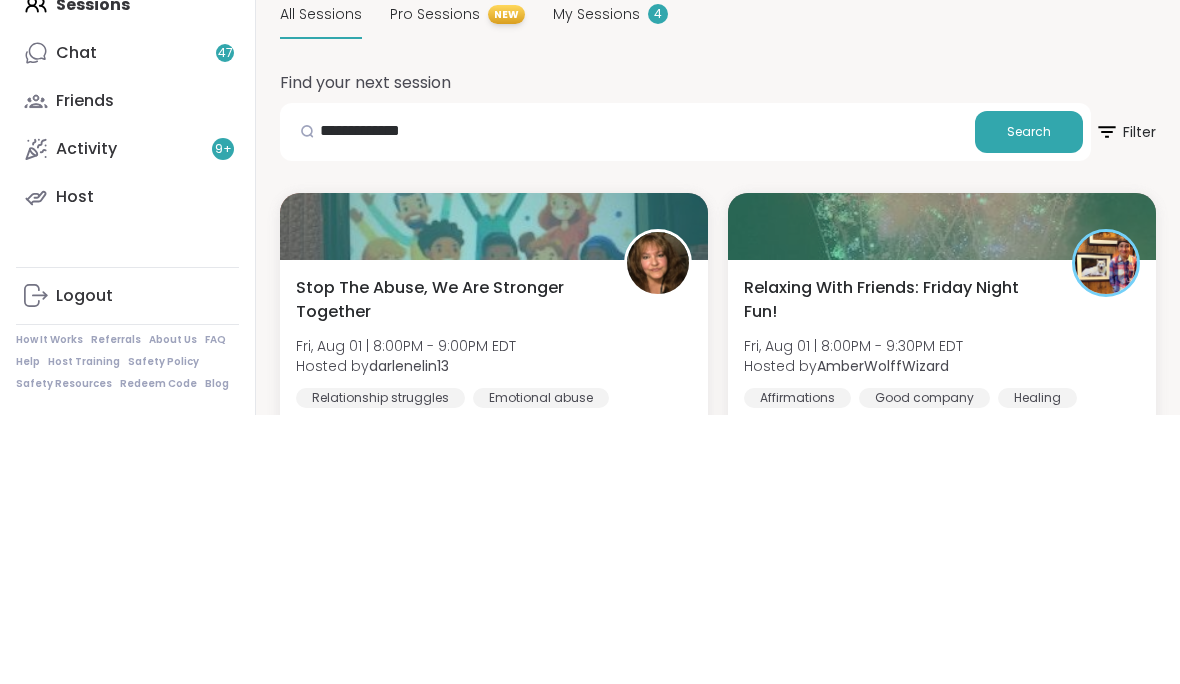 click on "Search" at bounding box center [1029, 401] 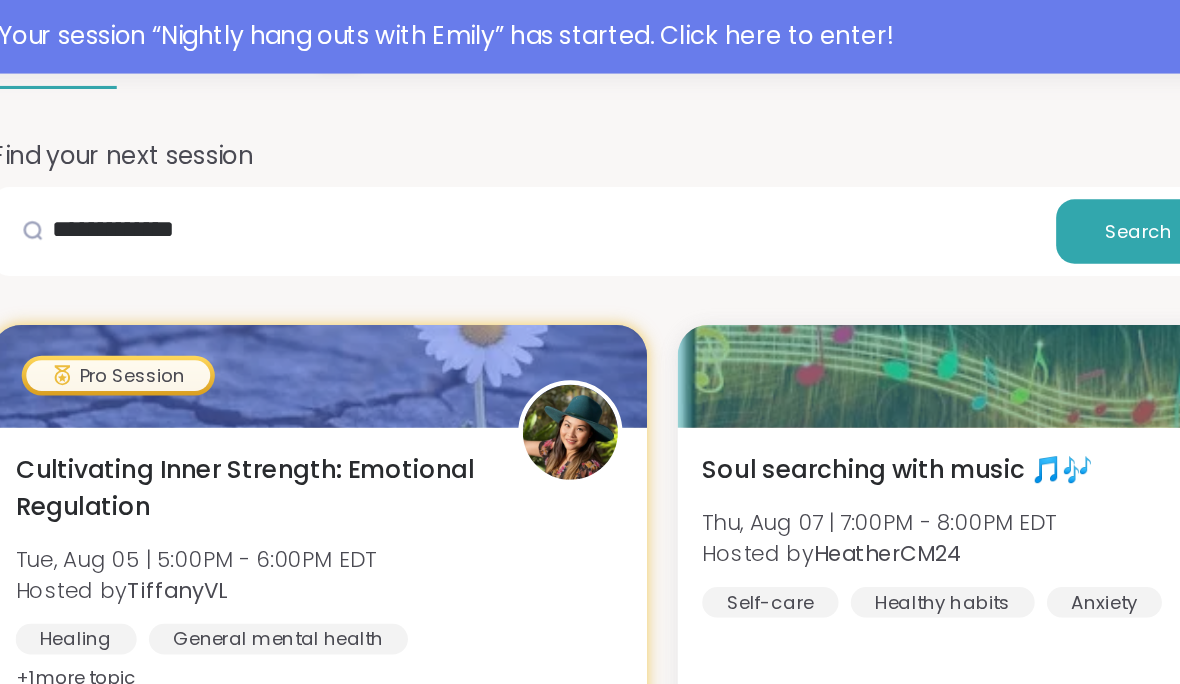 scroll, scrollTop: 0, scrollLeft: 0, axis: both 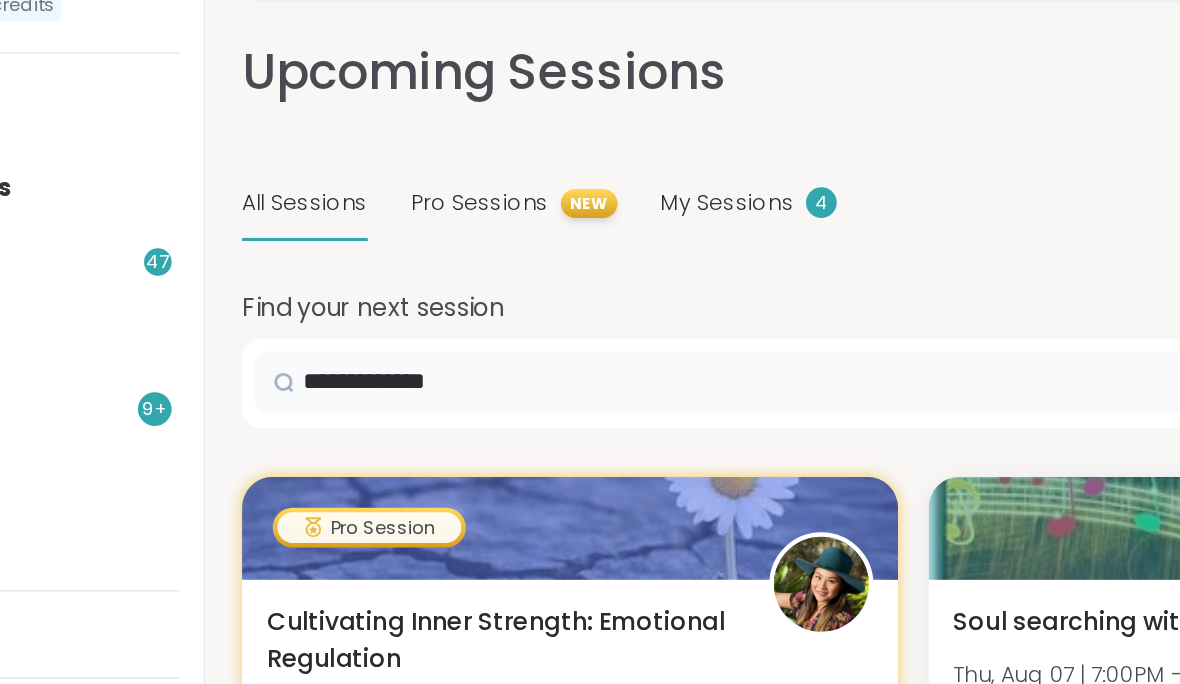 click on "**********" at bounding box center [627, 400] 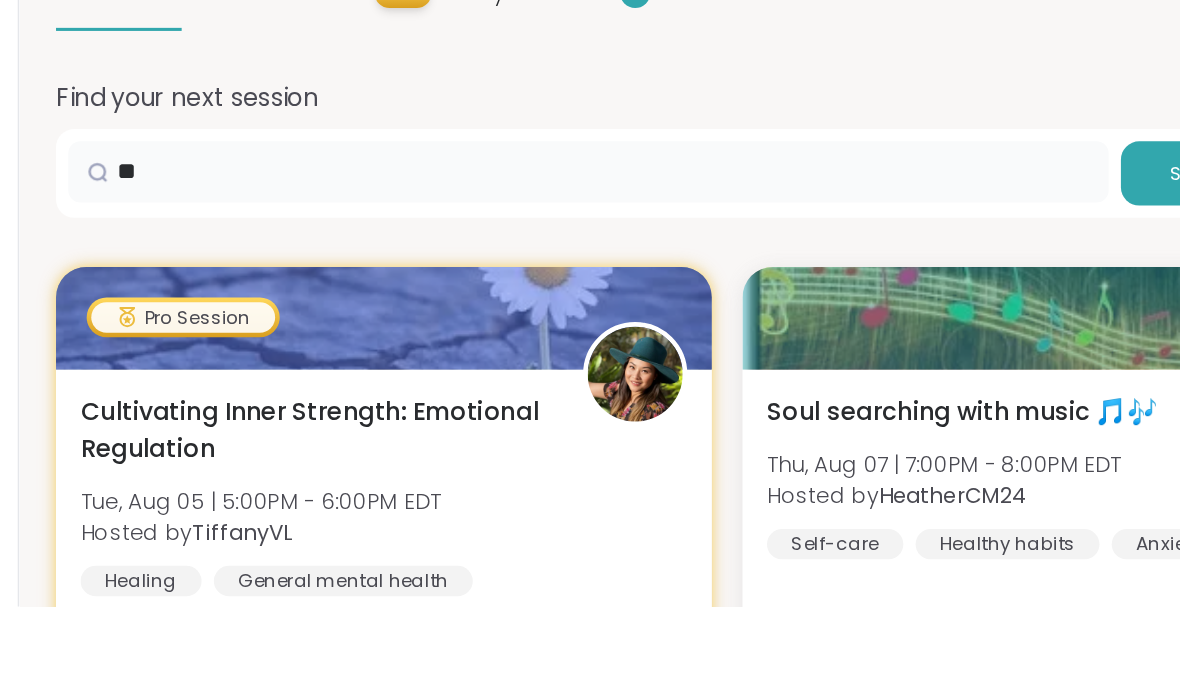 type on "*" 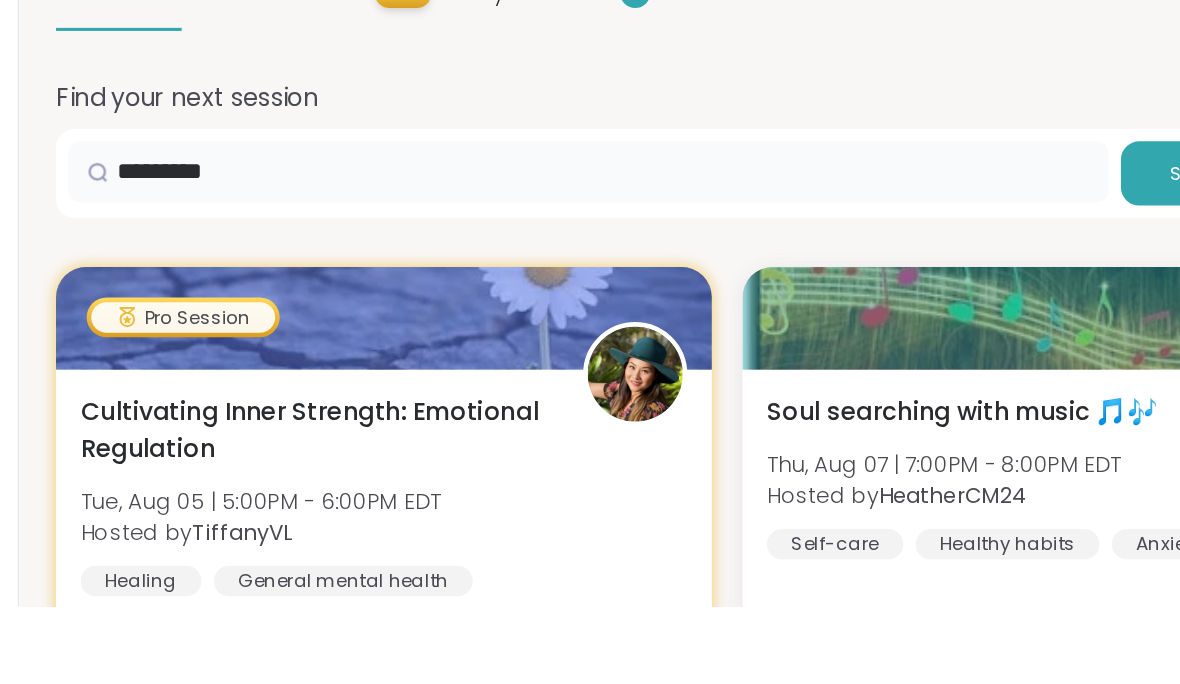 type on "*********" 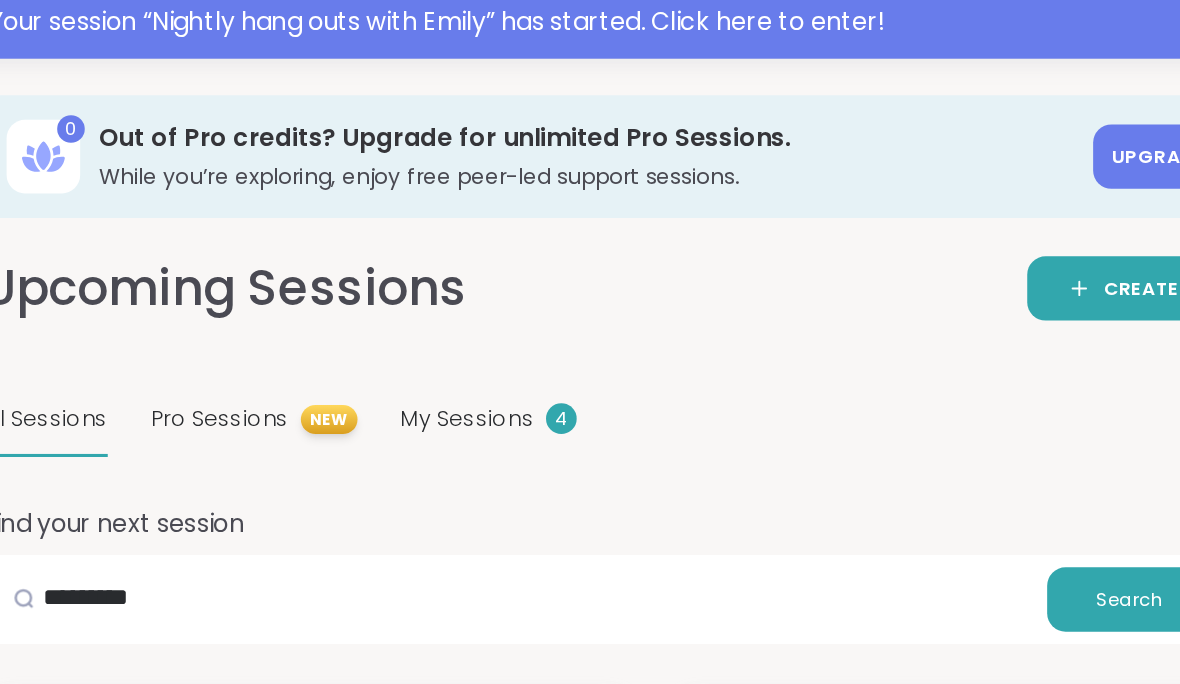 scroll, scrollTop: 0, scrollLeft: 0, axis: both 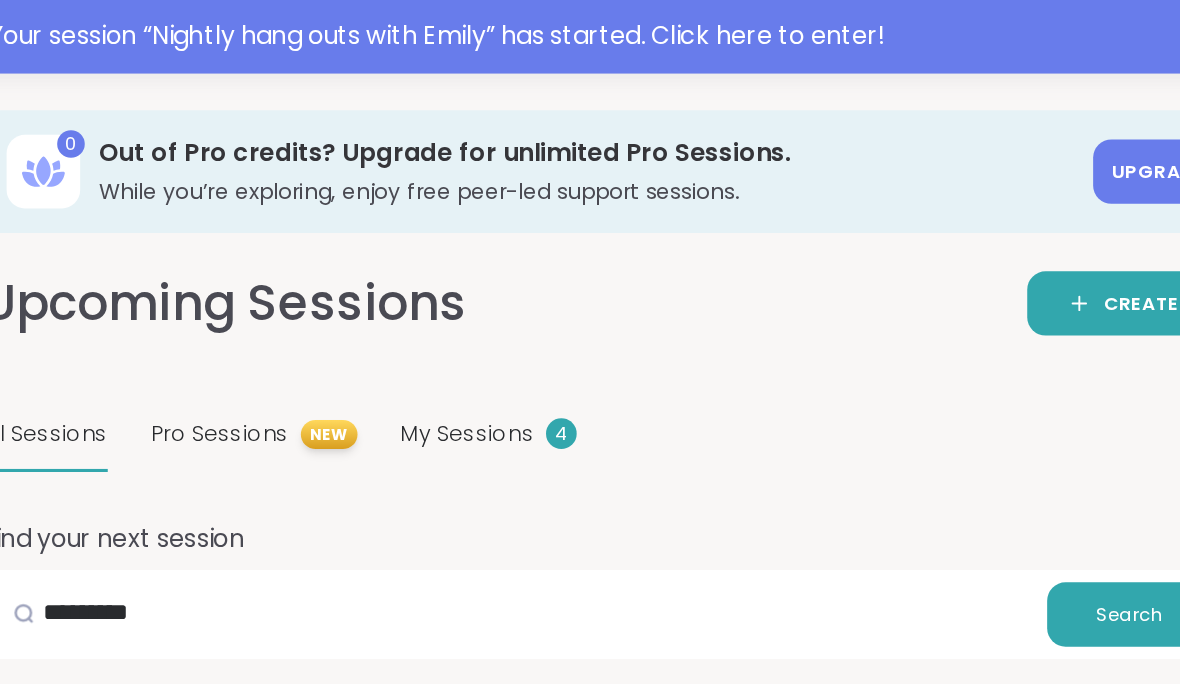 click on "Your session “ Nightly hang outs with Emily  ” has started. Click here to enter!" at bounding box center [726, 24] 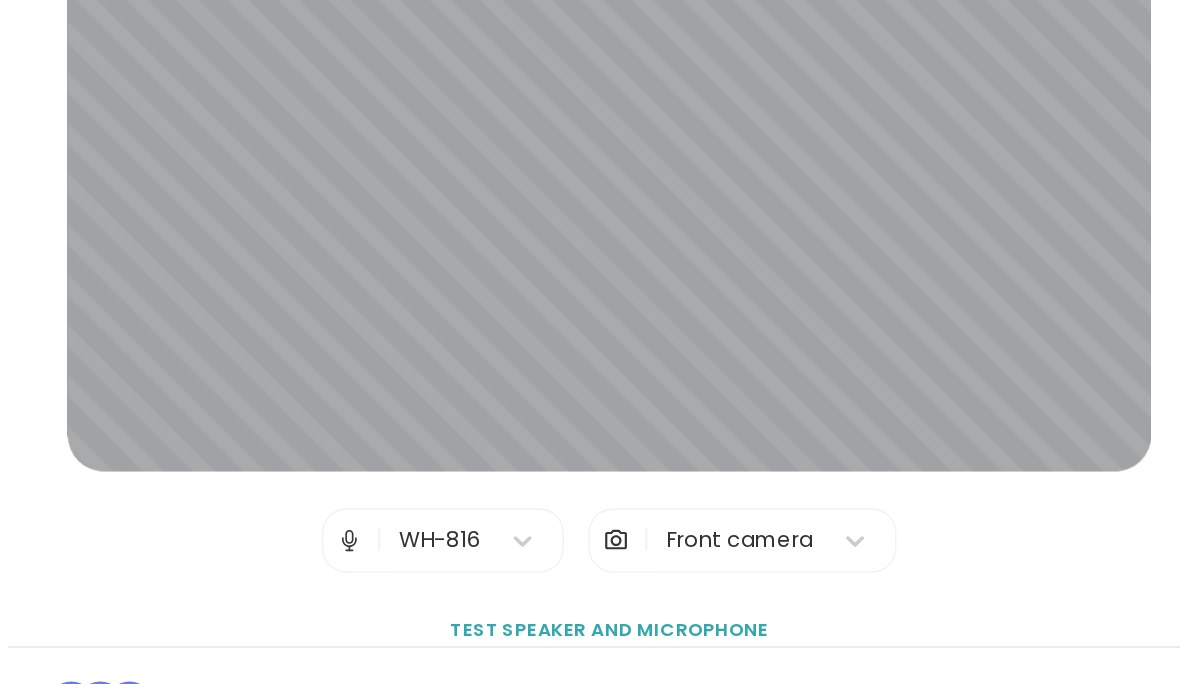 scroll, scrollTop: 78, scrollLeft: 0, axis: vertical 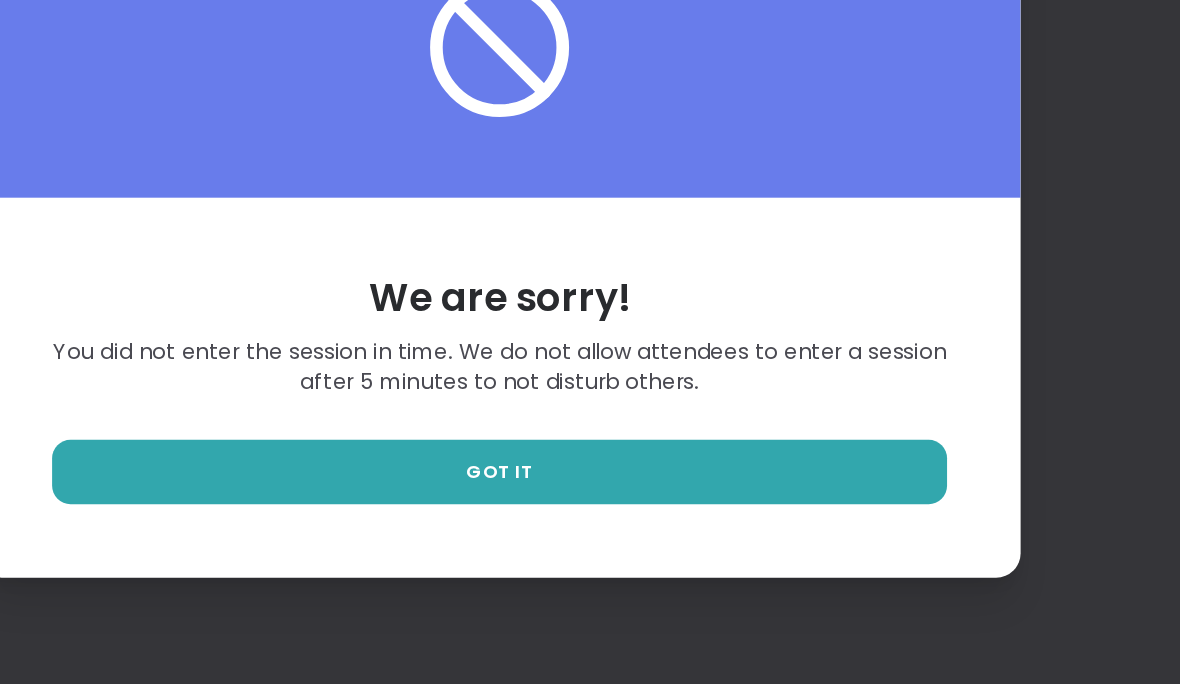 click on "GOT IT" at bounding box center [590, 495] 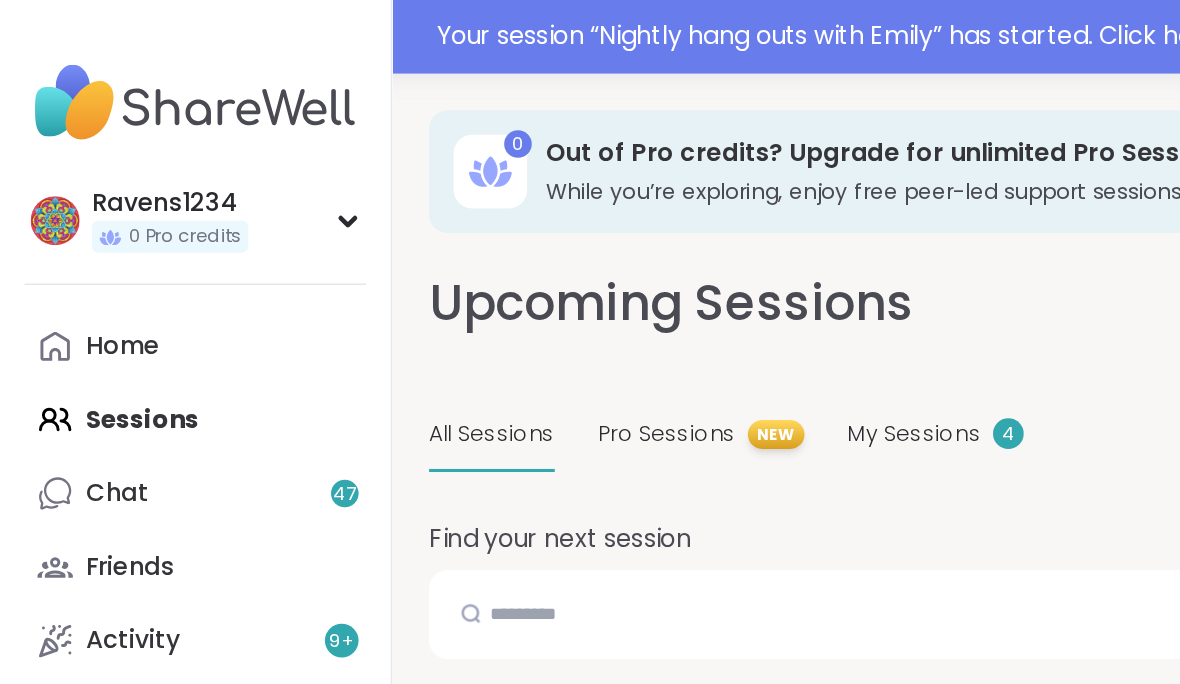 click on "While you’re exploring, enjoy free peer-led support sessions." at bounding box center (674, 125) 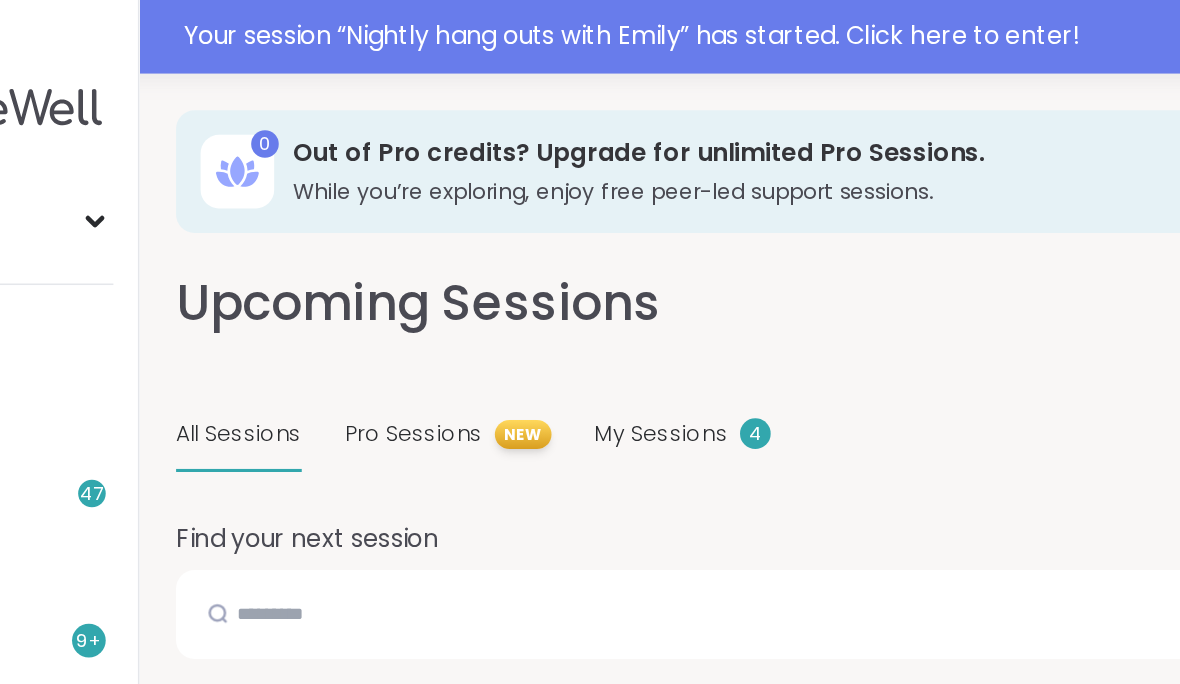 click on "Out of Pro credits? Upgrade for unlimited Pro Sessions." at bounding box center [674, 100] 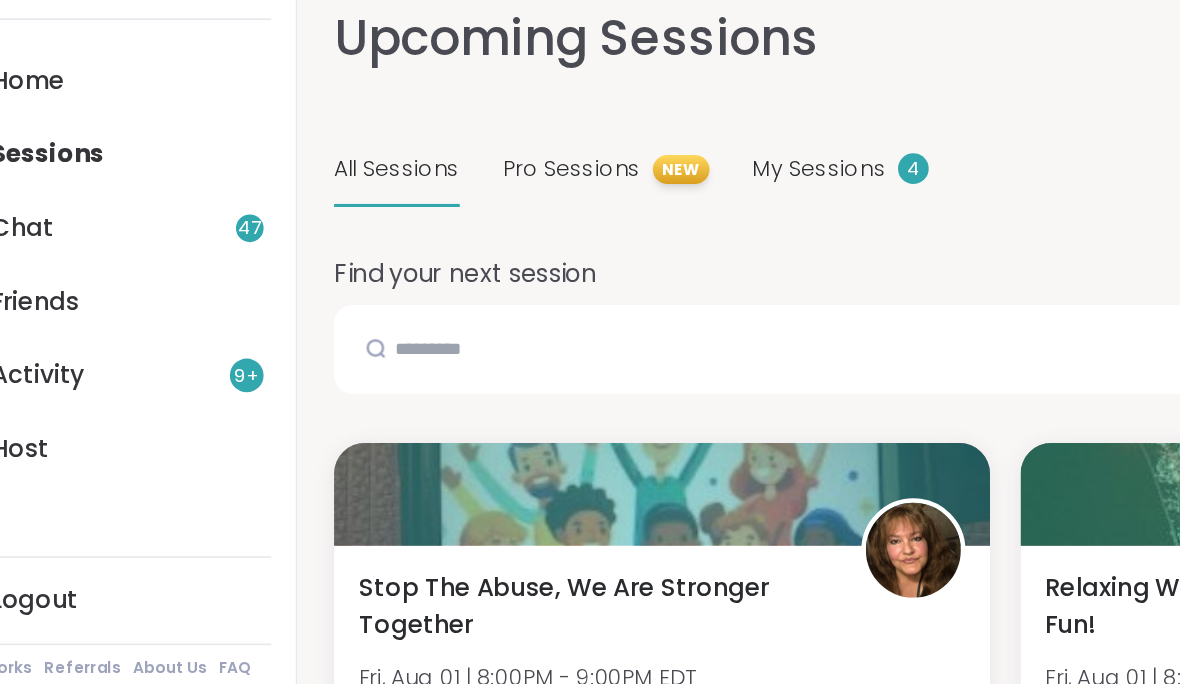 click on "Pro Sessions NEW" at bounding box center (457, 284) 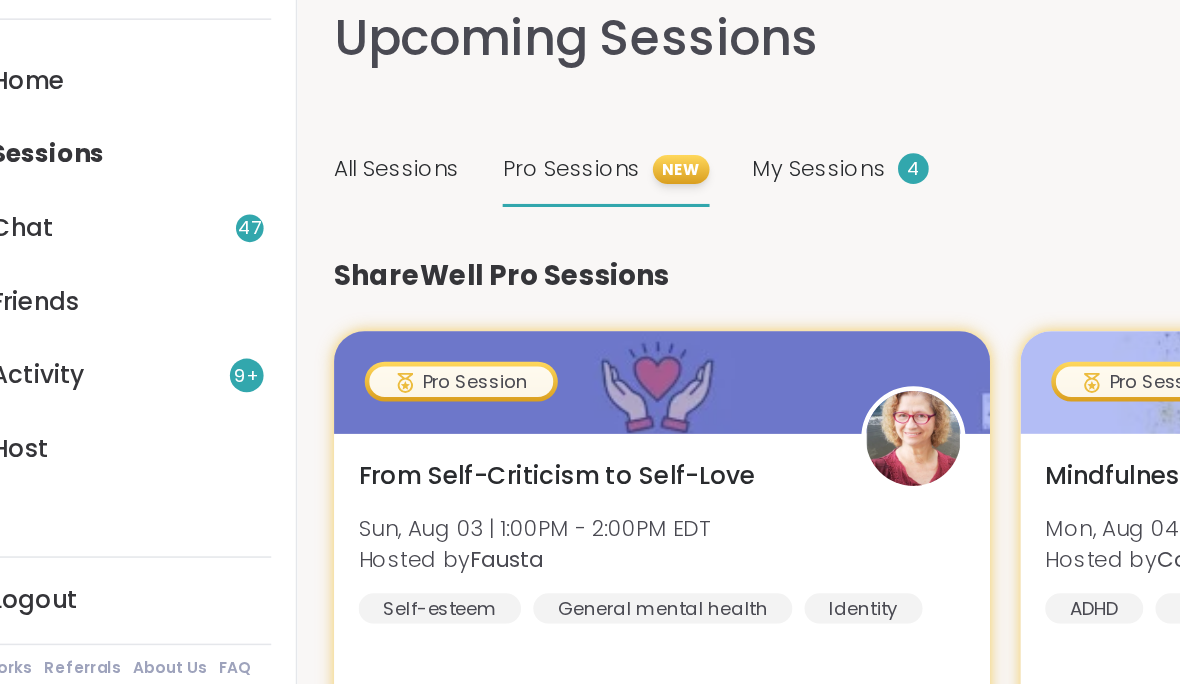 click on "From Self-Criticism to Self-Love Sun, Aug 03 | 1:00PM - 2:00PM EDT Hosted by  Fausta Self-esteem General mental health Identity" at bounding box center (494, 526) 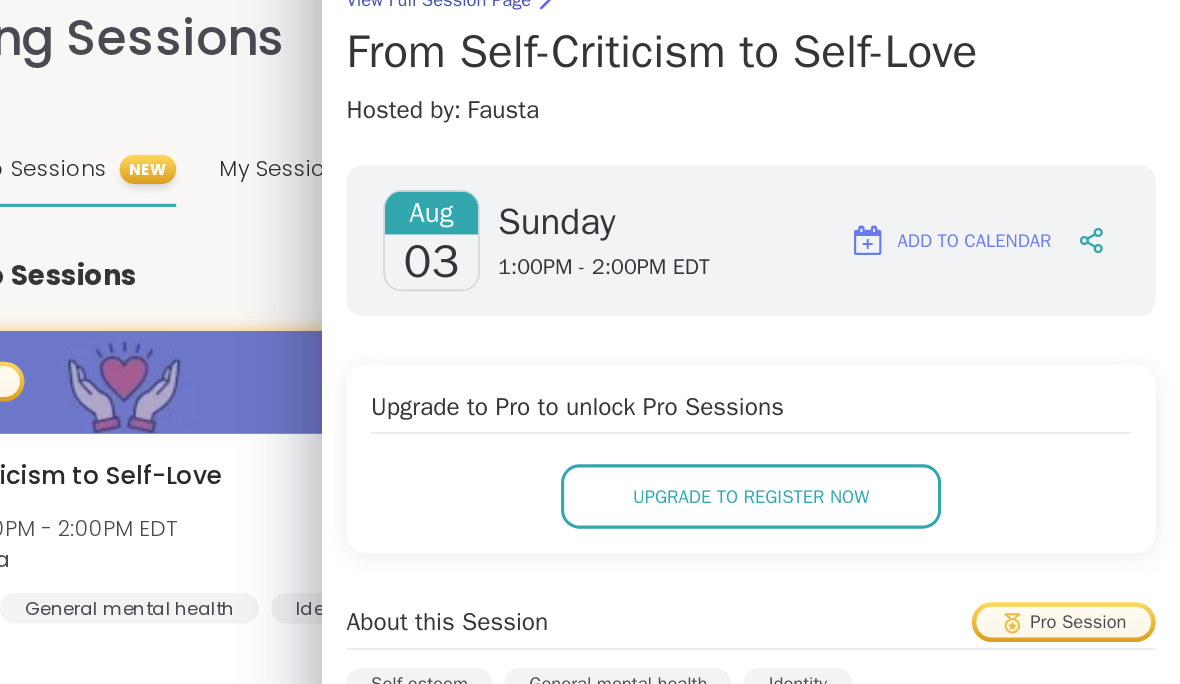 scroll, scrollTop: 13, scrollLeft: 0, axis: vertical 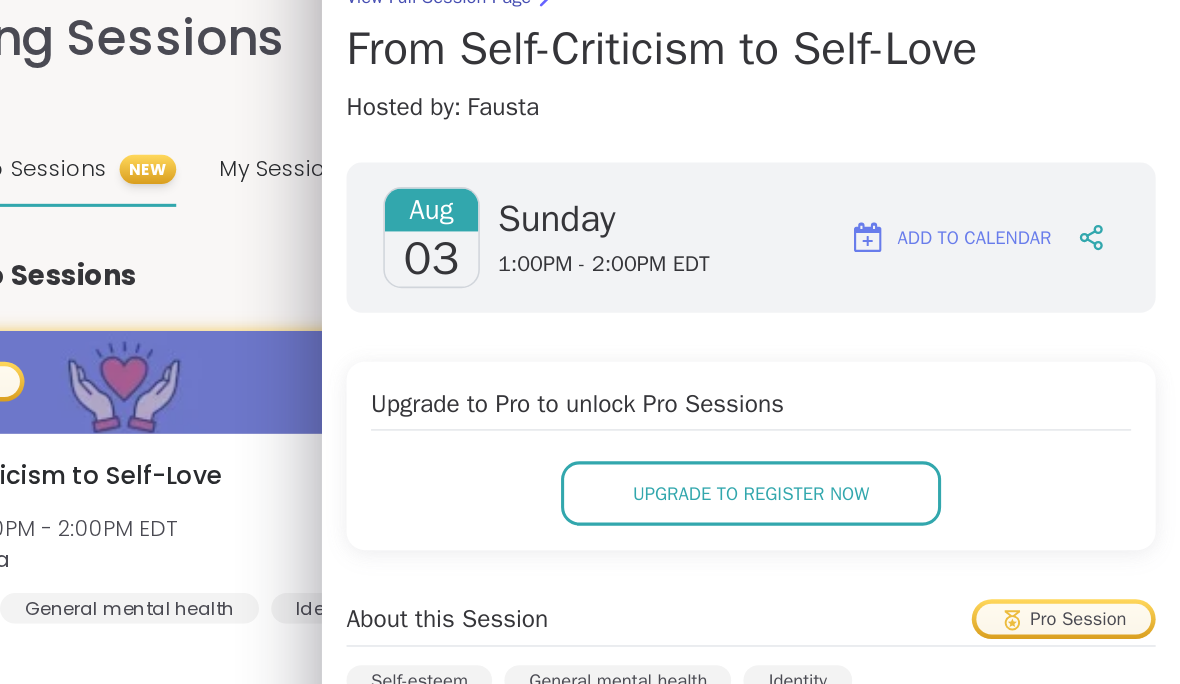 click on "From Self-Criticism to Self-Love" at bounding box center [900, 205] 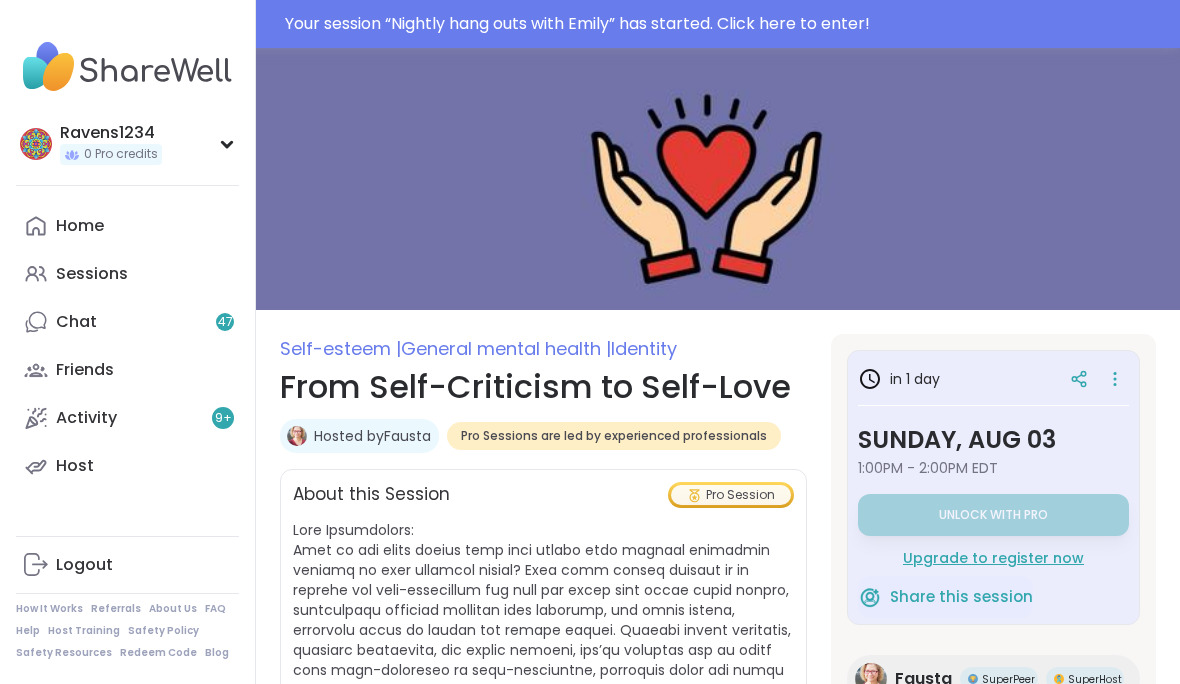 click on "Sessions" at bounding box center (127, 274) 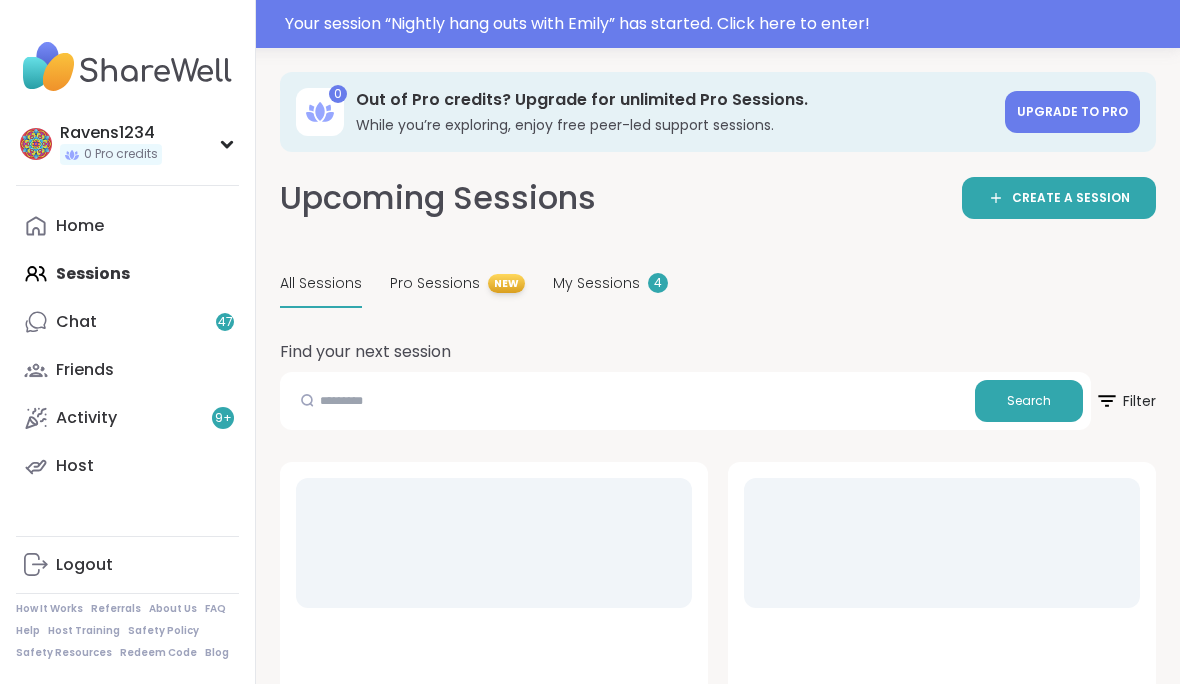 click on "My Sessions 4" at bounding box center [610, 284] 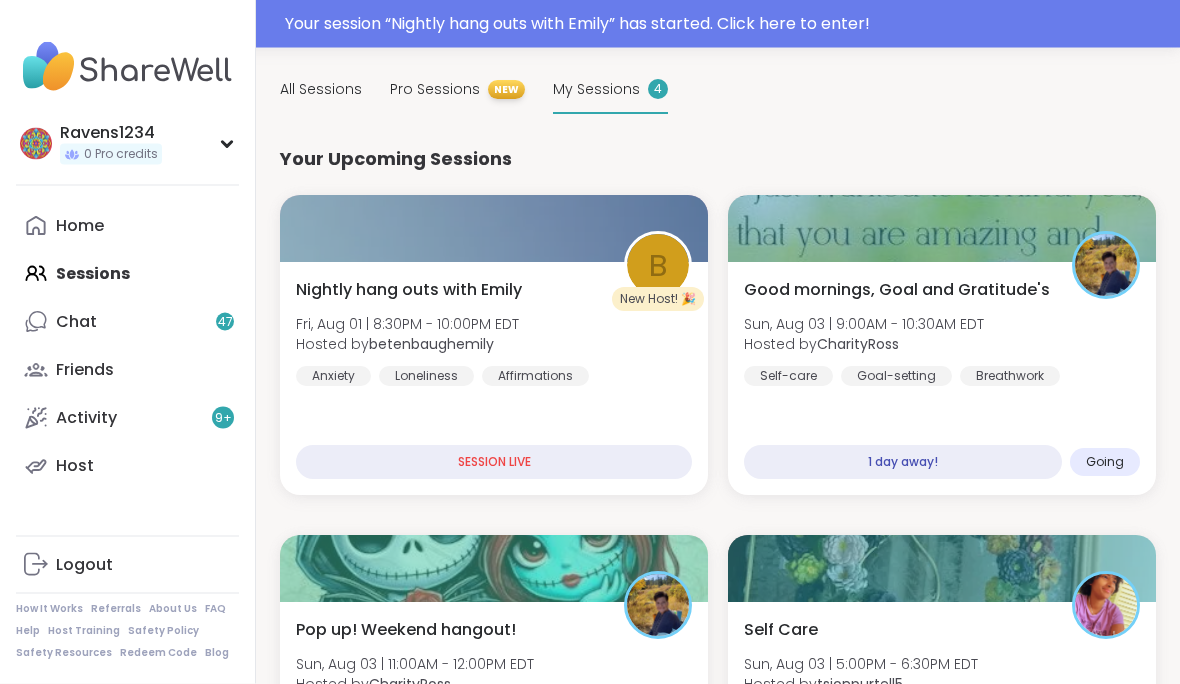 scroll, scrollTop: 194, scrollLeft: 0, axis: vertical 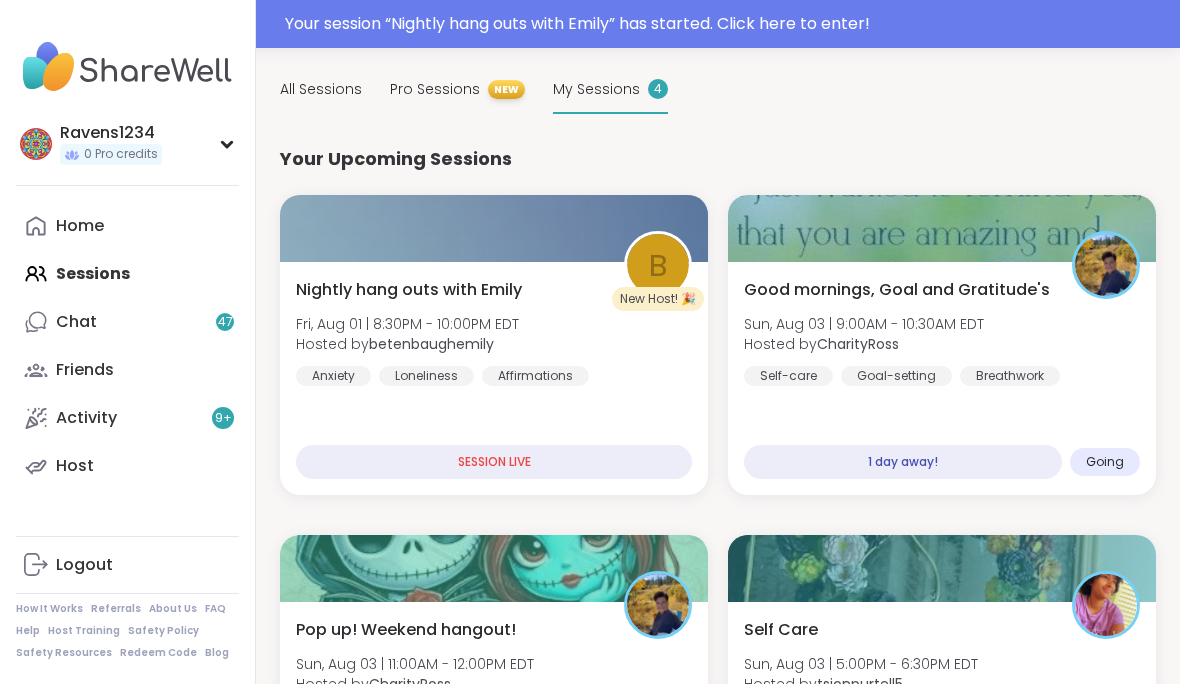 click on "1 day away!" at bounding box center [903, 462] 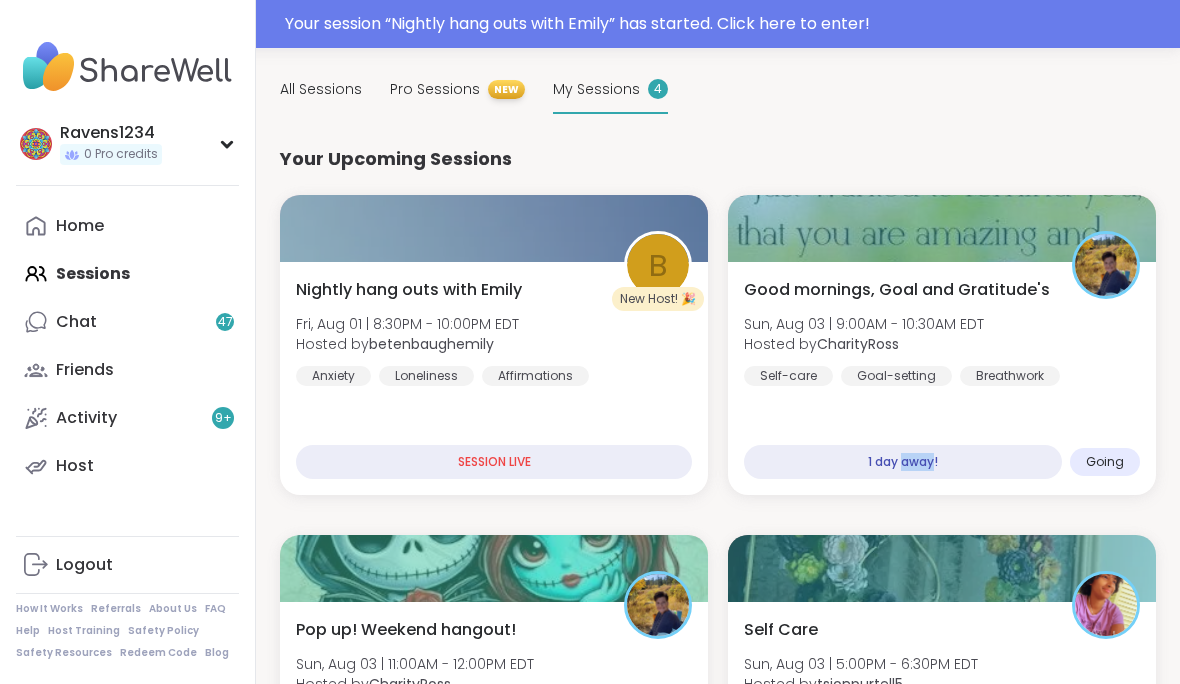 click on "1 day away!" at bounding box center (903, 462) 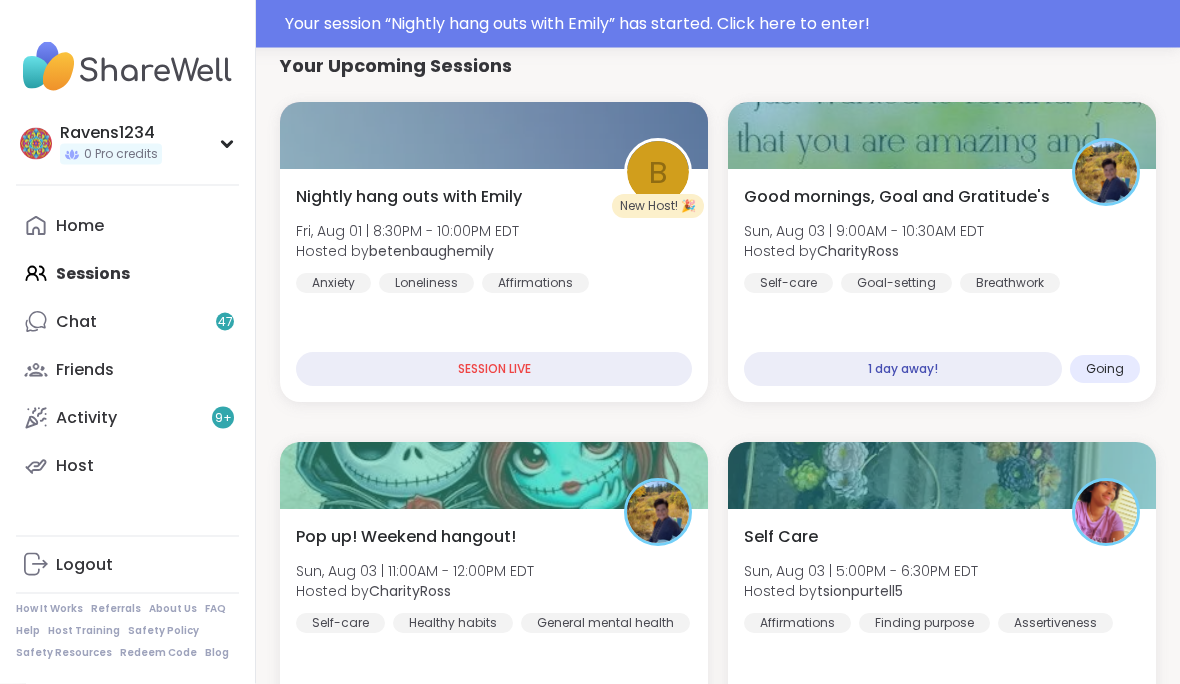 scroll, scrollTop: 286, scrollLeft: 0, axis: vertical 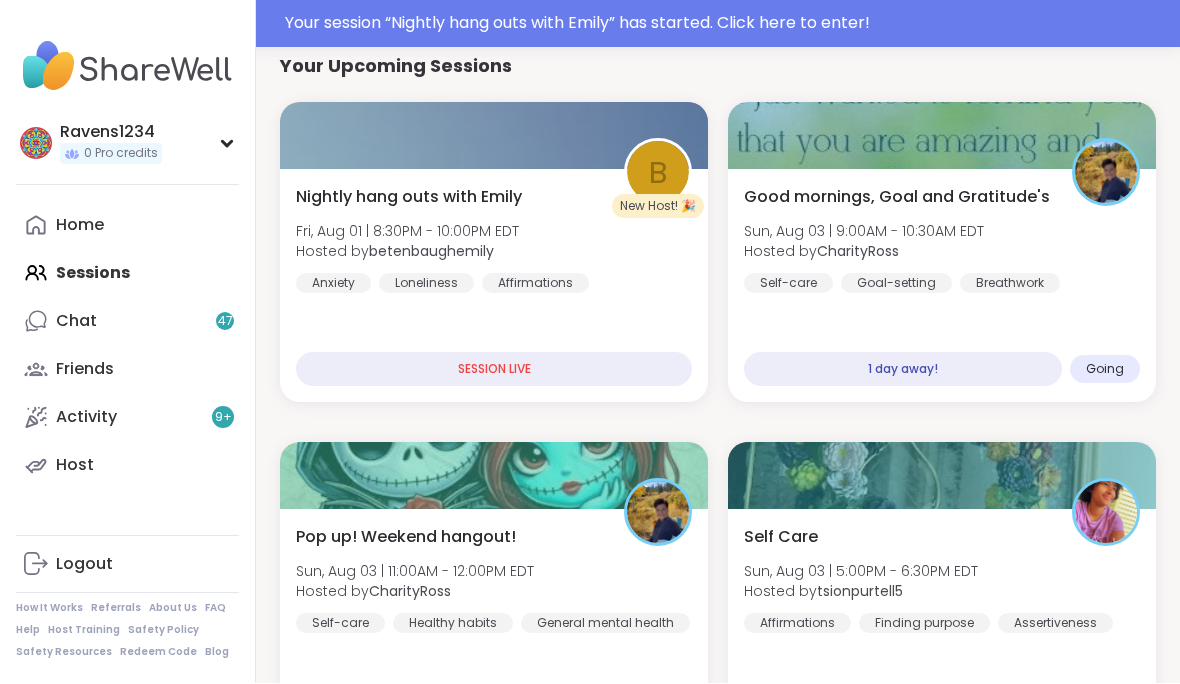 click on "b New Host! 🎉 Nightly hang outs with Emily  Fri, Aug 01 | 8:30PM - 10:00PM EDT Hosted by  betenbaughemily Anxiety Loneliness Affirmations SESSION LIVE  Good mornings, Goal and Gratitude's  Sun, Aug 03 | 9:00AM - 10:30AM EDT Hosted by  CharityRoss Self-care Goal-setting Breathwork 1 day away! Going Pop up! Weekend hangout! Sun, Aug 03 | 11:00AM - 12:00PM EDT Hosted by  CharityRoss Self-care Healthy habits General mental health 1 day away! Going Self Care  Sun, Aug 03 | 5:00PM - 6:30PM EDT Hosted by  tsionpurtell5 Affirmations Finding purpose Assertiveness 1 day away! Going" at bounding box center [718, 423] 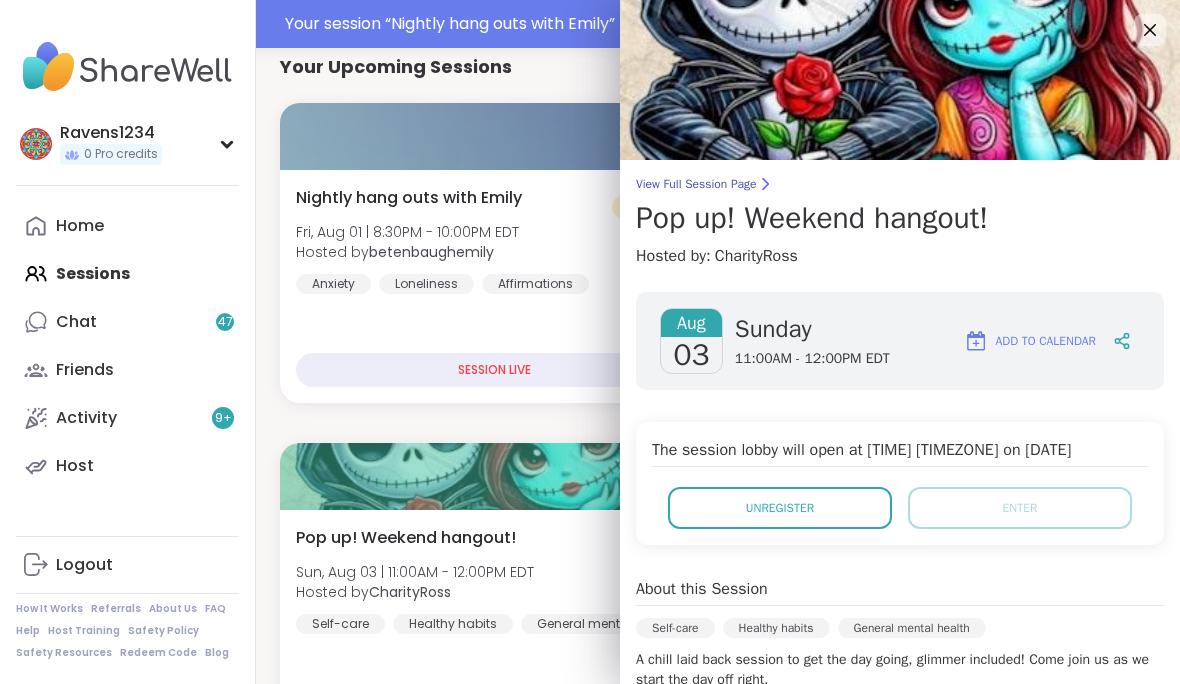 click on "Unregister" at bounding box center [780, 508] 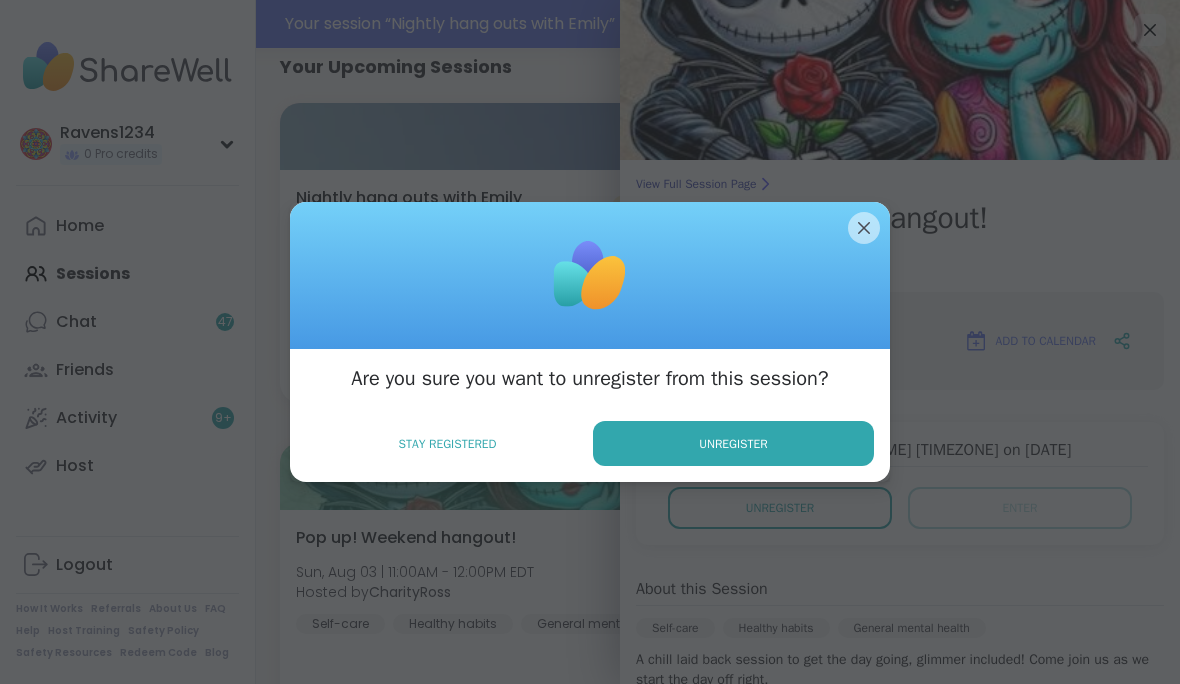 click on "Unregister" at bounding box center (733, 443) 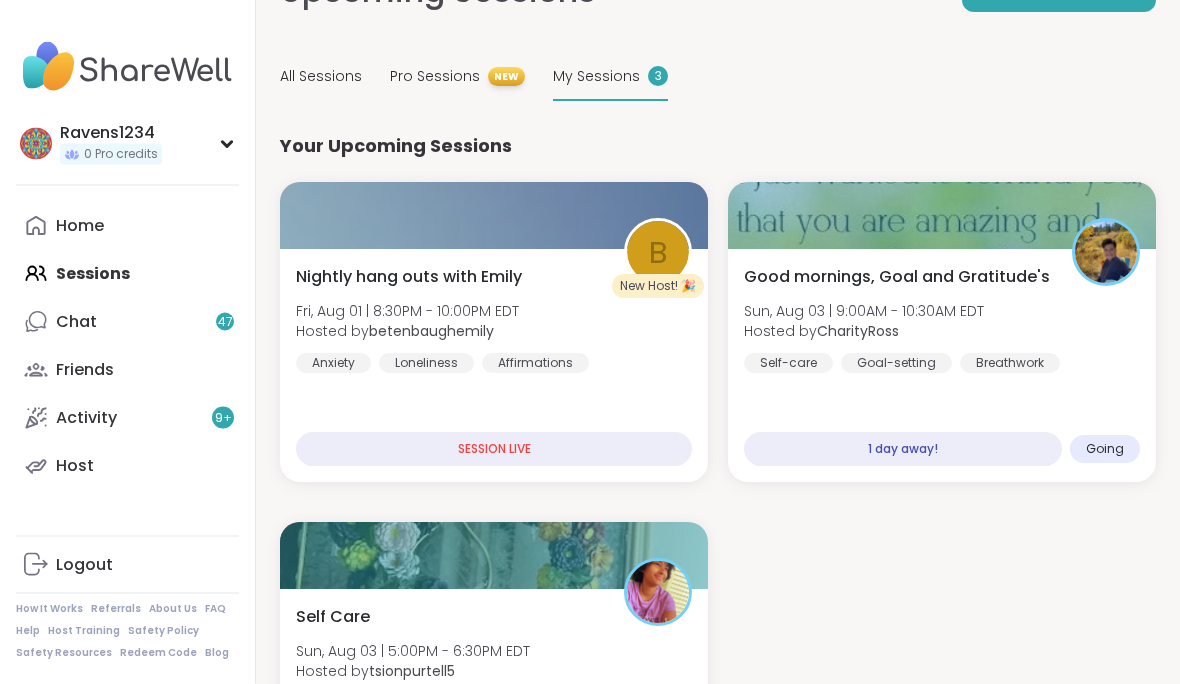 scroll, scrollTop: 159, scrollLeft: 0, axis: vertical 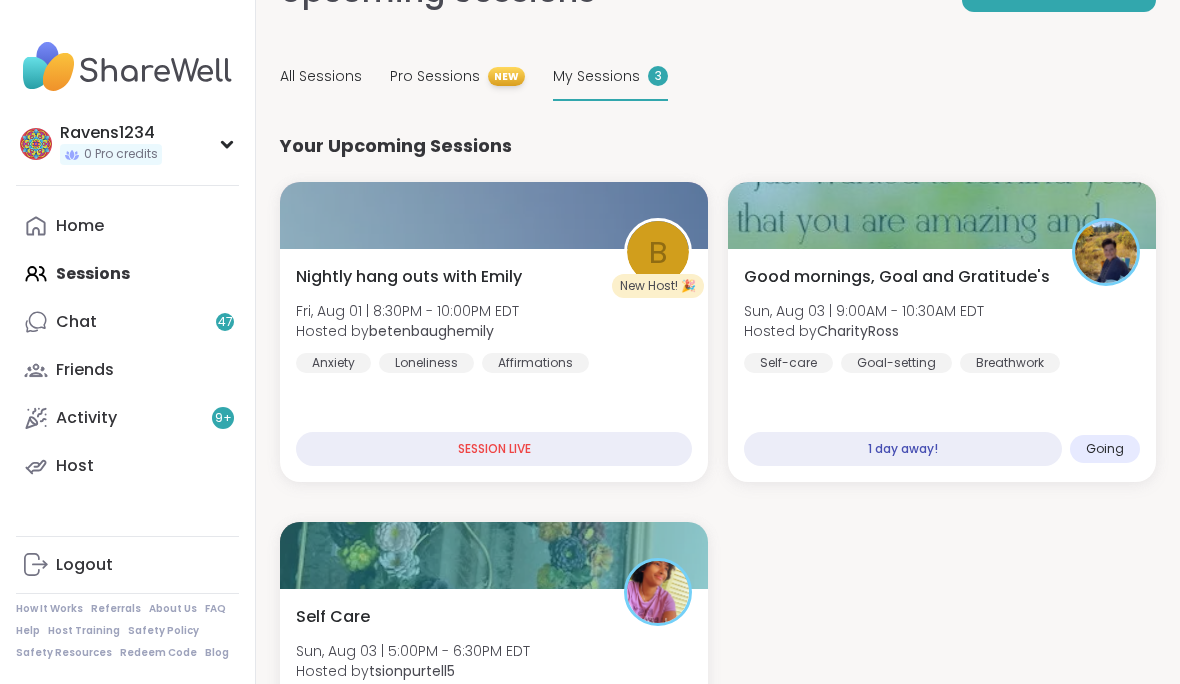 click on "SESSION LIVE" at bounding box center (494, 449) 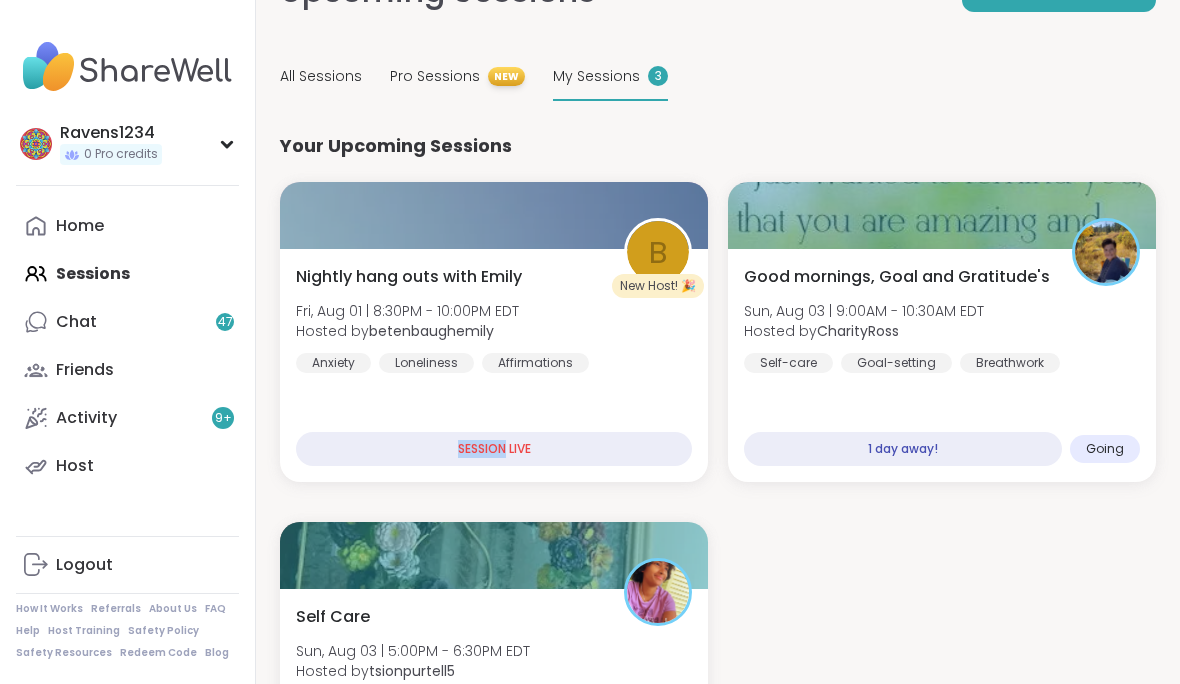 click on "b New Host! 🎉 Nightly hang outs with Emily  Fri, Aug 01 | 8:30PM - 10:00PM EDT Hosted by  betenbaughemily Anxiety Loneliness Affirmations SESSION LIVE  Good mornings, Goal and Gratitude's  Sun, Aug 03 | 9:00AM - 10:30AM EDT Hosted by  CharityRoss Self-care Goal-setting Breathwork 1 day away! Going Self Care  Sun, Aug 03 | 5:00PM - 6:30PM EDT Hosted by  tsionpurtell5 Affirmations Finding purpose Assertiveness 1 day away! Going" at bounding box center (718, 502) 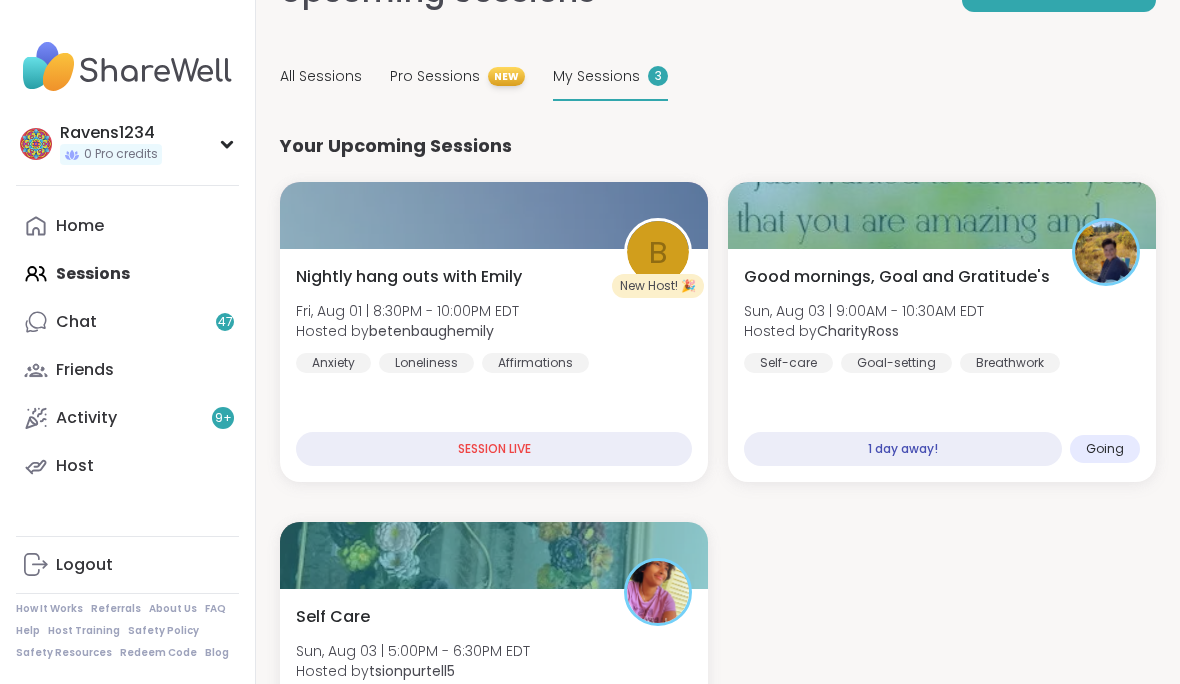 click on "Affirmations" at bounding box center [535, 363] 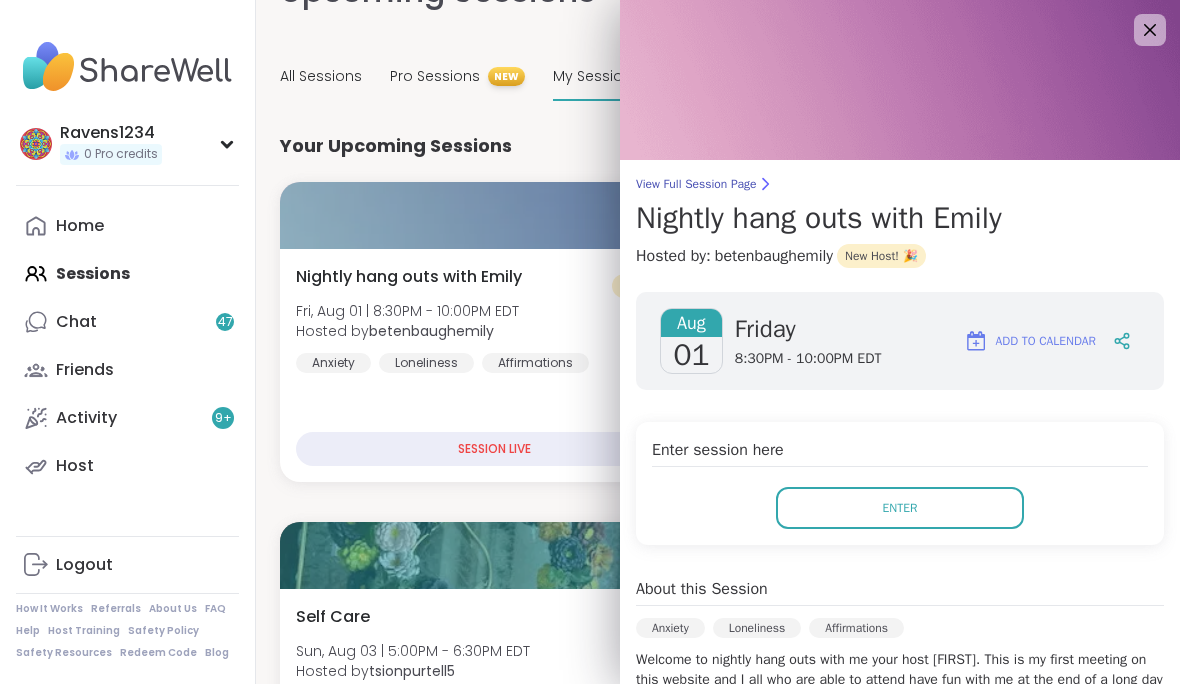 scroll, scrollTop: 0, scrollLeft: 0, axis: both 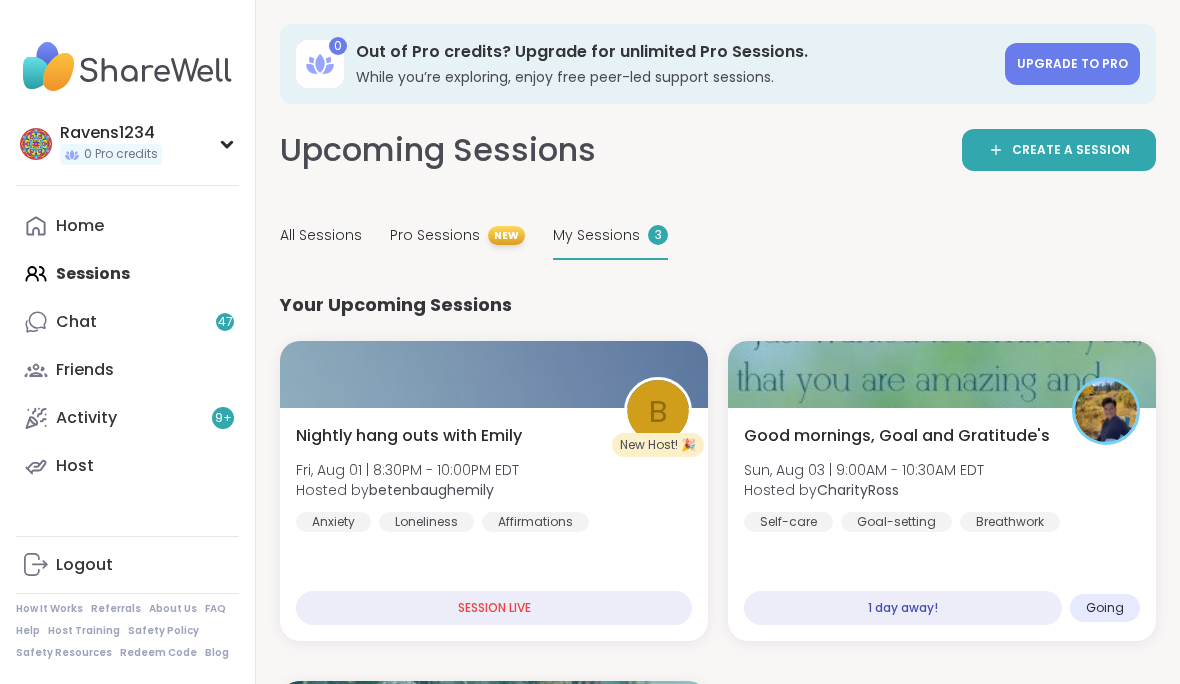 click on "Chat 47" at bounding box center [127, 322] 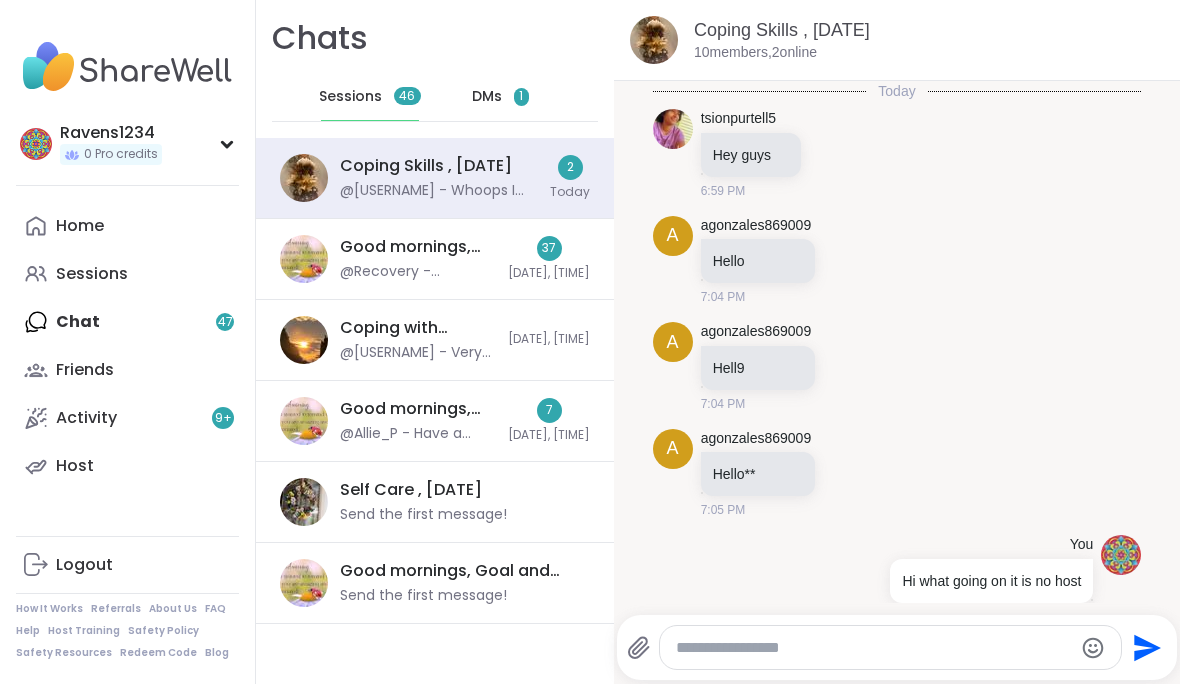 scroll, scrollTop: 2343, scrollLeft: 0, axis: vertical 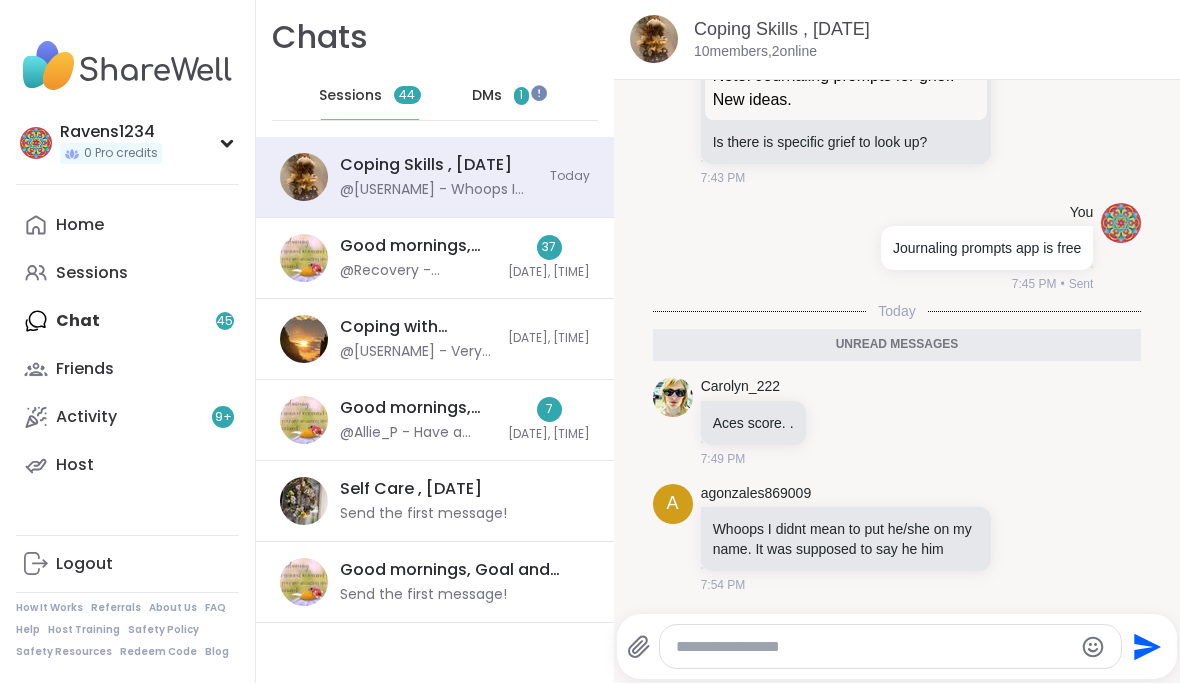 click on "Host" at bounding box center (127, 466) 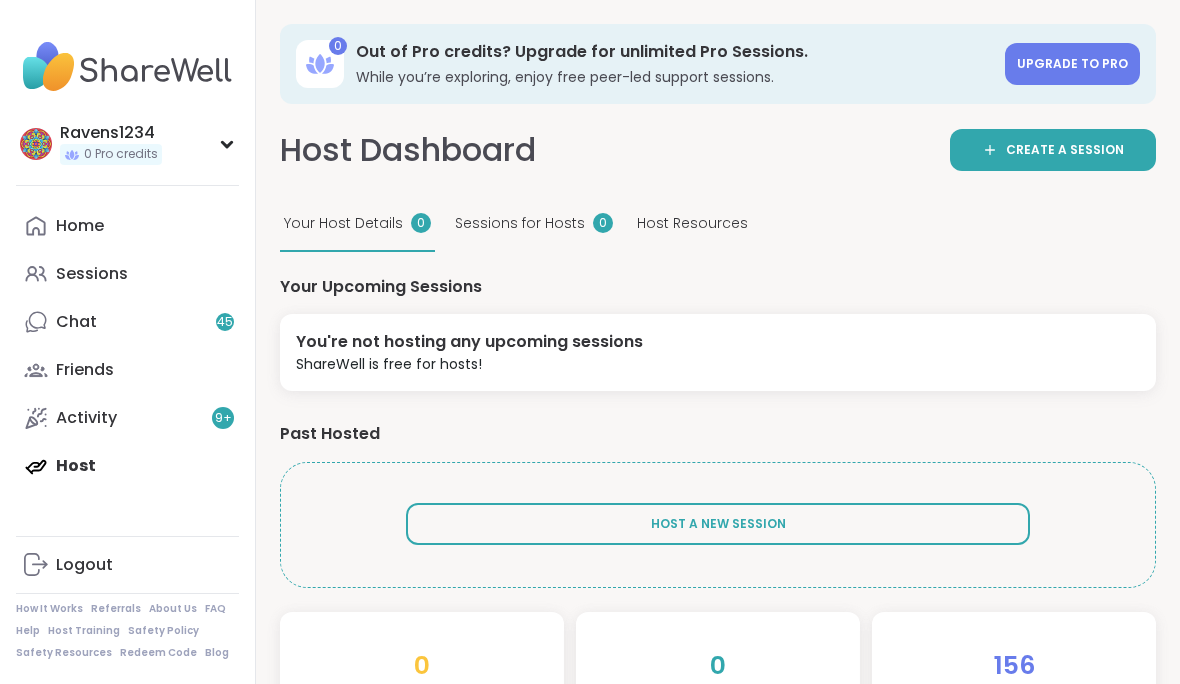 scroll, scrollTop: 0, scrollLeft: 0, axis: both 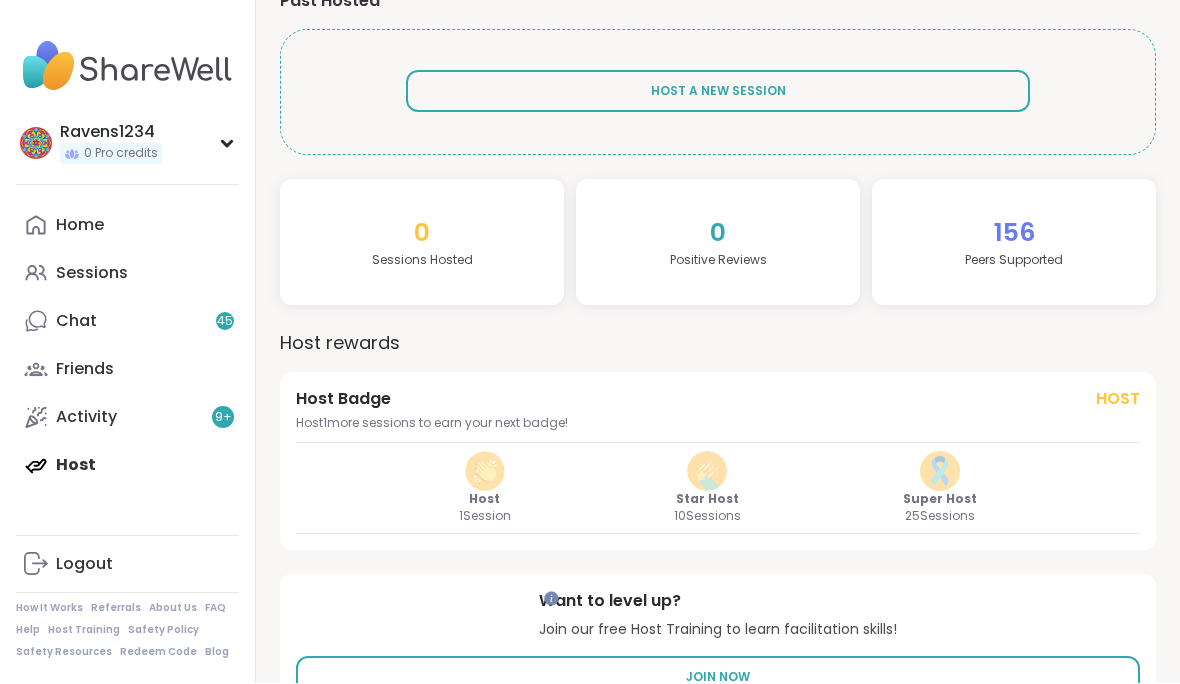 click on "Join Now" at bounding box center [718, 678] 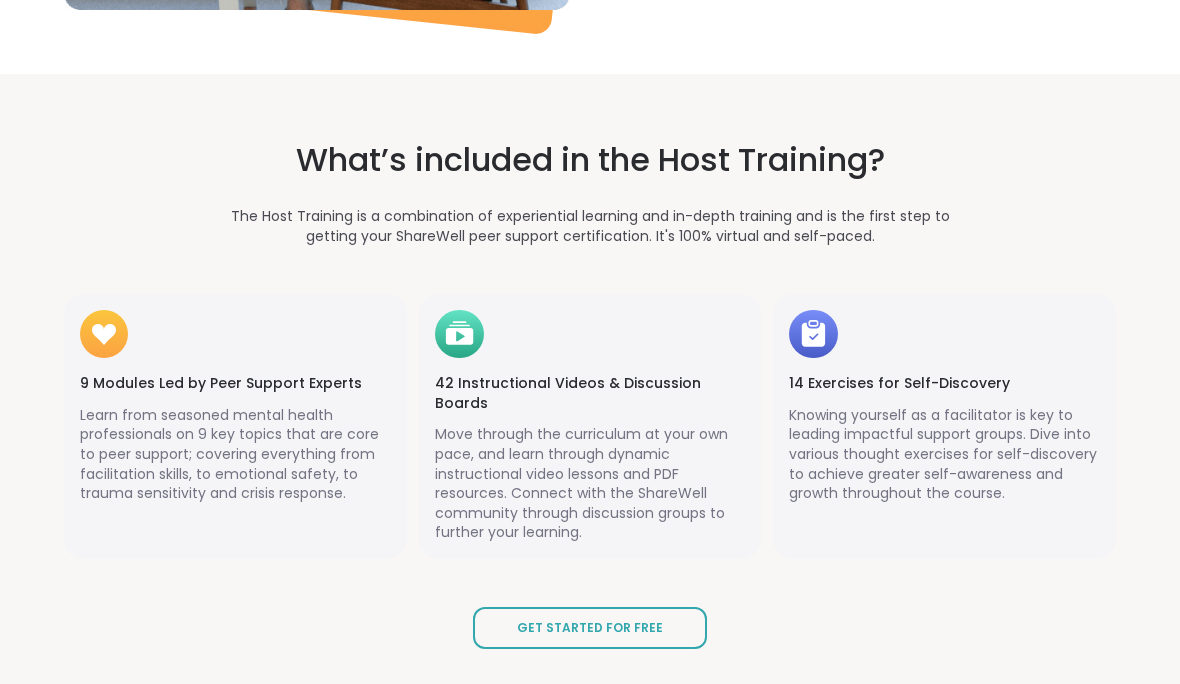 scroll, scrollTop: 1930, scrollLeft: 0, axis: vertical 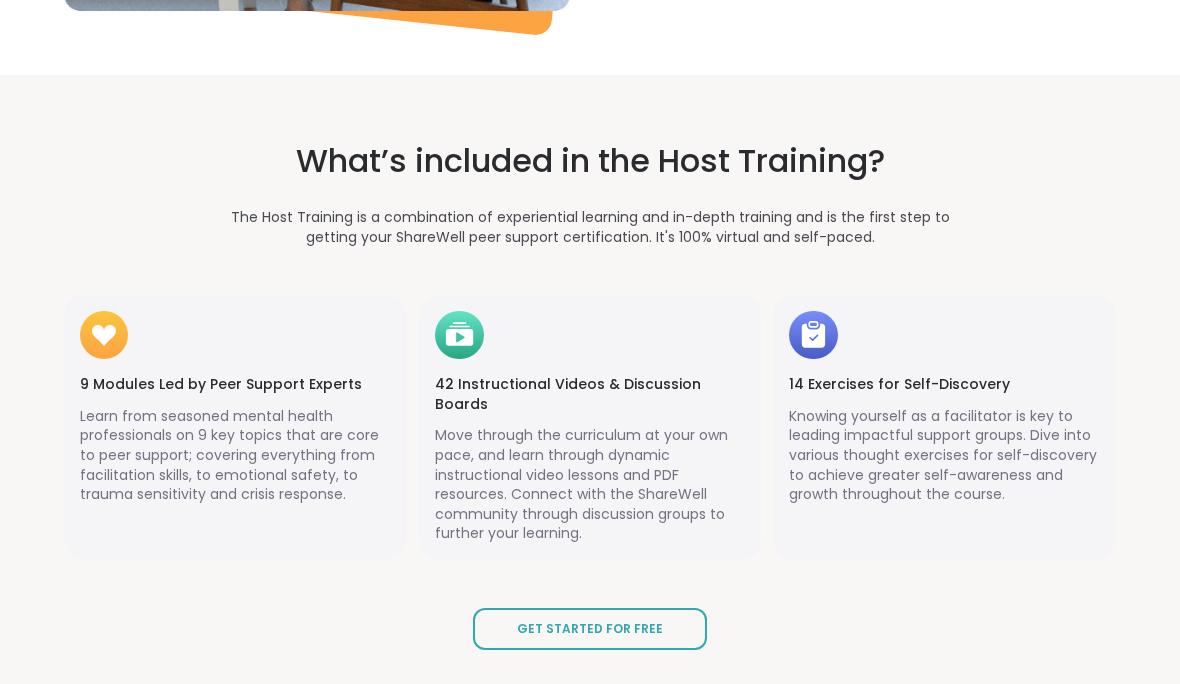 click on "What’s included in the Host Training? The Host Training is a combination of experiential learning and in-depth training and is the first step to getting your ShareWell peer support certification. It's 100% virtual and self-paced. 9 Modules Led by Peer Support Experts Learn from seasoned mental health professionals on 9 key topics that are core to peer support; covering everything from facilitation skills, to emotional safety, to trauma sensitivity and crisis response. 42 Instructional Videos & Discussion Boards Move through the curriculum at your own pace, and learn through dynamic instructional video lessons and PDF resources. Connect with the ShareWell community through discussion groups to further your learning. 14 Exercises for Self-Discovery Knowing yourself as a facilitator is key to leading impactful support groups. Dive into various thought exercises for self-discovery to achieve greater self-awareness and growth throughout the course. Get Started for Free" at bounding box center (590, 394) 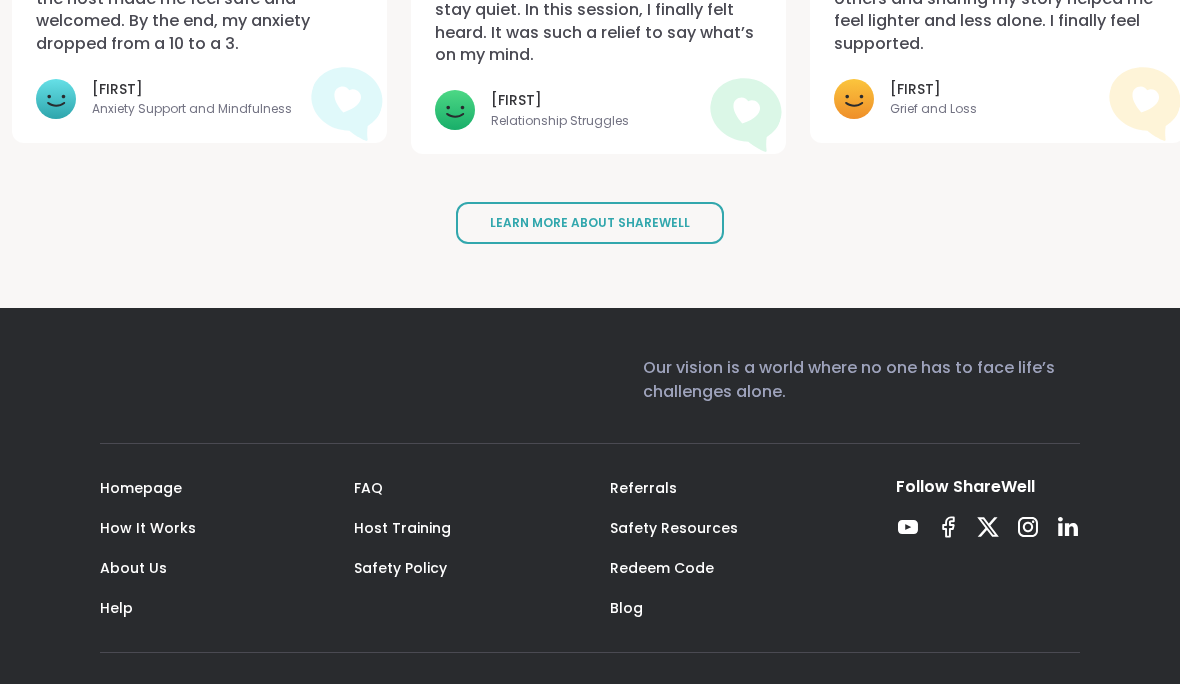 scroll, scrollTop: 3564, scrollLeft: 0, axis: vertical 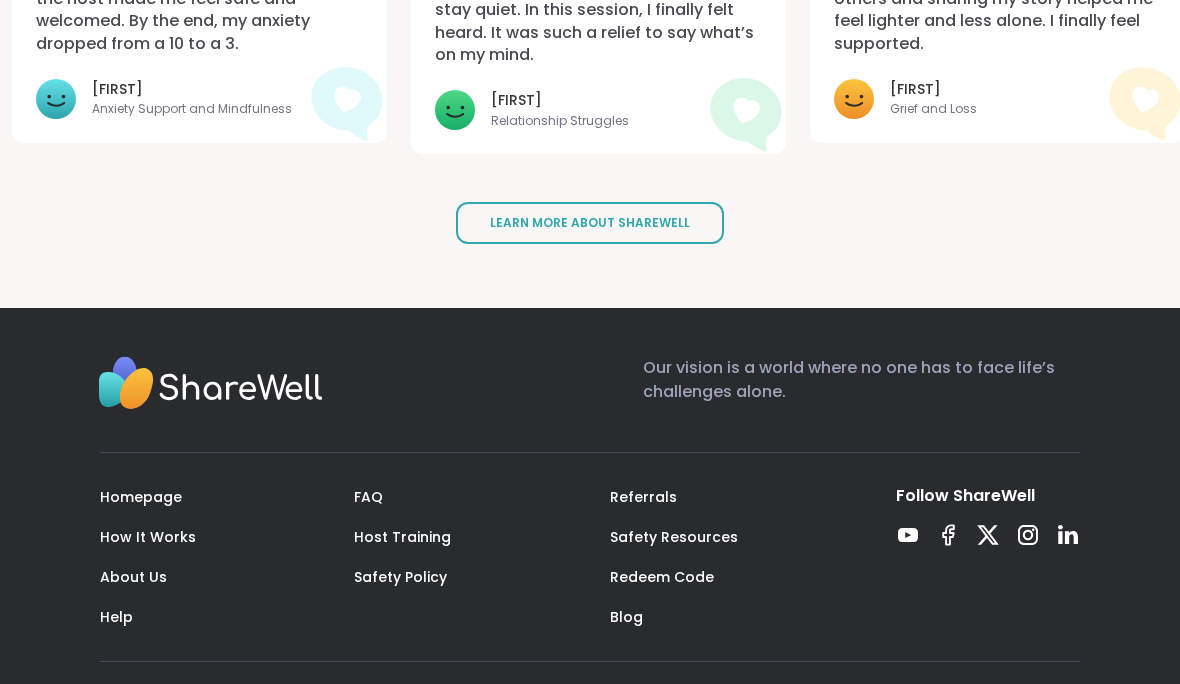 click on "Learn More About ShareWell" at bounding box center [590, 223] 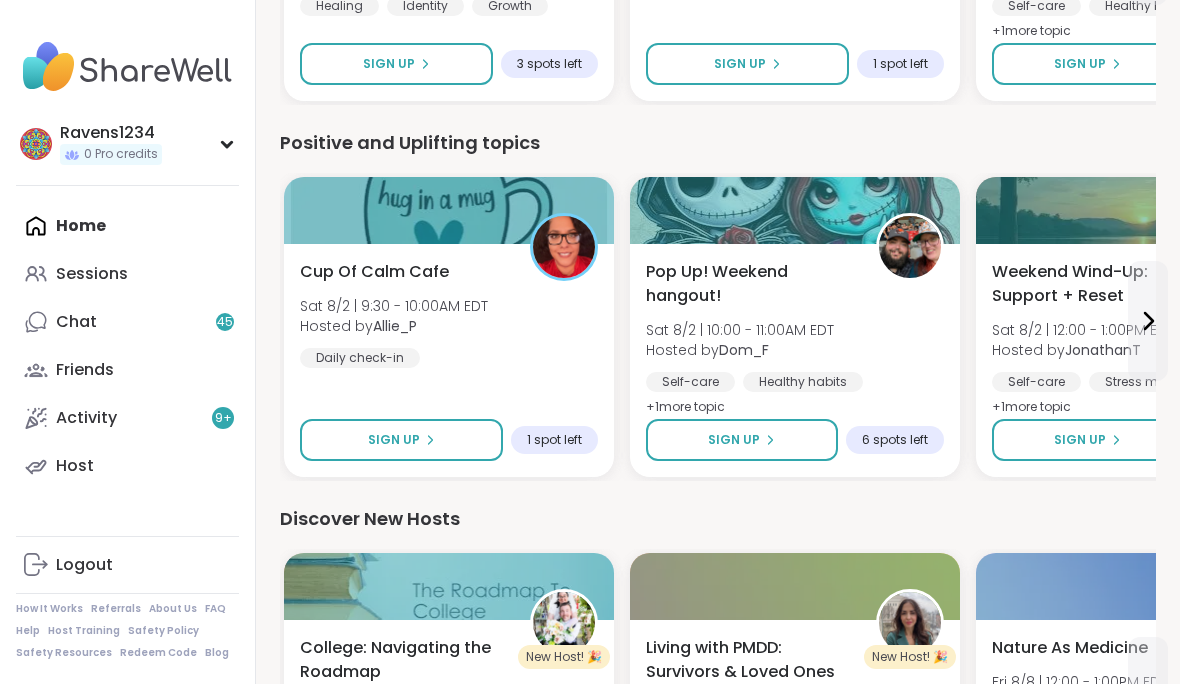 scroll, scrollTop: 2096, scrollLeft: 0, axis: vertical 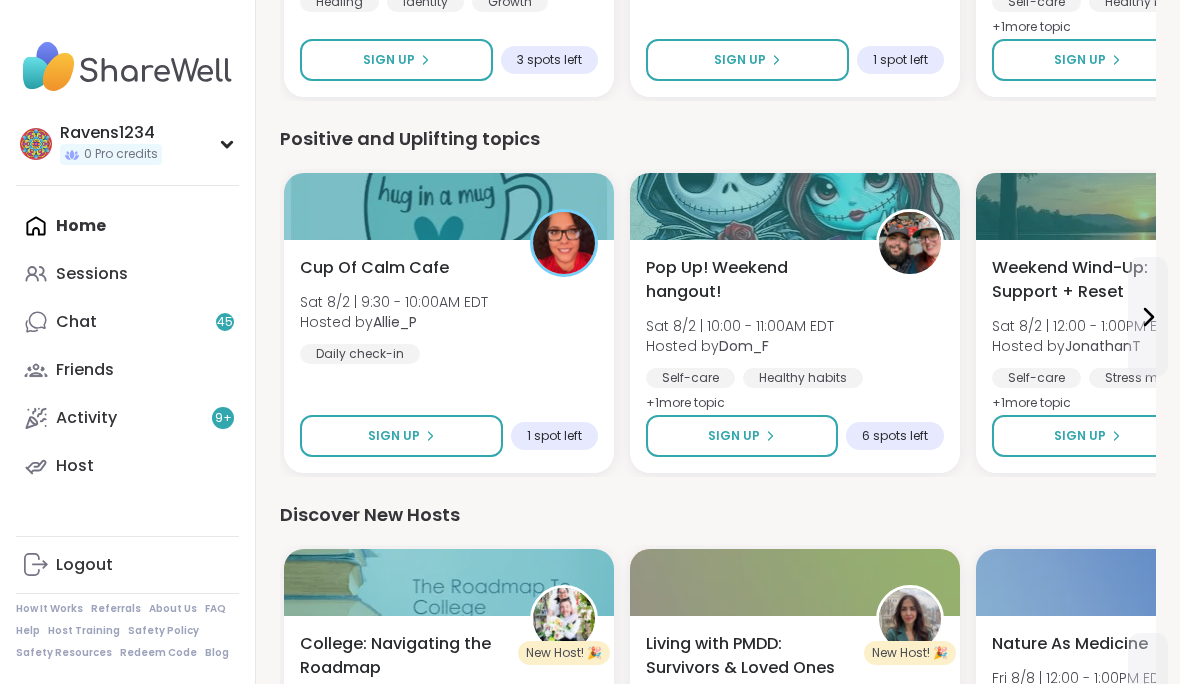 click on "Activity 9 +" at bounding box center [127, 418] 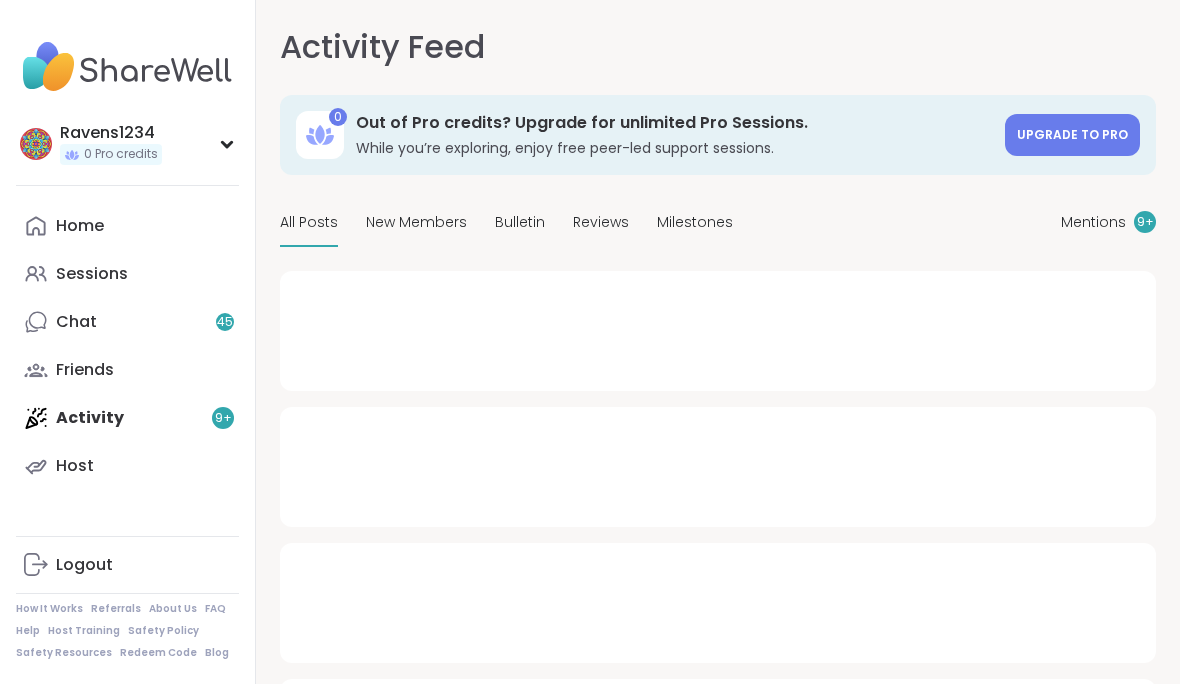 type on "*" 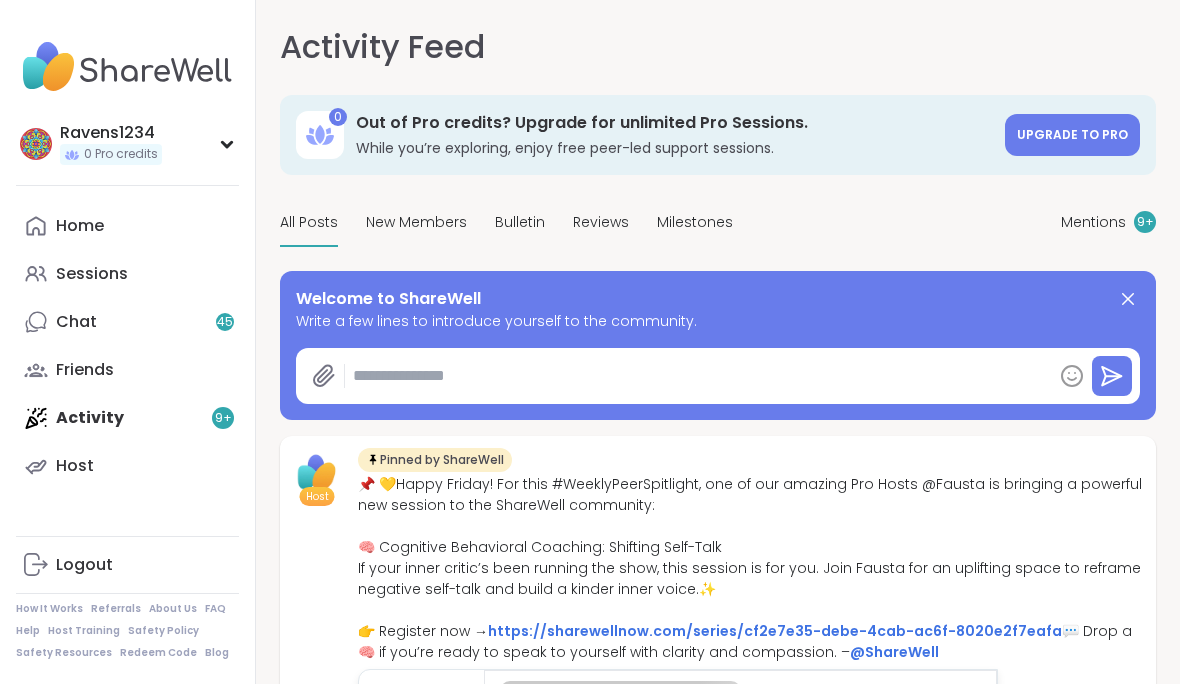 click on "Host" at bounding box center [127, 466] 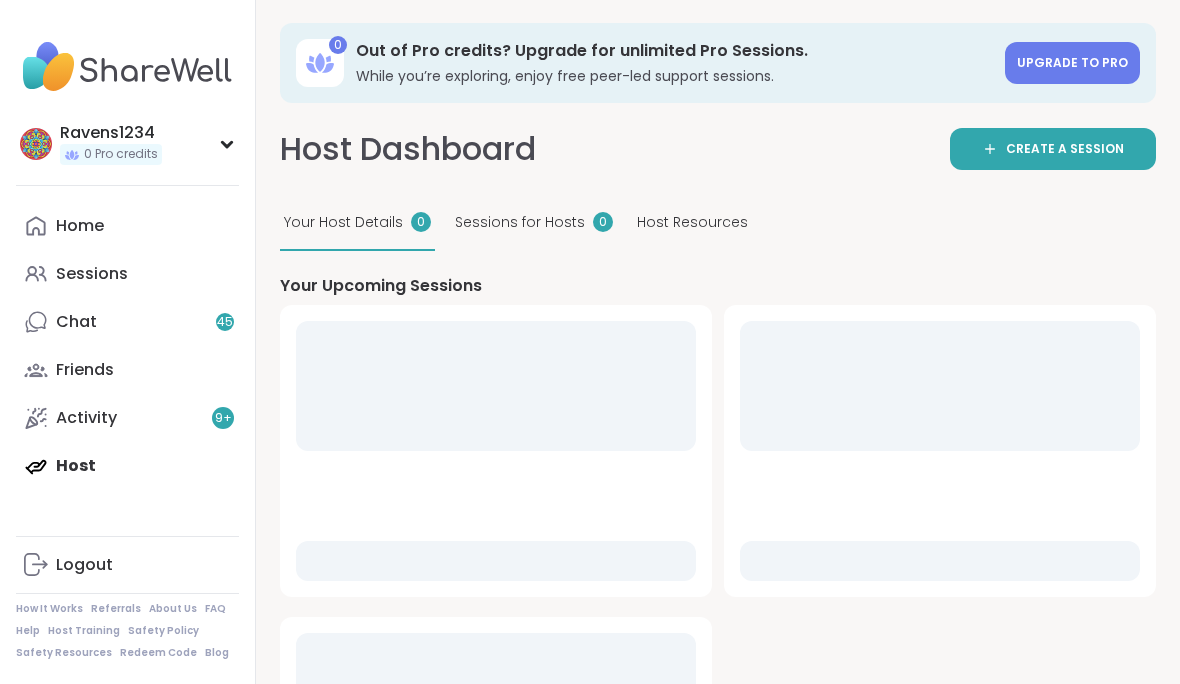 scroll, scrollTop: 0, scrollLeft: 0, axis: both 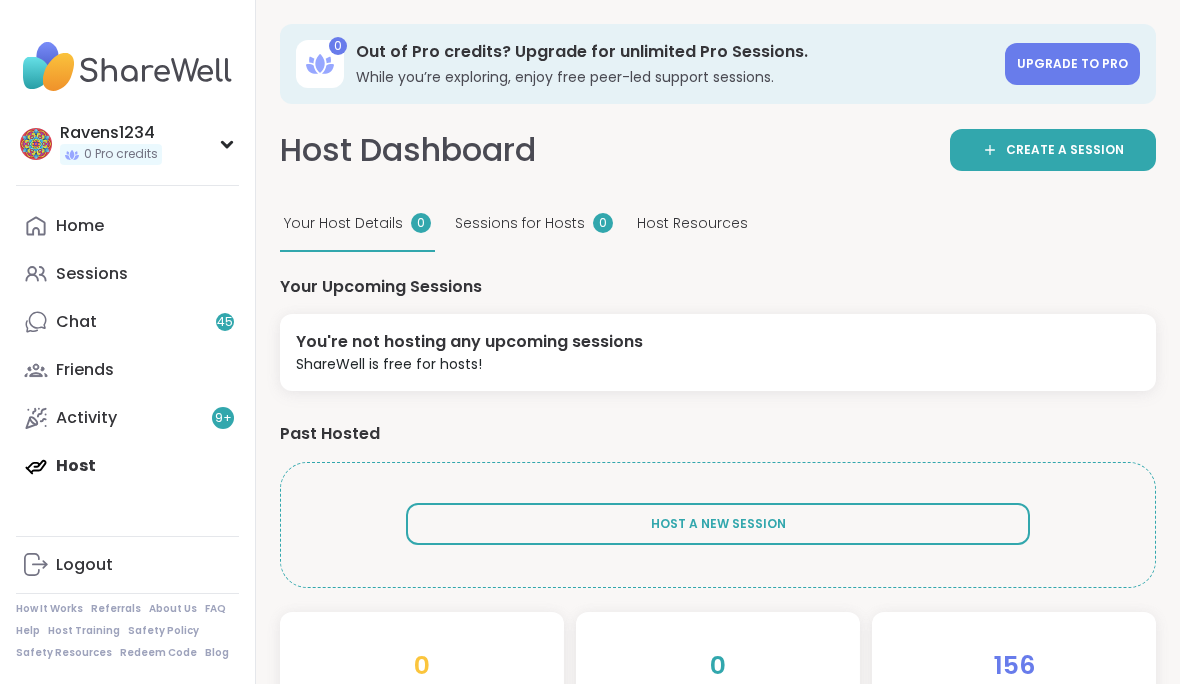 click on "EDIT PROFILE 0 Sessions Hosted 0 Positive Review s 156 Peers Supported Host rewards Host Badge Host Host  1  more sessions to earn your next badge! Host 1  Session Star Host 10  Sessions Super Host 25  Sessions Want to level up? Join our free Host Training to learn facilitation skills! Join Now" at bounding box center [718, 879] 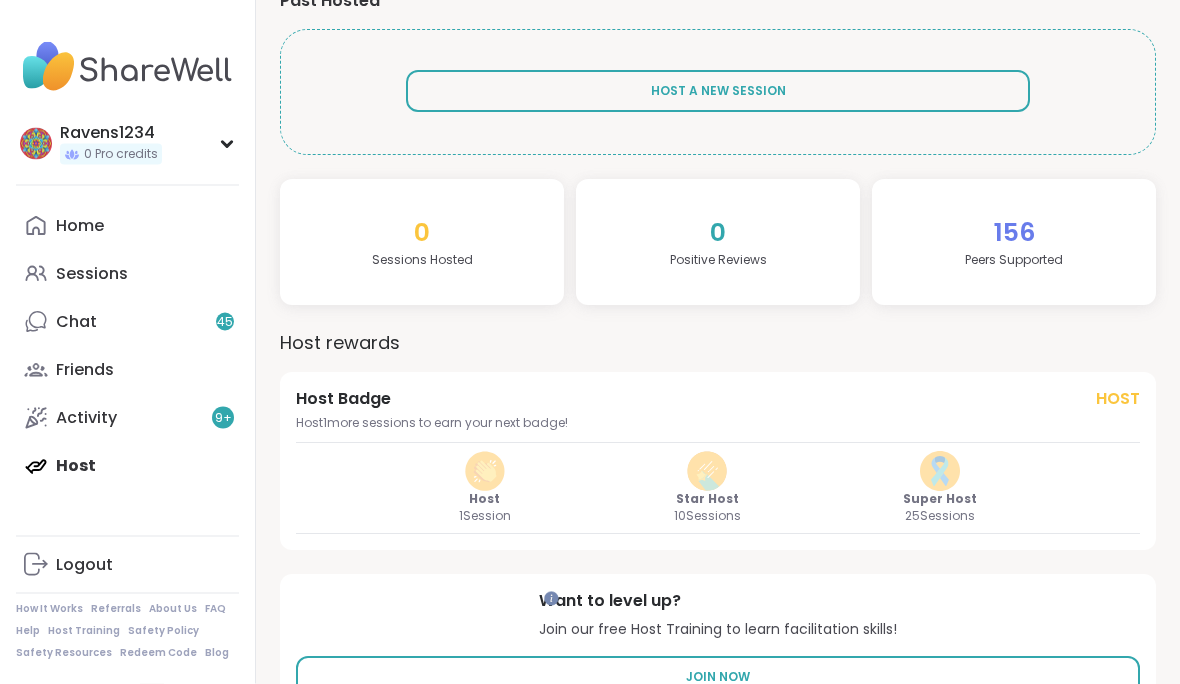 scroll, scrollTop: 432, scrollLeft: 0, axis: vertical 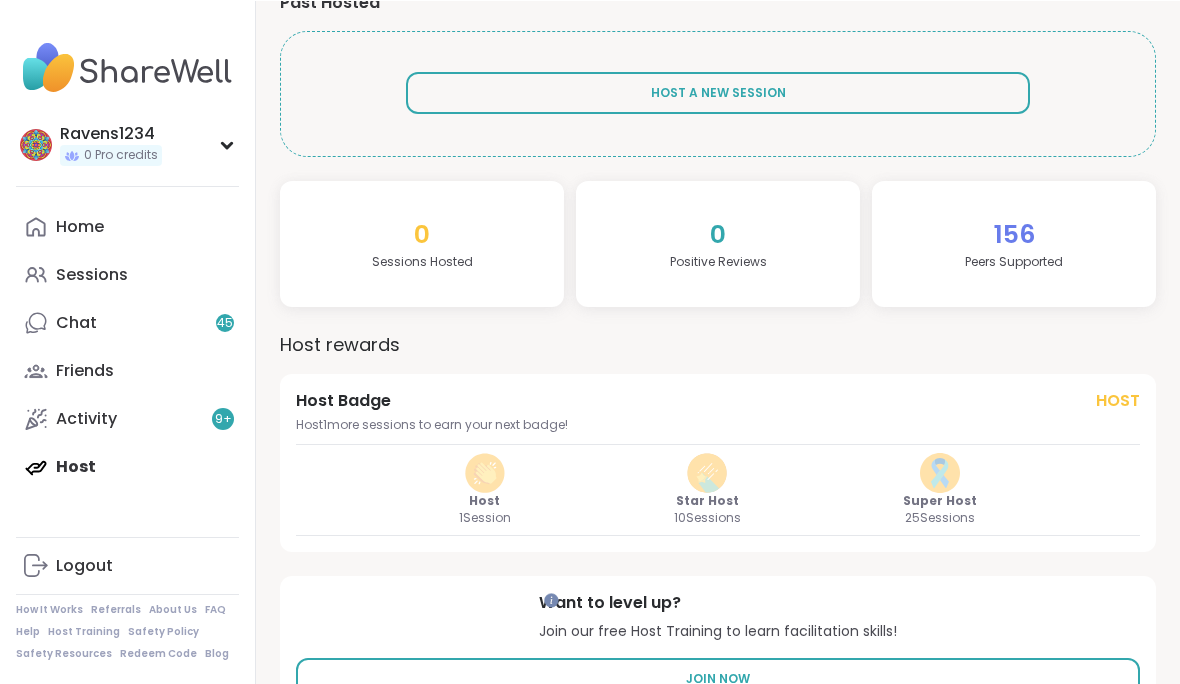 click on "Chat 45" at bounding box center (127, 322) 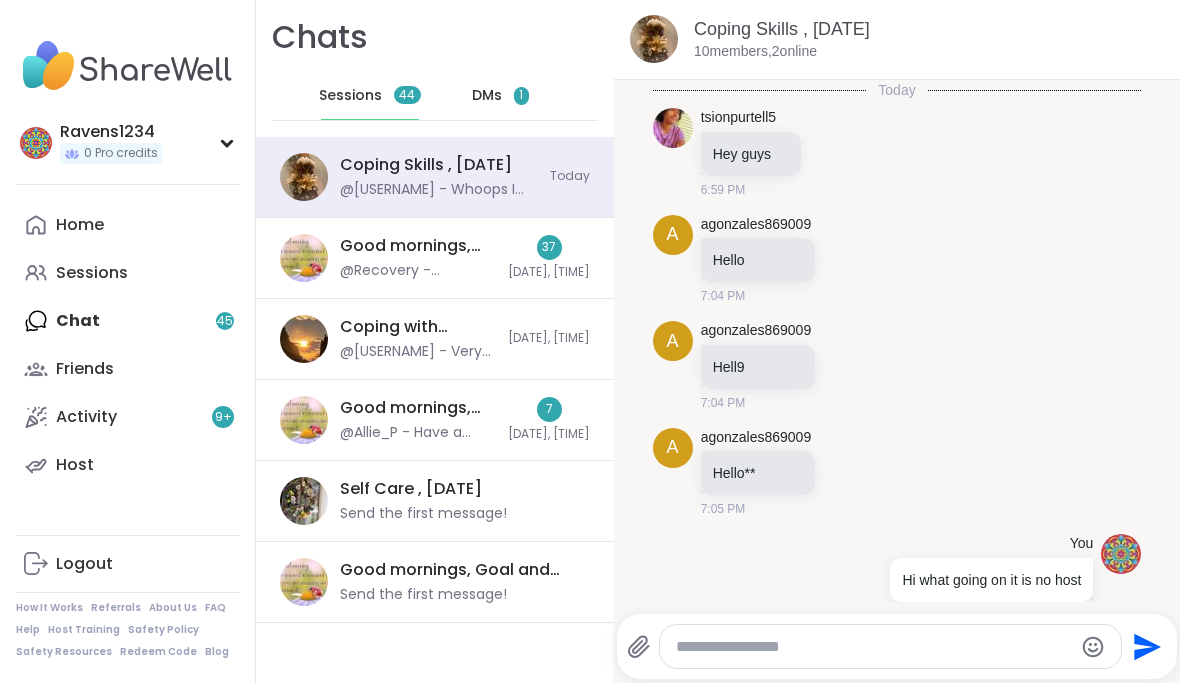 scroll, scrollTop: 2198, scrollLeft: 0, axis: vertical 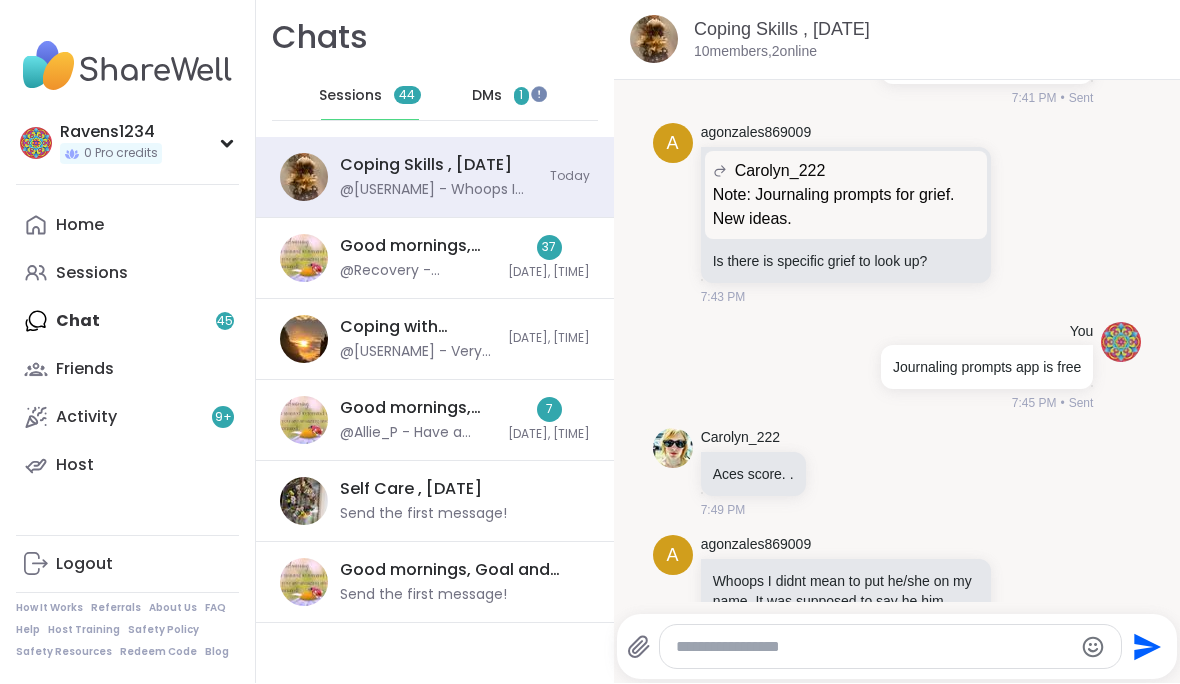 click on "Home" at bounding box center (127, 226) 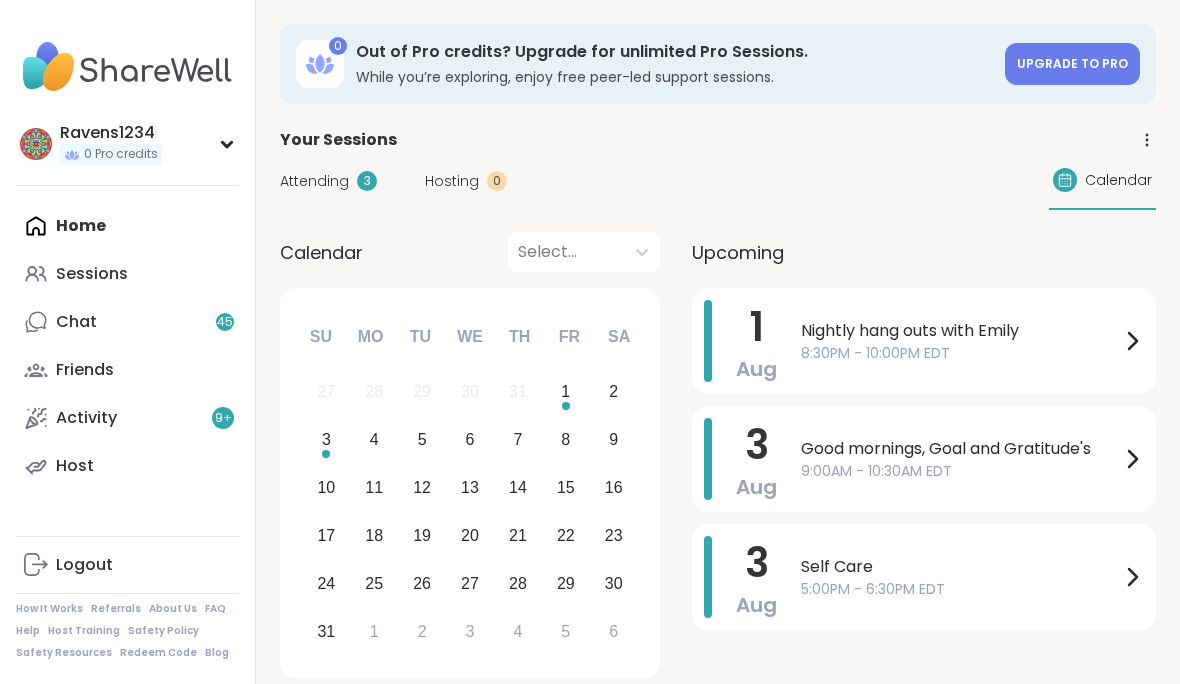 click on "Ravens1234 0 Pro credits" at bounding box center (127, 143) 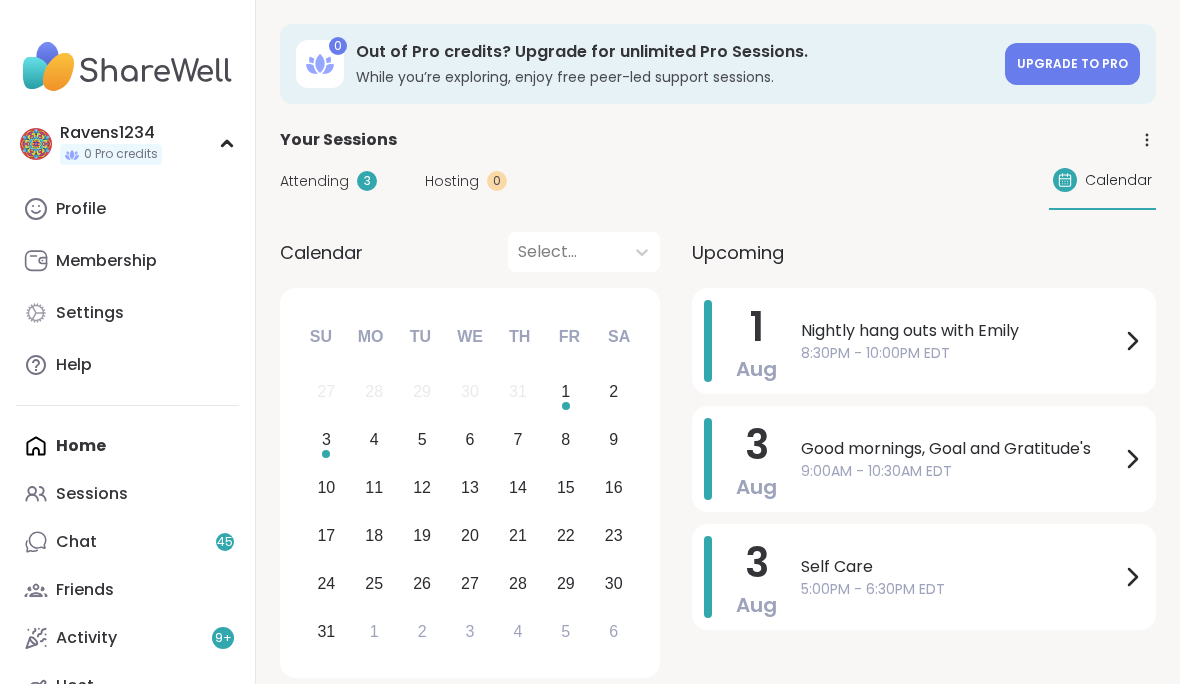 click on "Ravens1234 0 Pro credits" at bounding box center (127, 143) 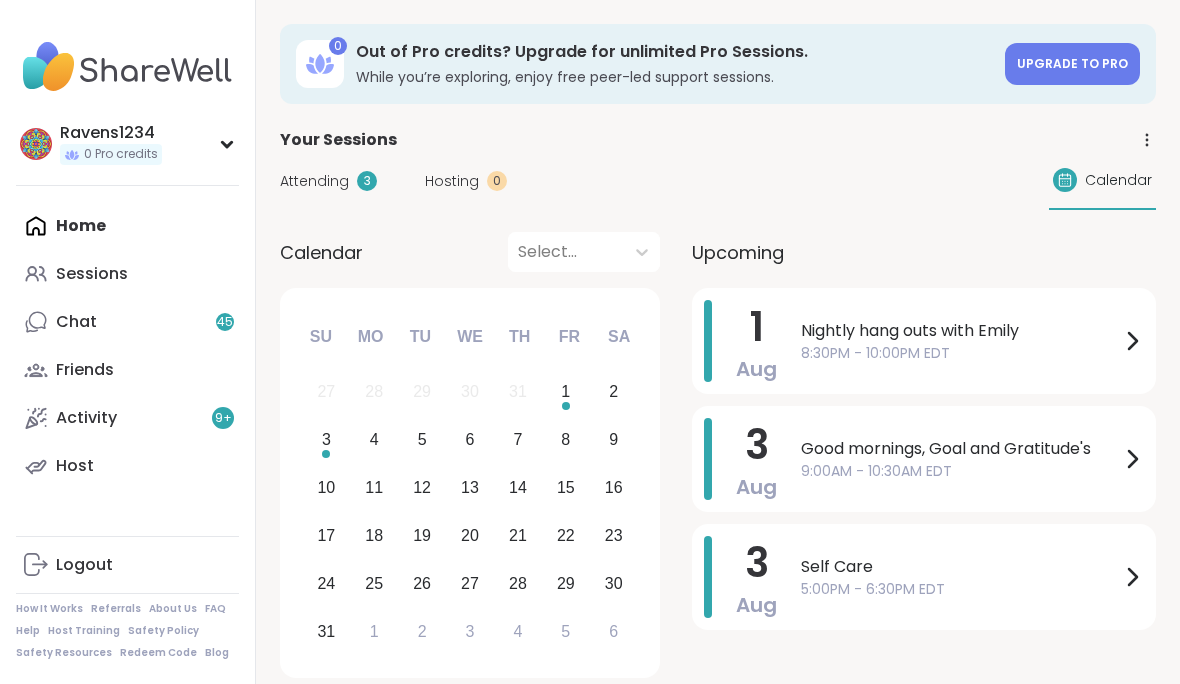 click on "0 Pro credits" at bounding box center [111, 154] 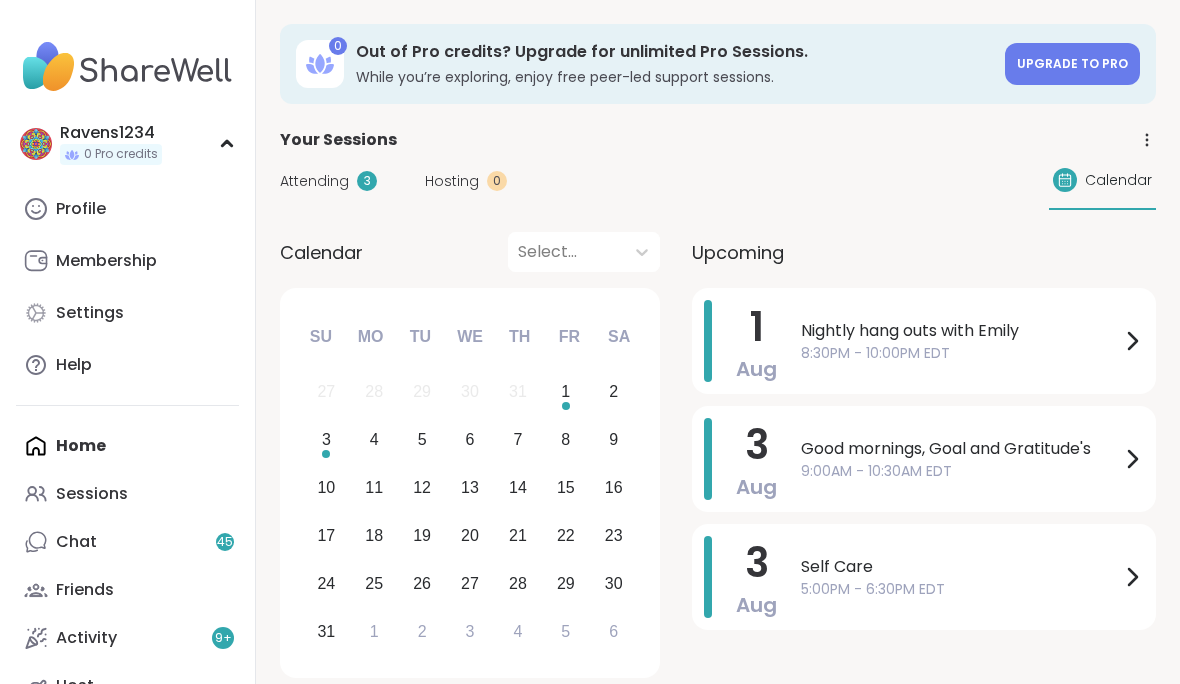click on "Membership" at bounding box center [127, 261] 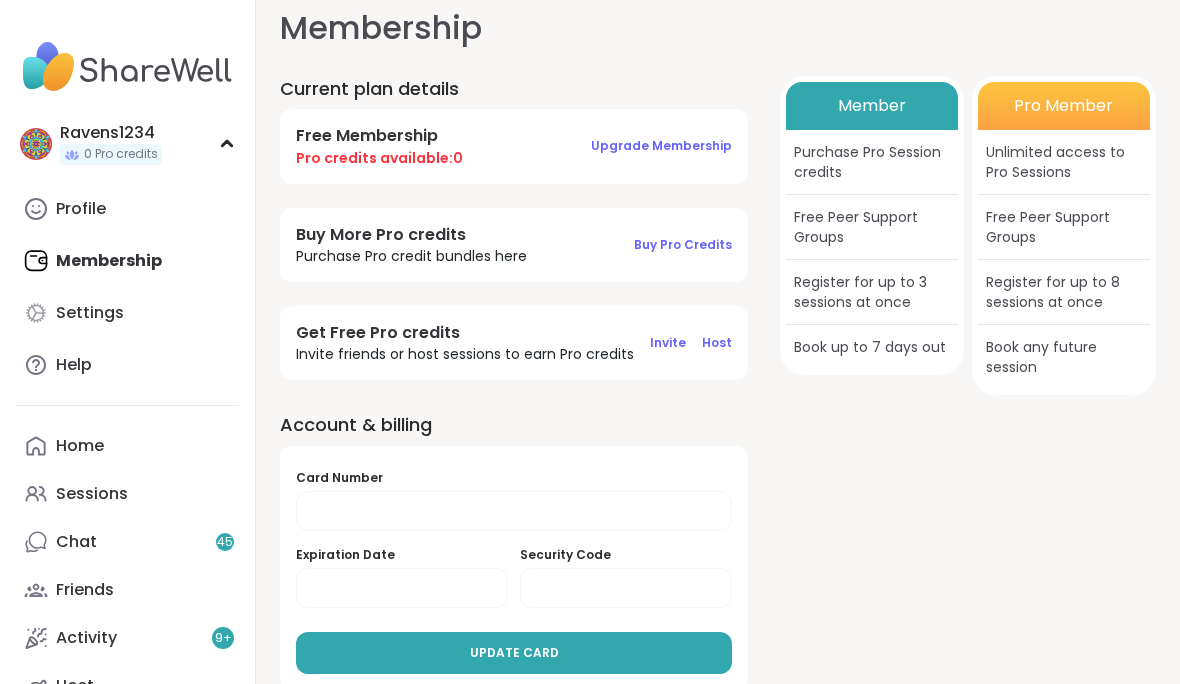 scroll, scrollTop: 37, scrollLeft: 0, axis: vertical 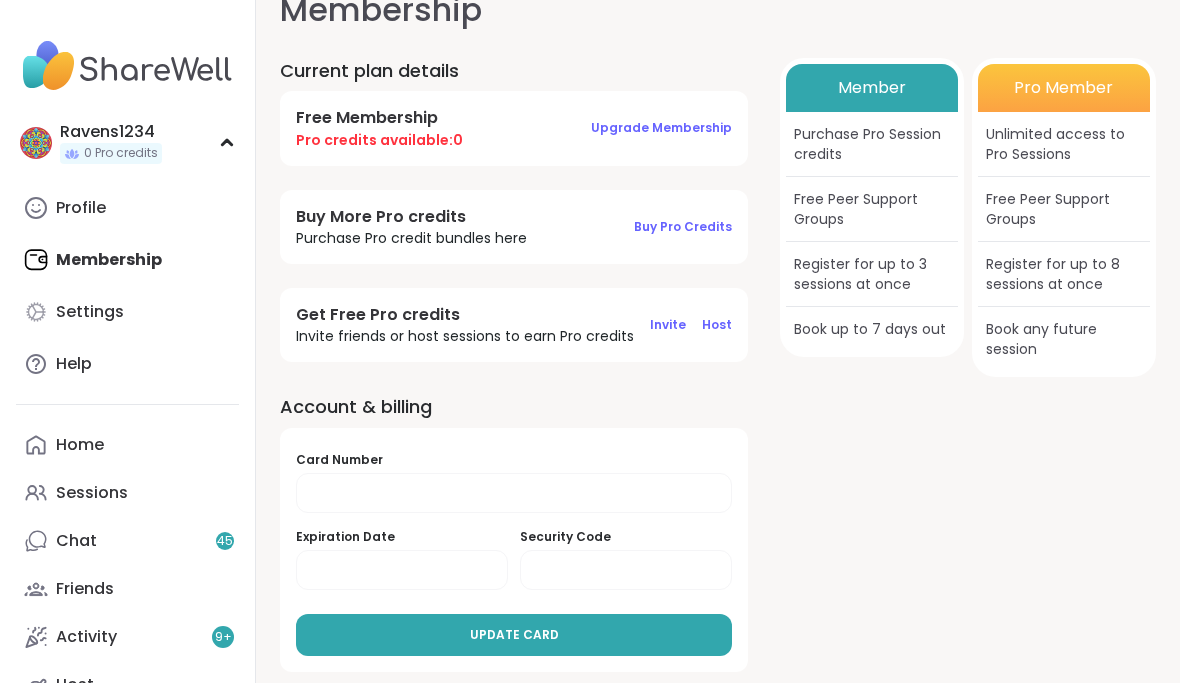 click on "Settings" at bounding box center [127, 313] 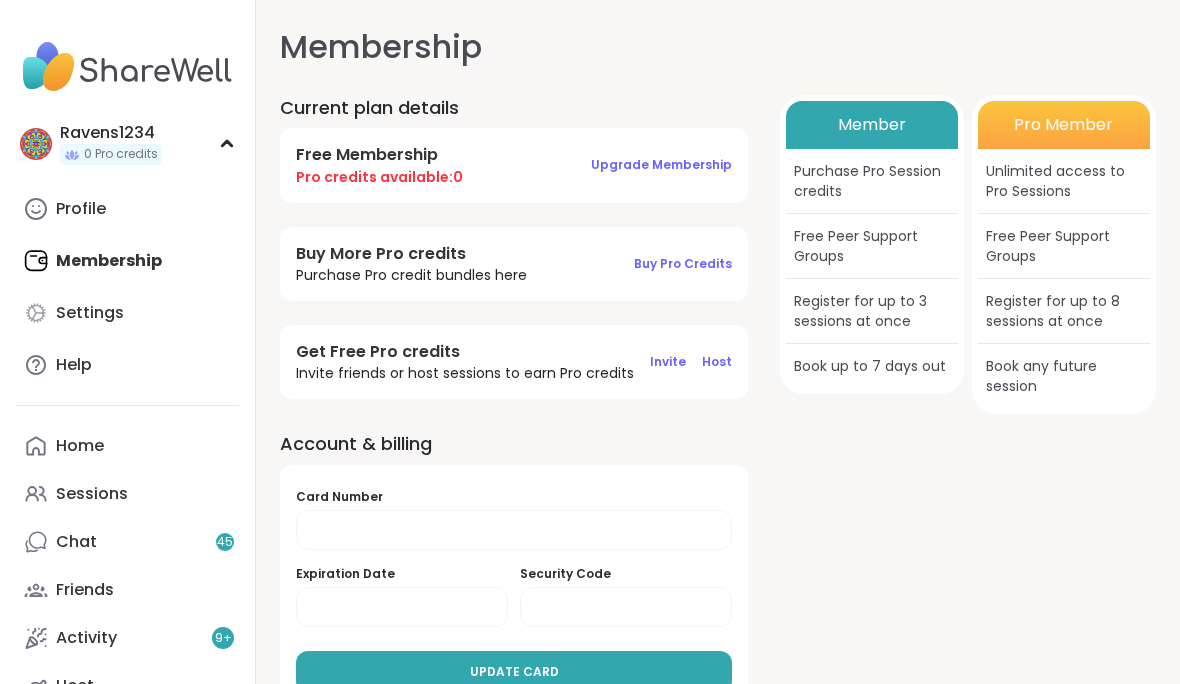 select on "**" 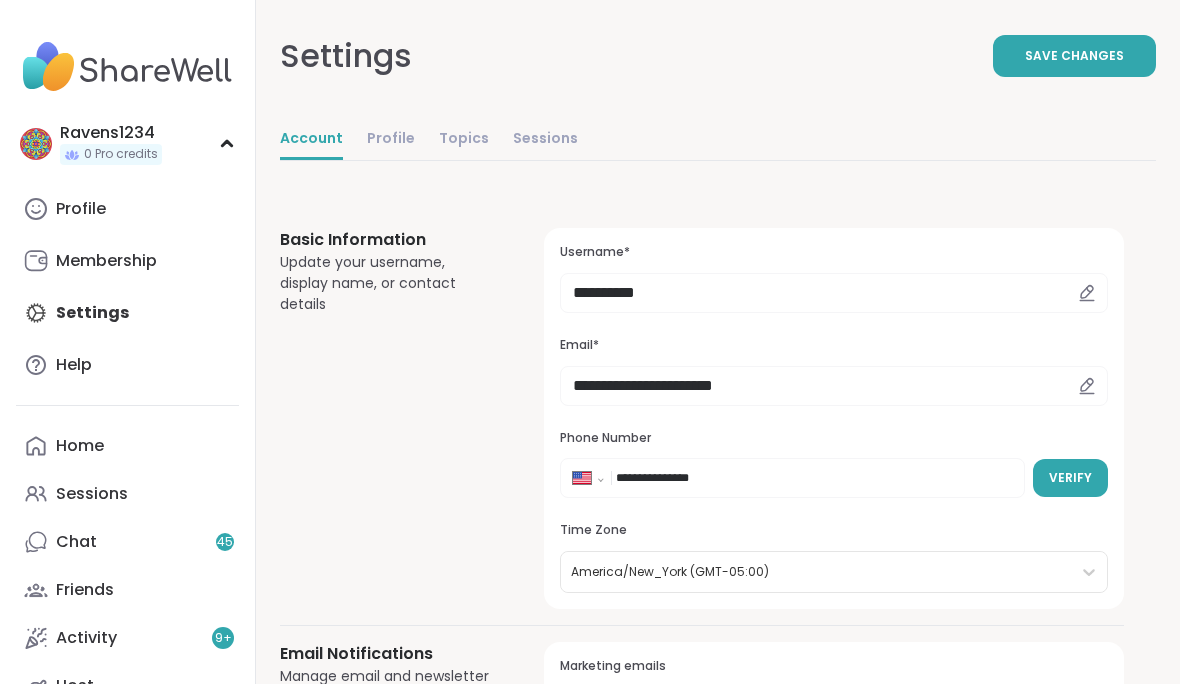 scroll, scrollTop: 0, scrollLeft: 0, axis: both 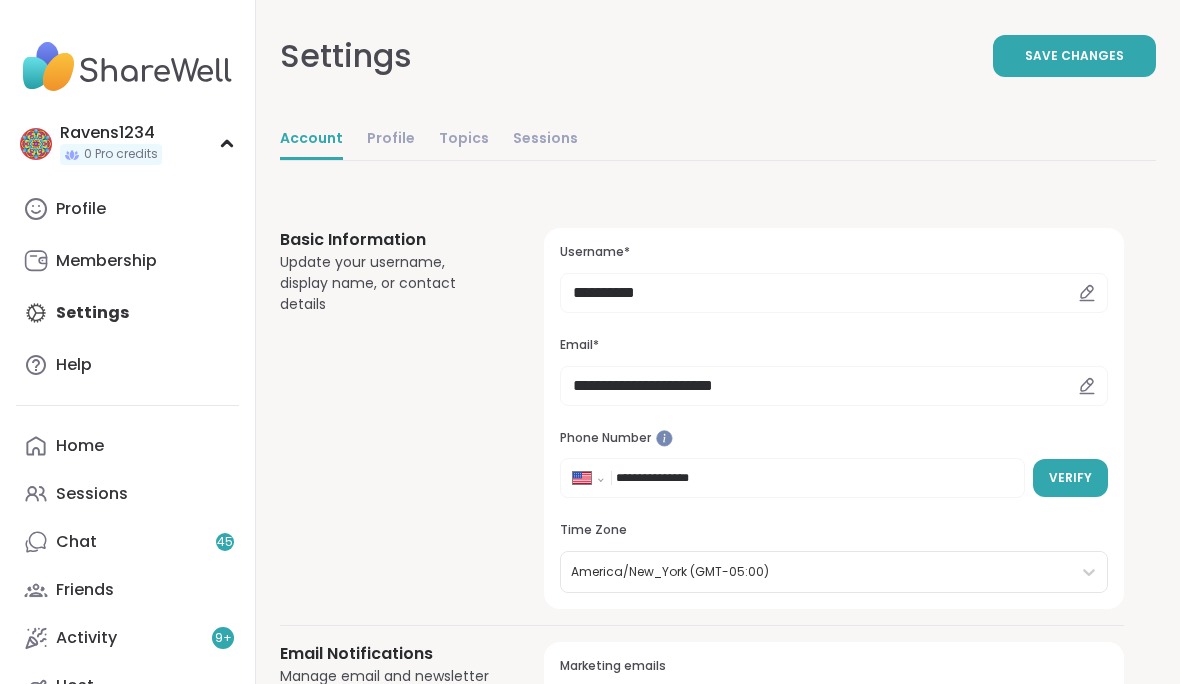 click on "Help" at bounding box center [127, 365] 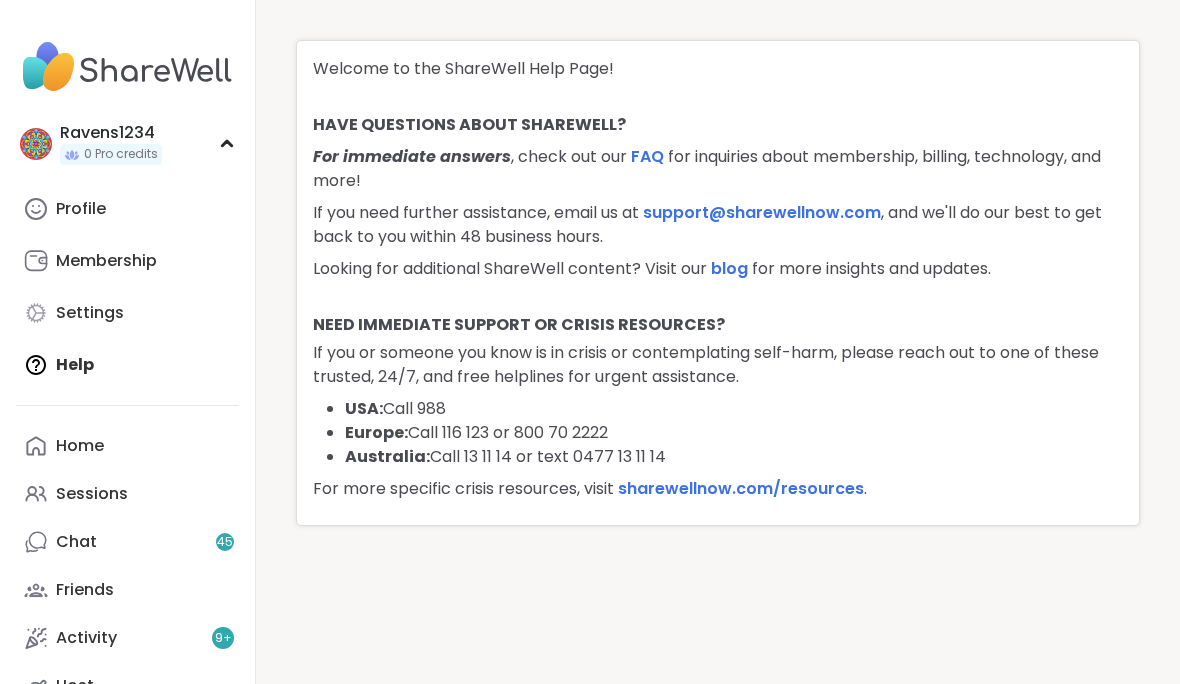 click on "Profile" at bounding box center (127, 209) 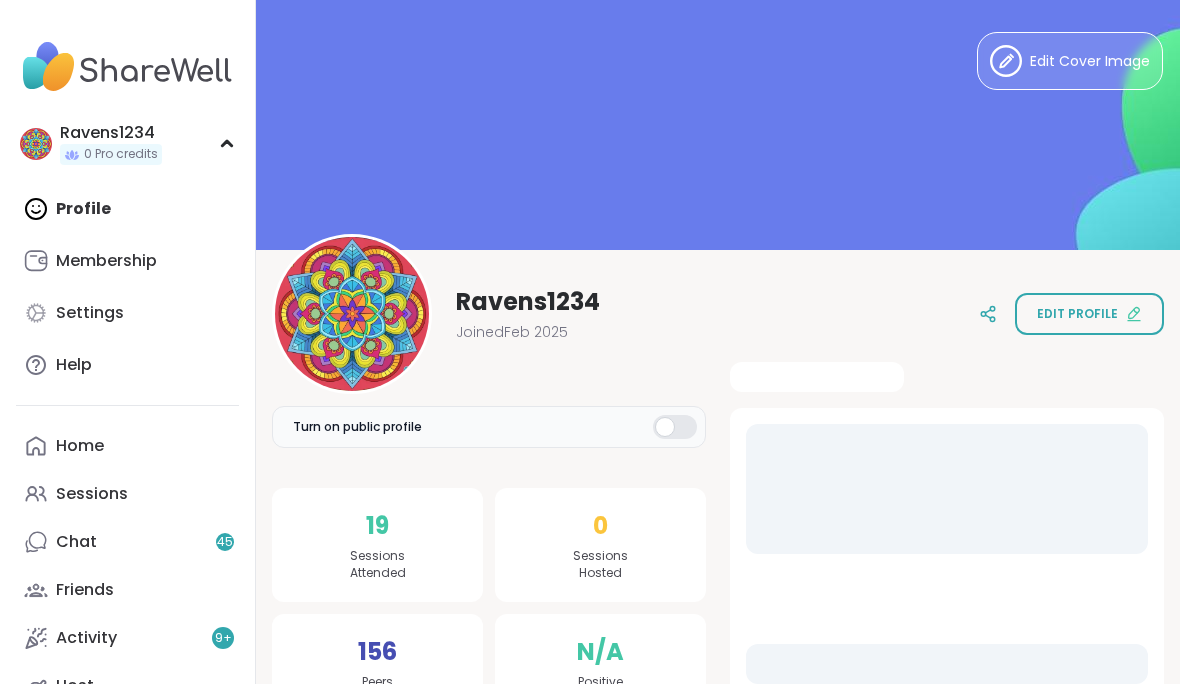 scroll, scrollTop: 0, scrollLeft: 0, axis: both 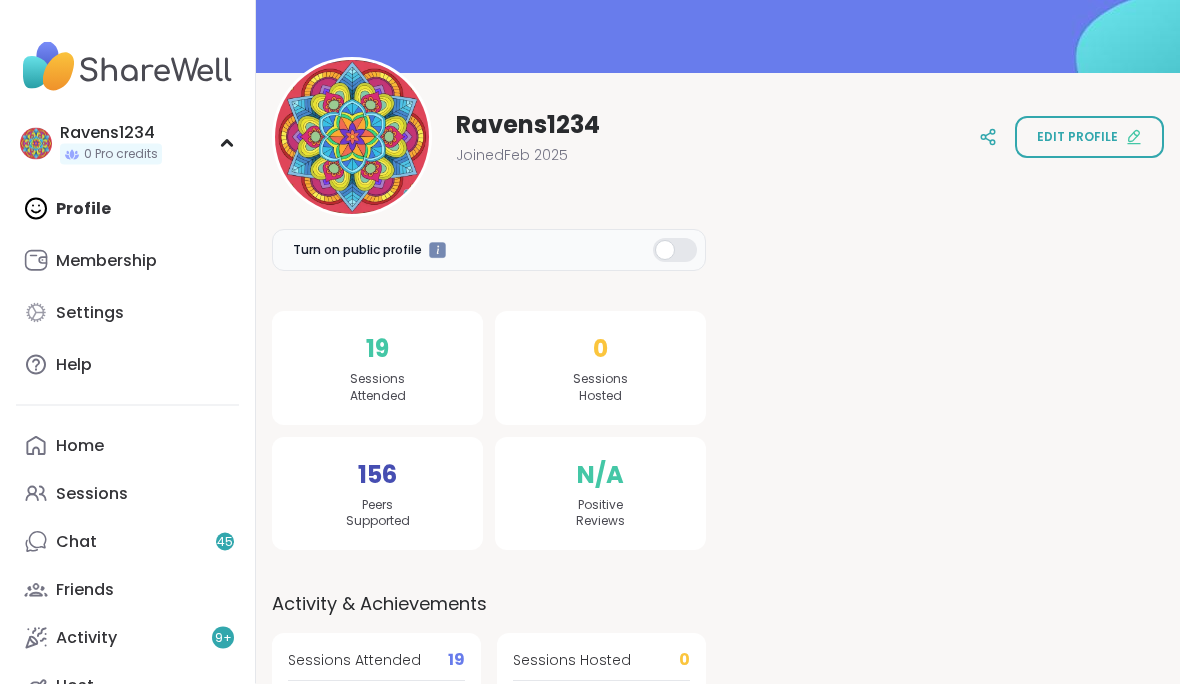 click at bounding box center (377, 710) 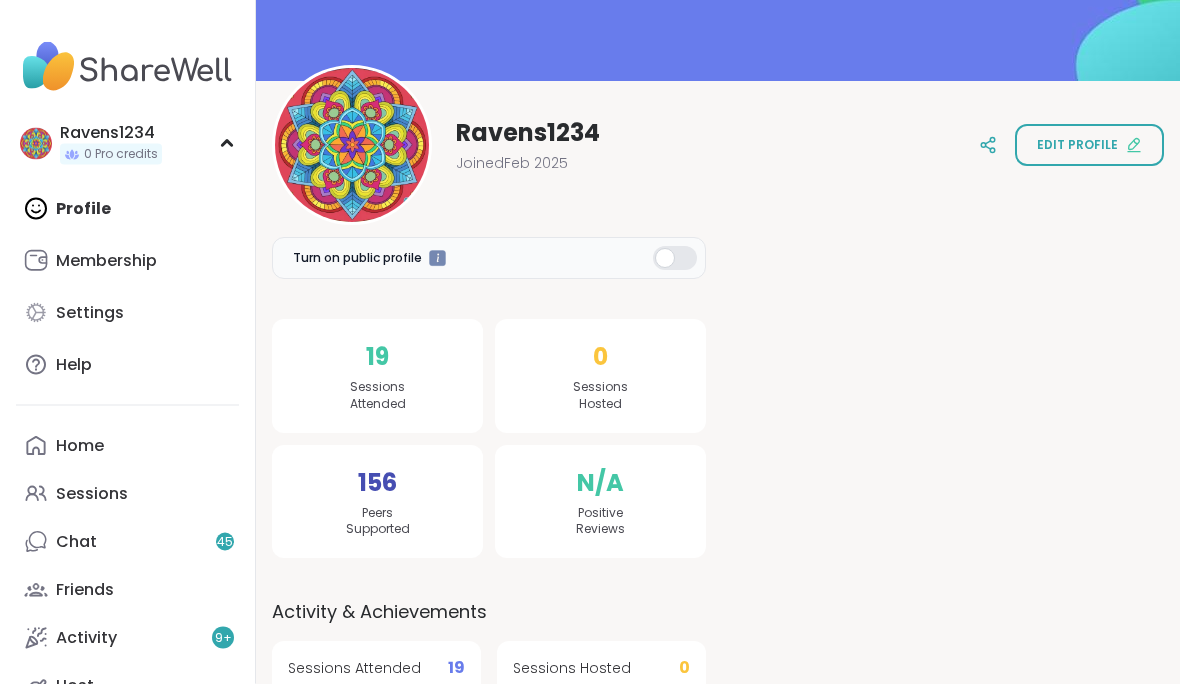 scroll, scrollTop: 176, scrollLeft: 0, axis: vertical 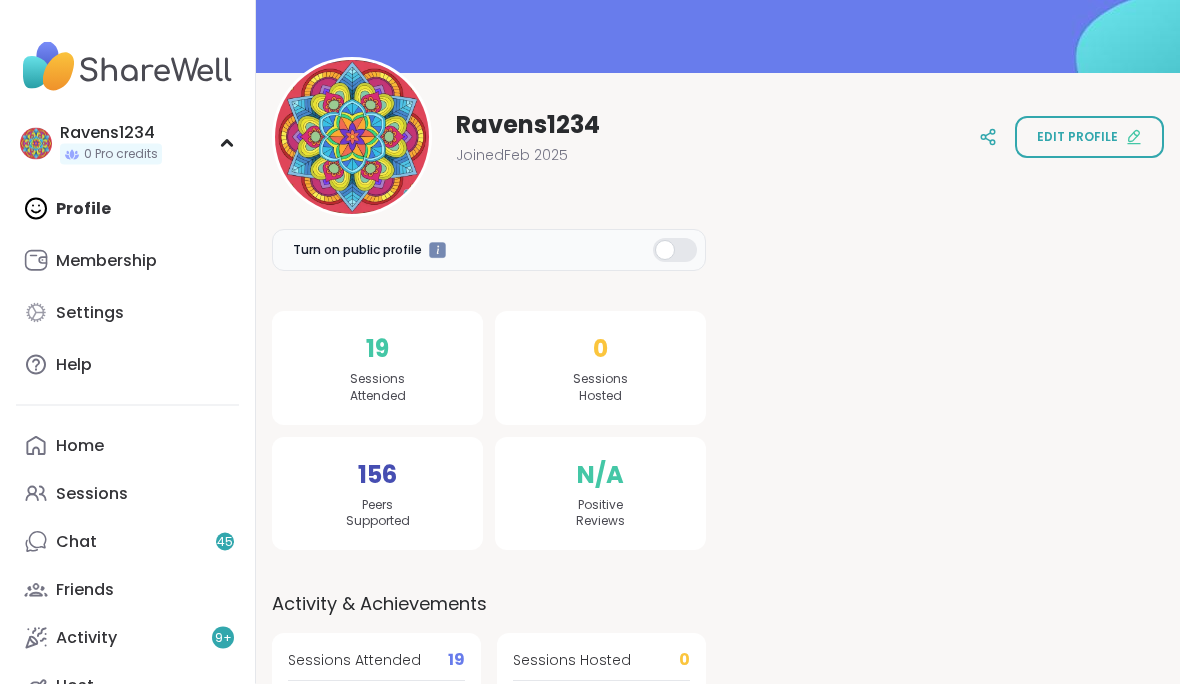 click on "Sessions" at bounding box center [127, 494] 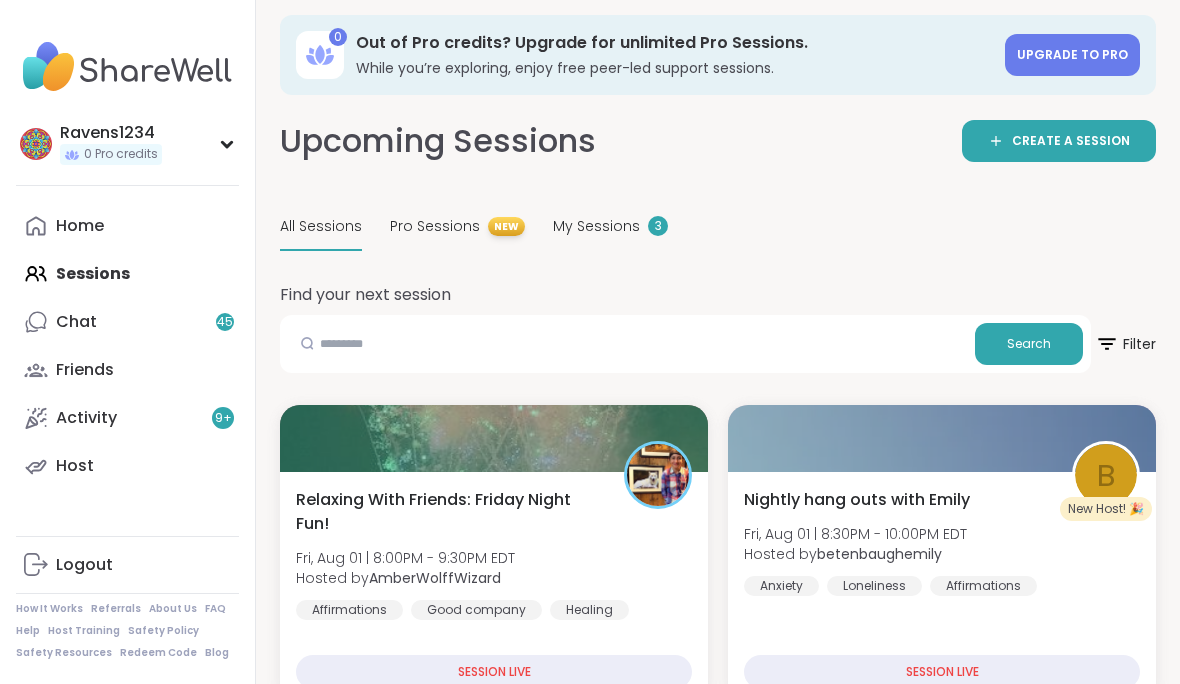 scroll, scrollTop: 0, scrollLeft: 0, axis: both 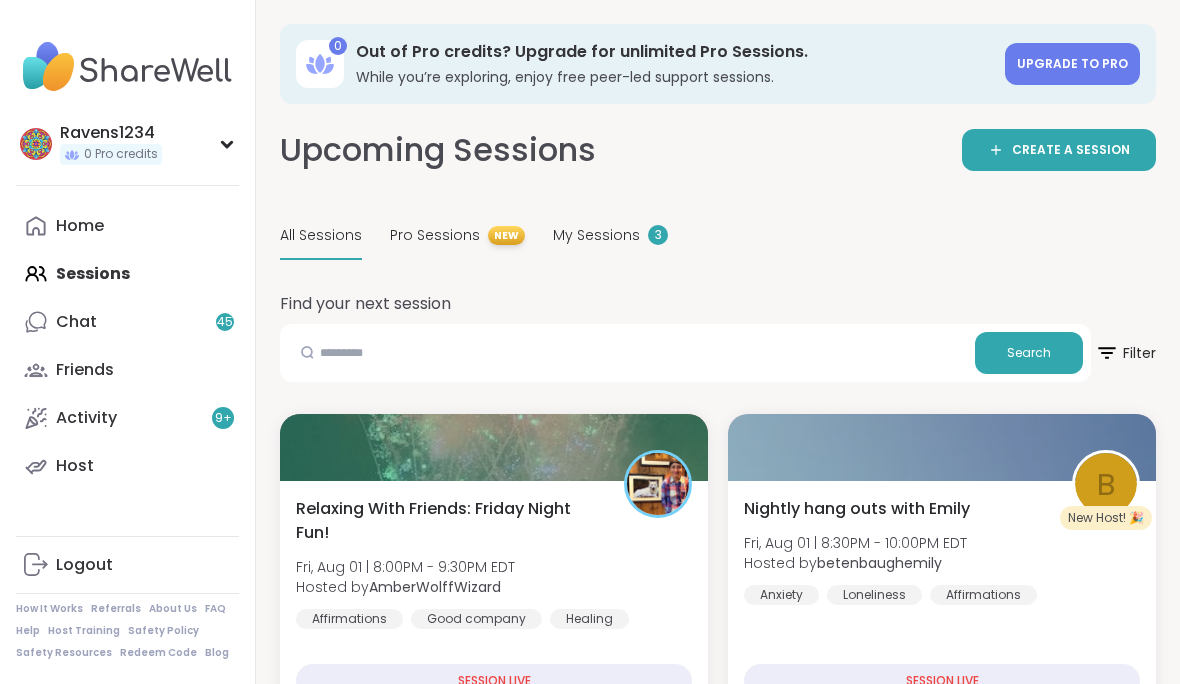 click on "My Sessions 3" at bounding box center [610, 236] 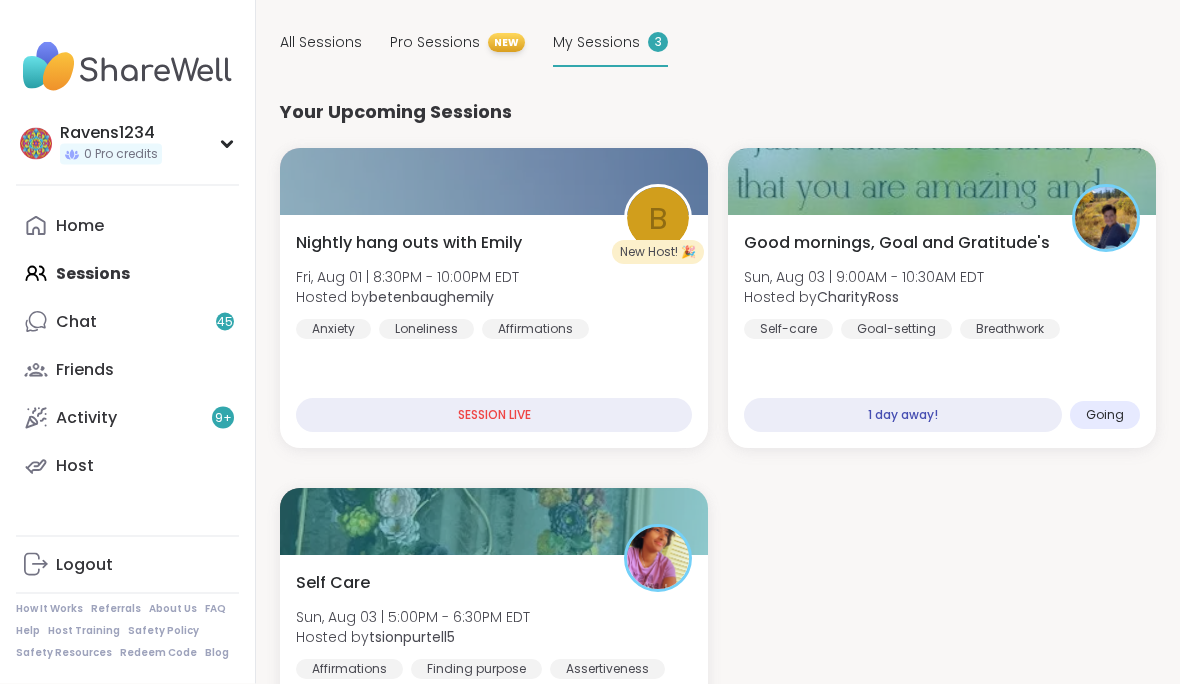 scroll, scrollTop: 195, scrollLeft: 0, axis: vertical 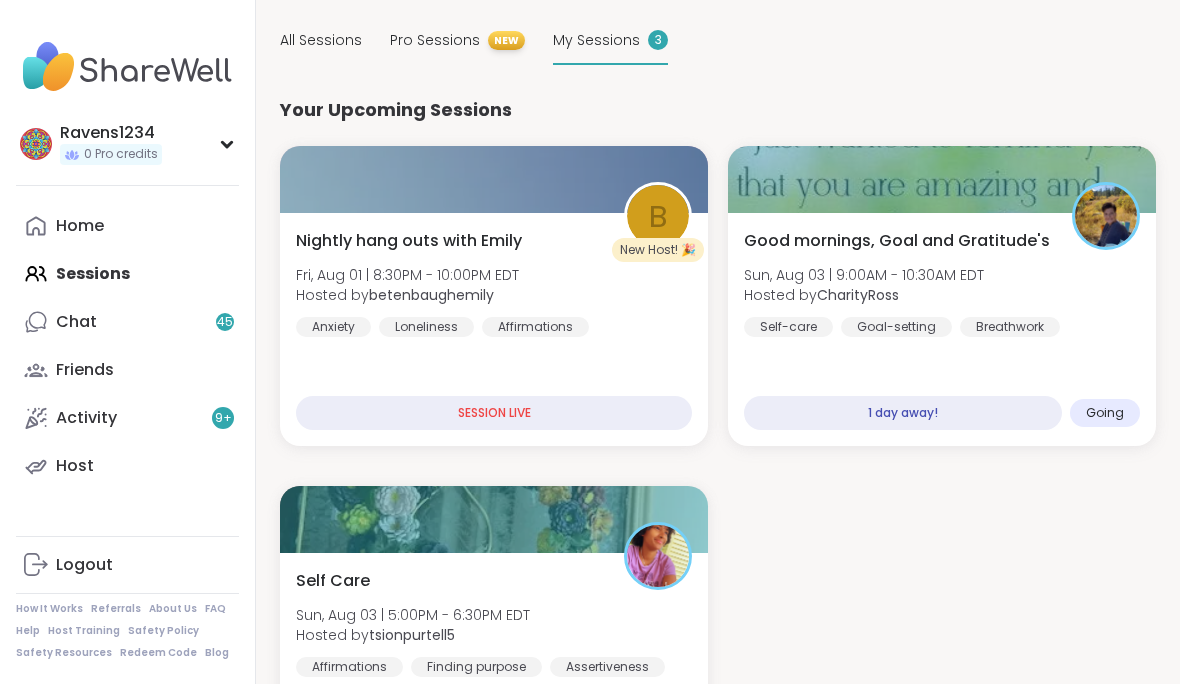 click on "b New Host! 🎉 Nightly hang outs with Emily  Fri, Aug 01 | 8:30PM - 10:00PM EDT Hosted by  betenbaughemily Anxiety Loneliness Affirmations SESSION LIVE  Good mornings, Goal and Gratitude's  Sun, Aug 03 | 9:00AM - 10:30AM EDT Hosted by  CharityRoss Self-care Goal-setting Breathwork 1 day away! Going Self Care  Sun, Aug 03 | 5:00PM - 6:30PM EDT Hosted by  tsionpurtell5 Affirmations Finding purpose Assertiveness 1 day away! Going" at bounding box center [718, 466] 